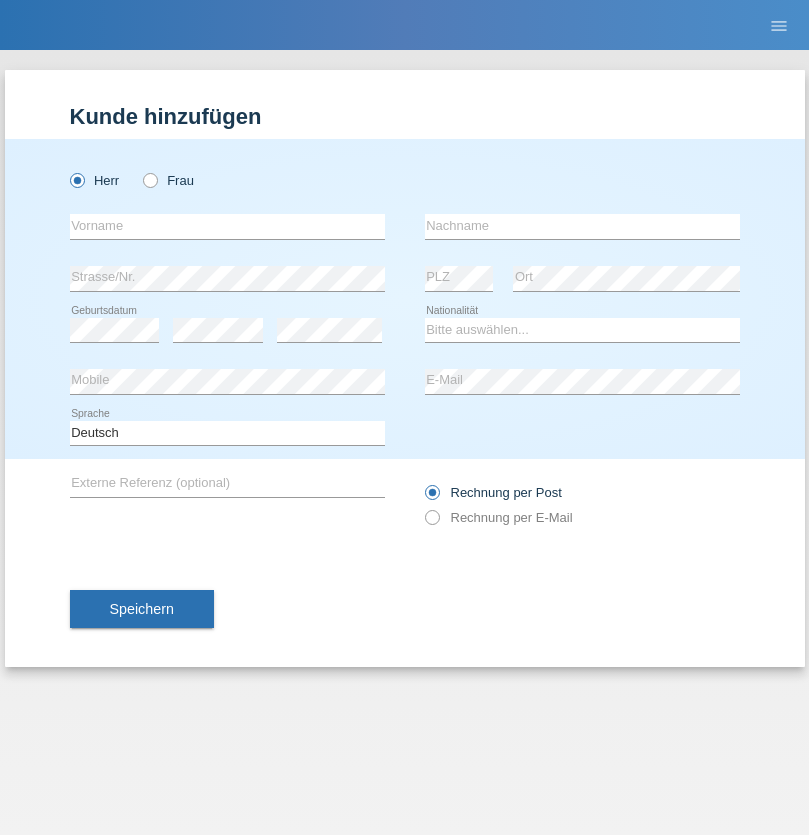 scroll, scrollTop: 0, scrollLeft: 0, axis: both 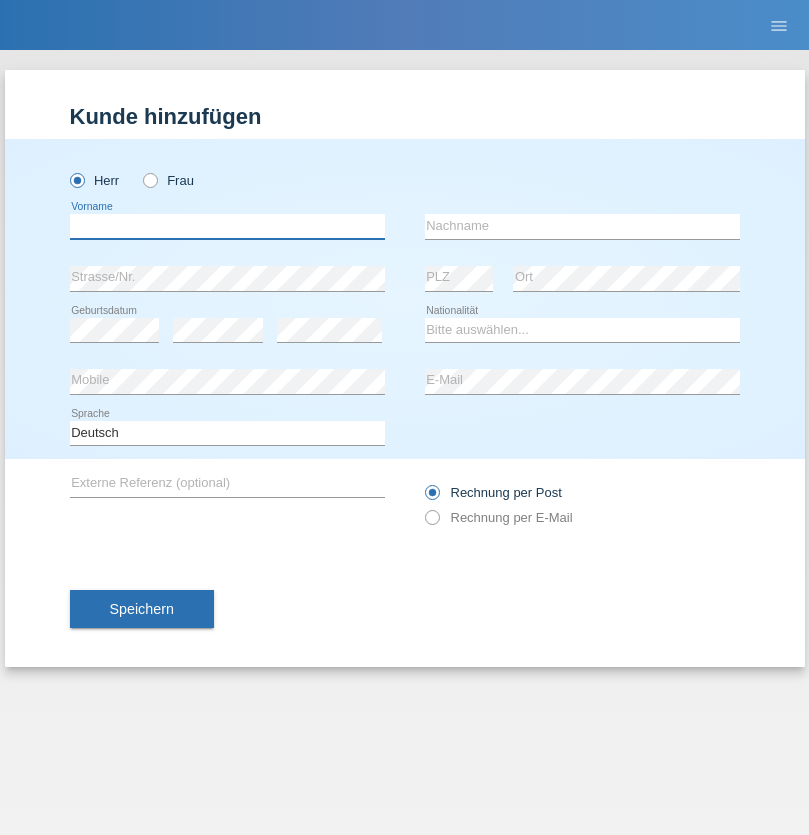click at bounding box center (227, 226) 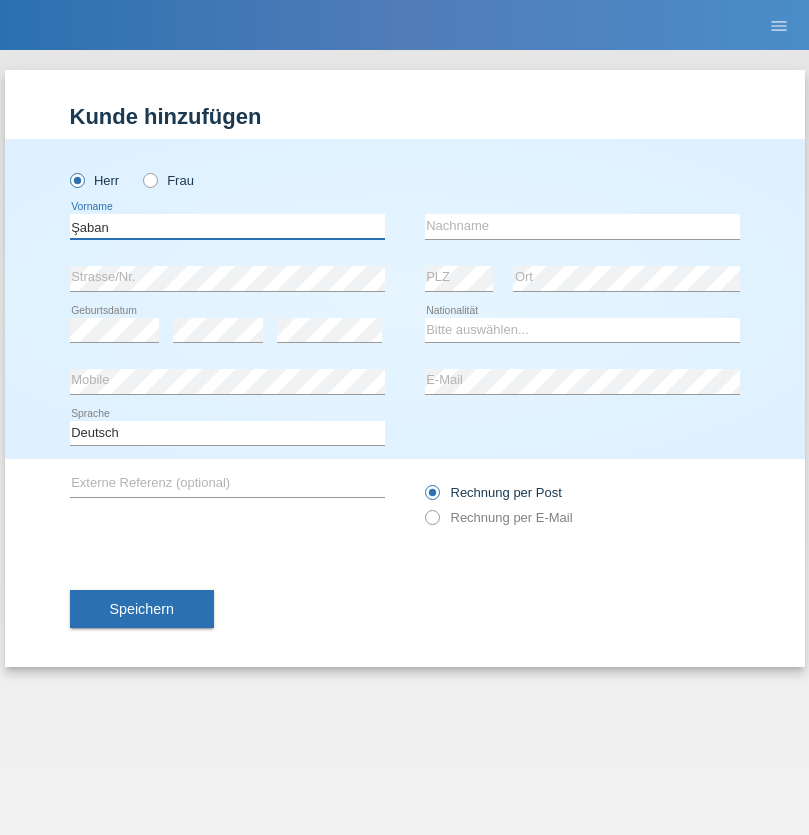 type on "Şaban" 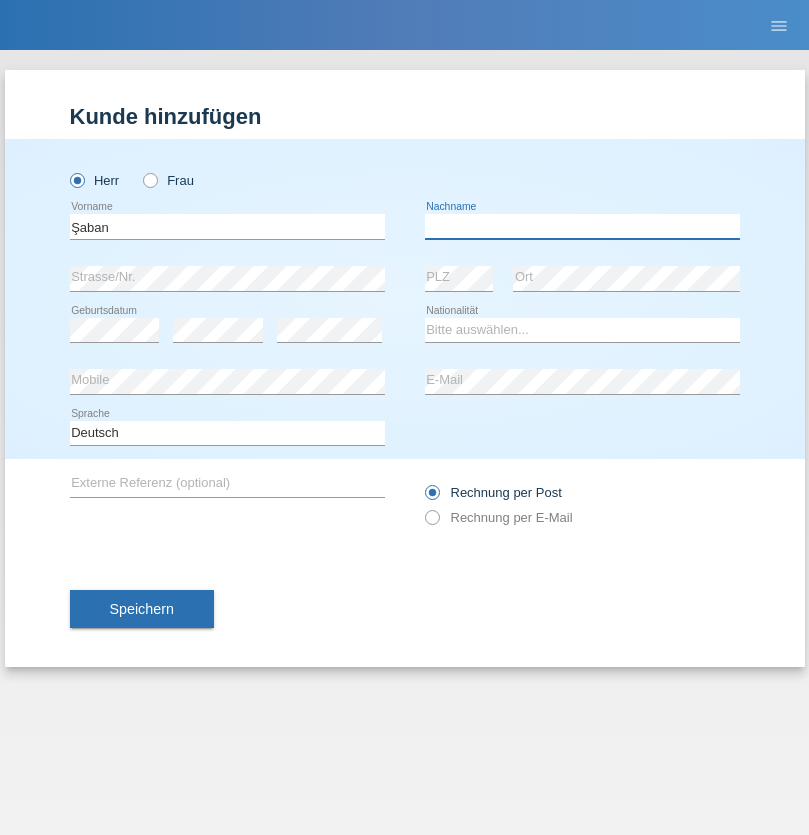 click at bounding box center [582, 226] 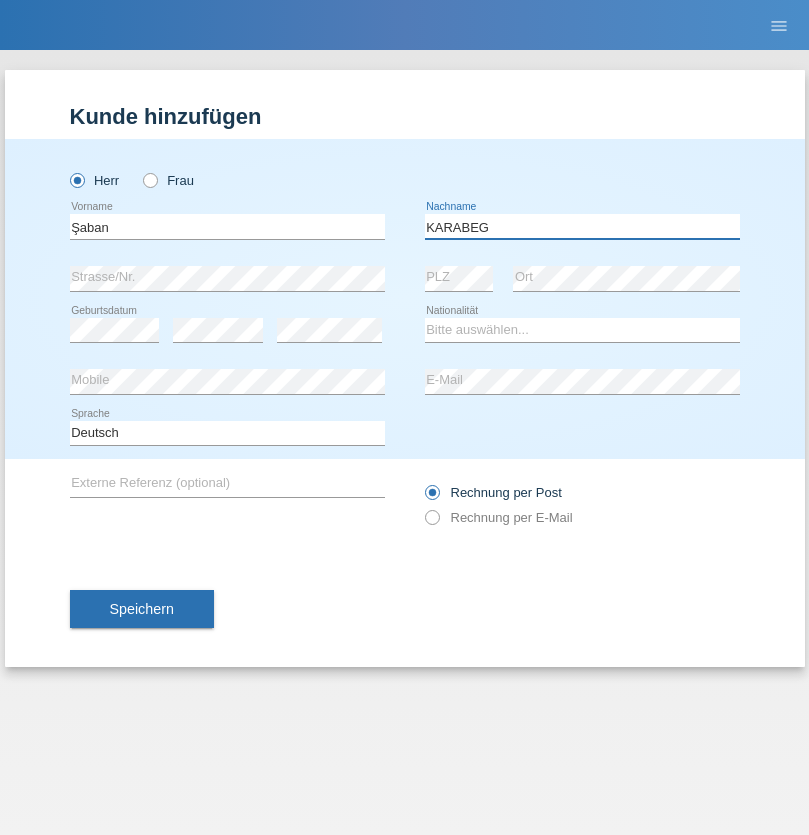 type on "KARABEG" 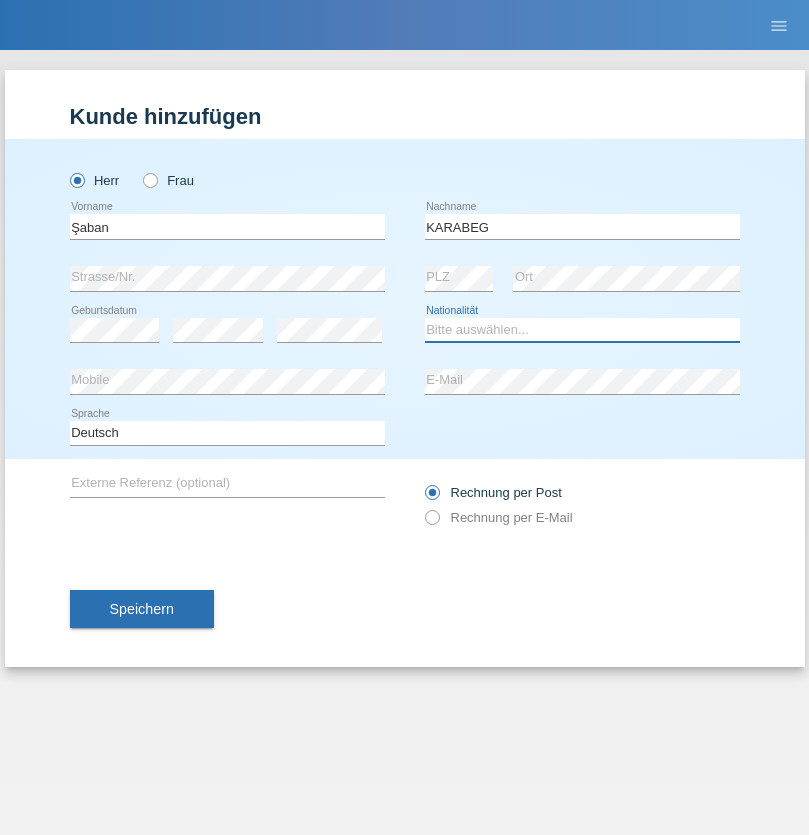 select on "TR" 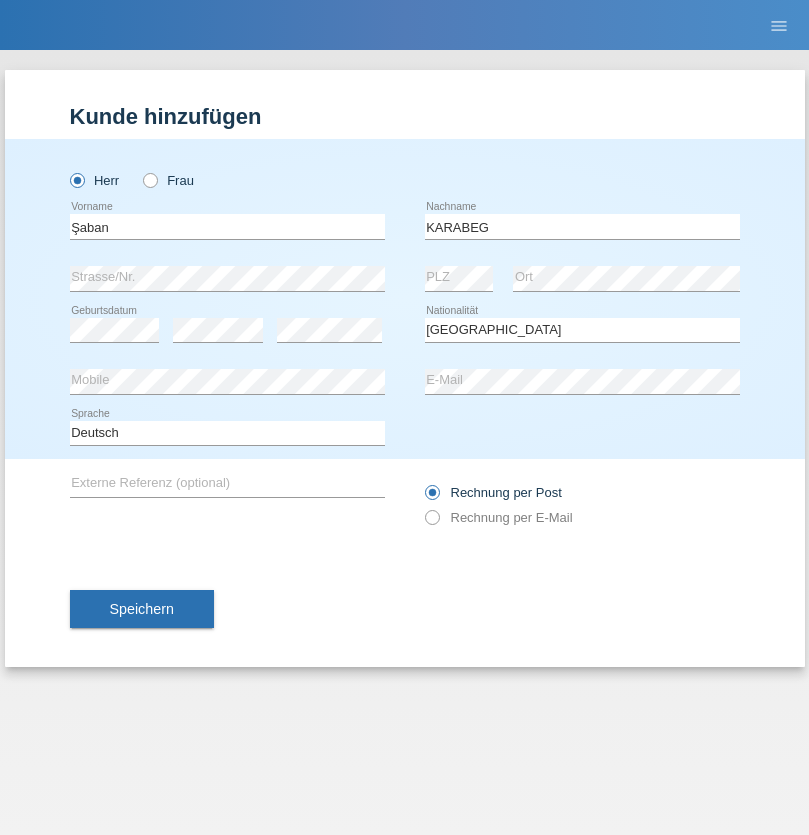 select on "C" 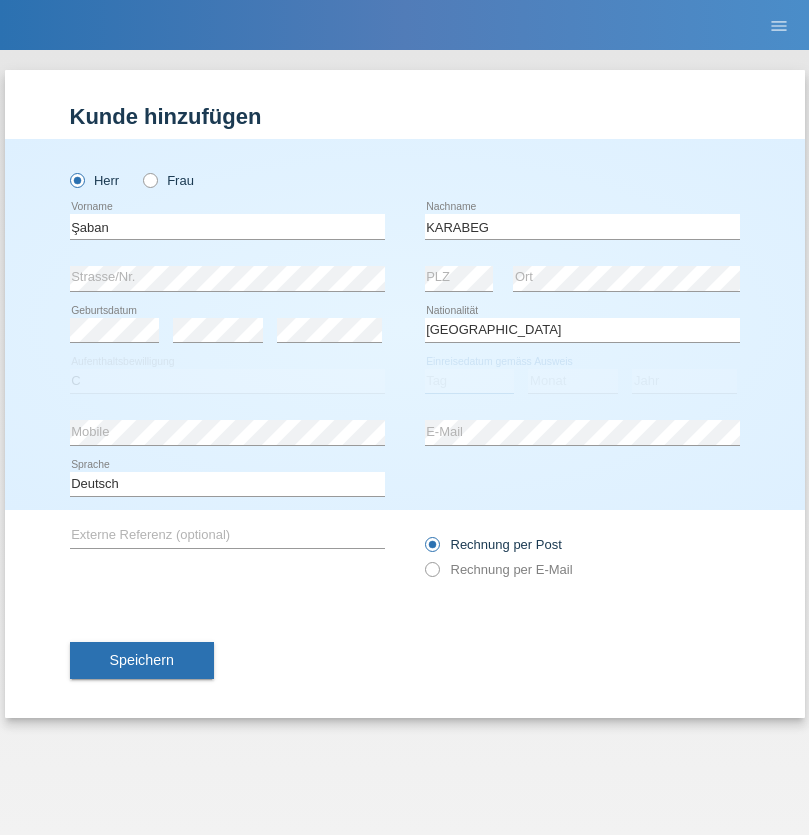 select on "25" 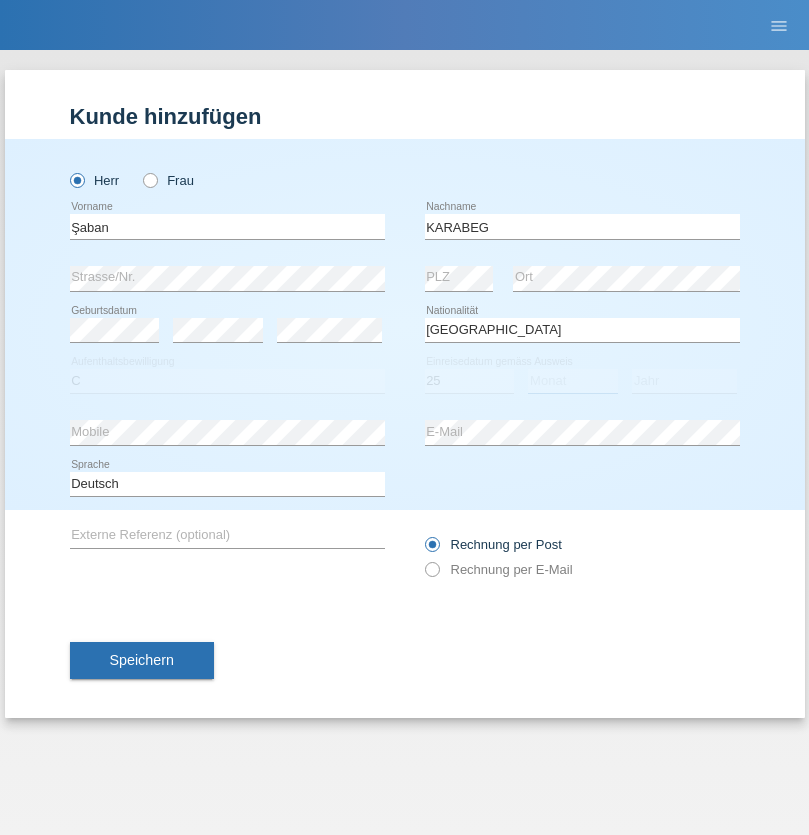 select on "09" 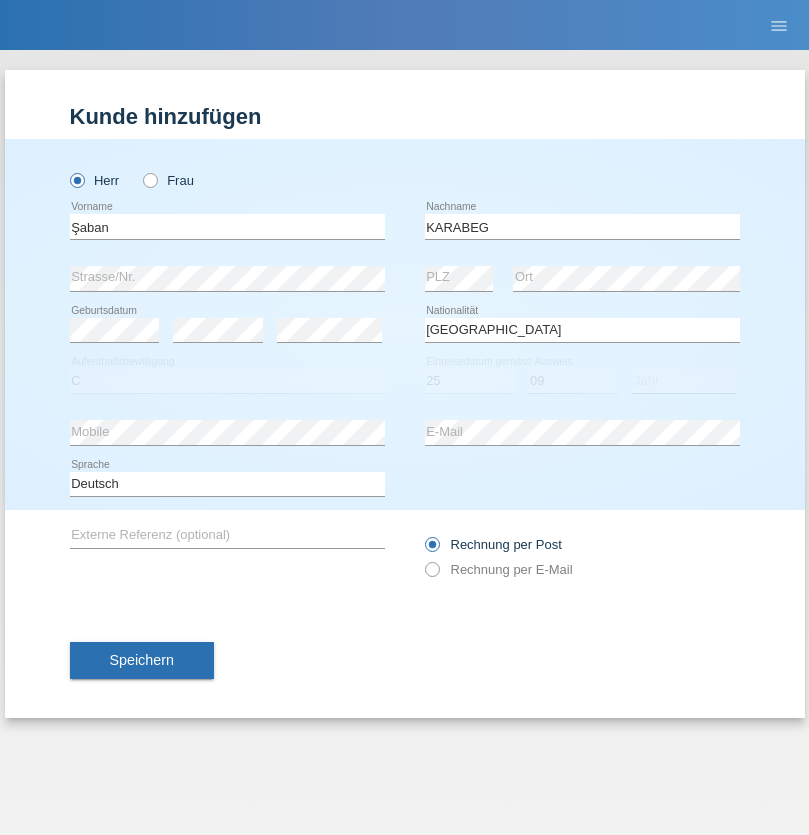select on "2021" 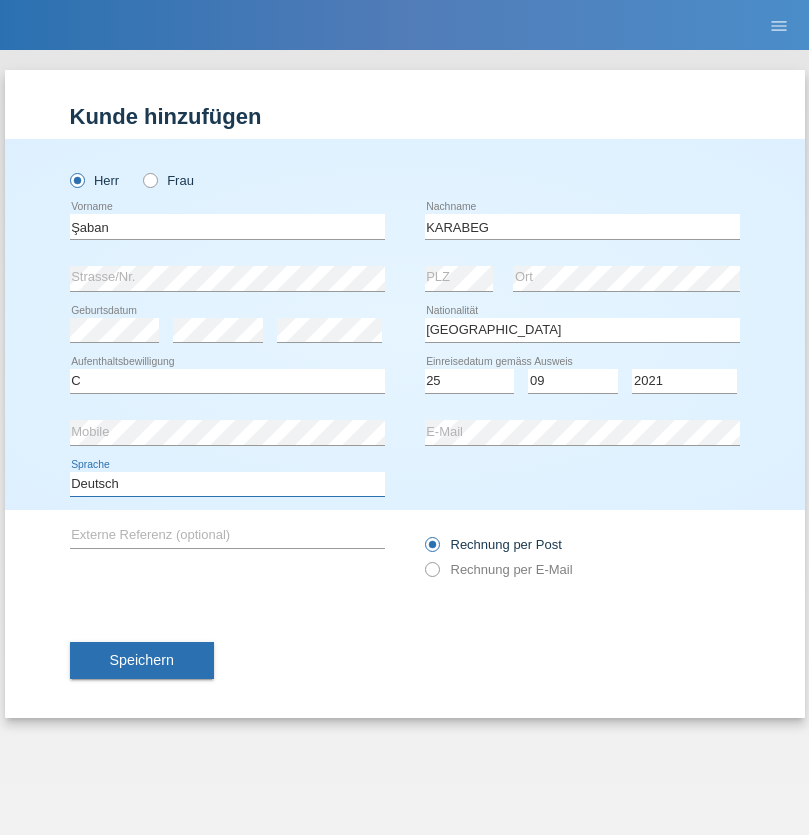 select on "en" 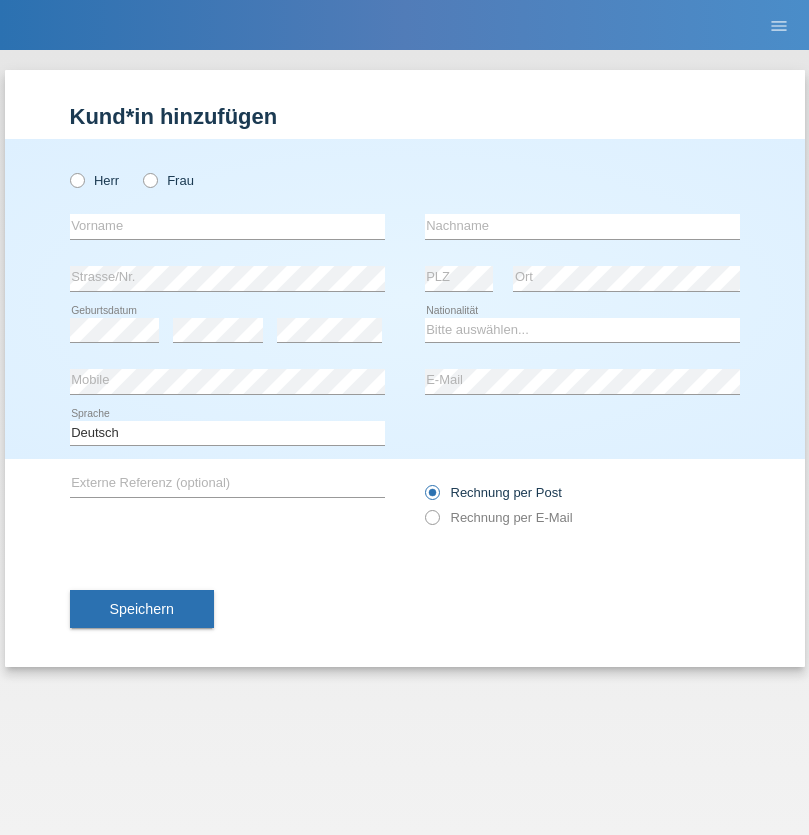 scroll, scrollTop: 0, scrollLeft: 0, axis: both 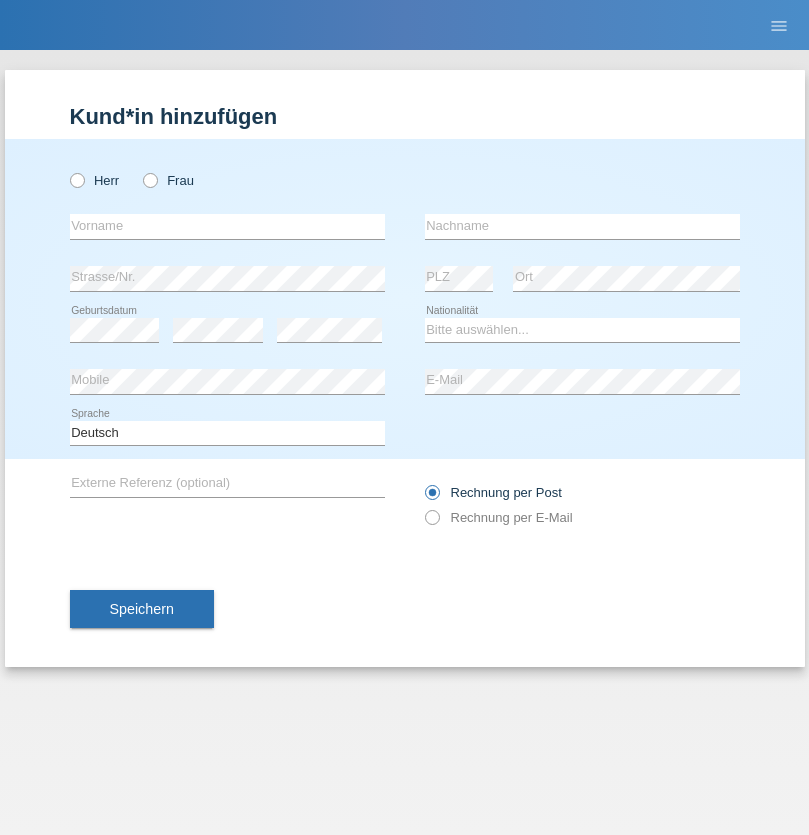 radio on "true" 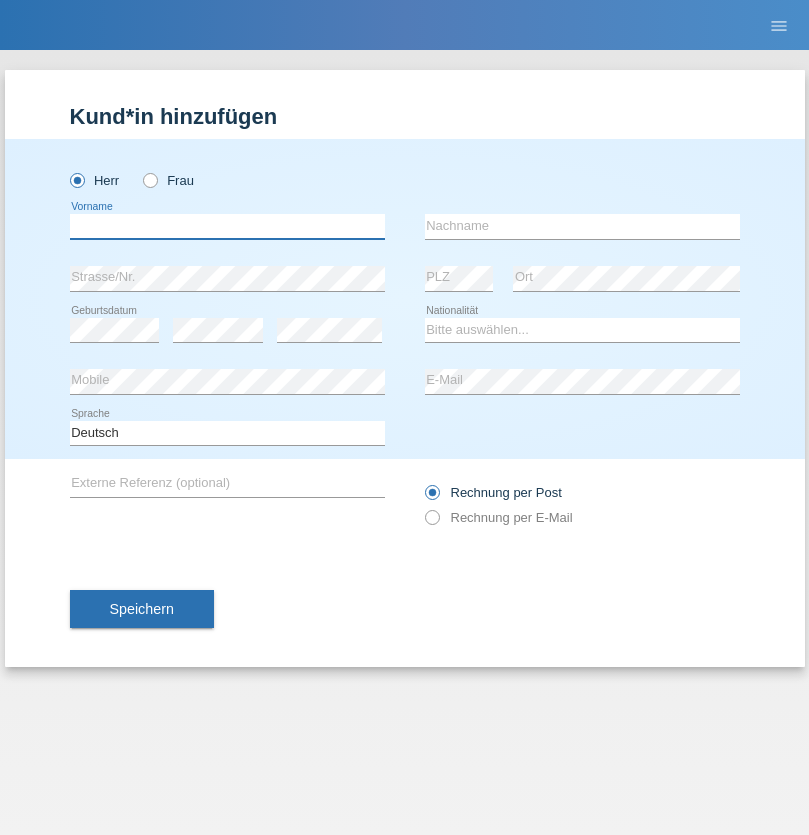 click at bounding box center (227, 226) 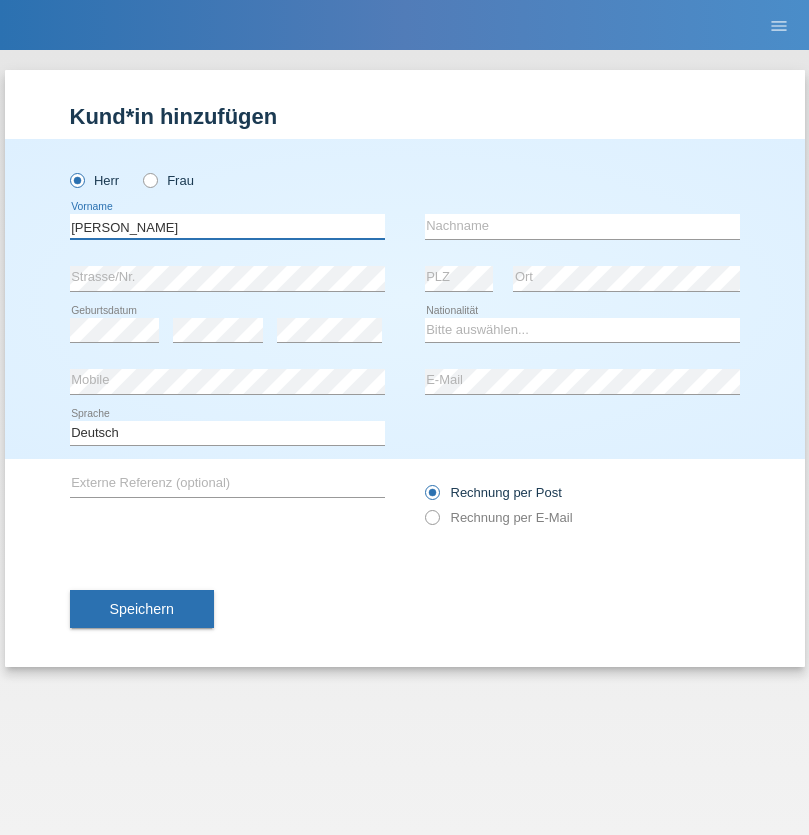 type on "Artur" 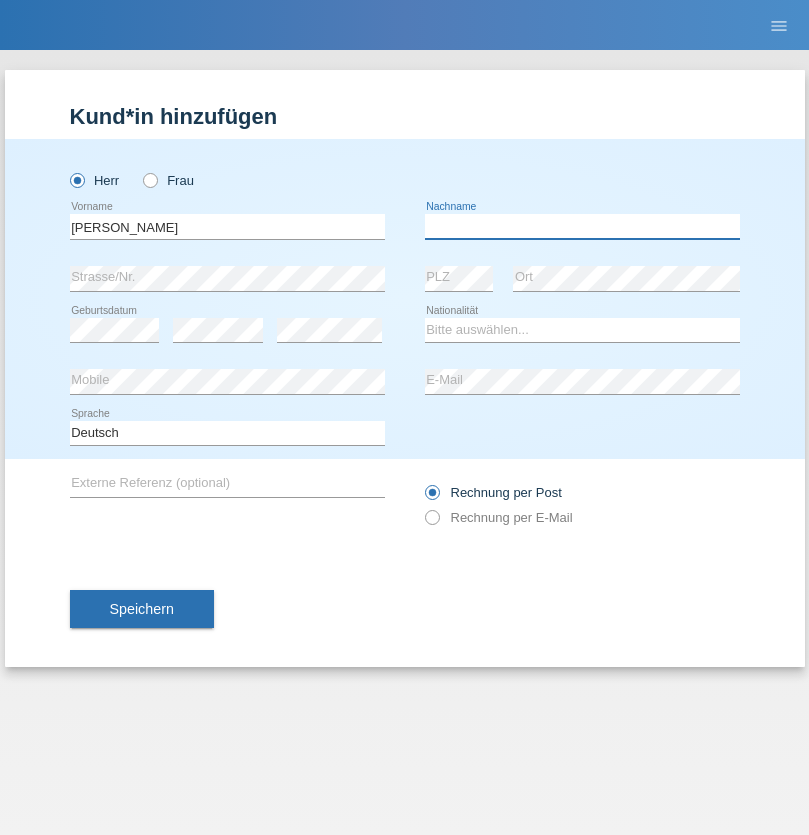 click at bounding box center [582, 226] 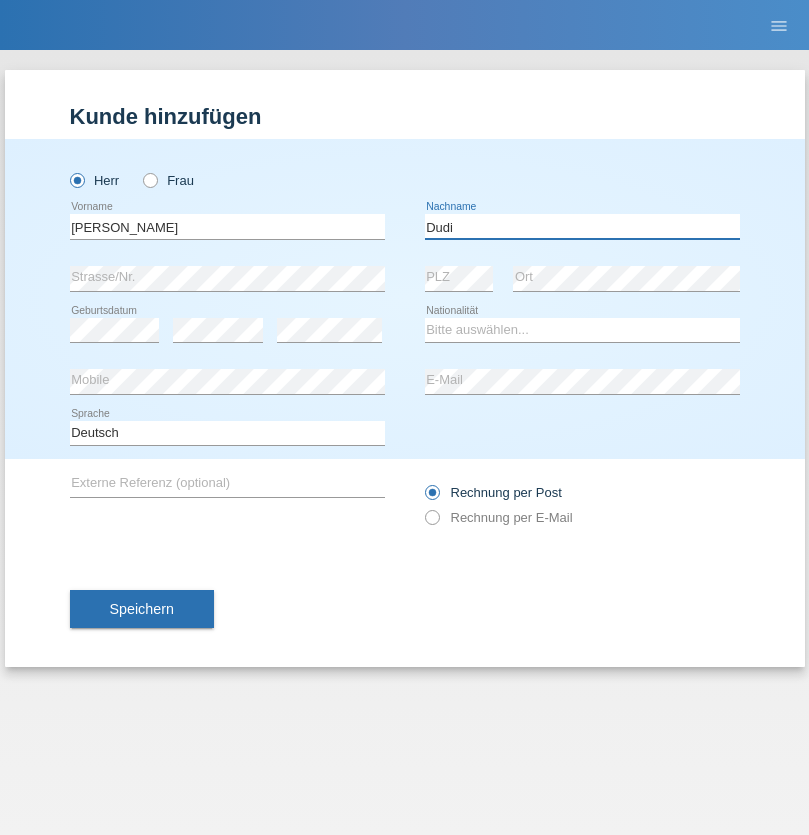 type on "Dudi" 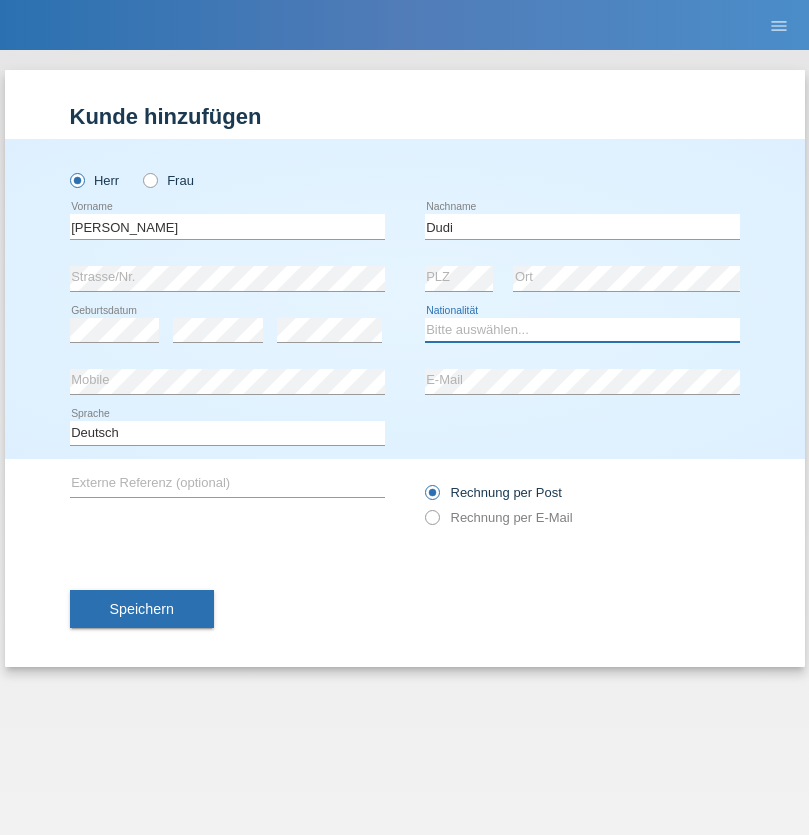 select on "SK" 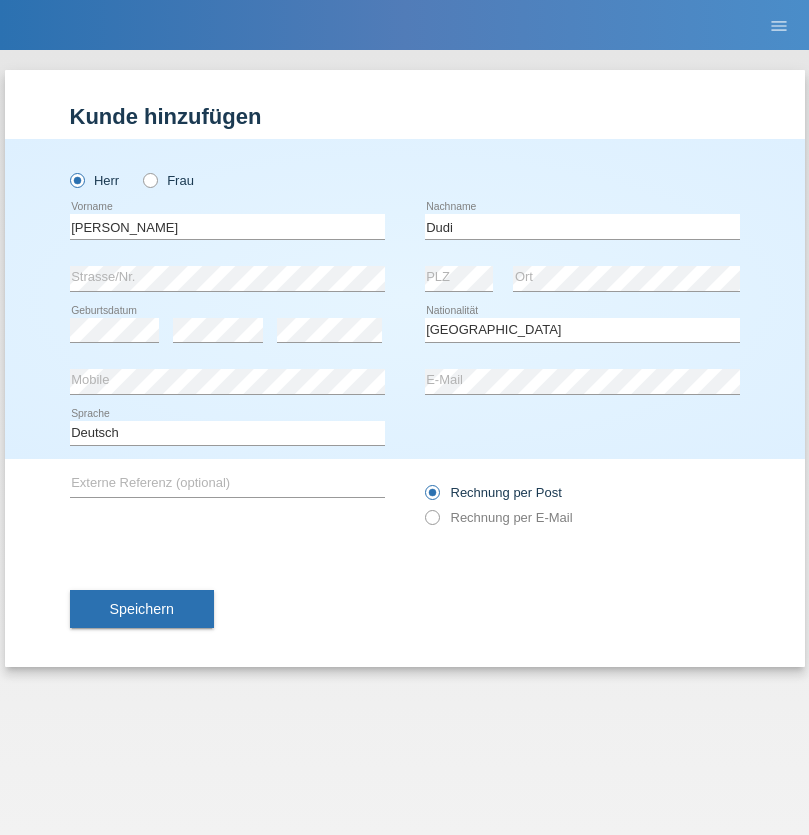 select on "C" 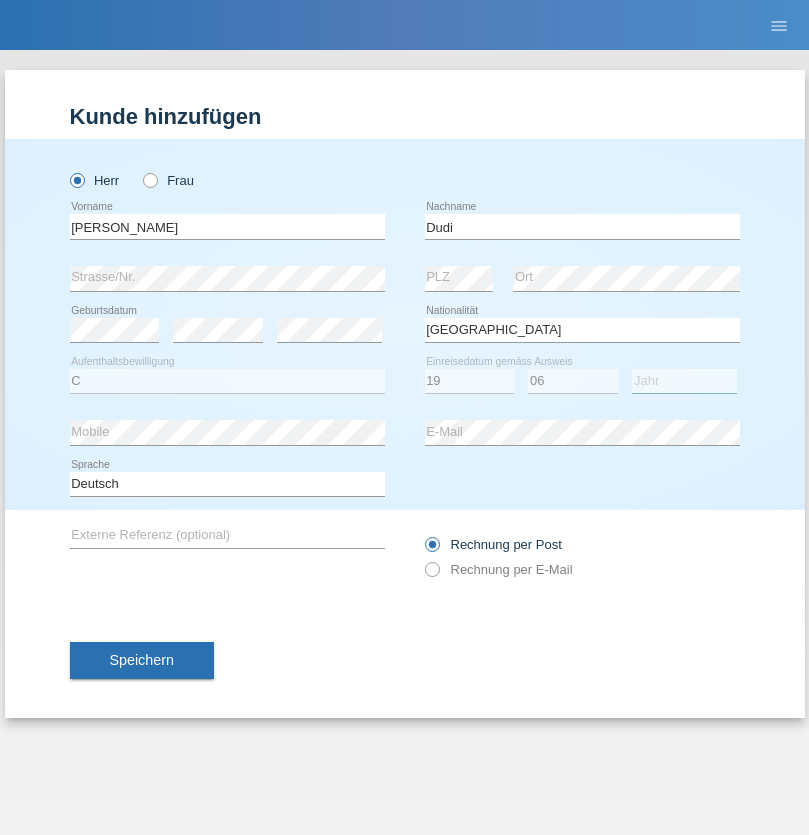 select on "2021" 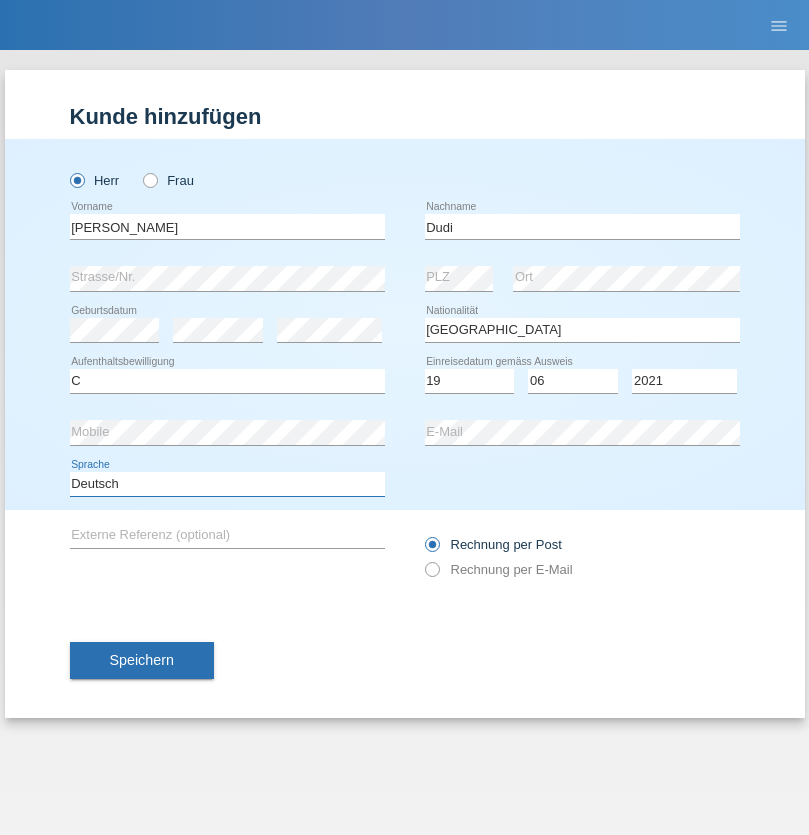 select on "en" 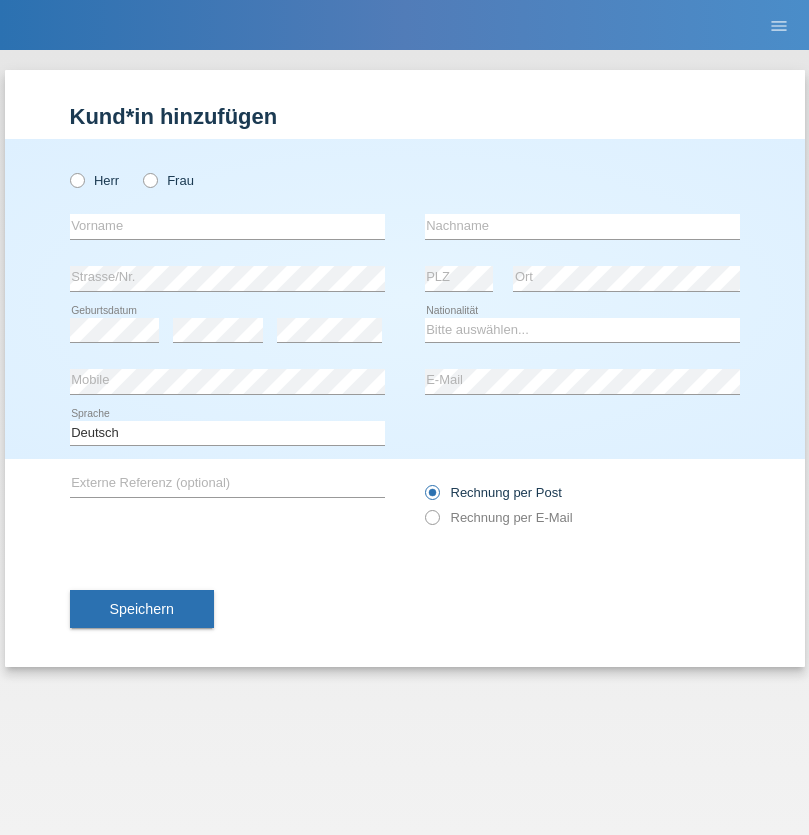 scroll, scrollTop: 0, scrollLeft: 0, axis: both 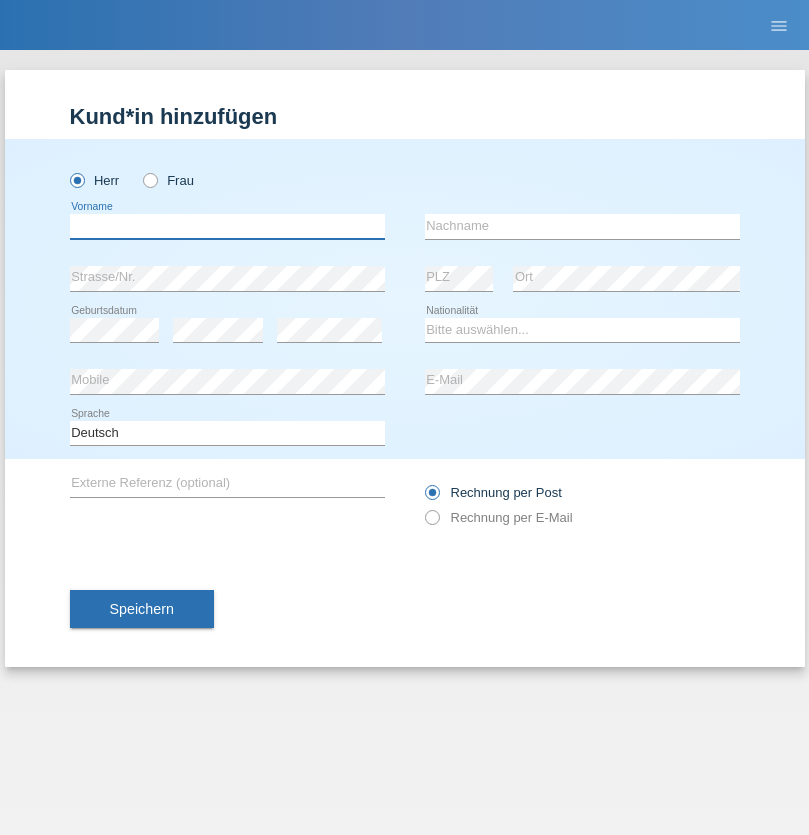 click at bounding box center (227, 226) 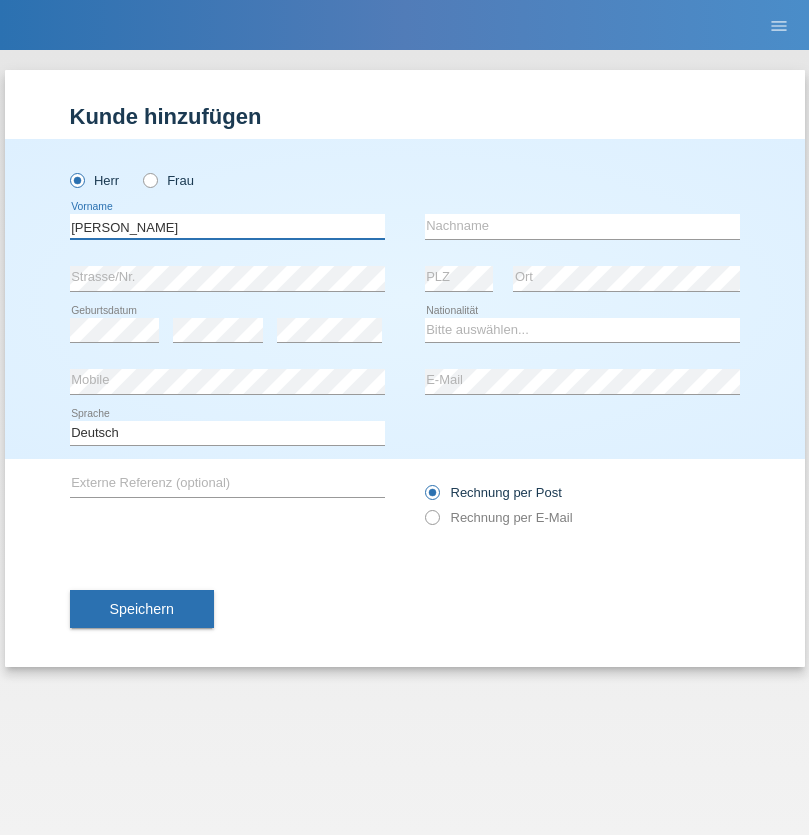 type on "Artur" 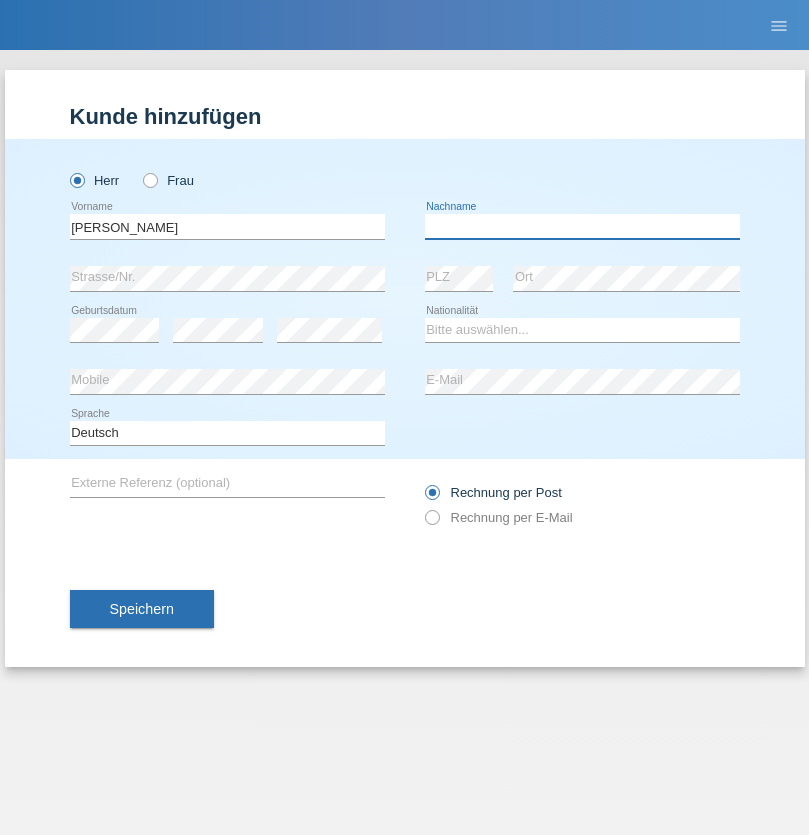 click at bounding box center [582, 226] 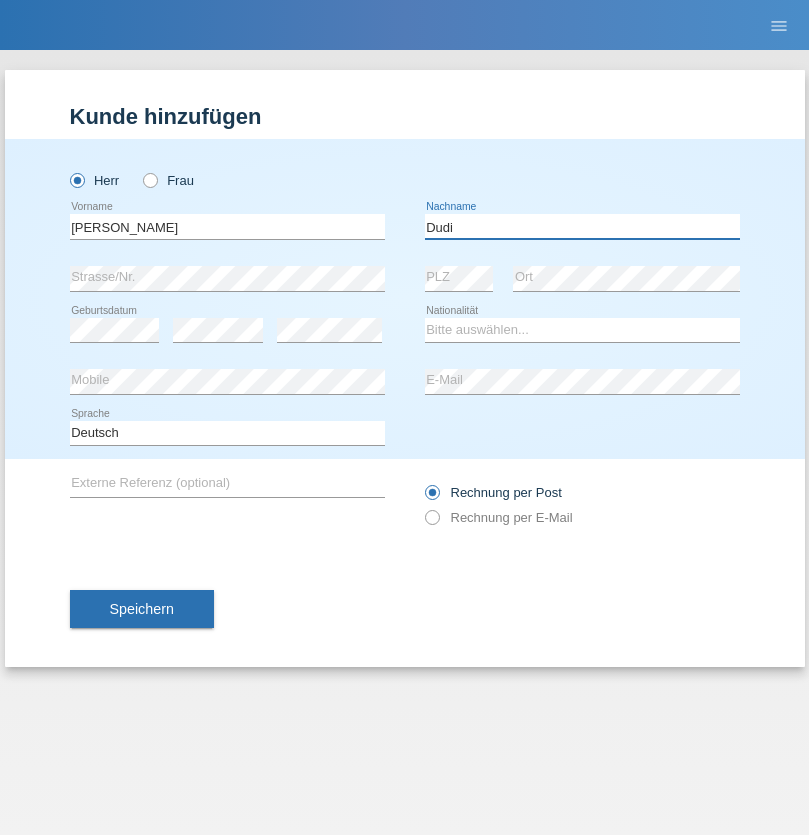 type on "Dudi" 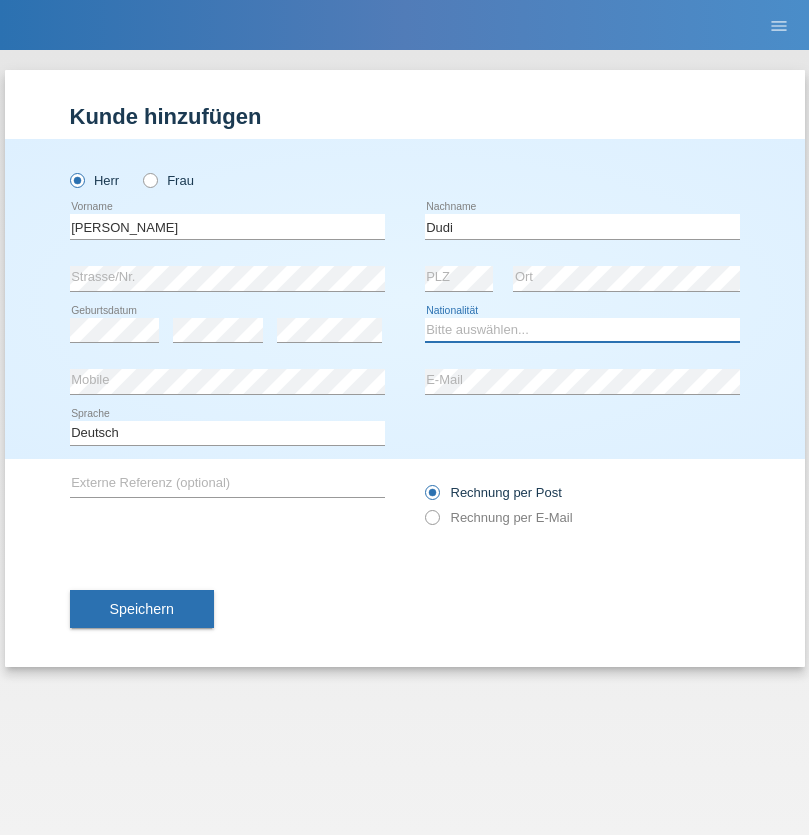 select on "SK" 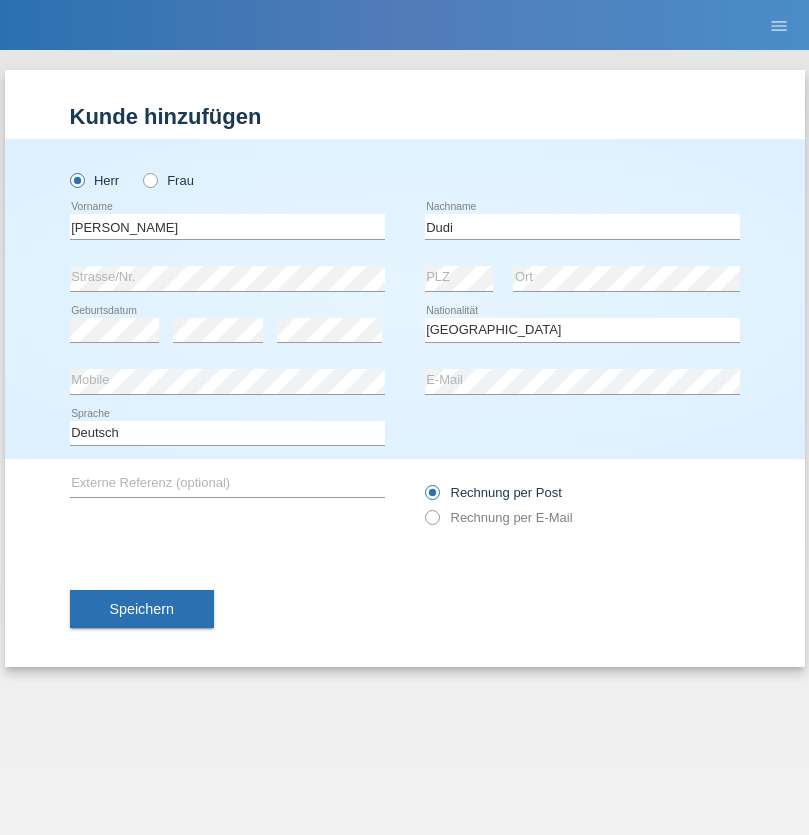 select on "C" 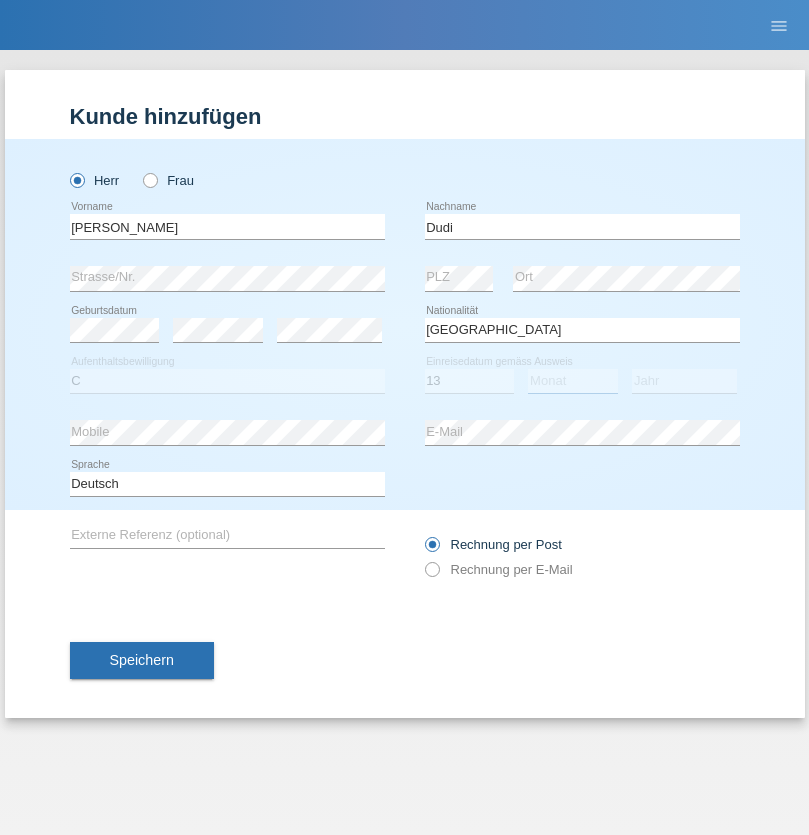 select on "06" 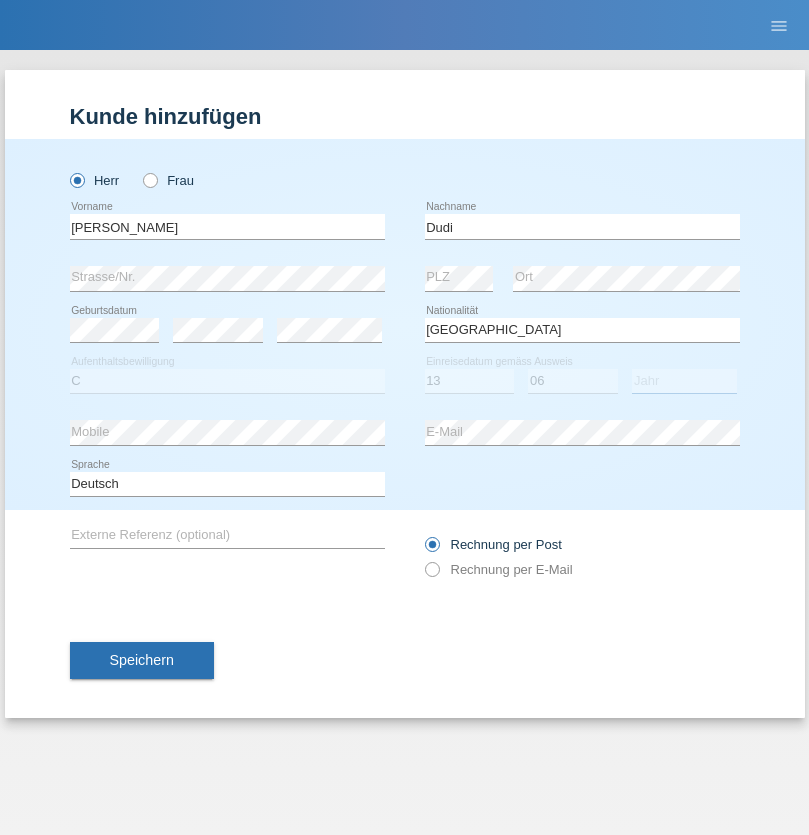 select on "2021" 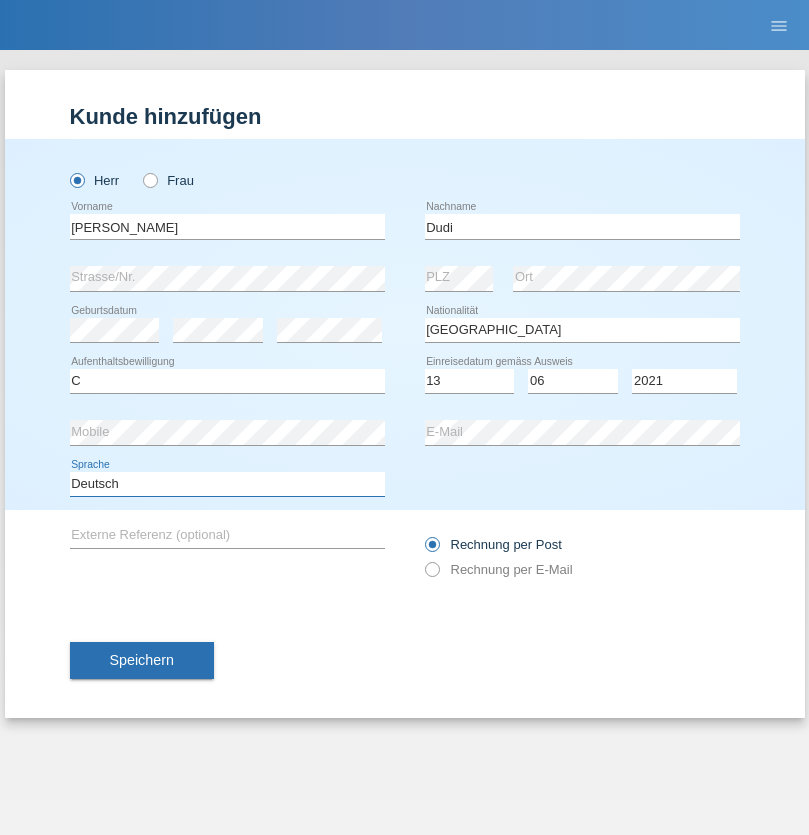 select on "en" 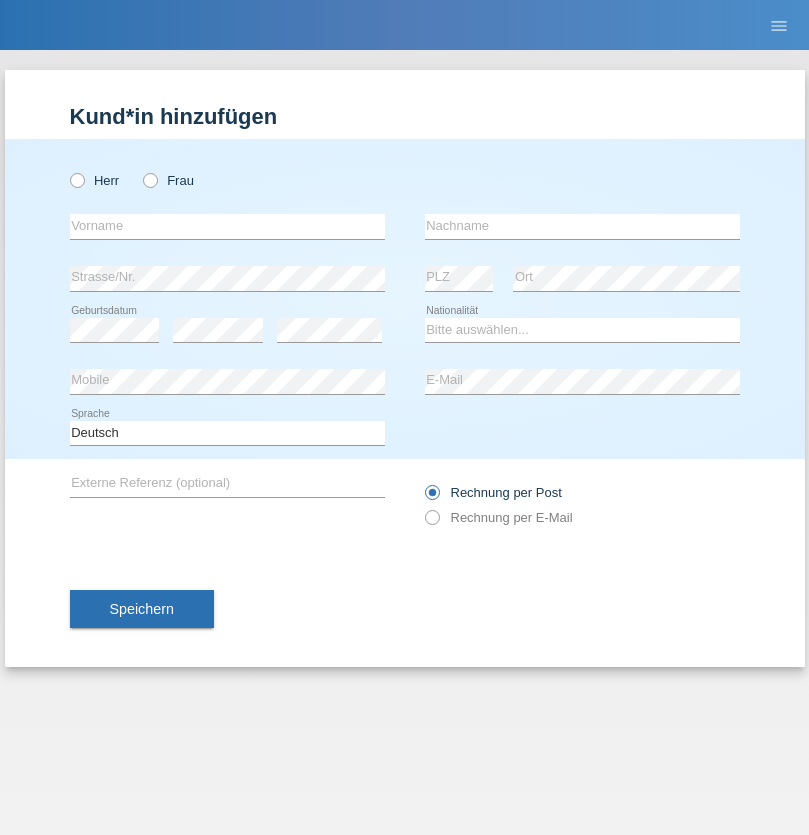 scroll, scrollTop: 0, scrollLeft: 0, axis: both 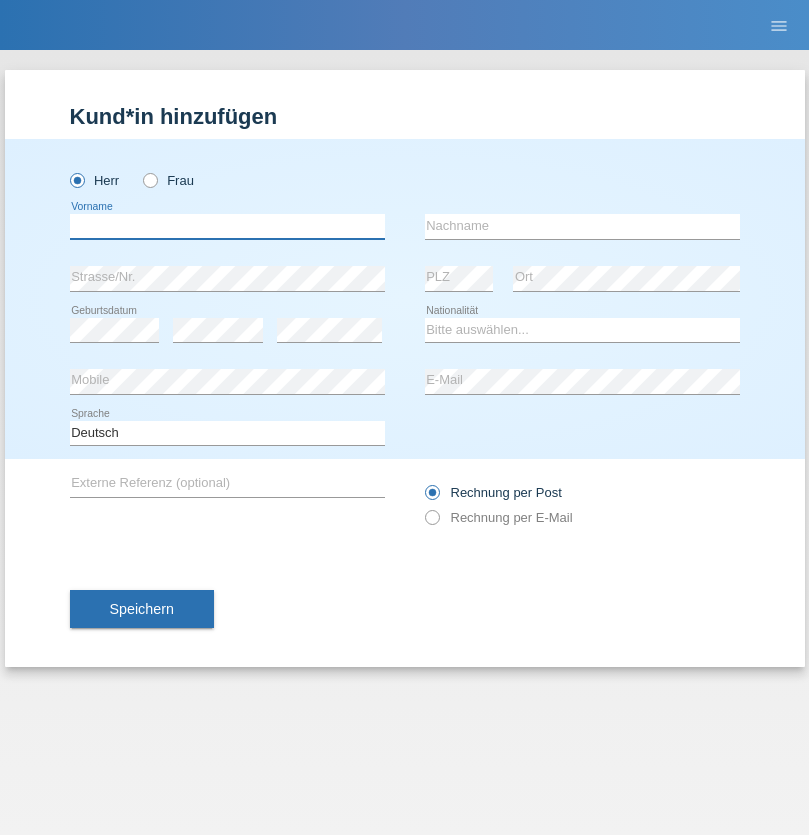 click at bounding box center (227, 226) 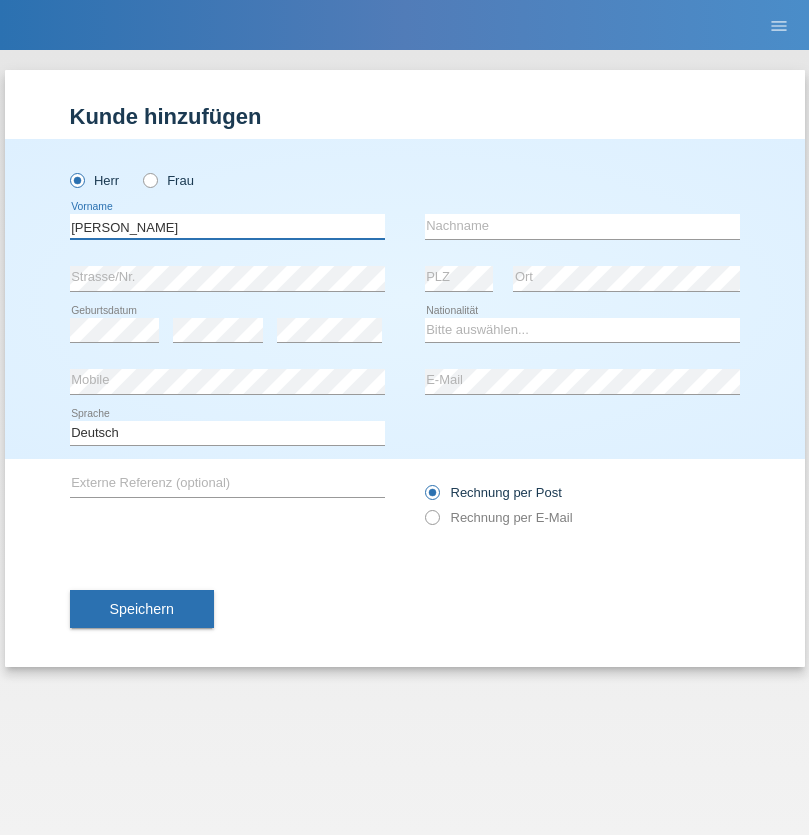 type on "Artur" 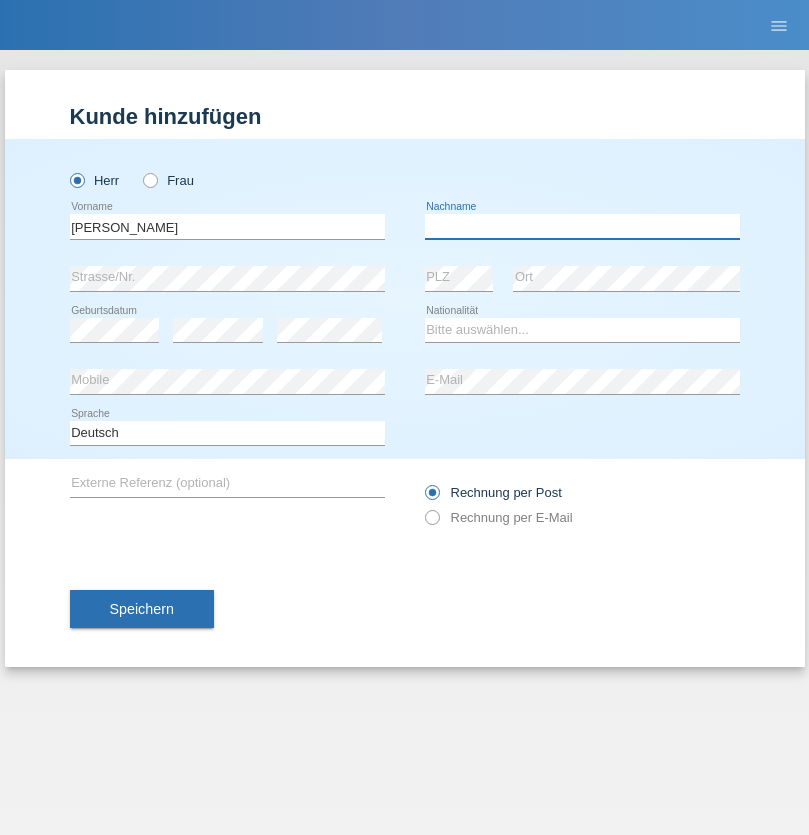 click at bounding box center (582, 226) 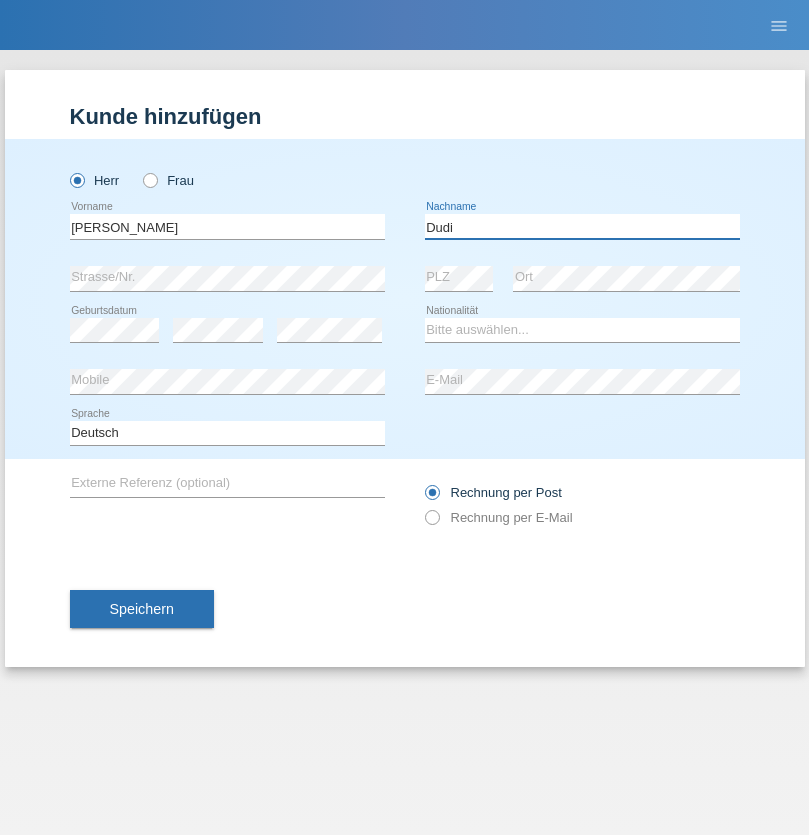 type on "Dudi" 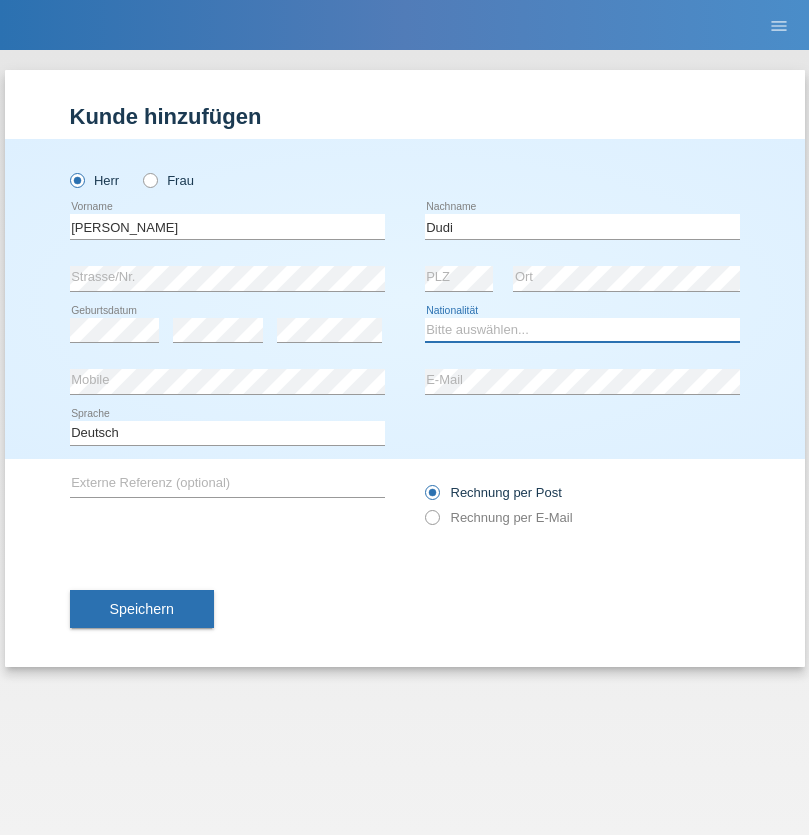 select on "SK" 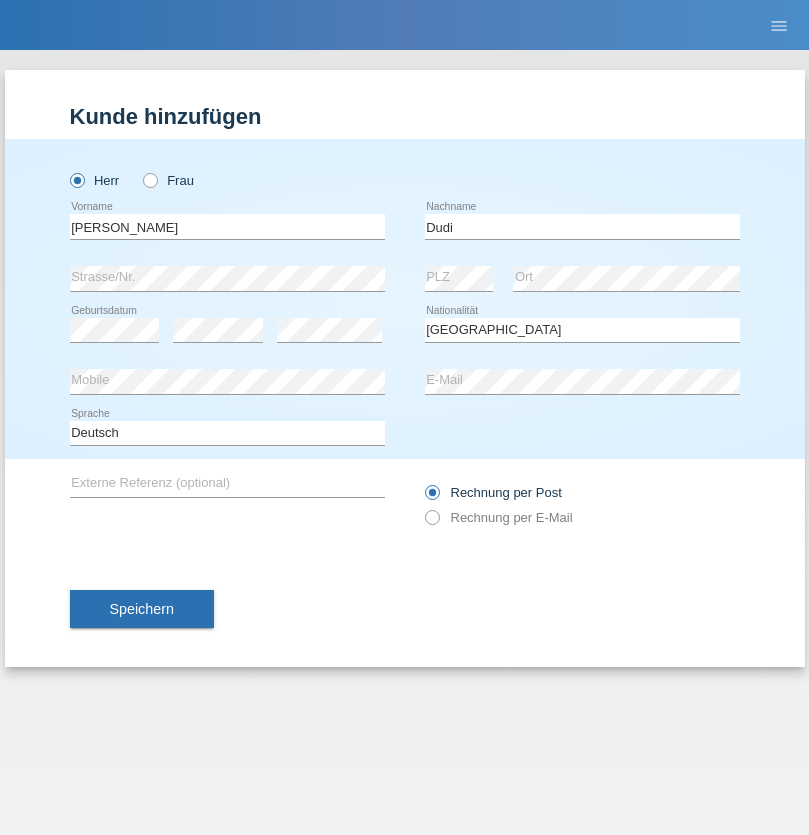 select on "C" 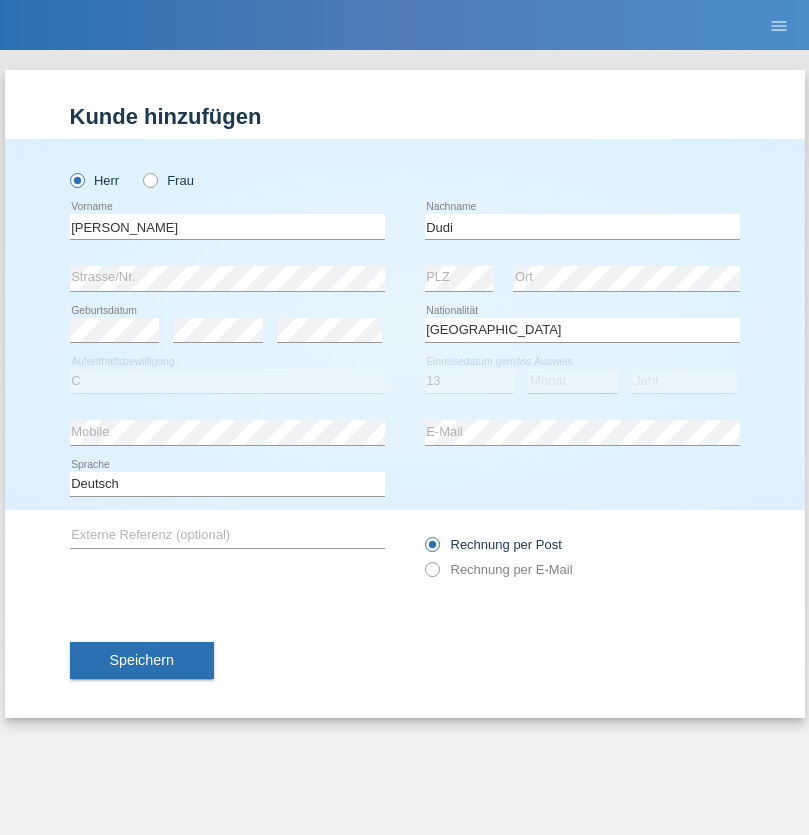select on "06" 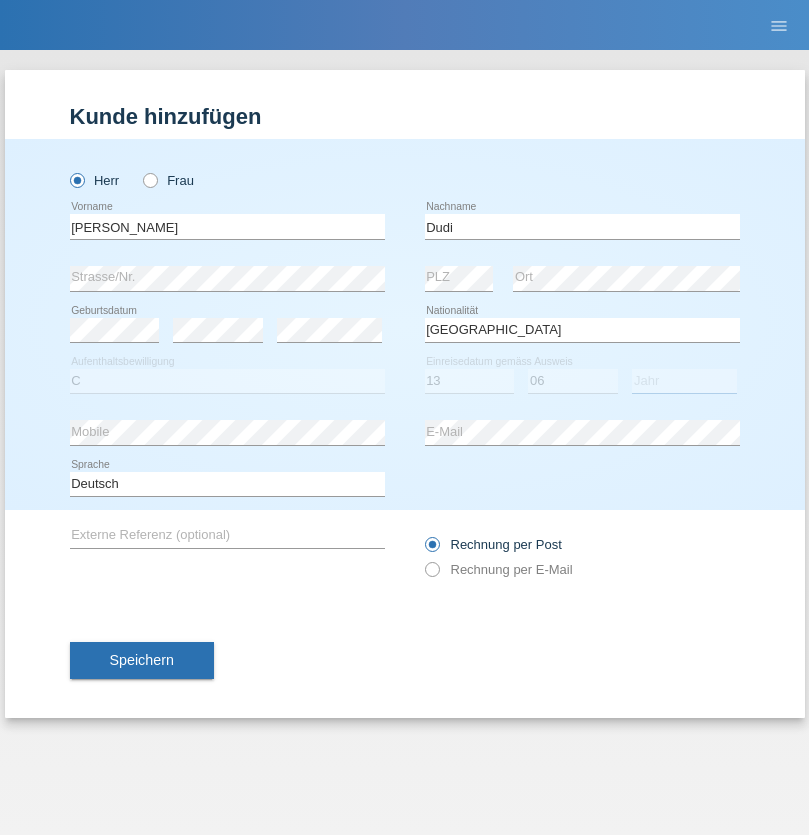 select on "2021" 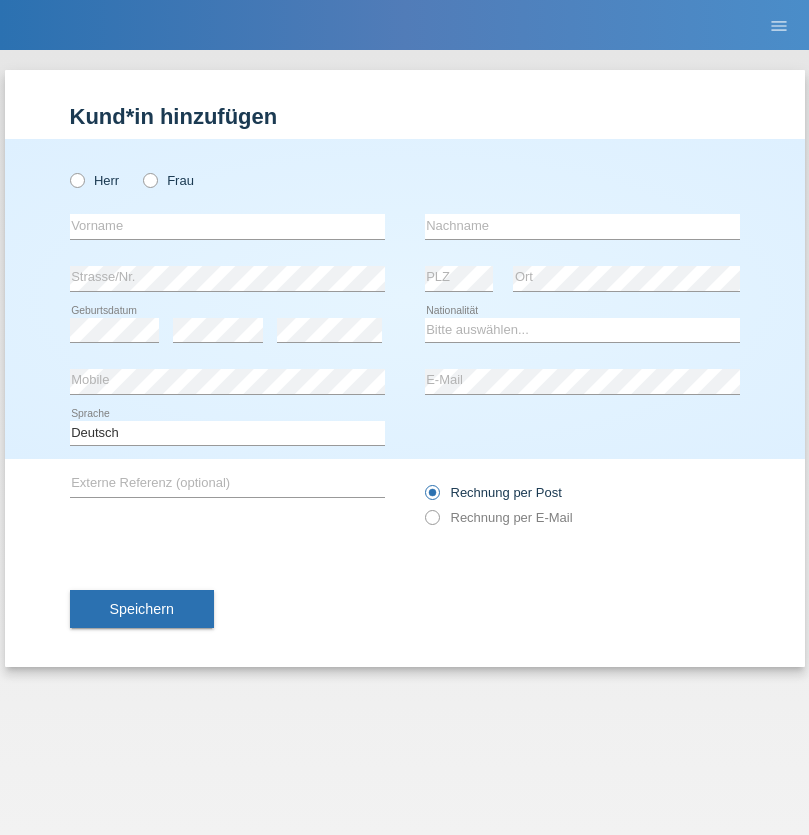 scroll, scrollTop: 0, scrollLeft: 0, axis: both 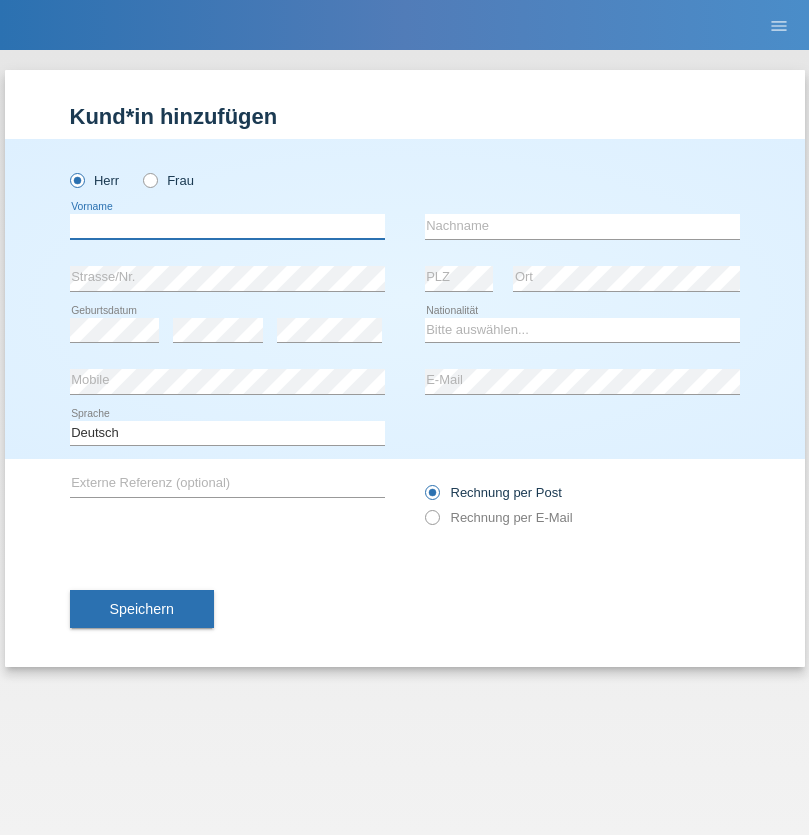 click at bounding box center (227, 226) 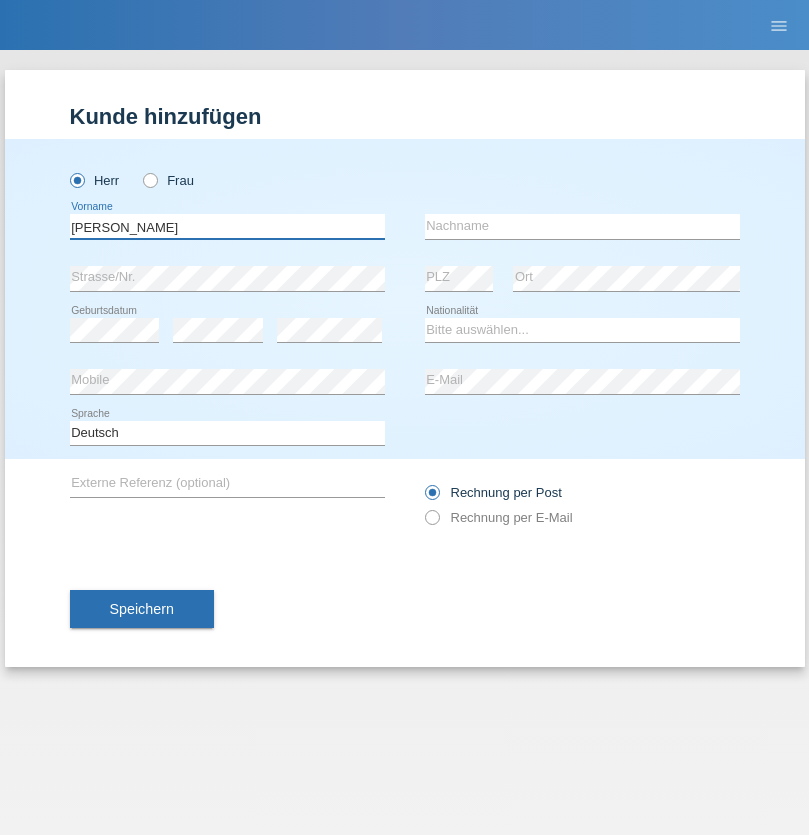 type on "Artur" 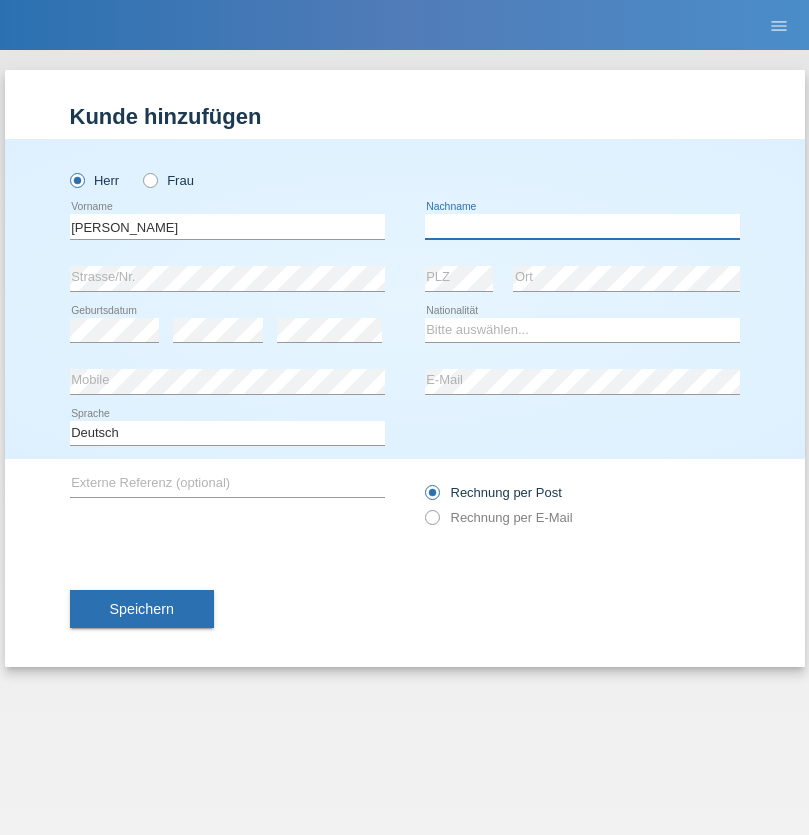 click at bounding box center [582, 226] 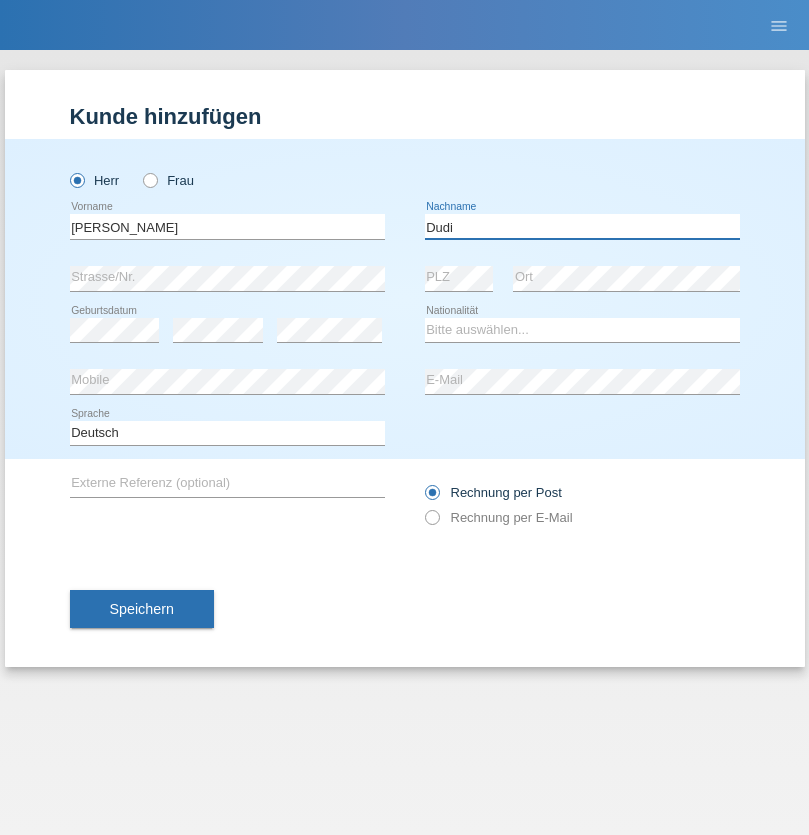 type on "Dudi" 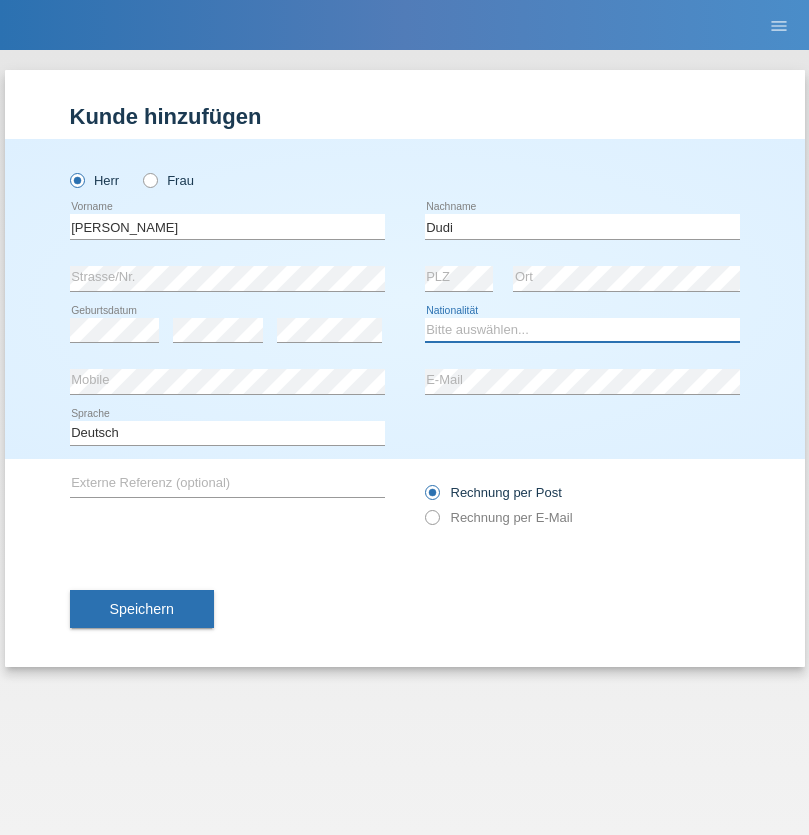 select on "SK" 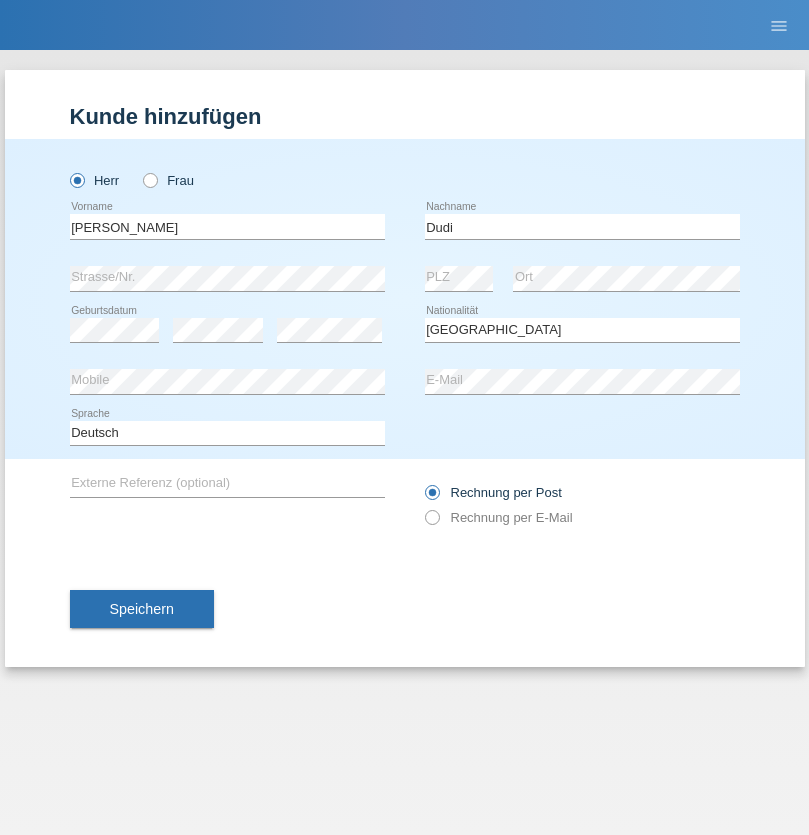select on "C" 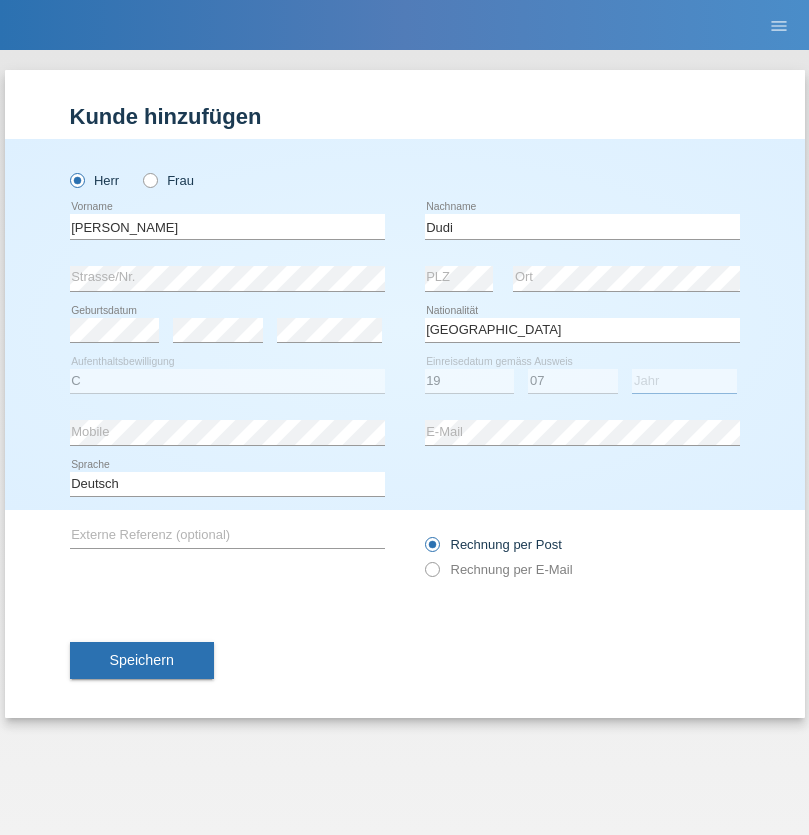 select on "2021" 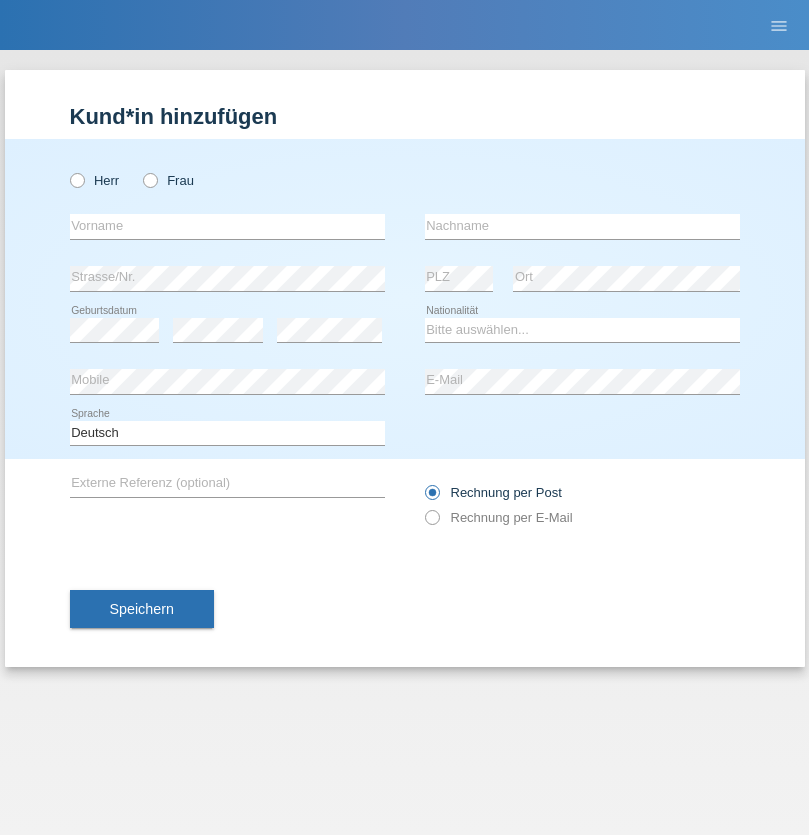scroll, scrollTop: 0, scrollLeft: 0, axis: both 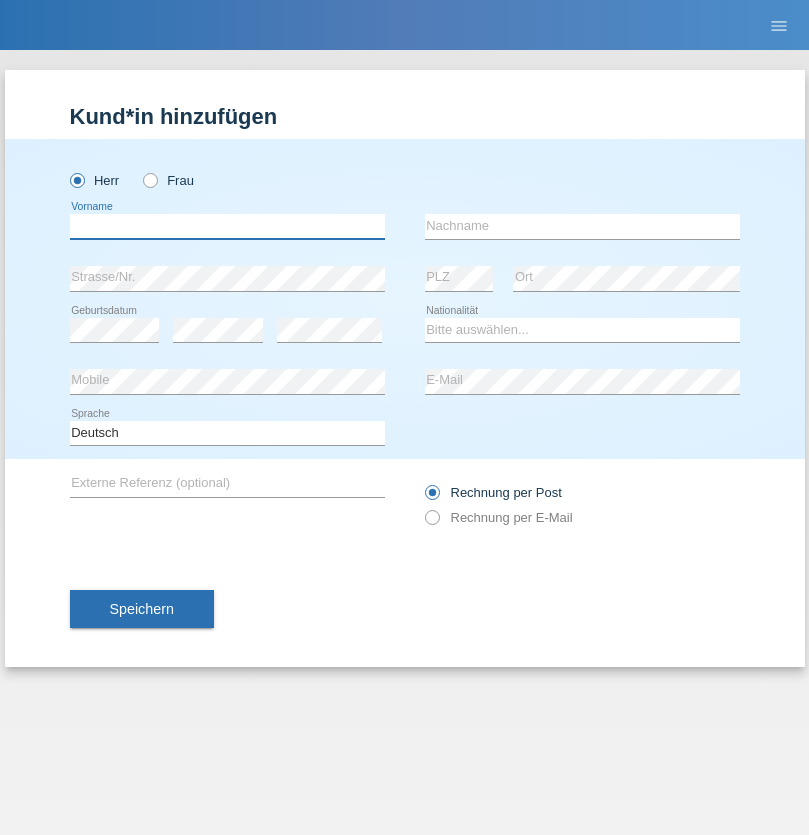 click at bounding box center (227, 226) 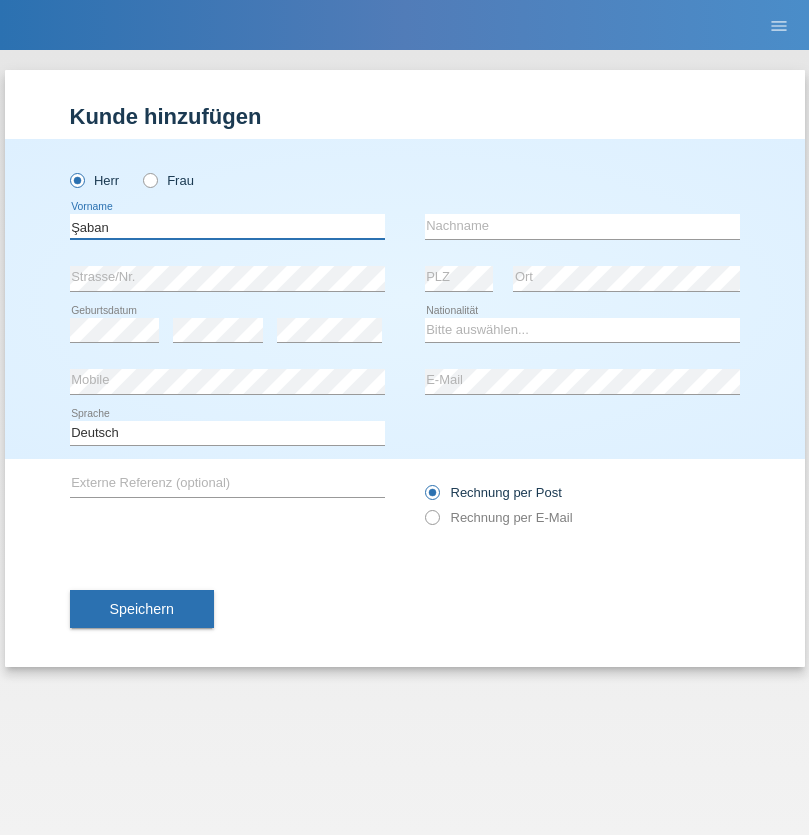 type on "Şaban" 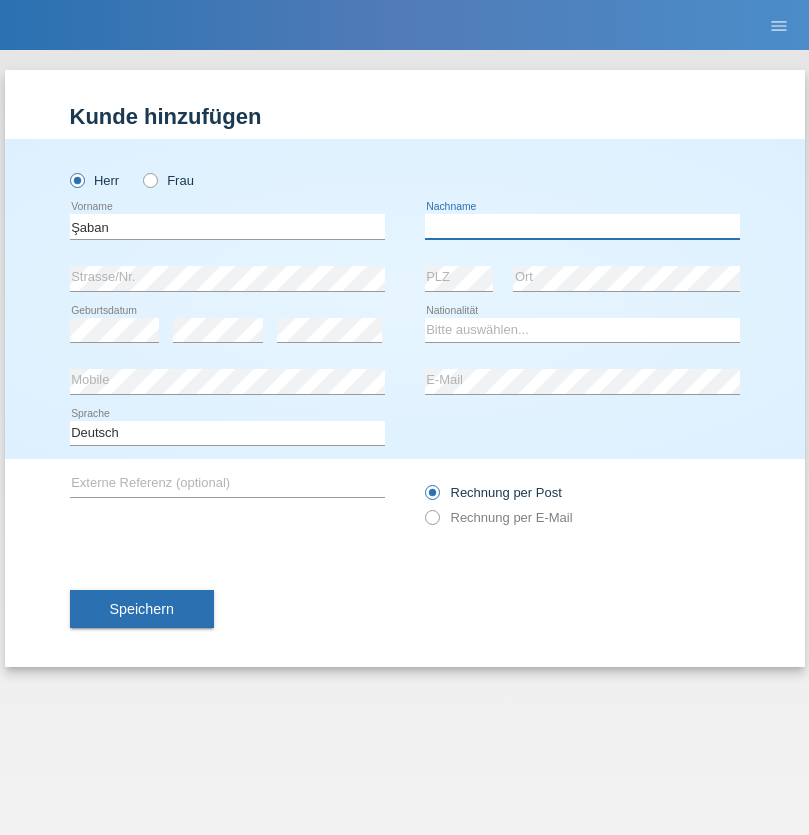 click at bounding box center (582, 226) 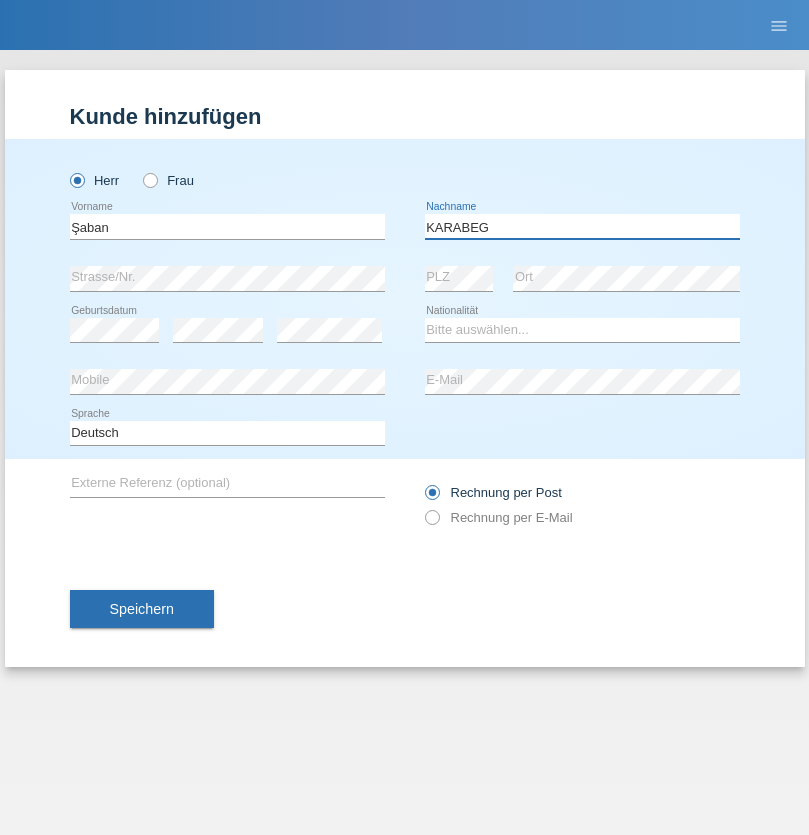 type on "KARABEG" 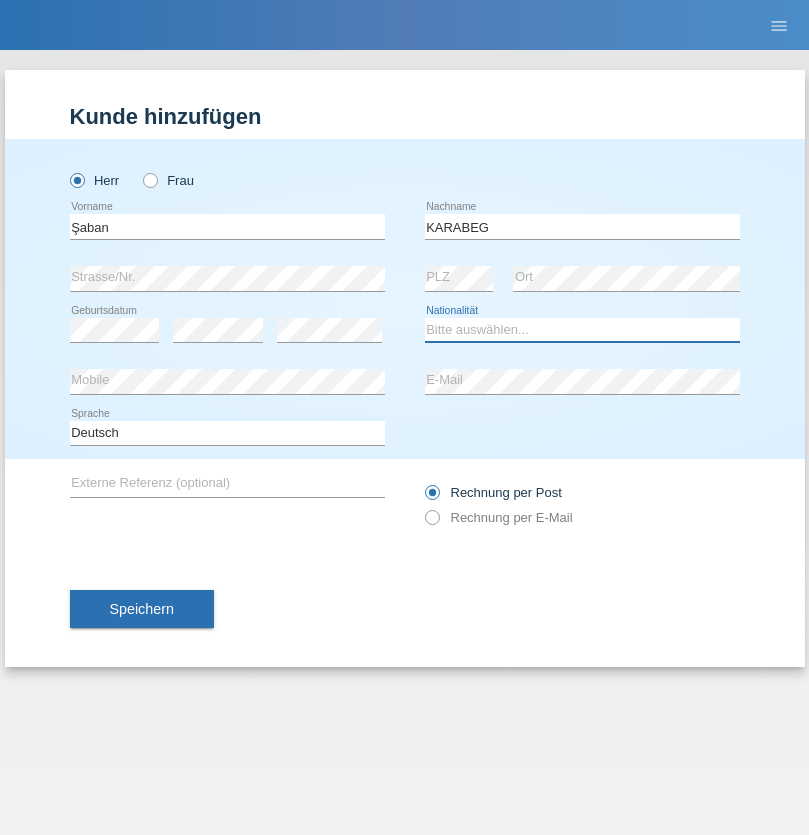 select on "TR" 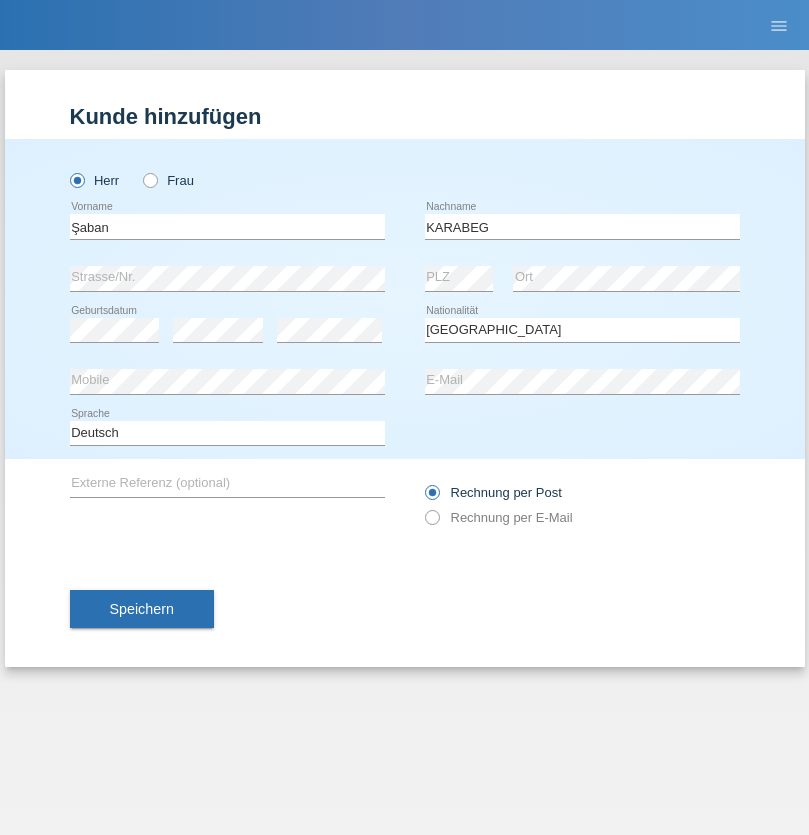 select on "C" 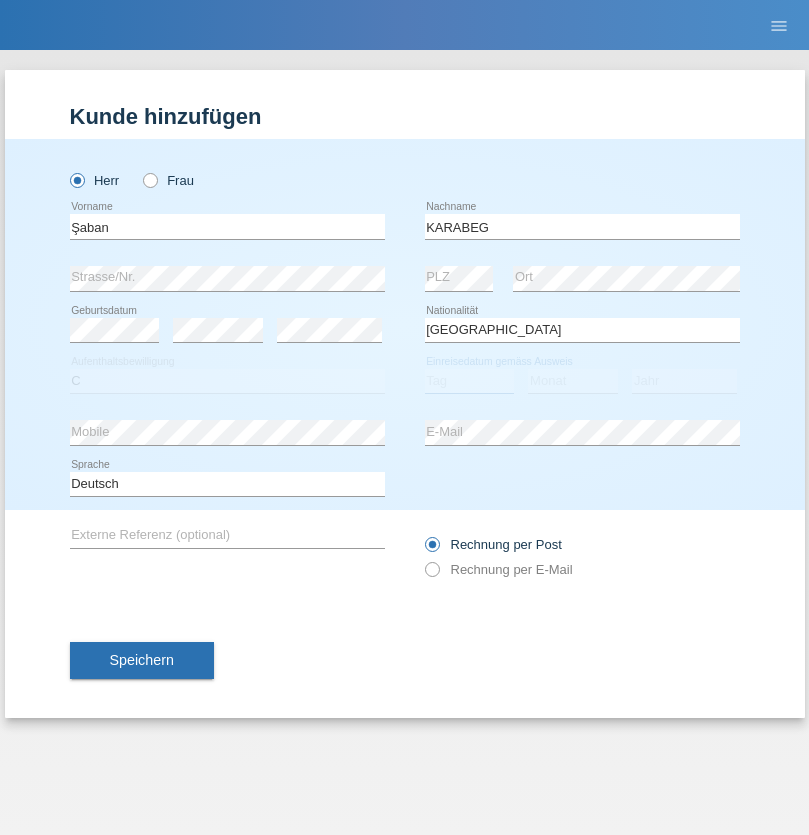 select on "25" 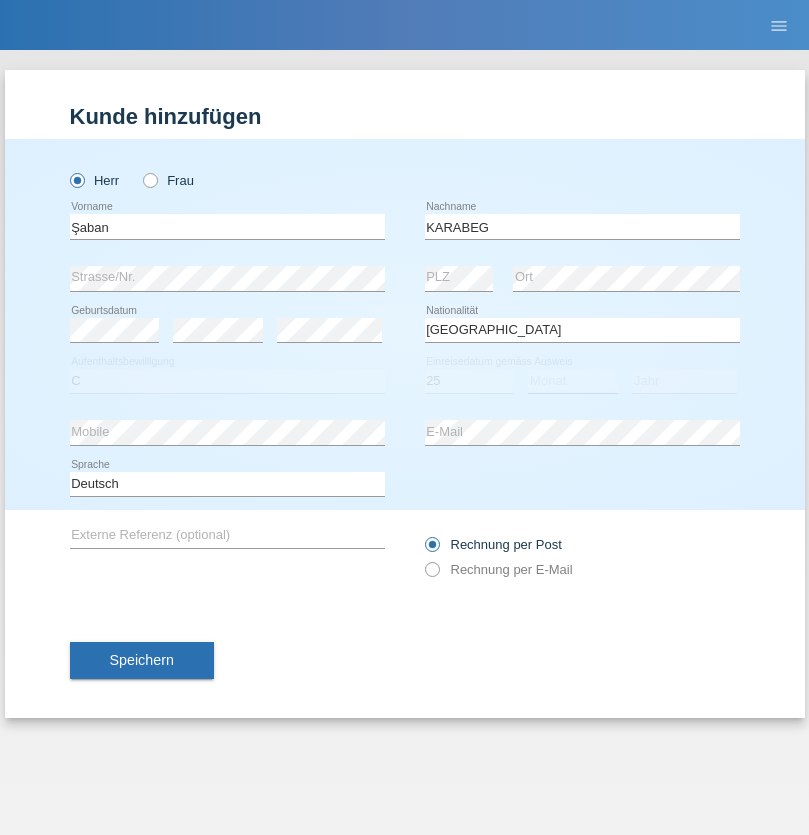 select on "09" 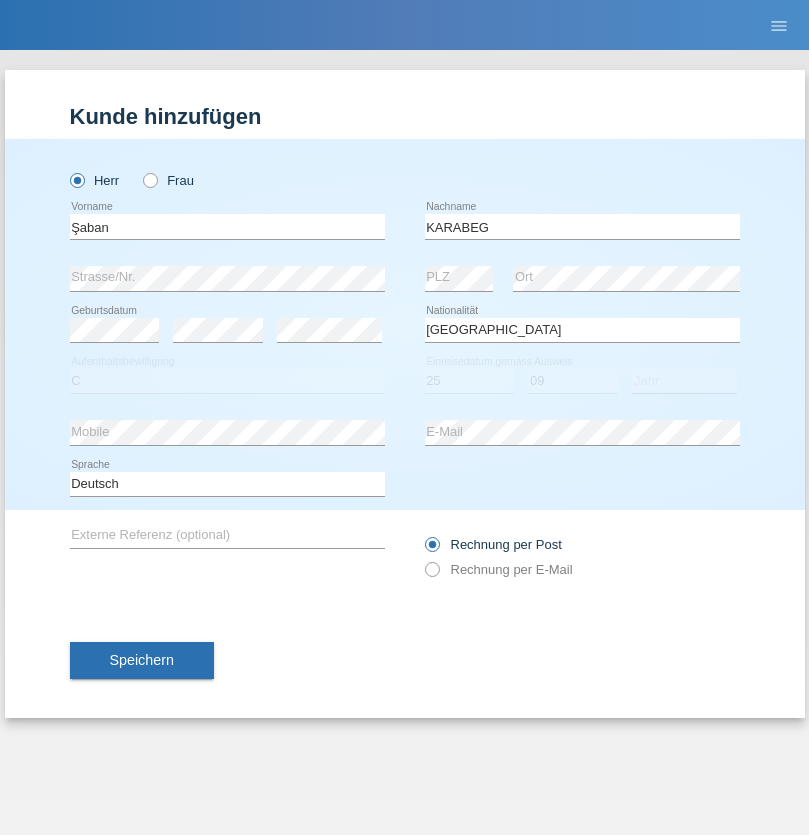 select on "2021" 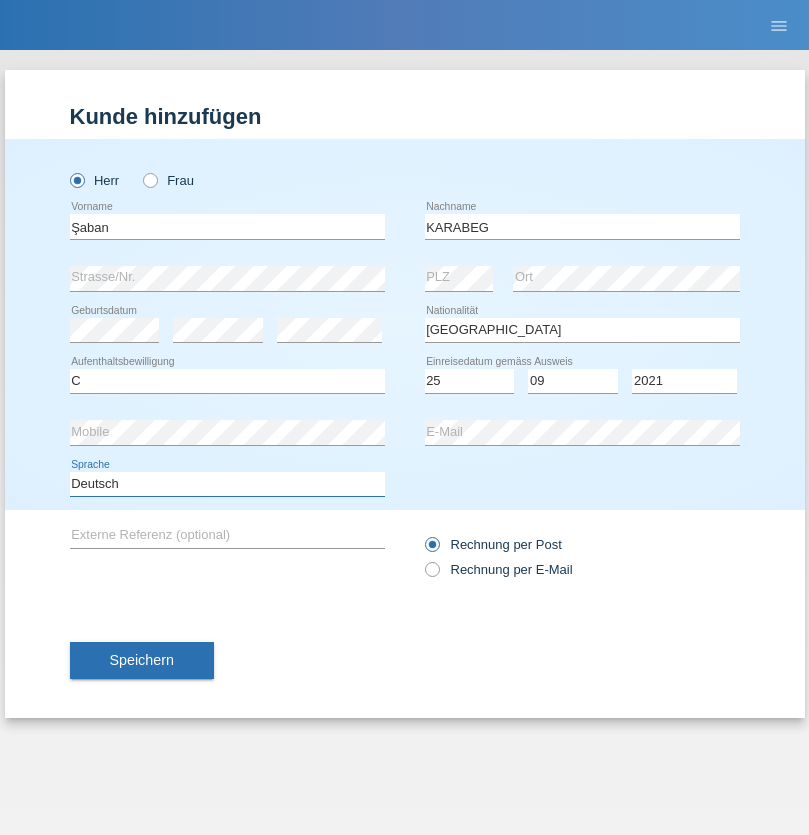 select on "en" 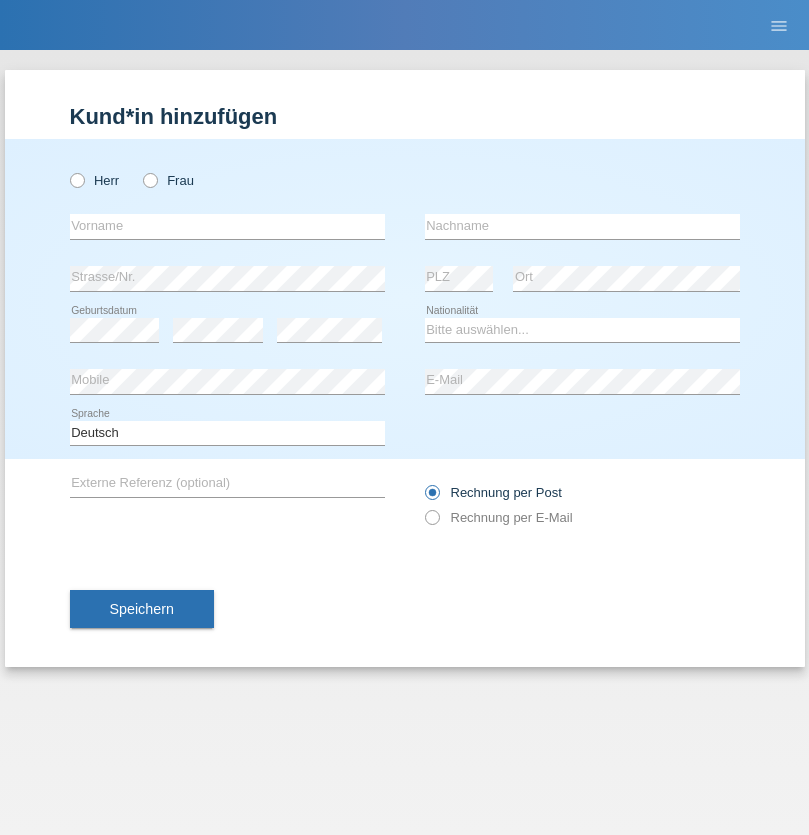 scroll, scrollTop: 0, scrollLeft: 0, axis: both 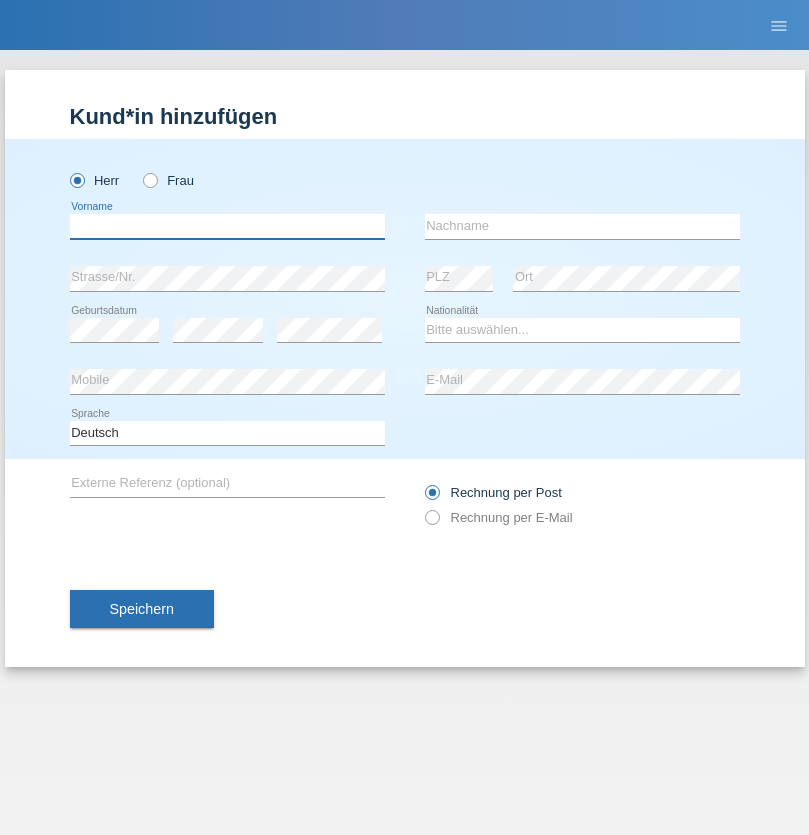 click at bounding box center (227, 226) 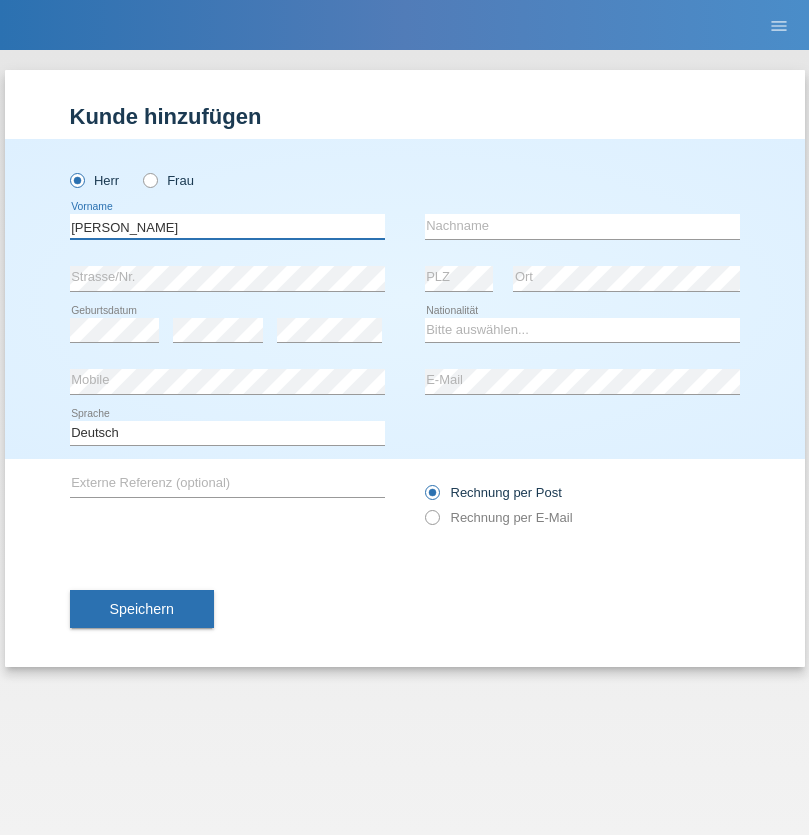 type on "[PERSON_NAME]" 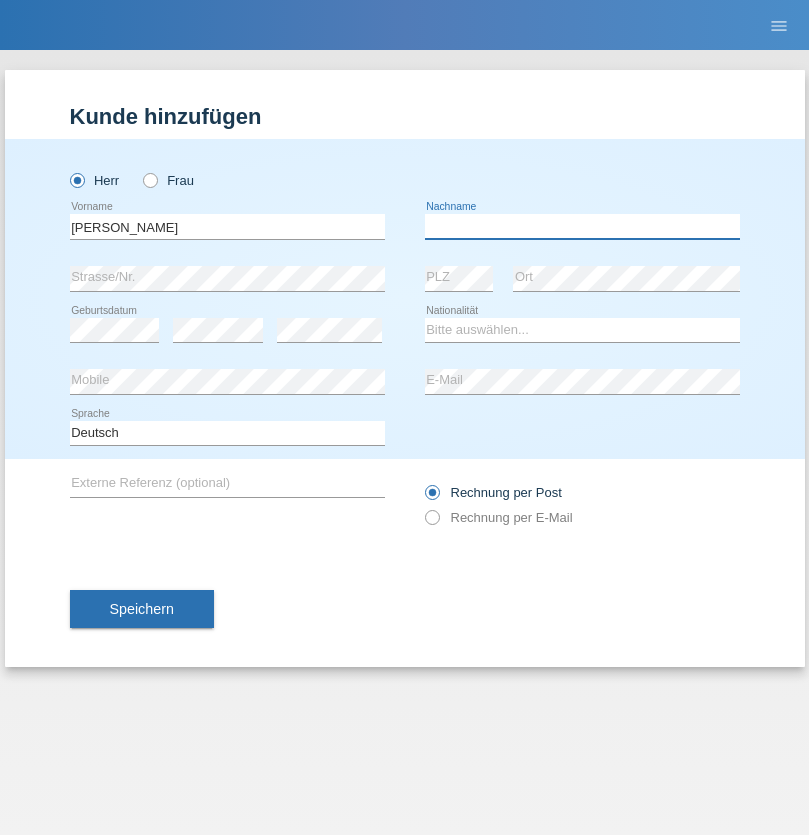 click at bounding box center (582, 226) 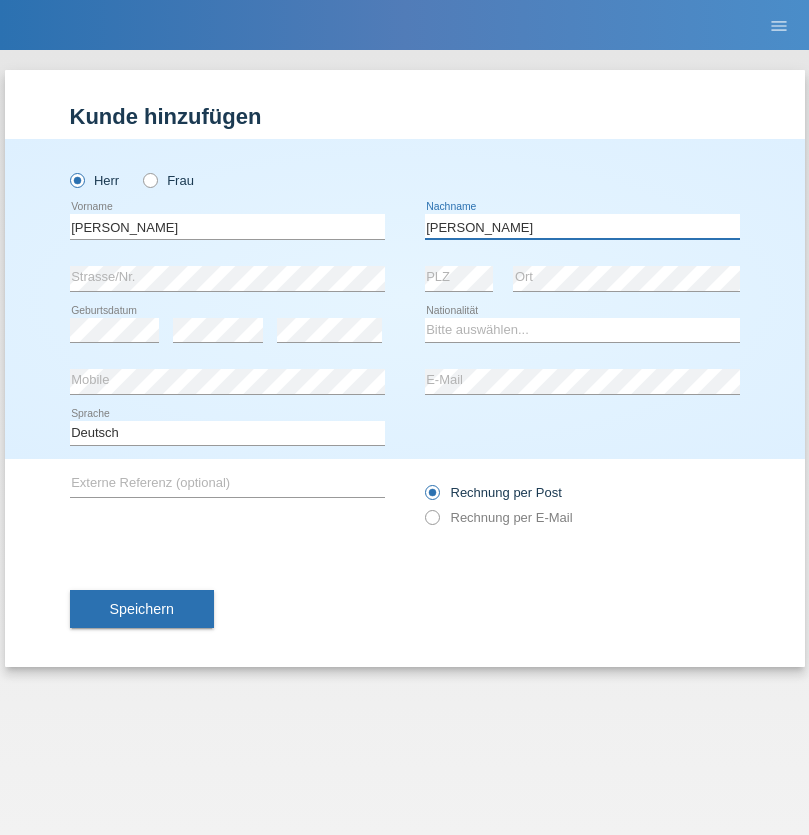 type on "[PERSON_NAME]" 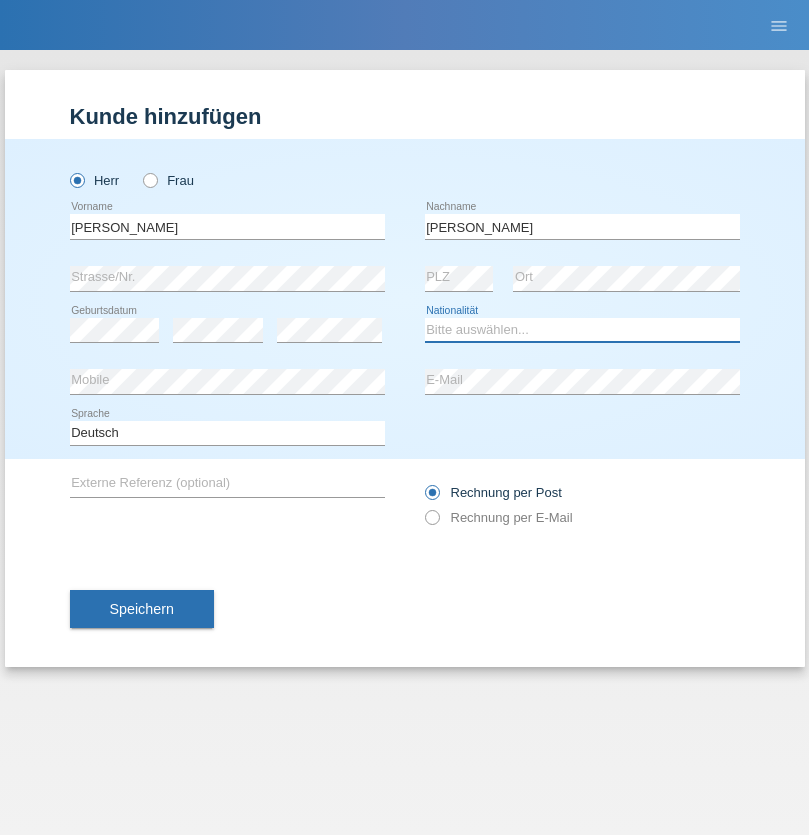 select on "AO" 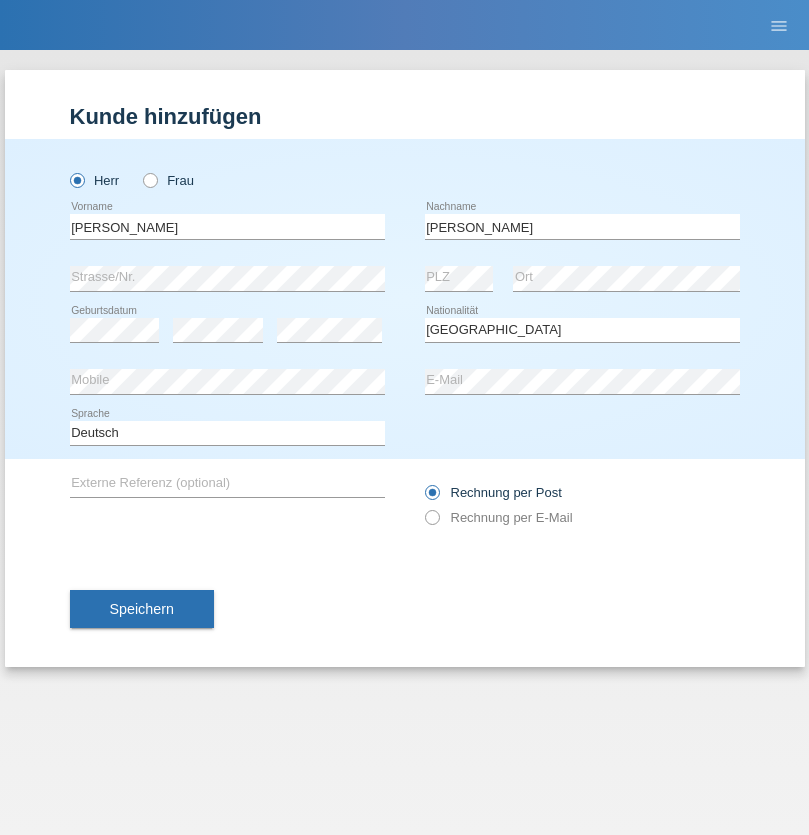 select on "C" 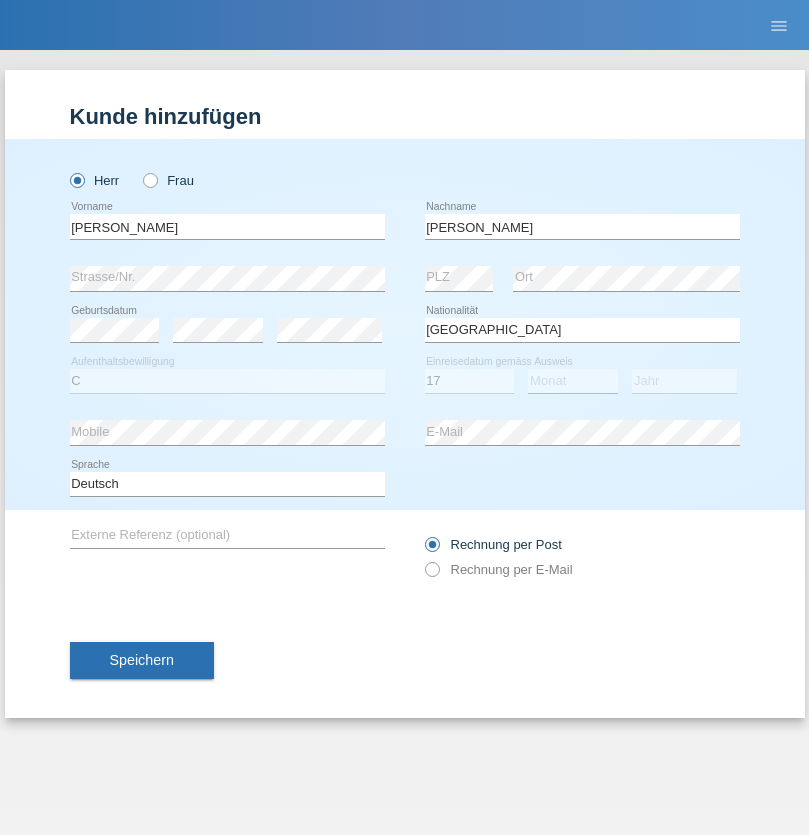 select on "10" 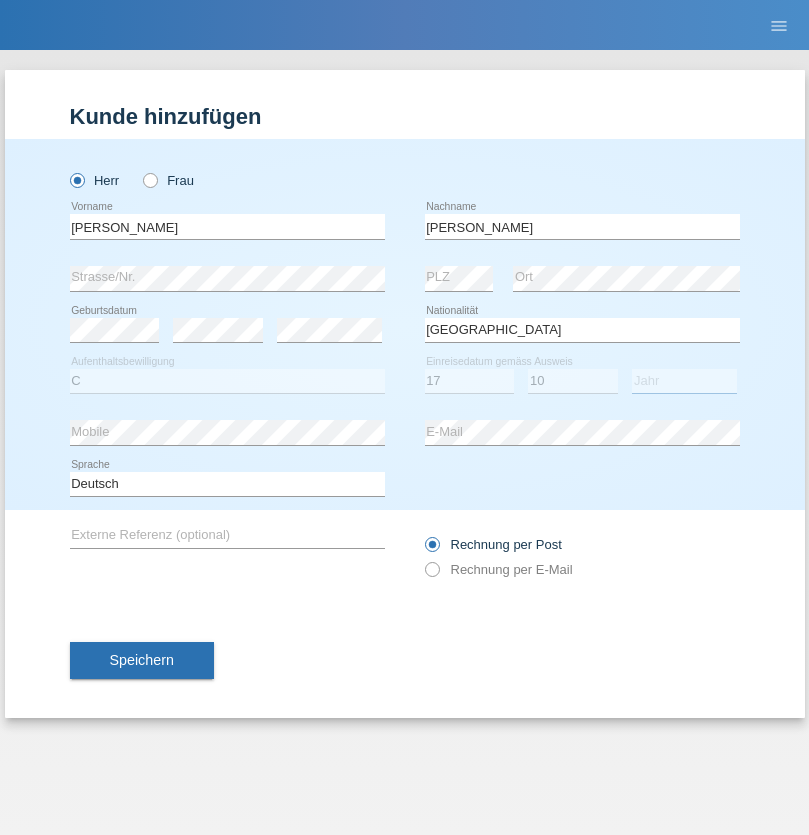 select on "2021" 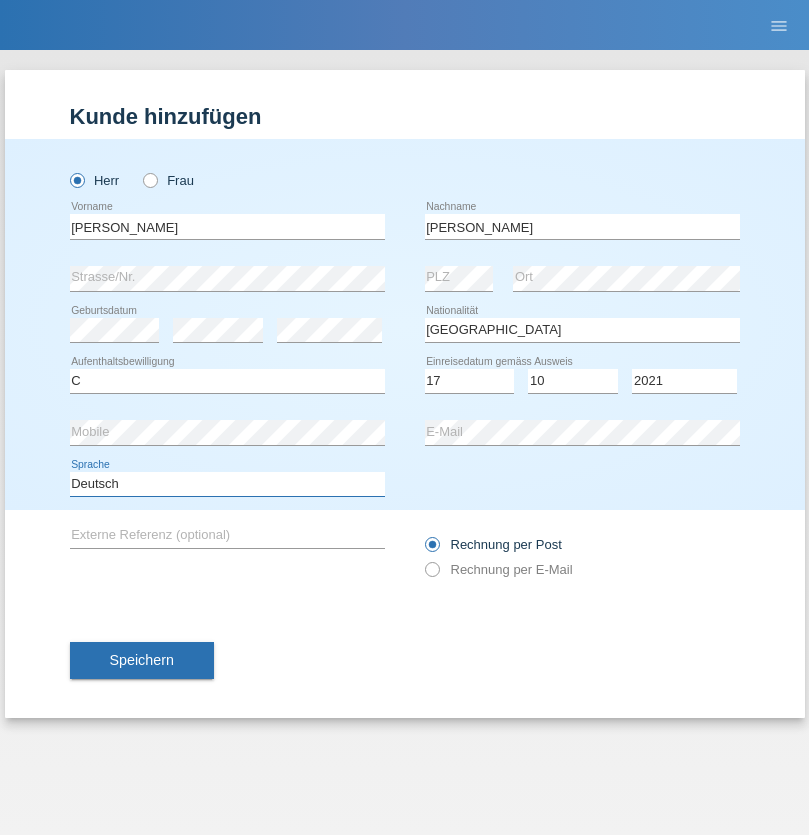 select on "en" 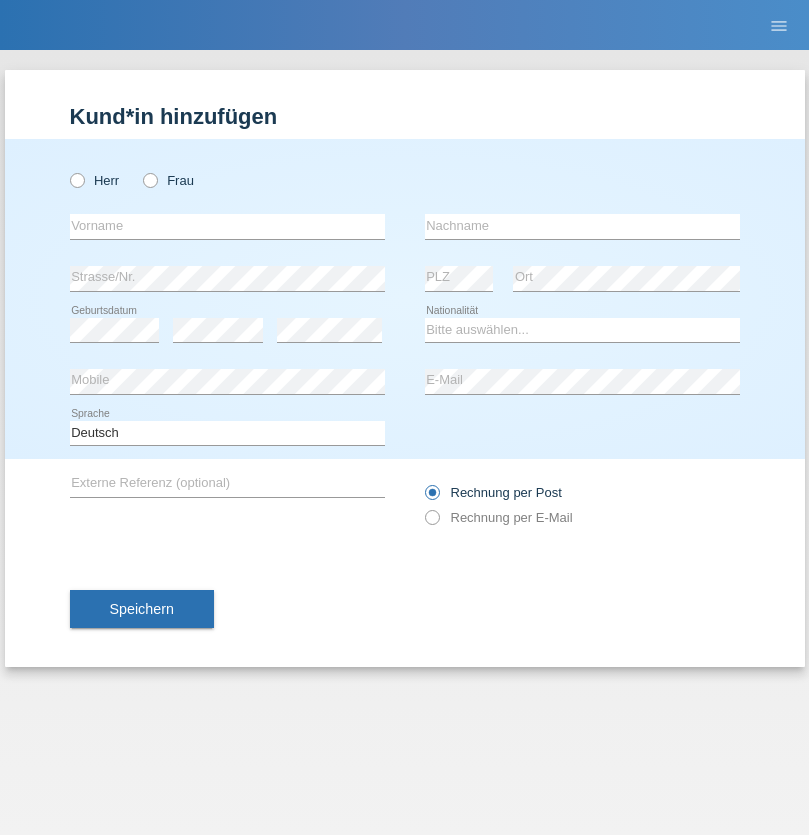 scroll, scrollTop: 0, scrollLeft: 0, axis: both 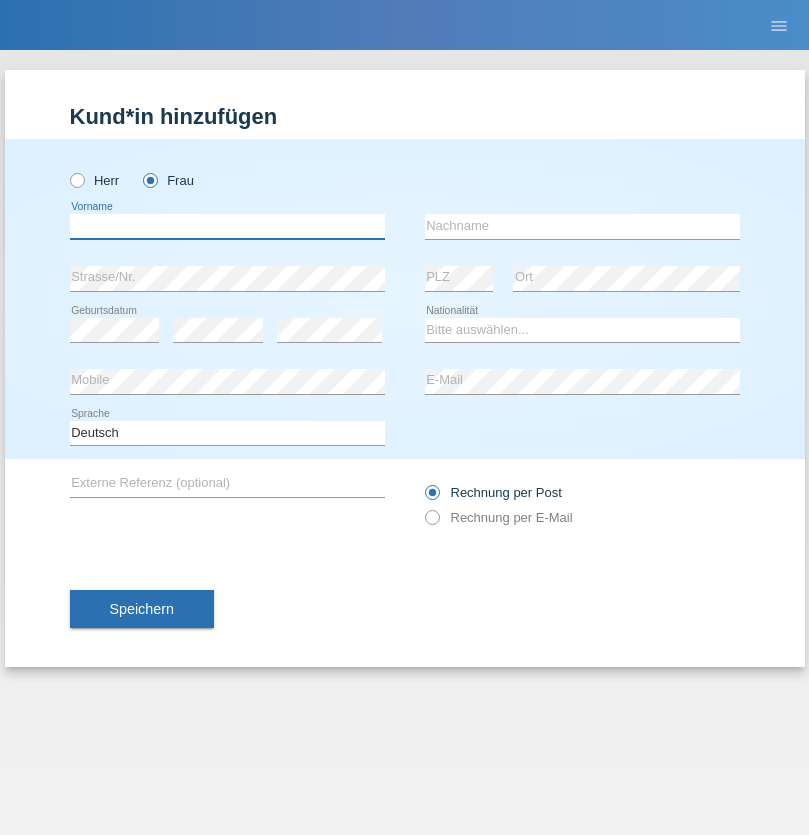 click at bounding box center (227, 226) 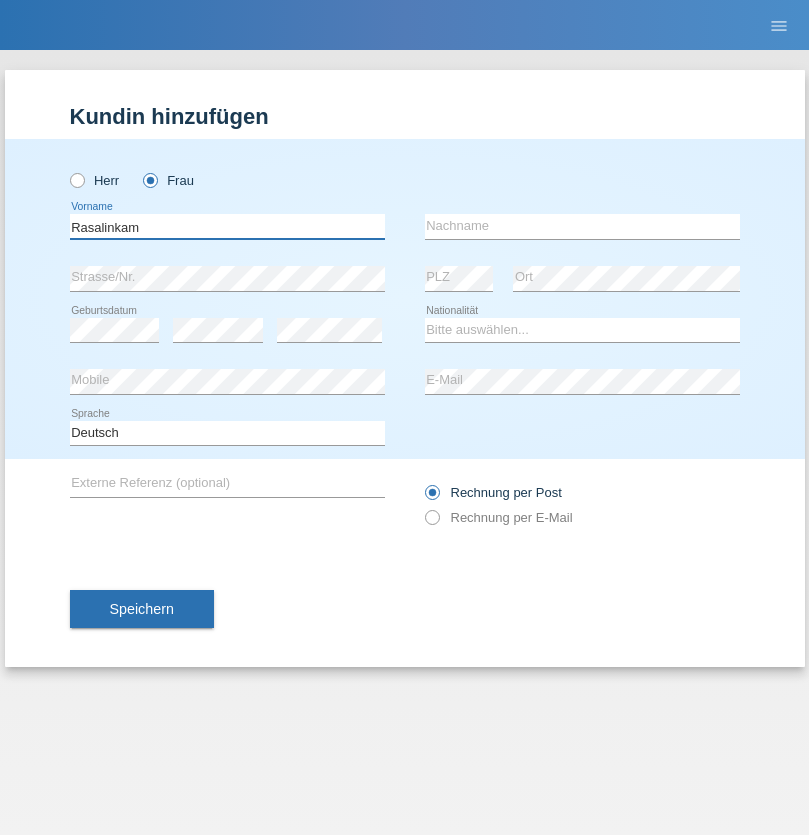 type on "Rasalinkam" 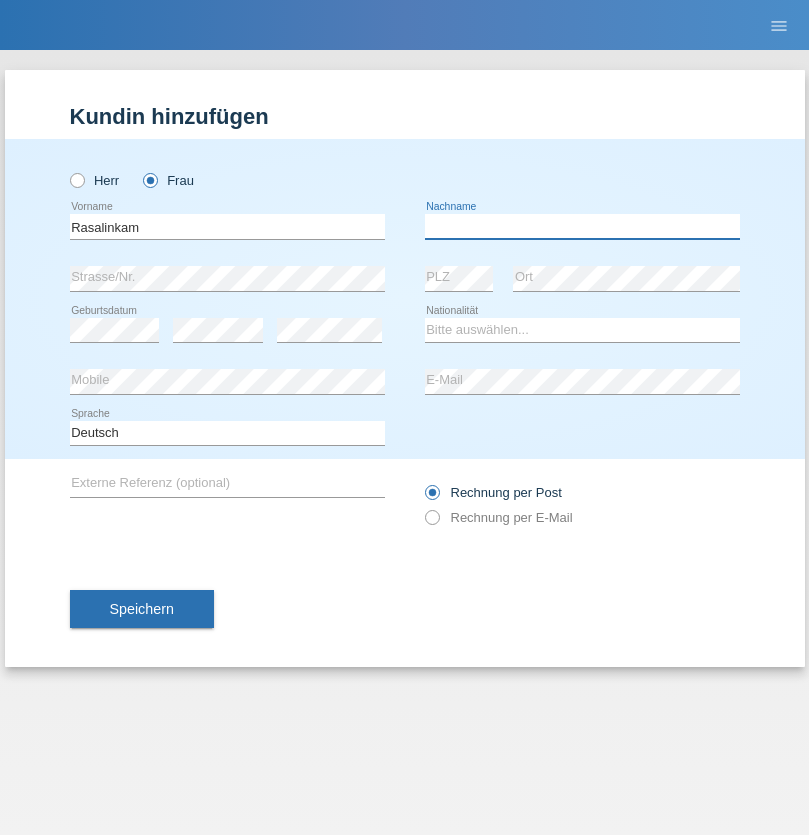 click at bounding box center [582, 226] 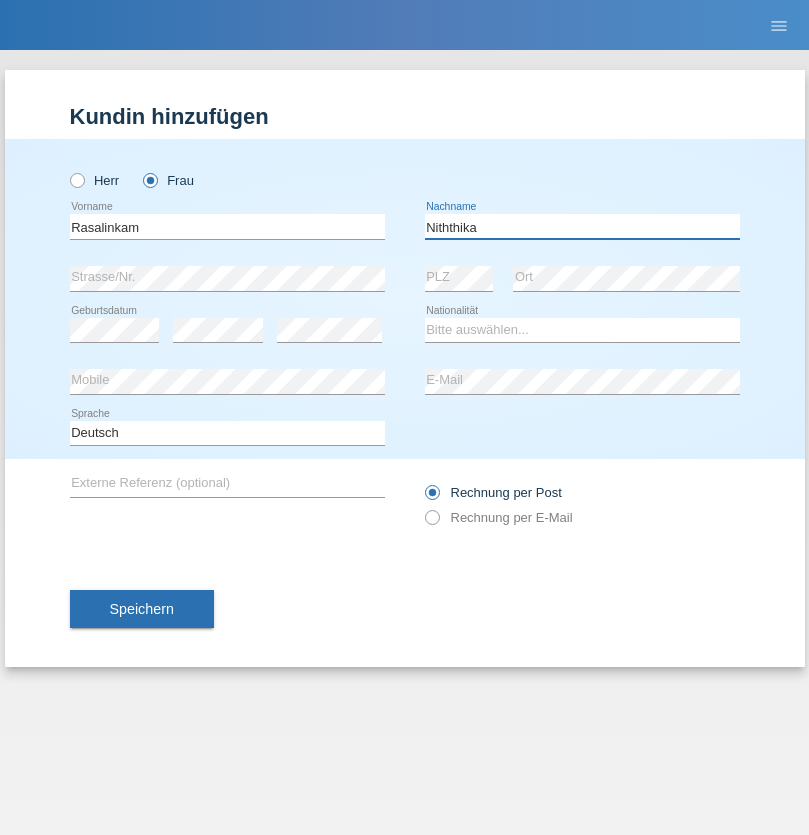type on "Niththika" 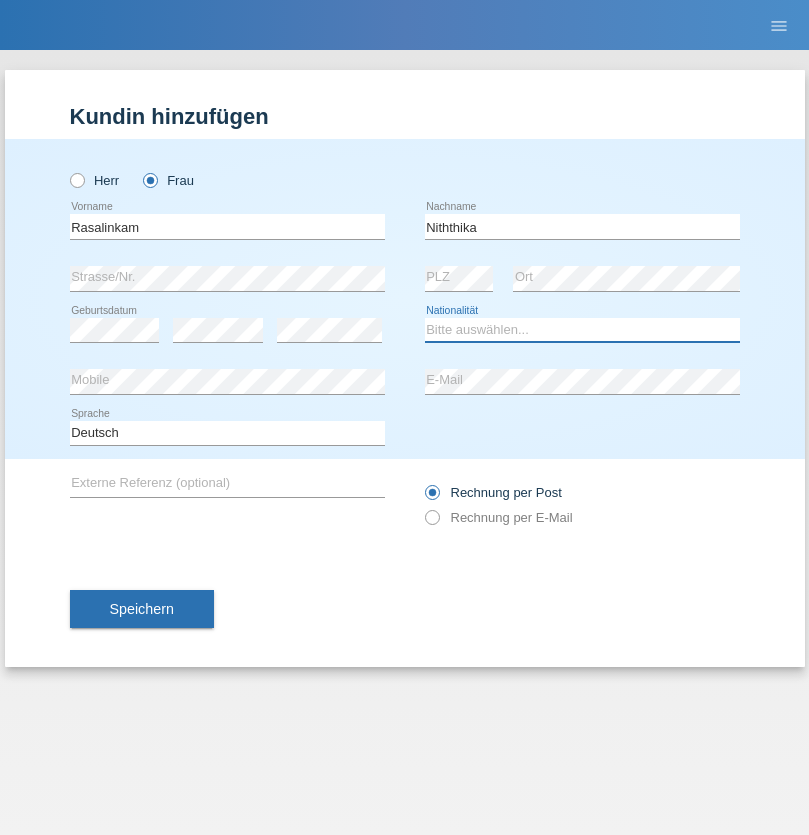 select on "LK" 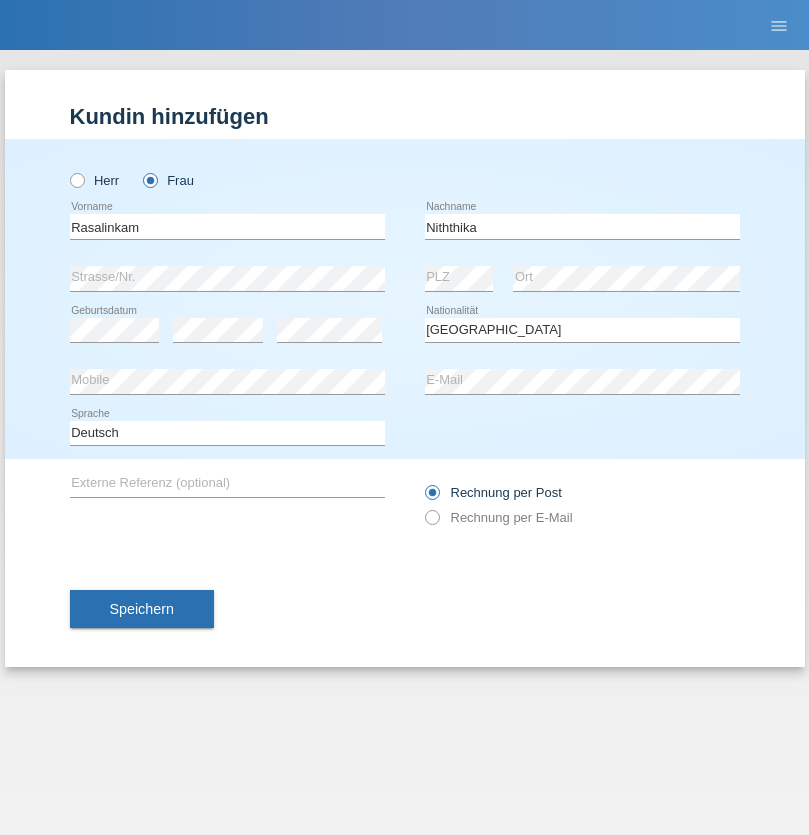 select on "C" 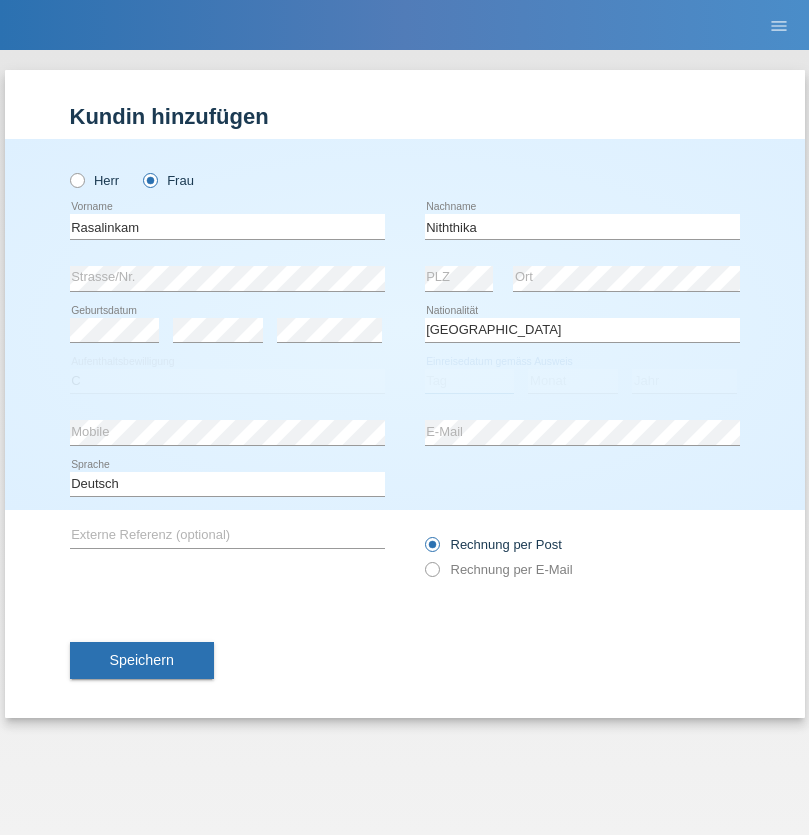 select on "22" 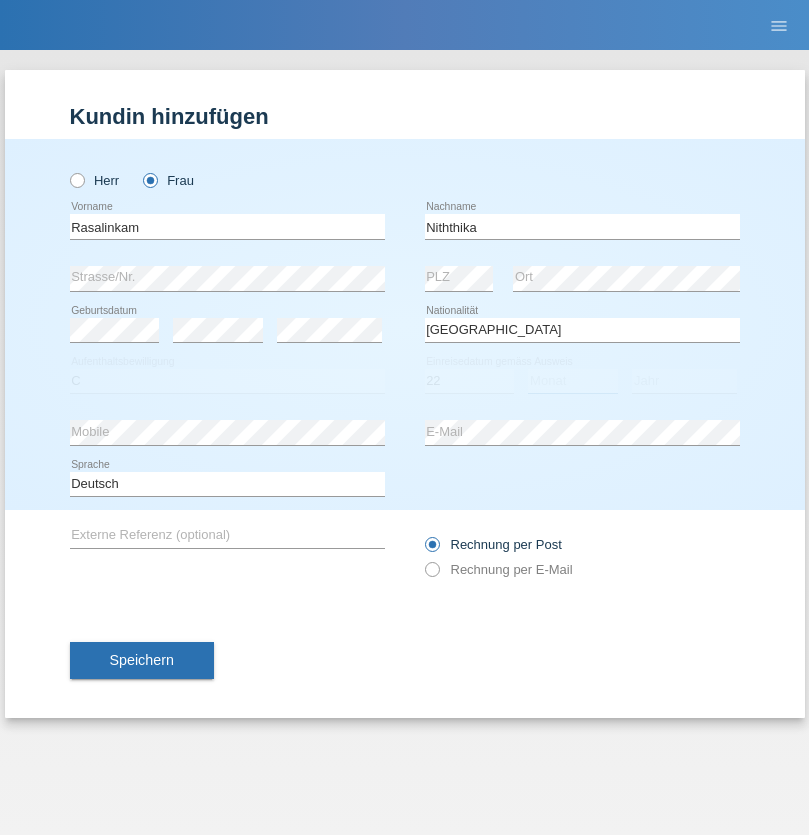 select on "07" 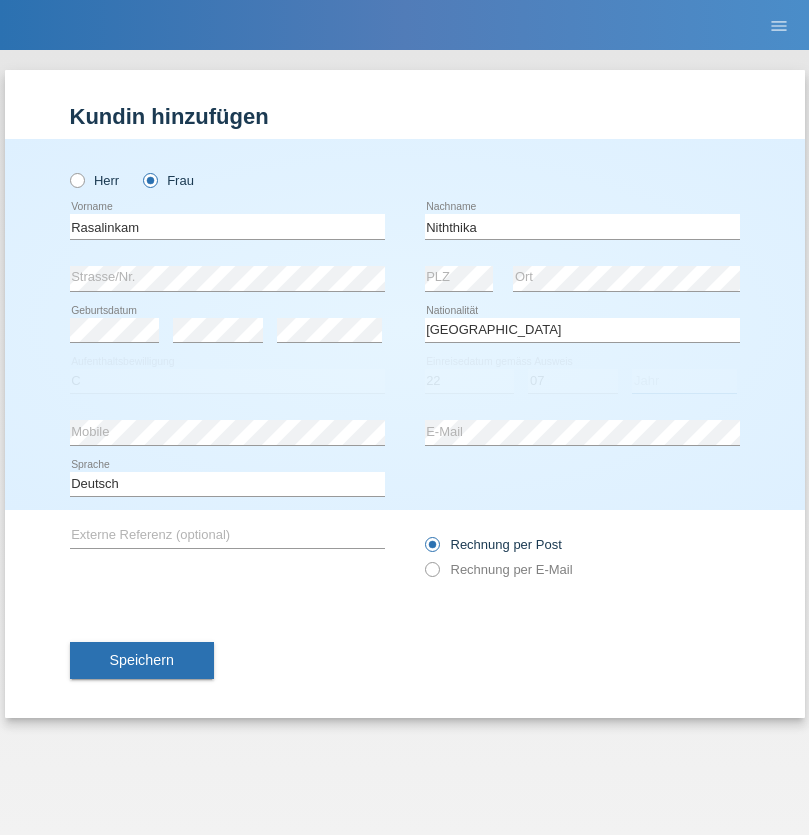 select on "2021" 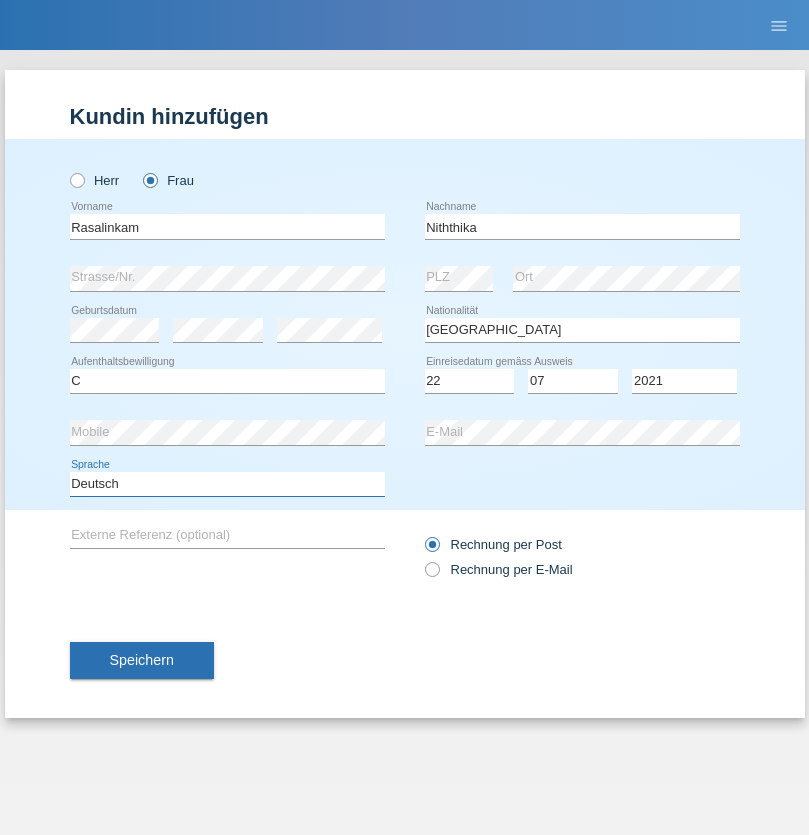 select on "en" 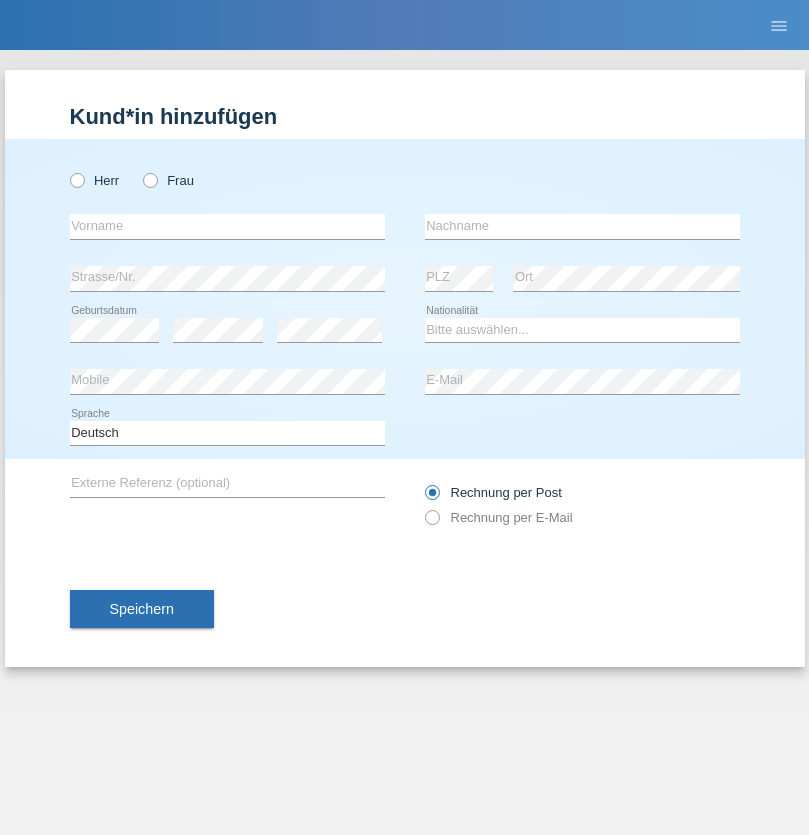 scroll, scrollTop: 0, scrollLeft: 0, axis: both 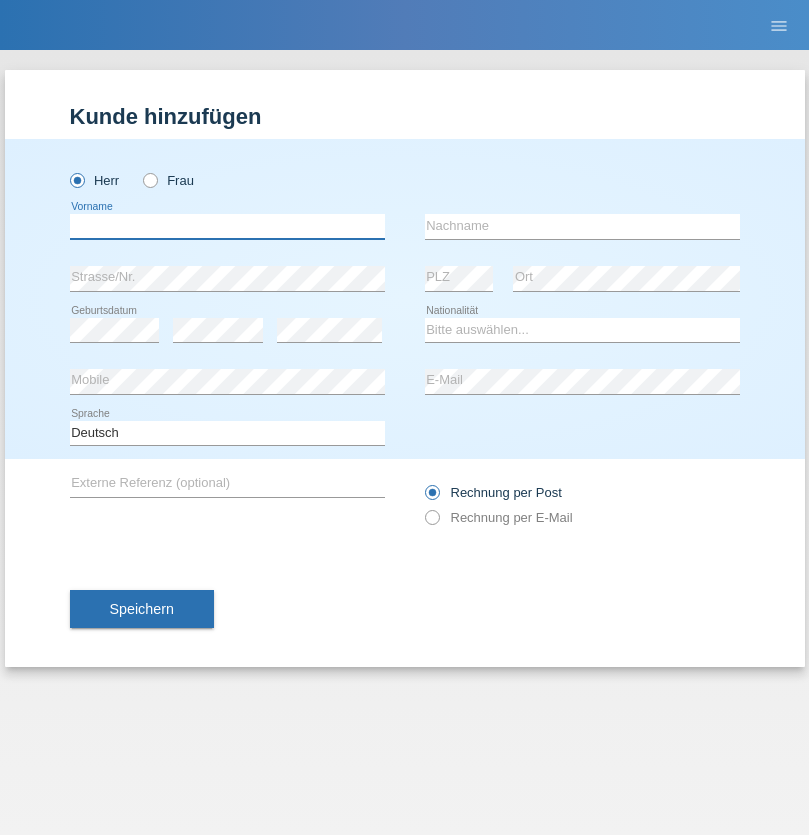 click at bounding box center (227, 226) 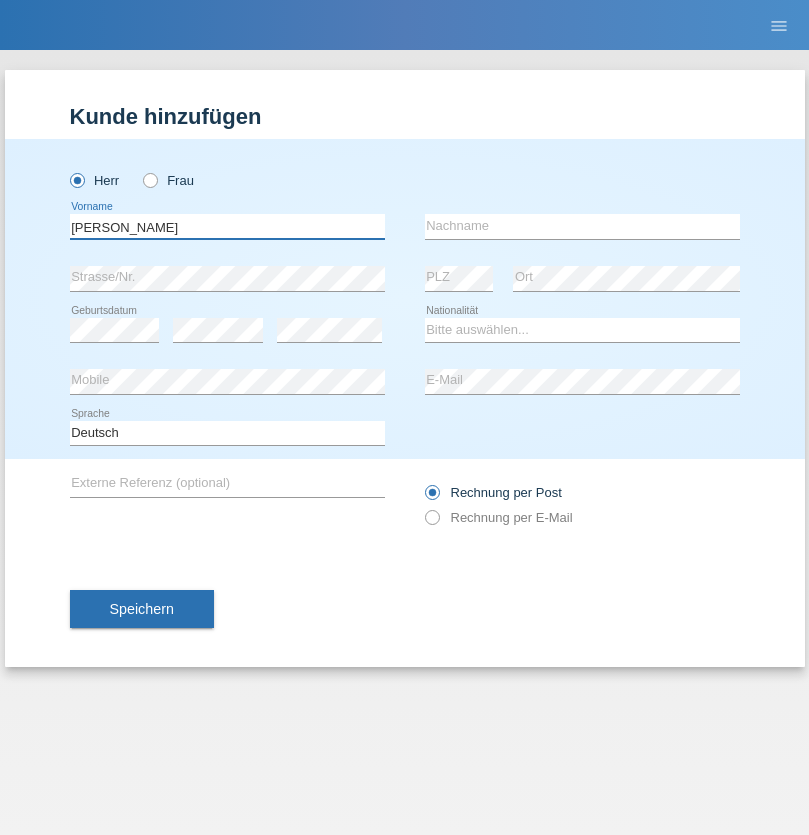 type on "Paolo" 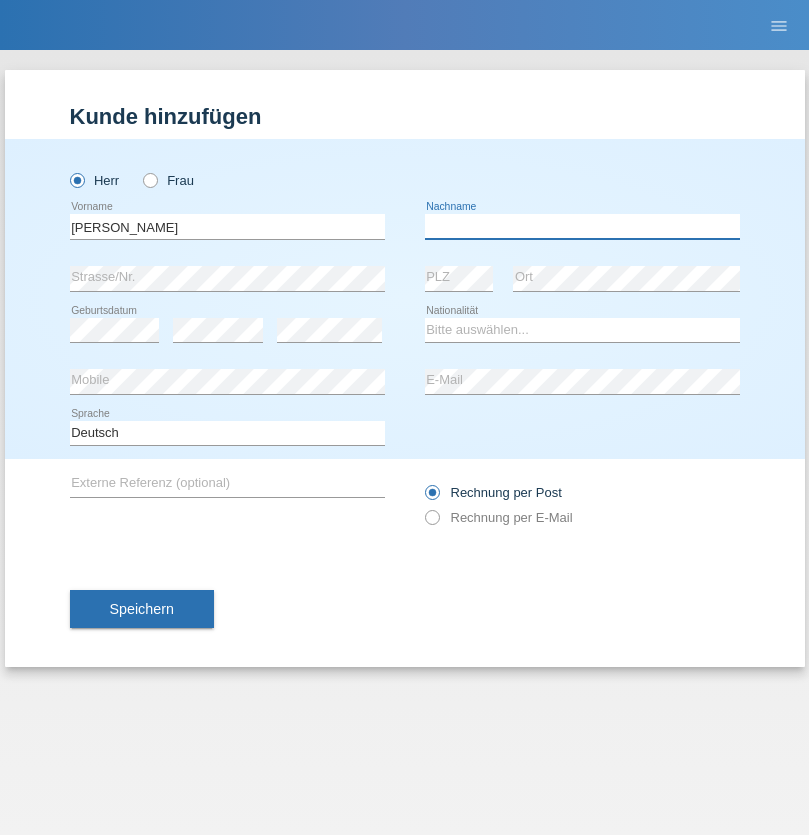 click at bounding box center [582, 226] 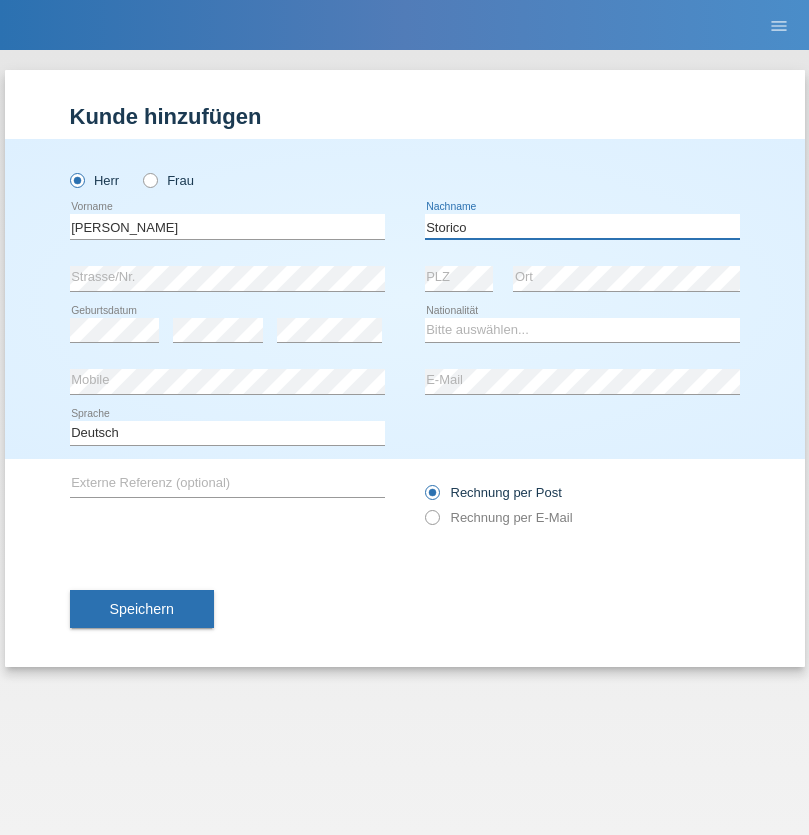 type on "Storico" 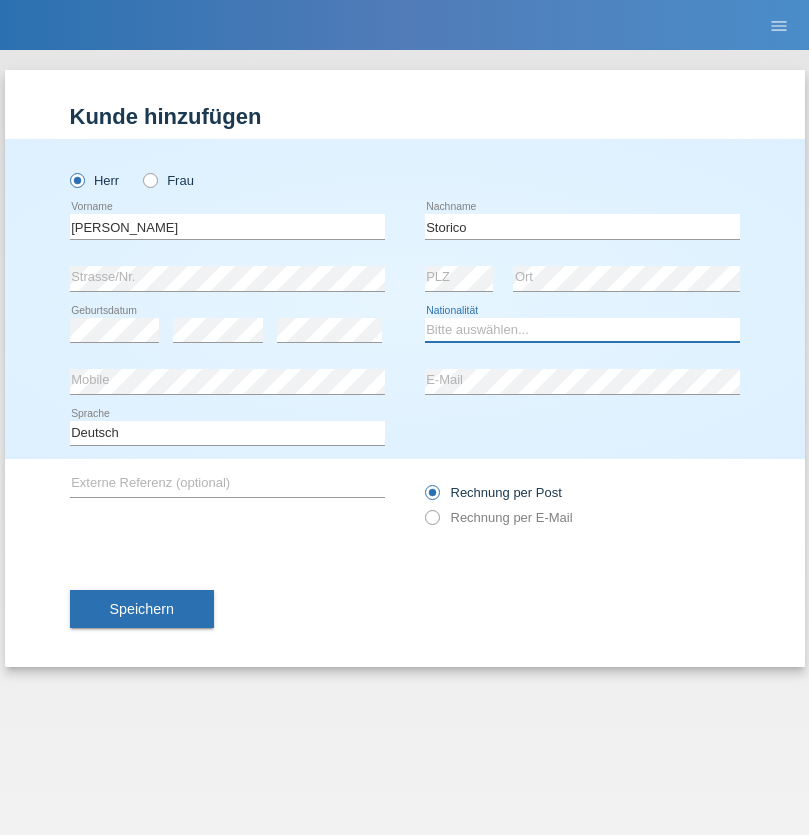 select on "IT" 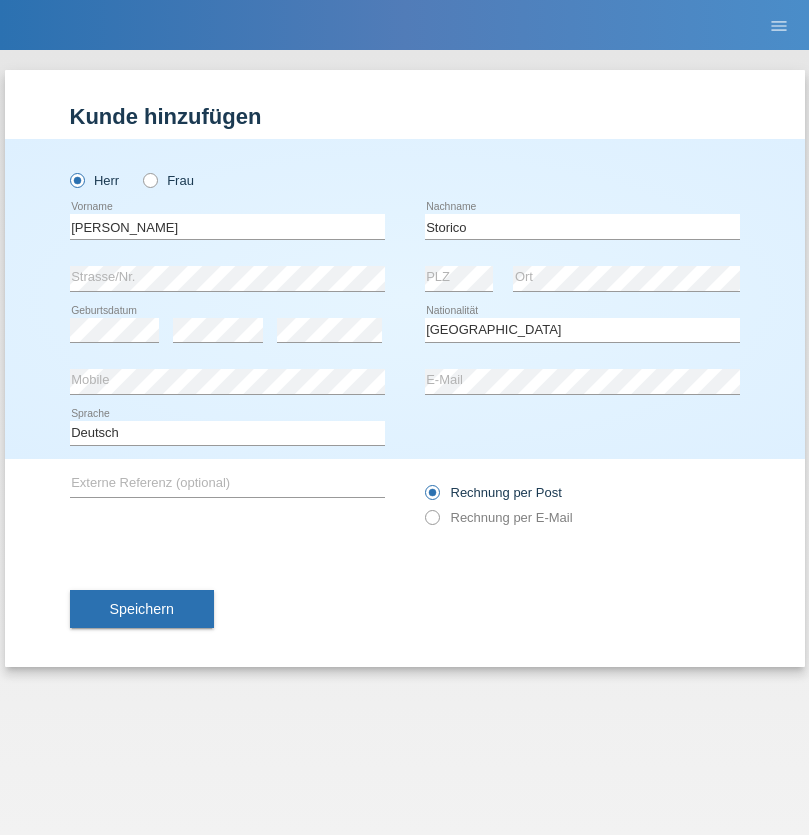 select on "C" 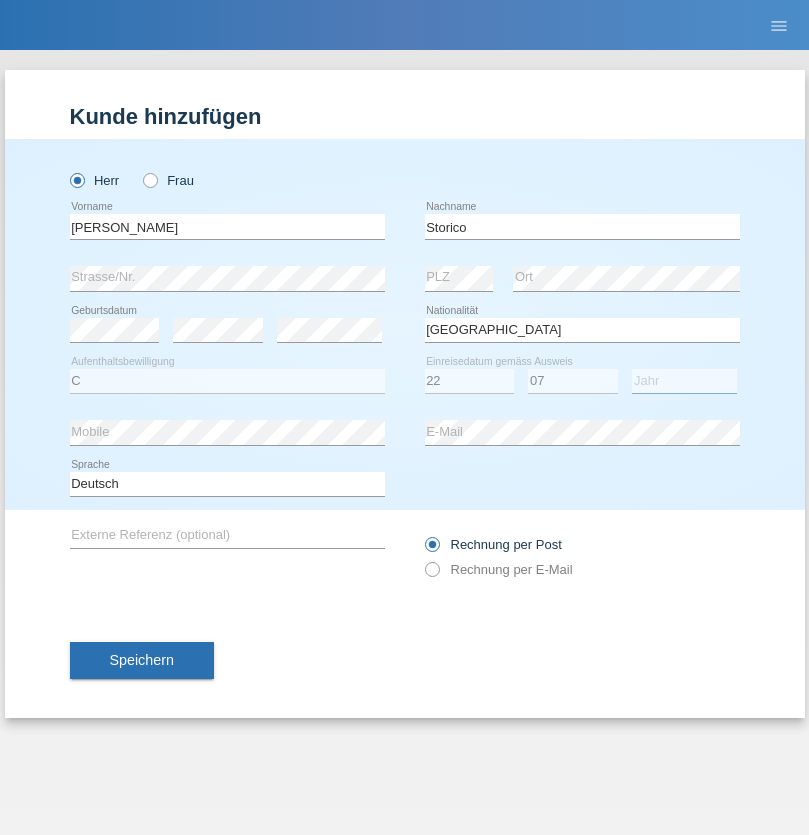 select on "2021" 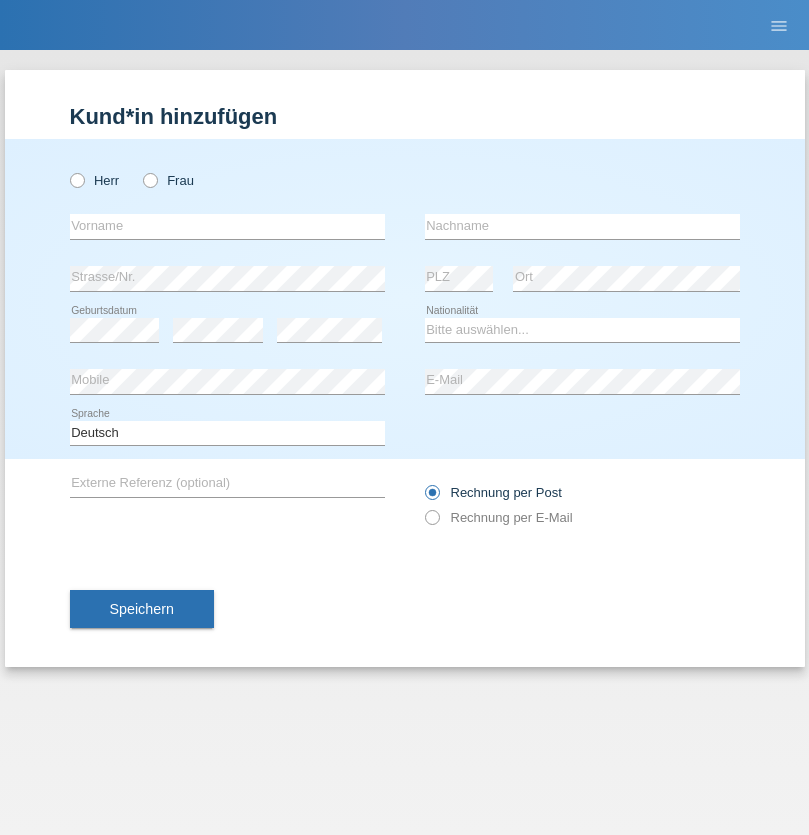 scroll, scrollTop: 0, scrollLeft: 0, axis: both 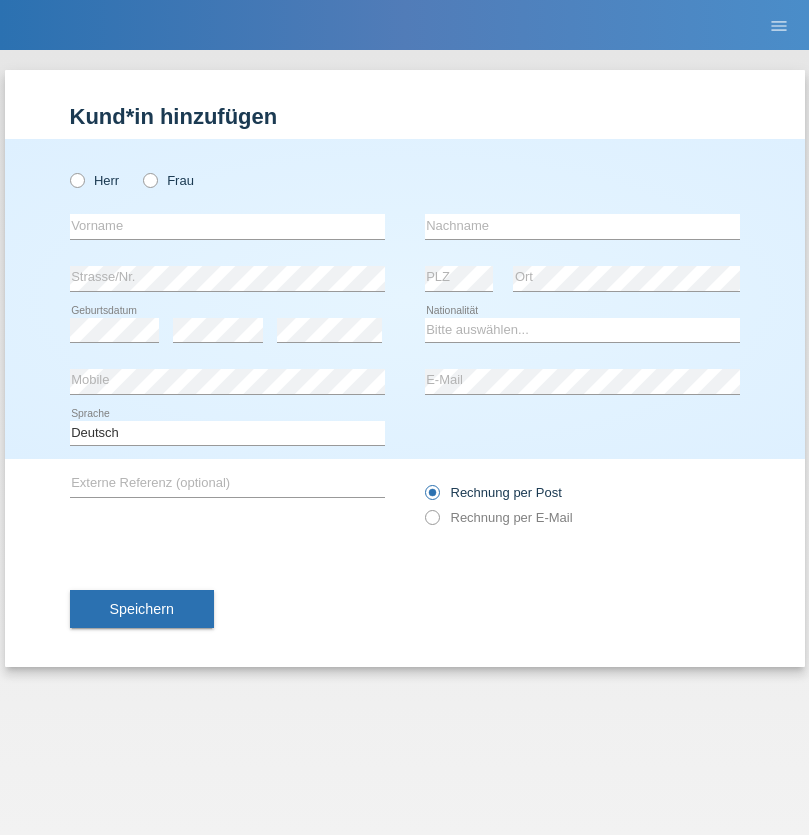 radio on "true" 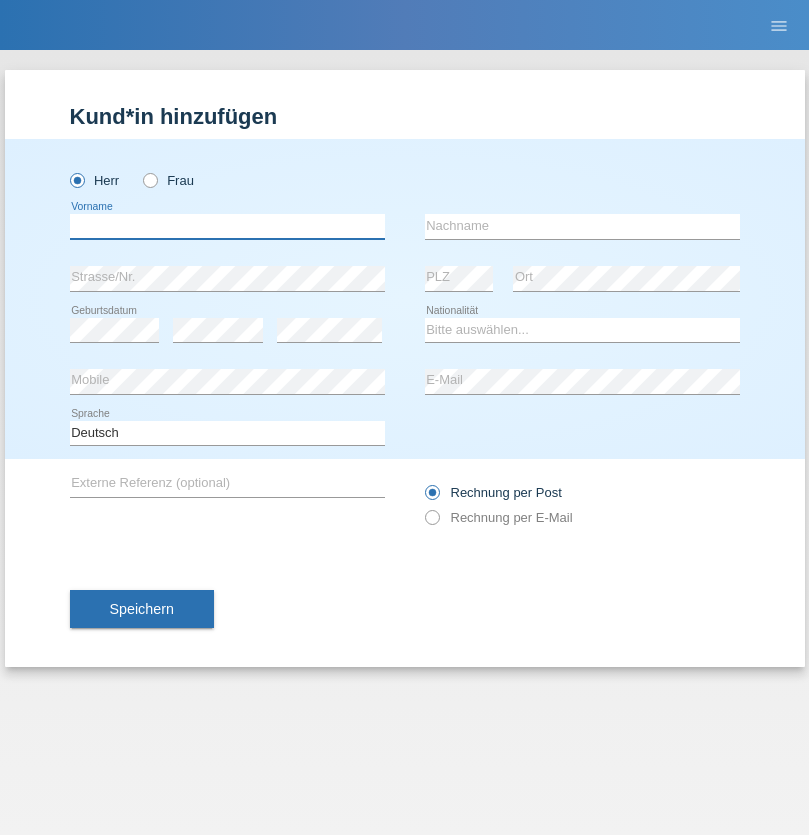 click at bounding box center [227, 226] 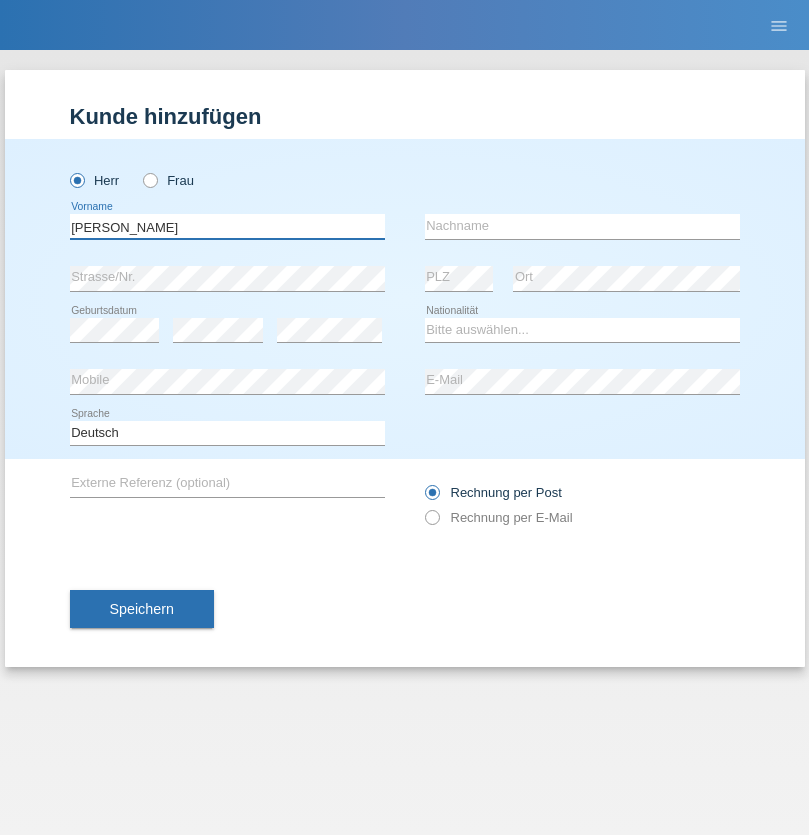 type on "[PERSON_NAME]" 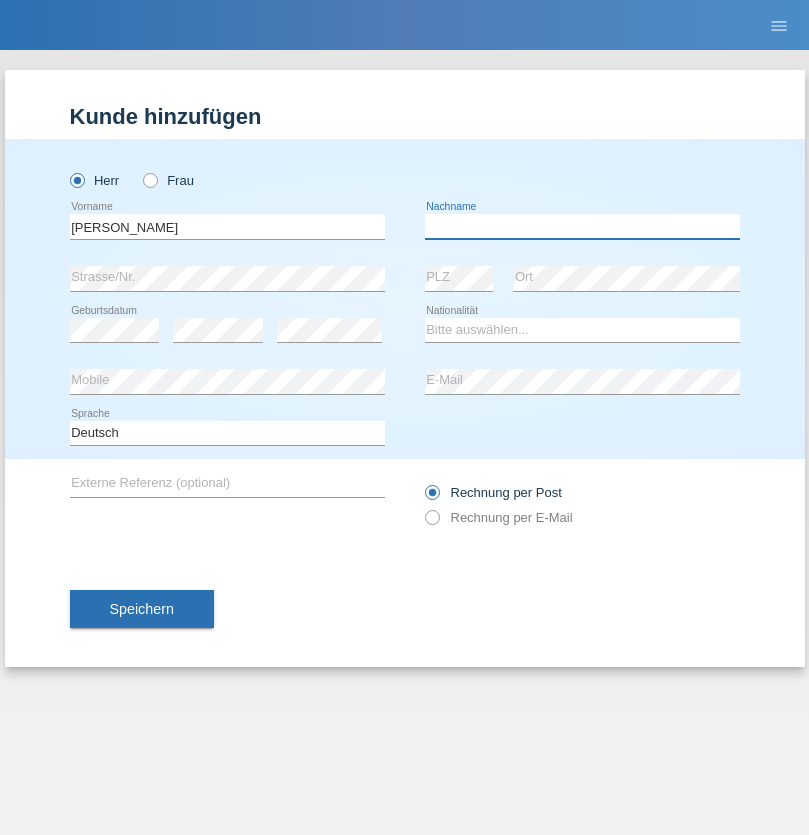 click at bounding box center [582, 226] 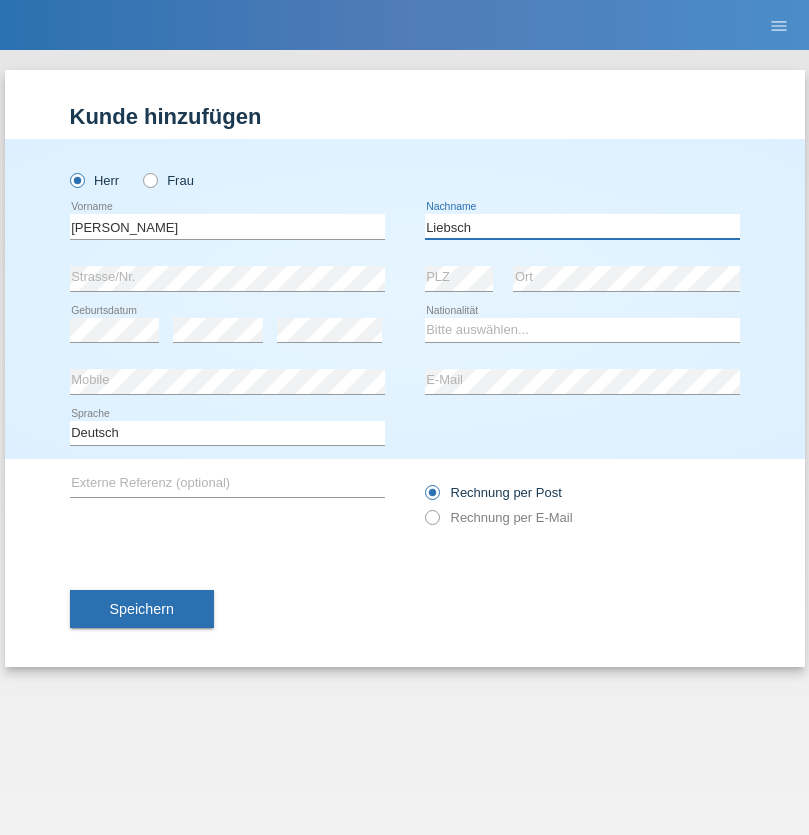 type on "Liebsch" 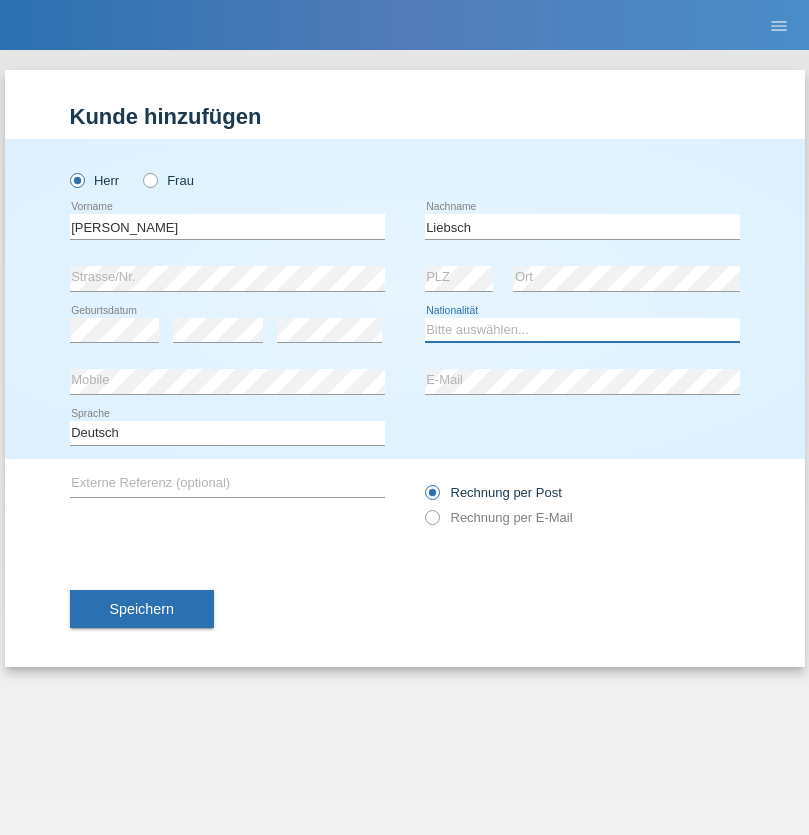 select on "DE" 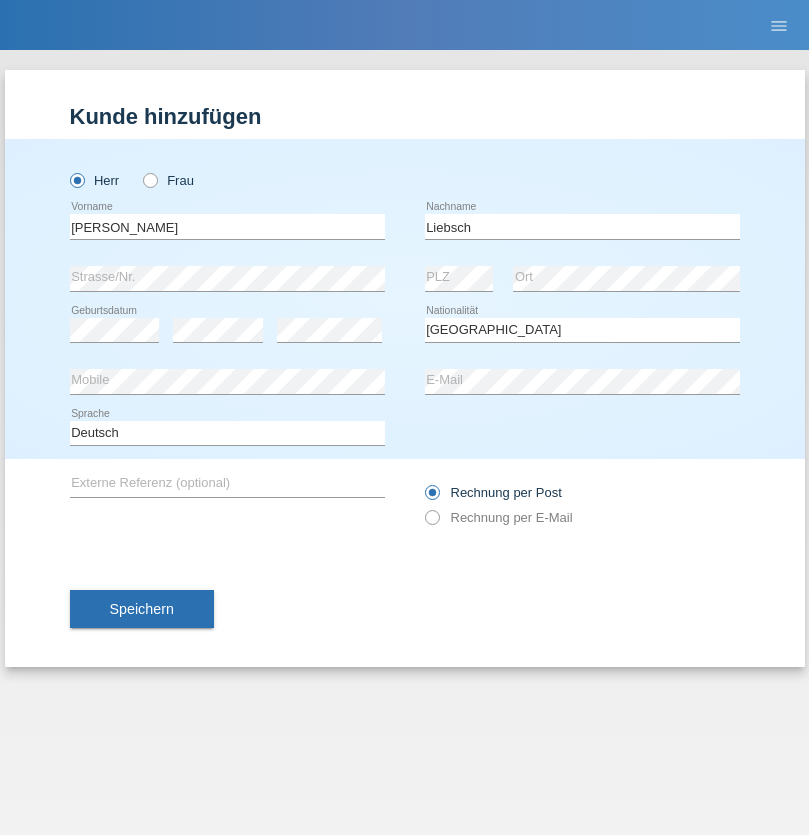 select on "C" 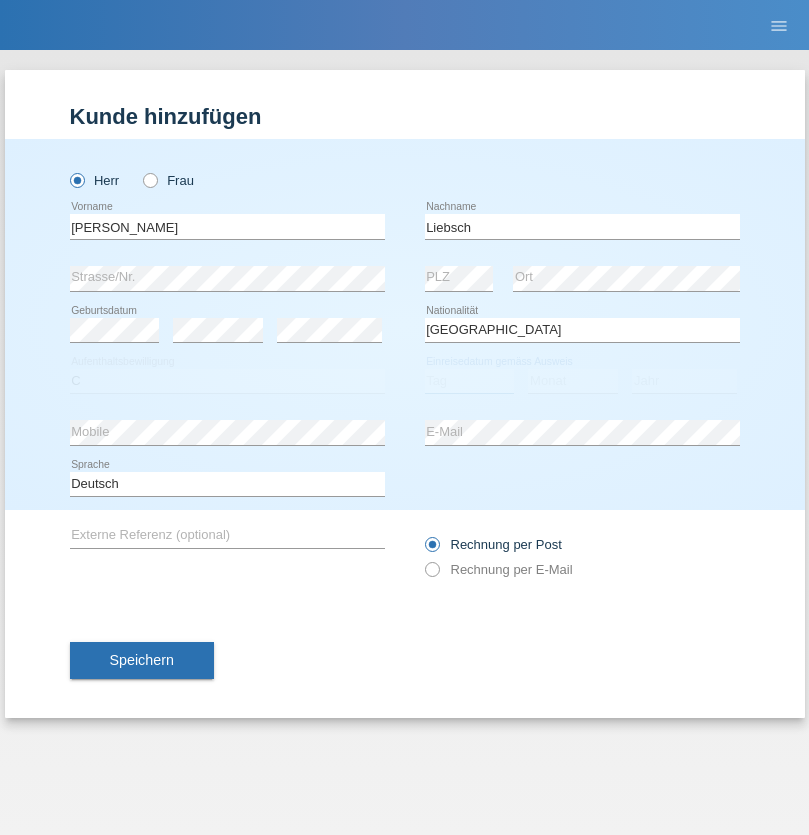 select on "22" 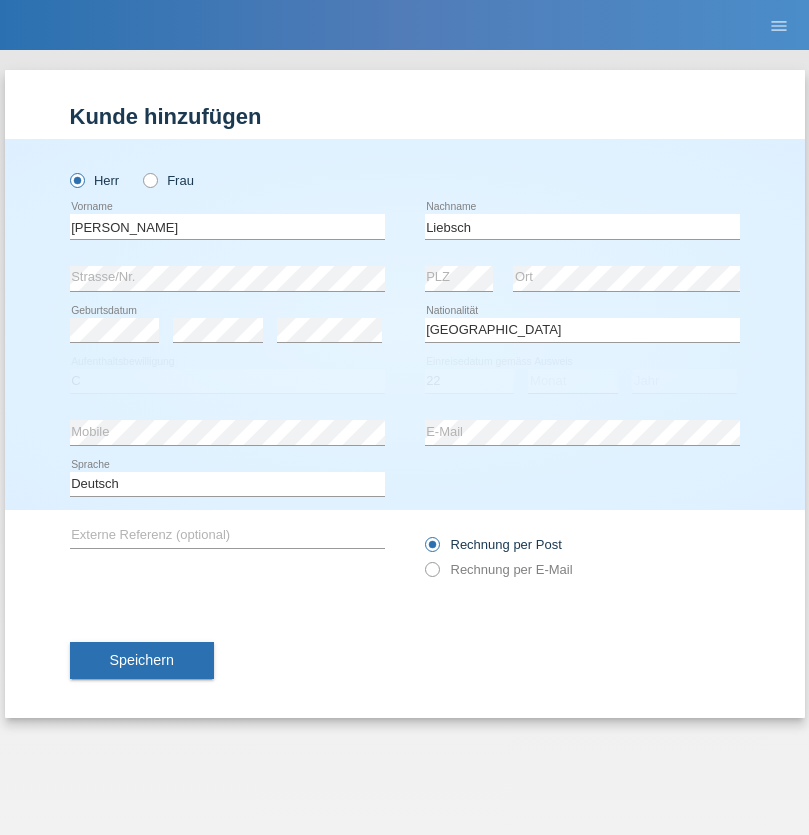 select on "07" 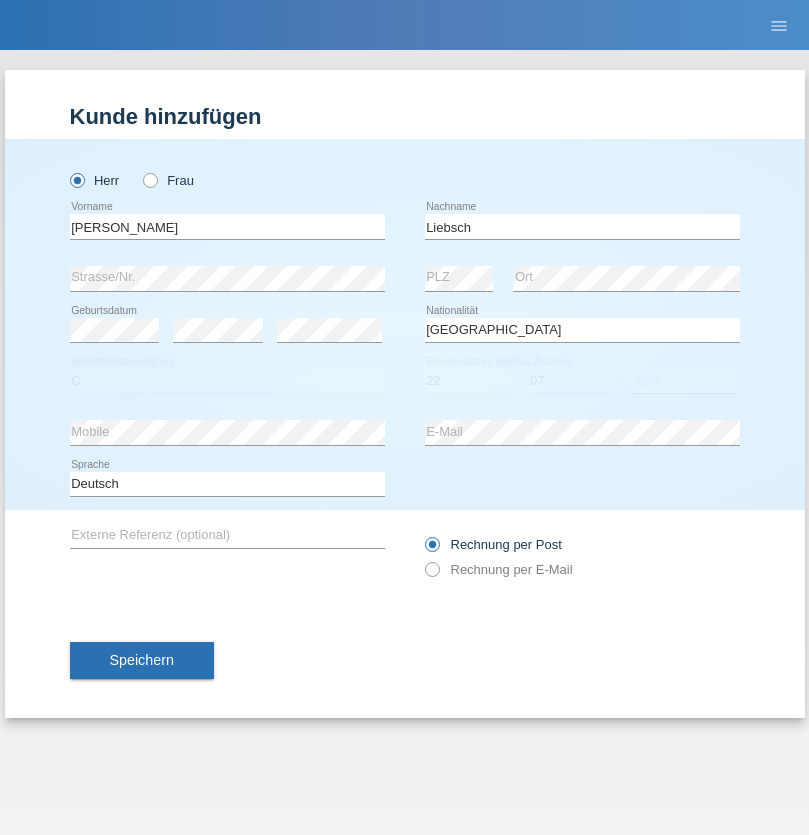 select on "2021" 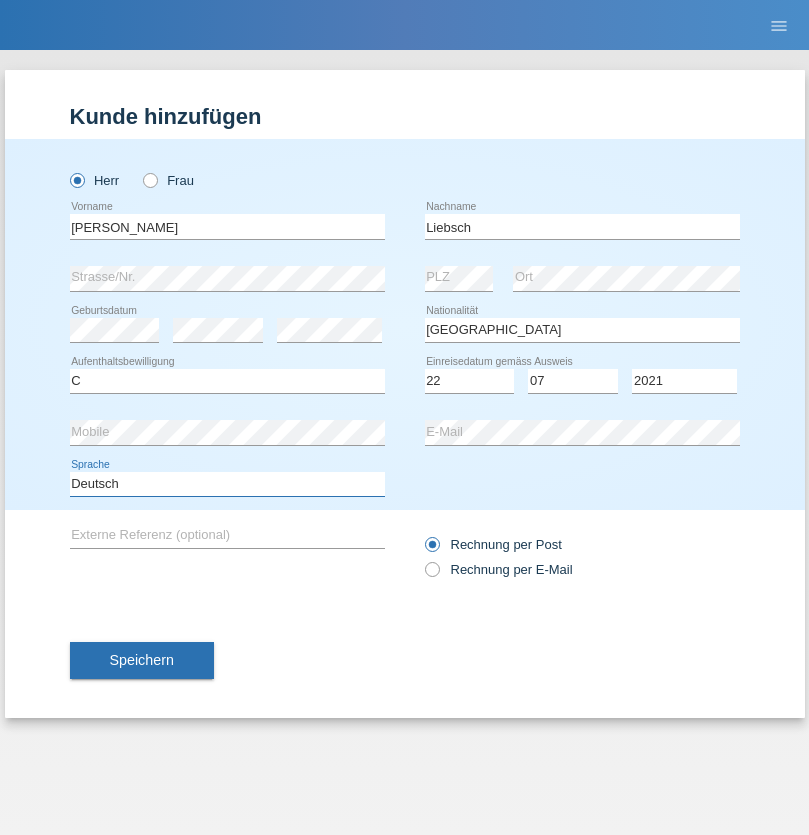 select on "en" 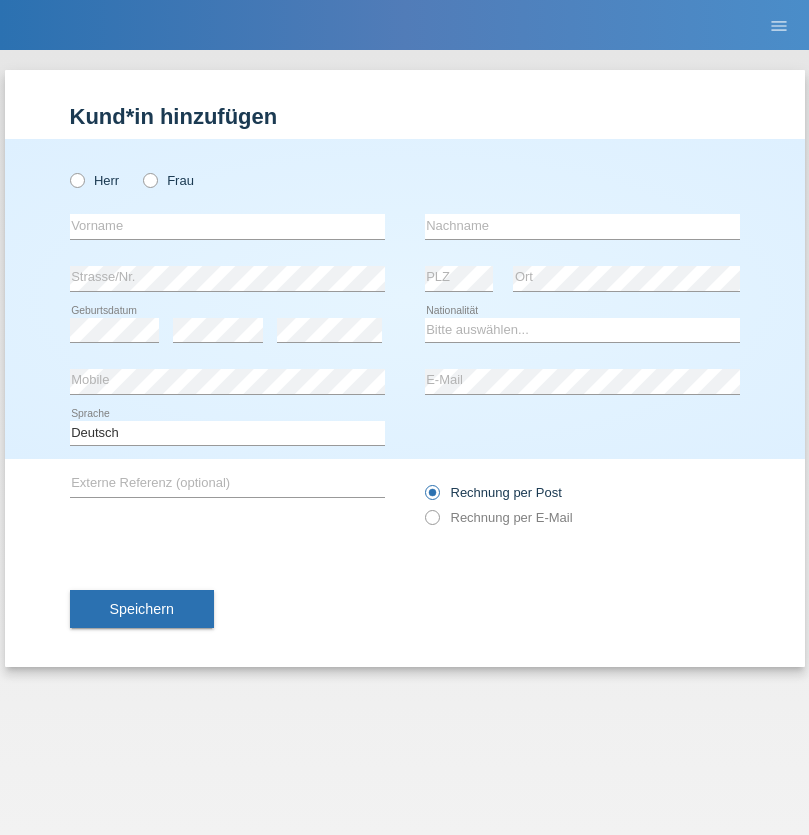 scroll, scrollTop: 0, scrollLeft: 0, axis: both 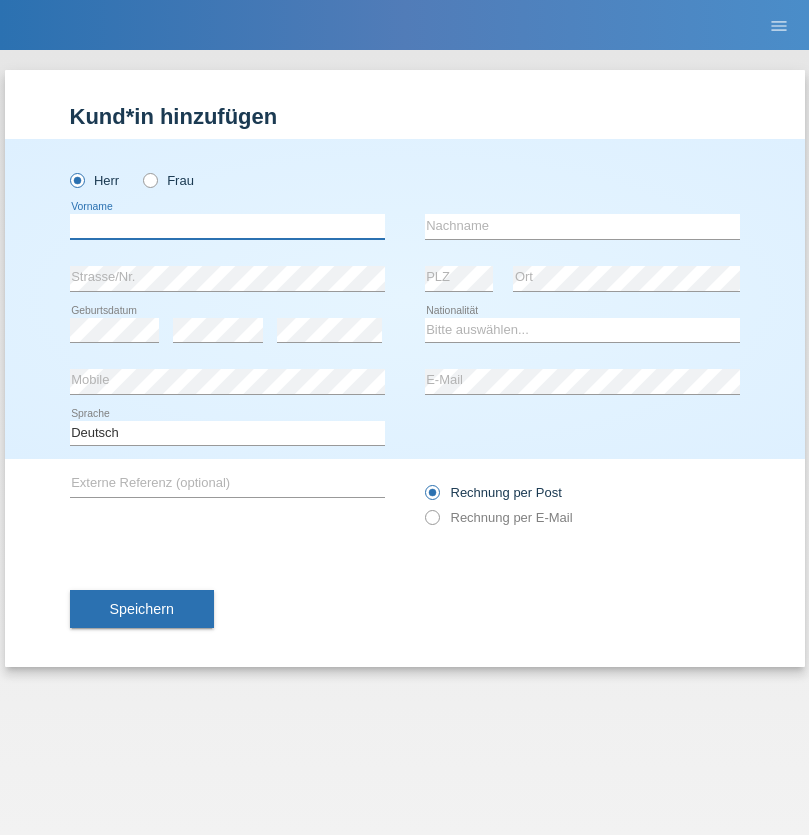 click at bounding box center (227, 226) 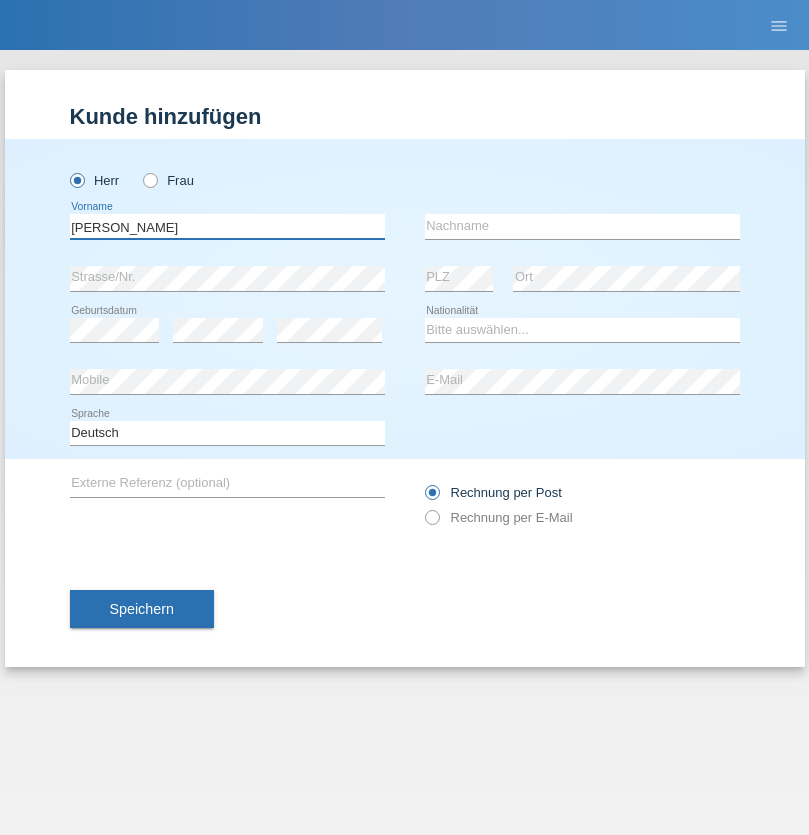 type on "Paolo" 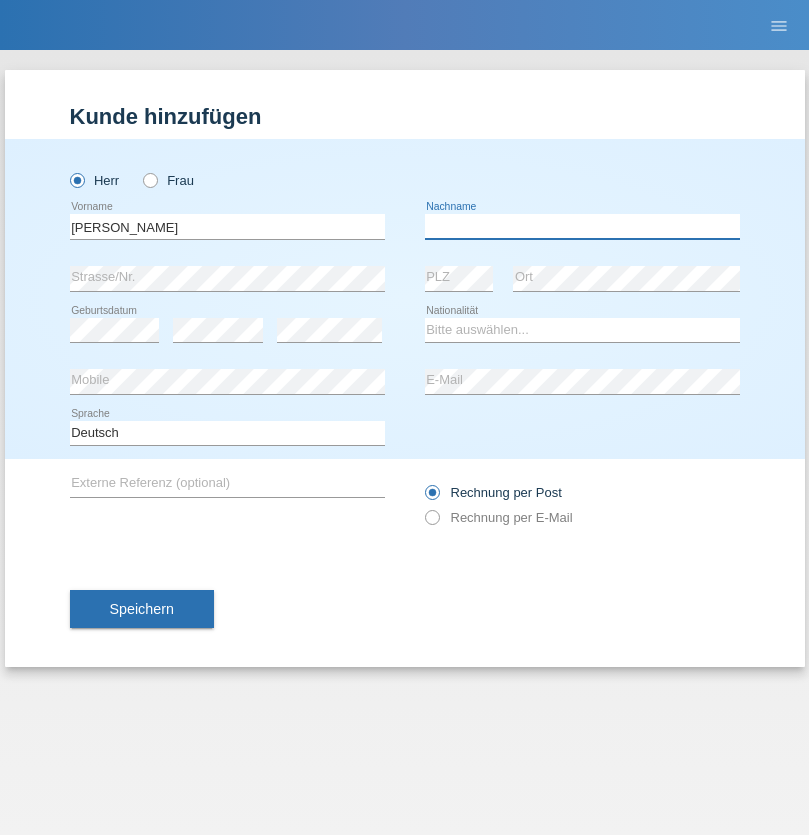 click at bounding box center (582, 226) 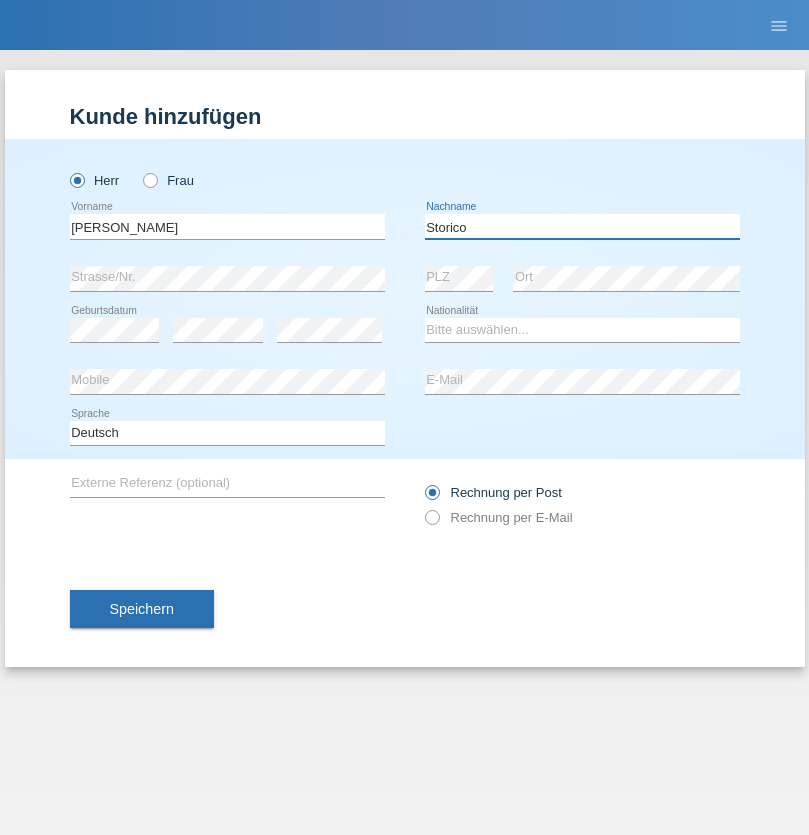 type on "Storico" 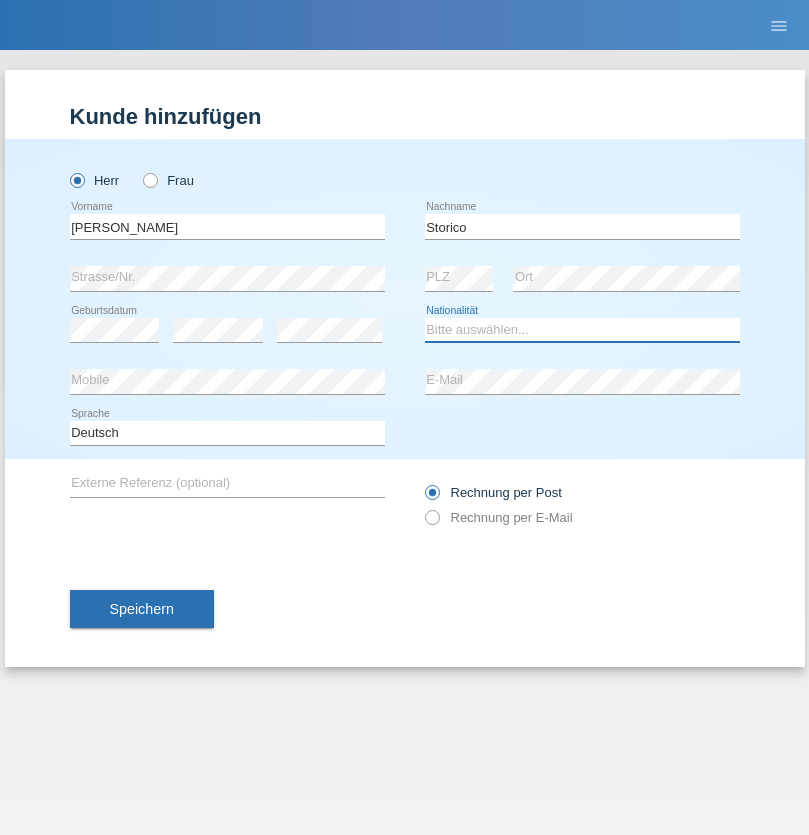 select on "IT" 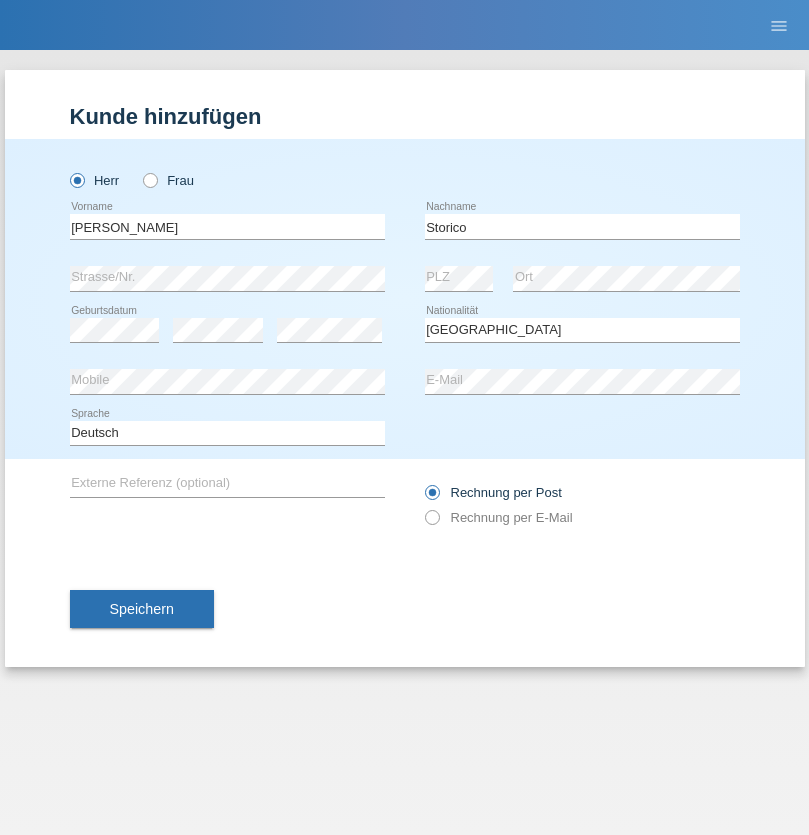 select on "C" 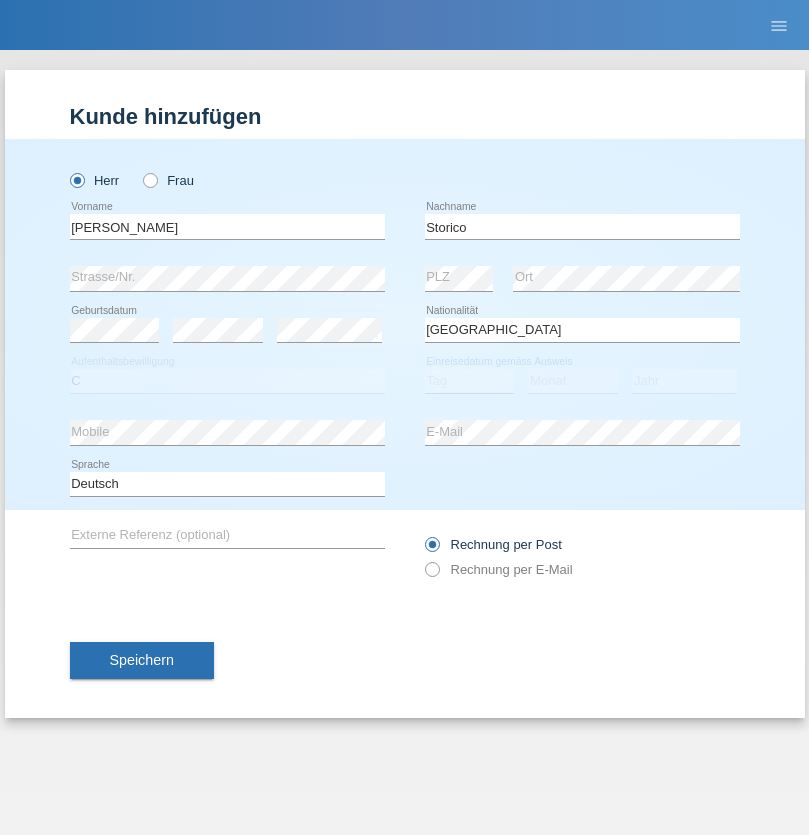 select on "22" 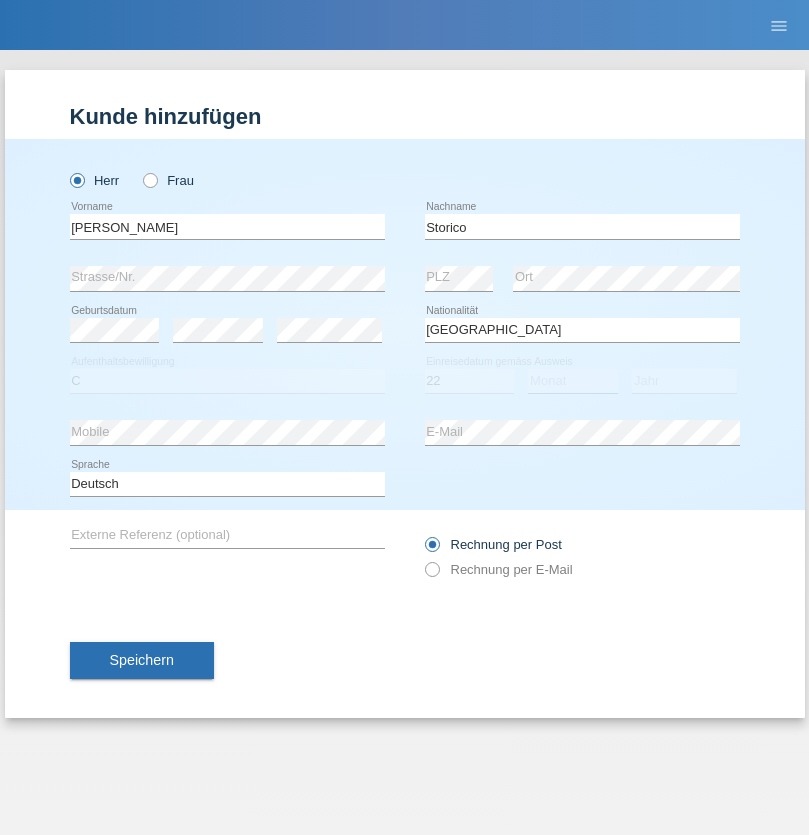 select on "07" 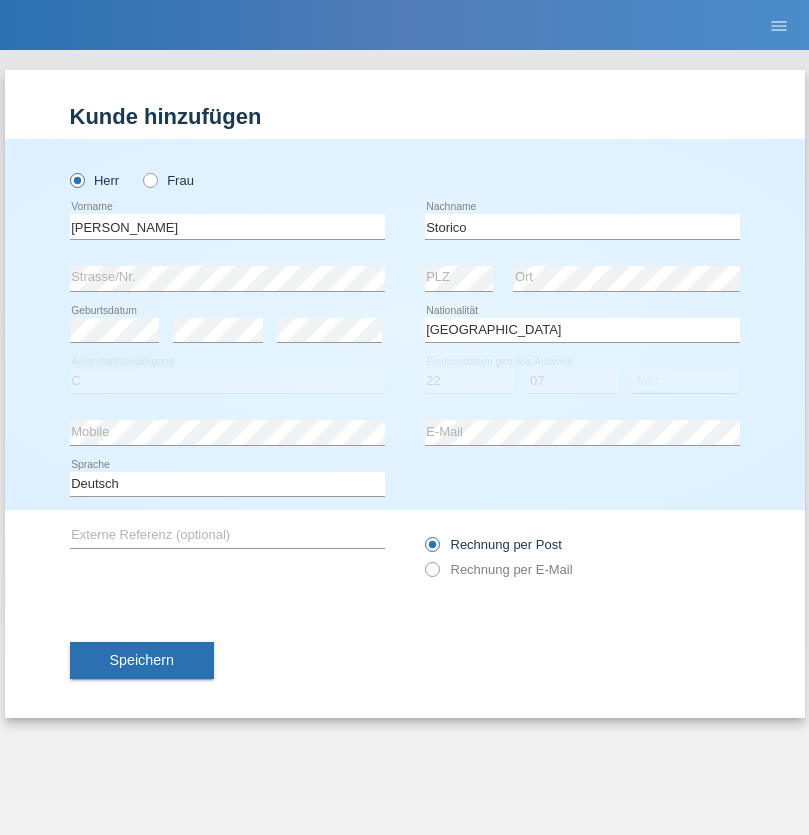 select on "2021" 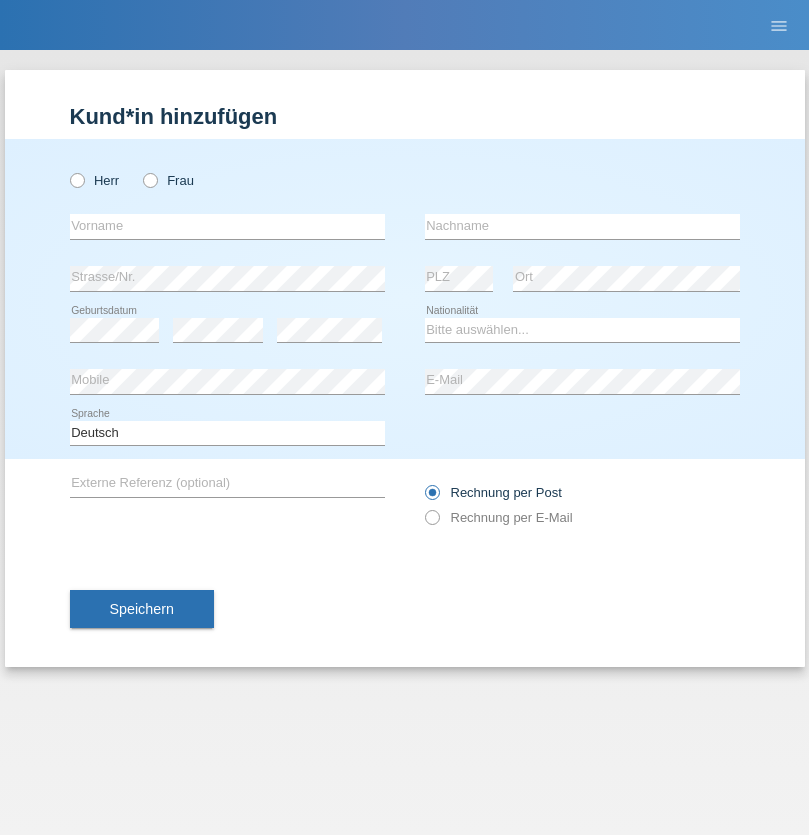 scroll, scrollTop: 0, scrollLeft: 0, axis: both 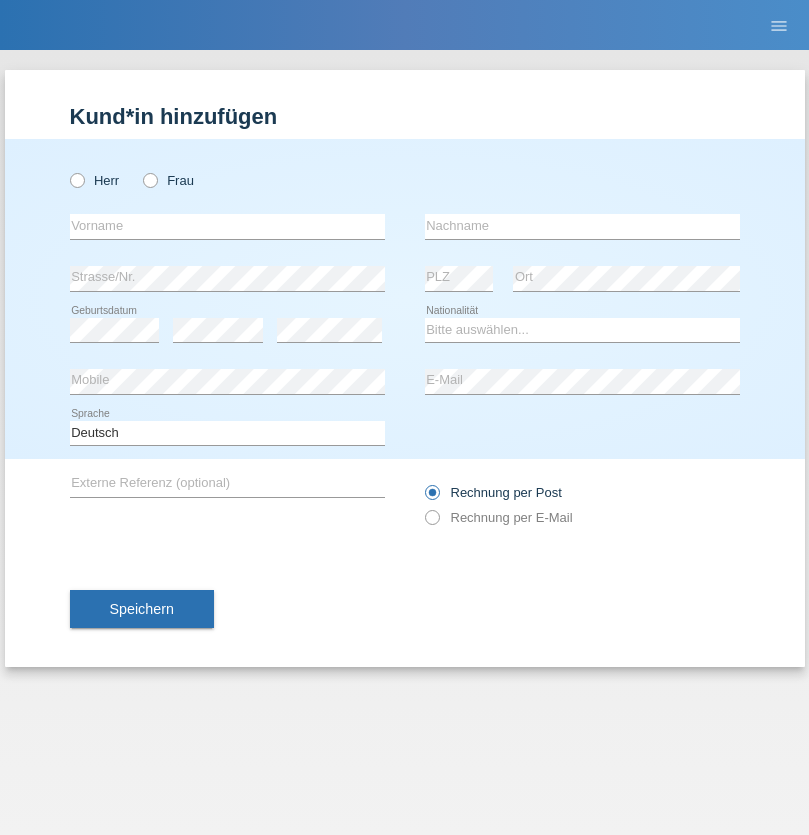 radio on "true" 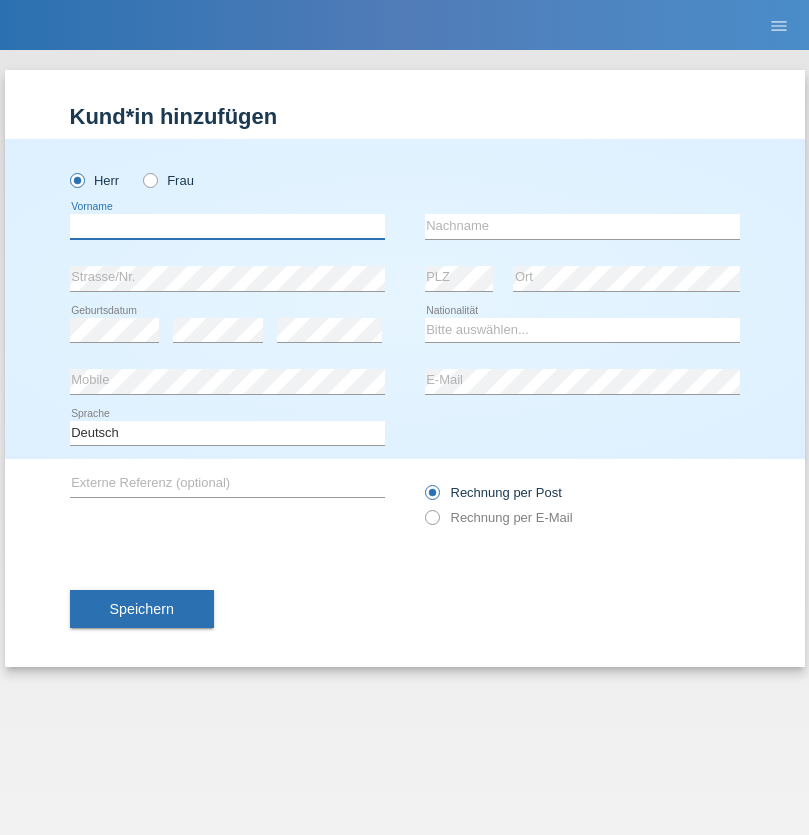 click at bounding box center [227, 226] 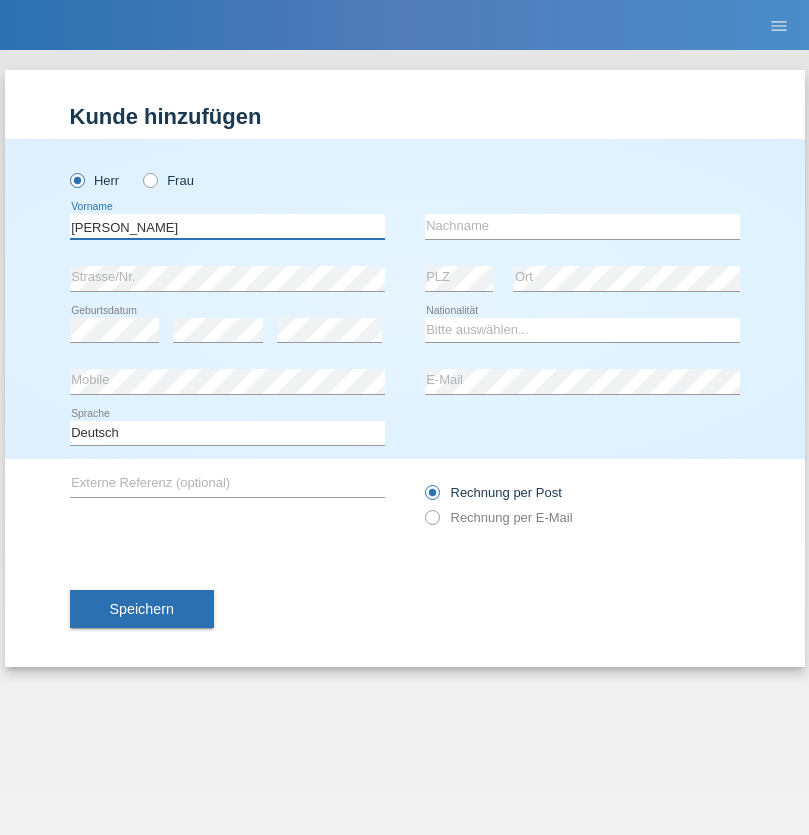 type on "Joel" 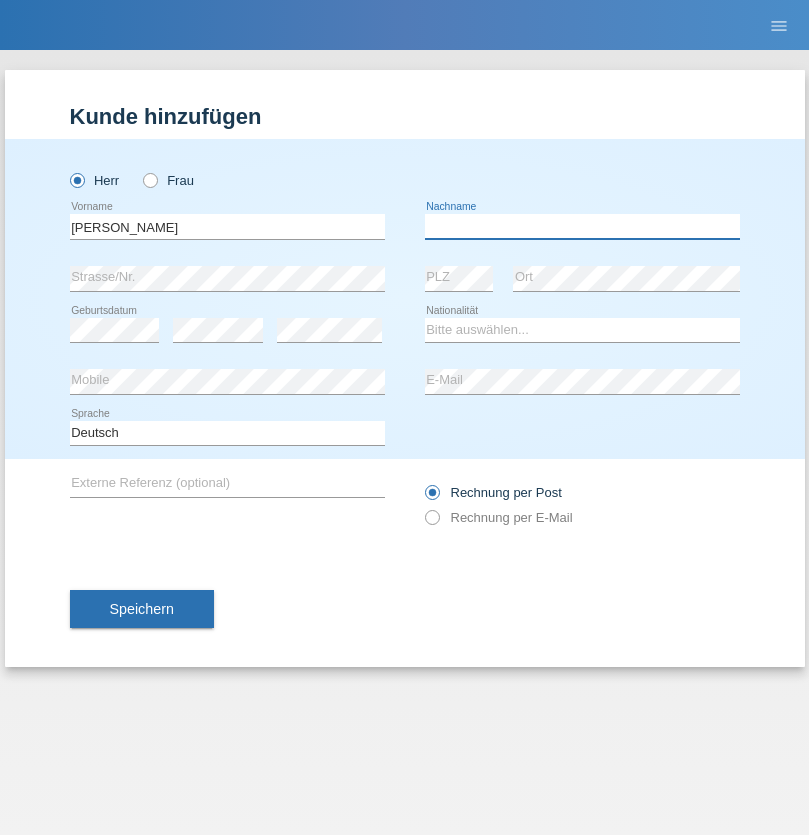 click at bounding box center [582, 226] 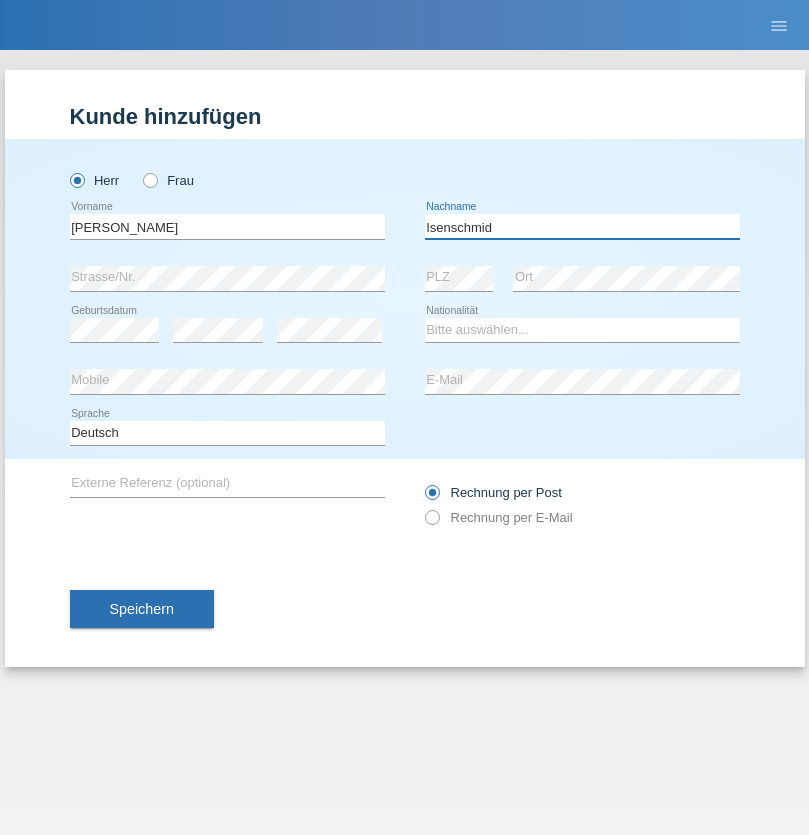 type on "Isenschmid" 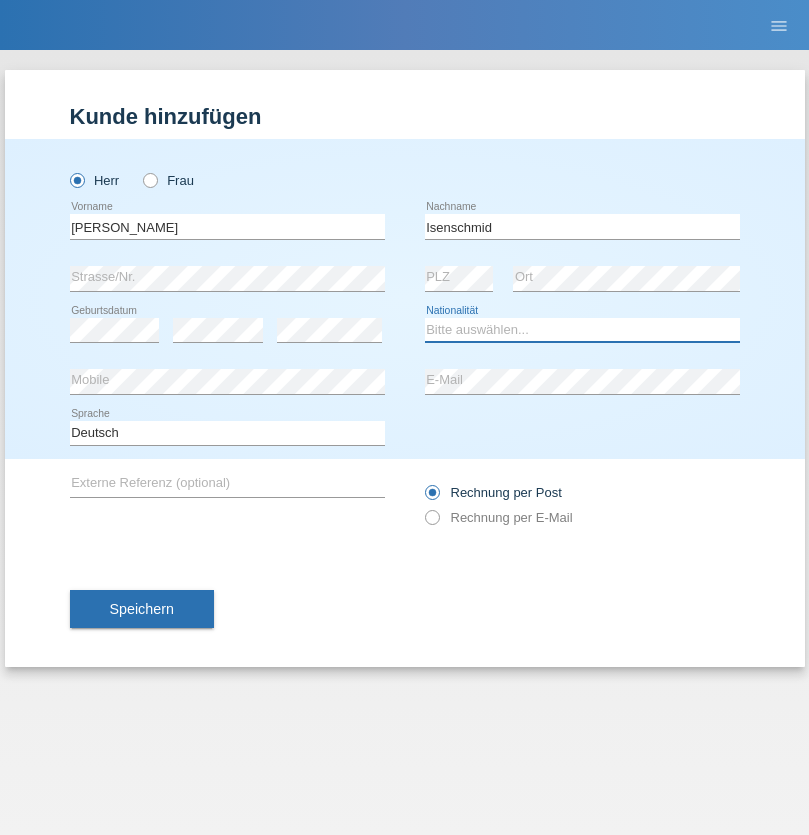 select on "CH" 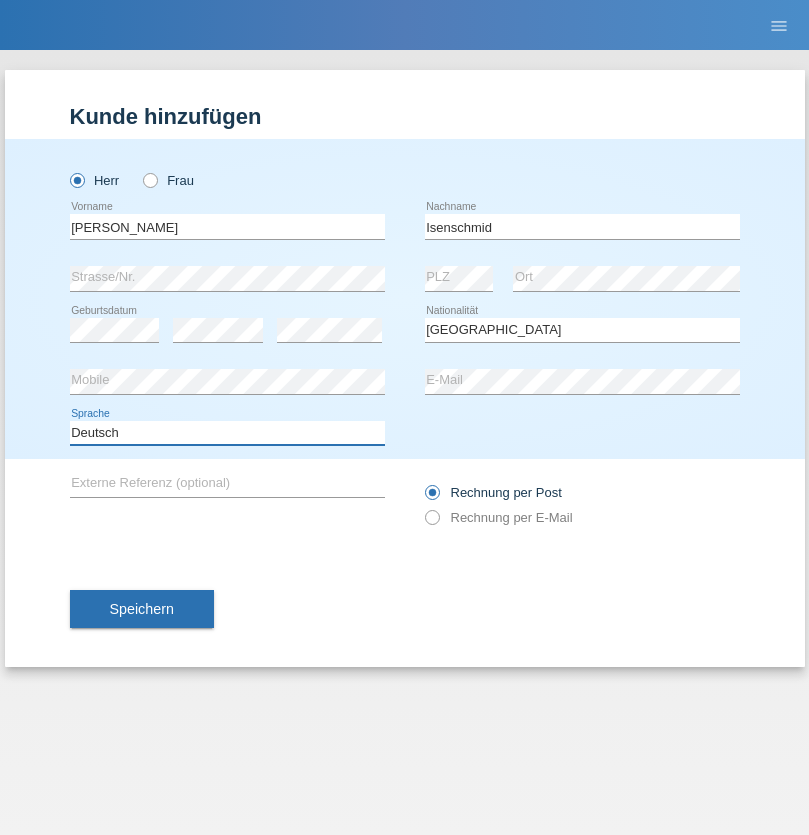 select on "en" 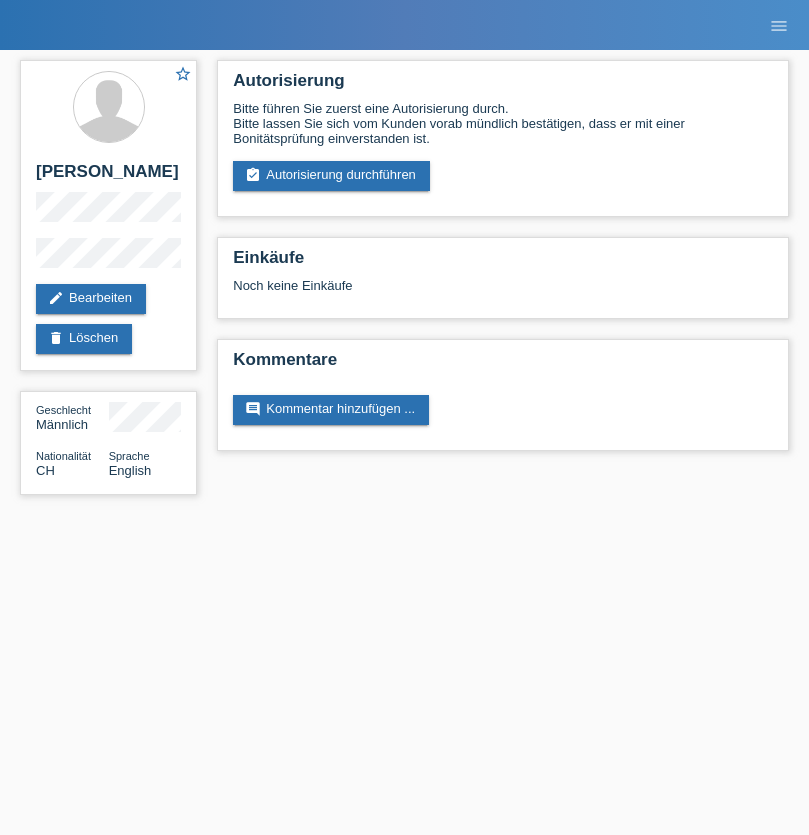 scroll, scrollTop: 0, scrollLeft: 0, axis: both 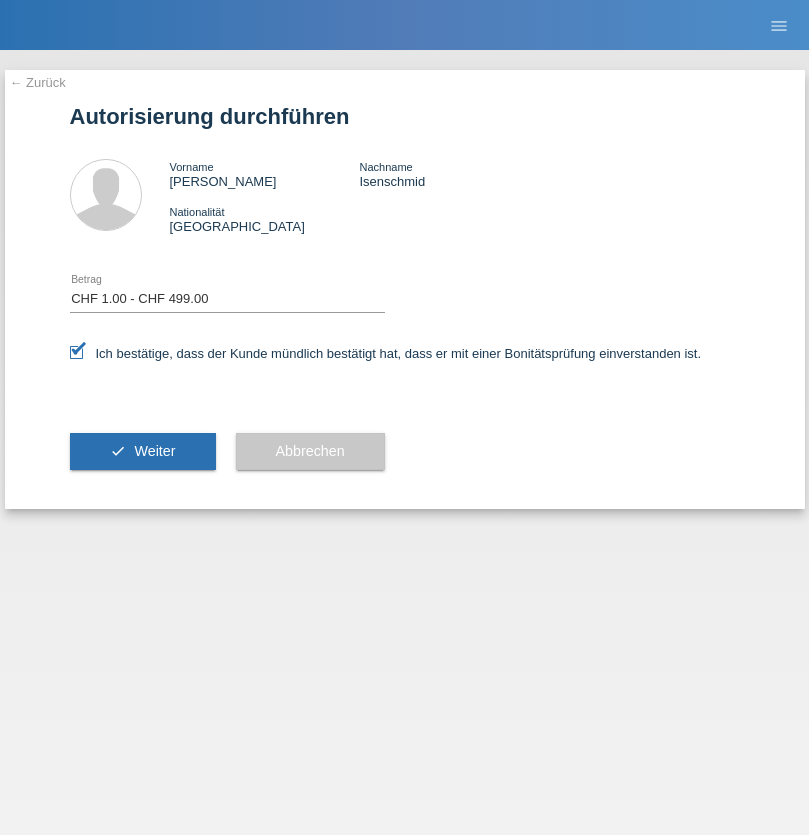 select on "1" 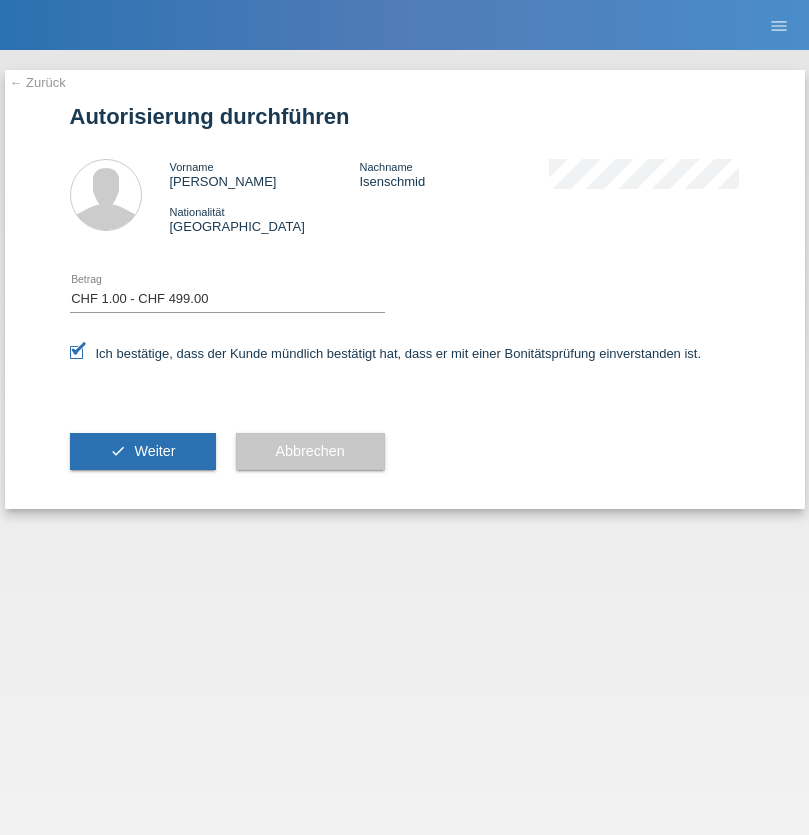 scroll, scrollTop: 0, scrollLeft: 0, axis: both 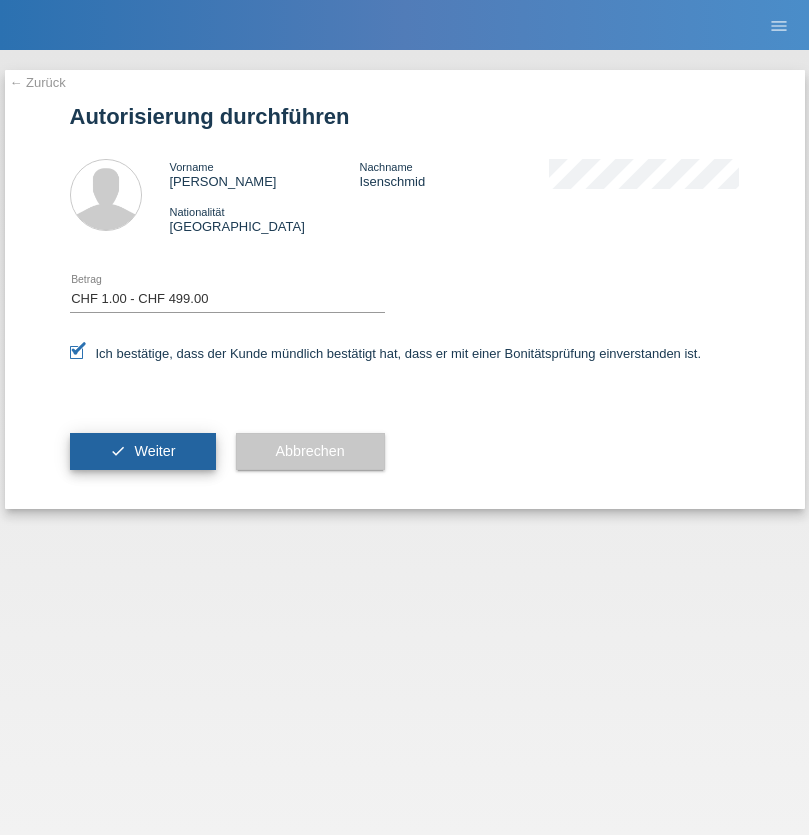 click on "Weiter" at bounding box center [154, 451] 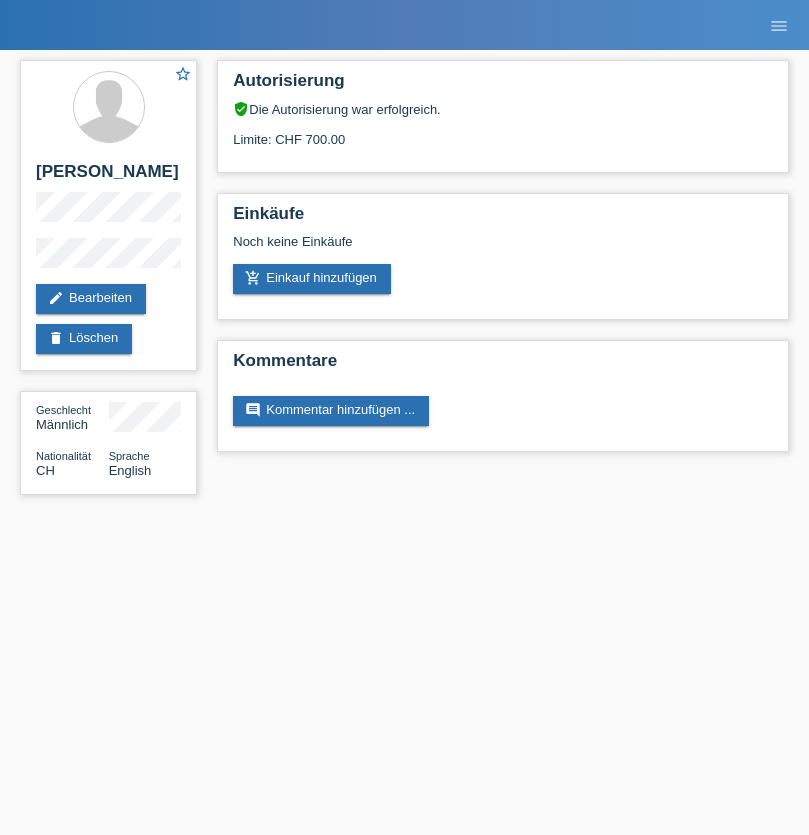 scroll, scrollTop: 0, scrollLeft: 0, axis: both 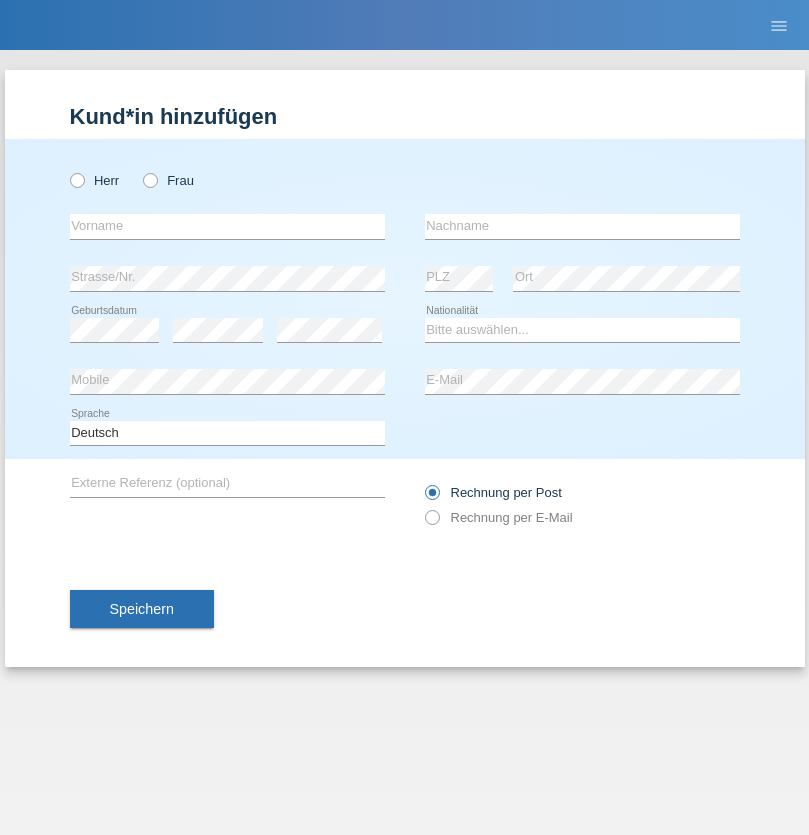 radio on "true" 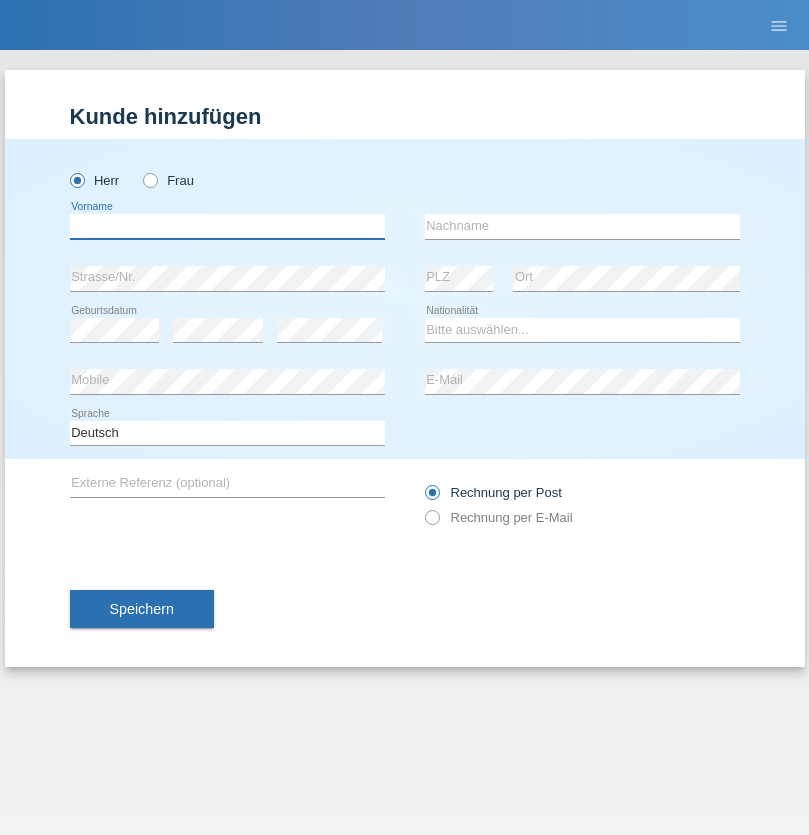 click at bounding box center (227, 226) 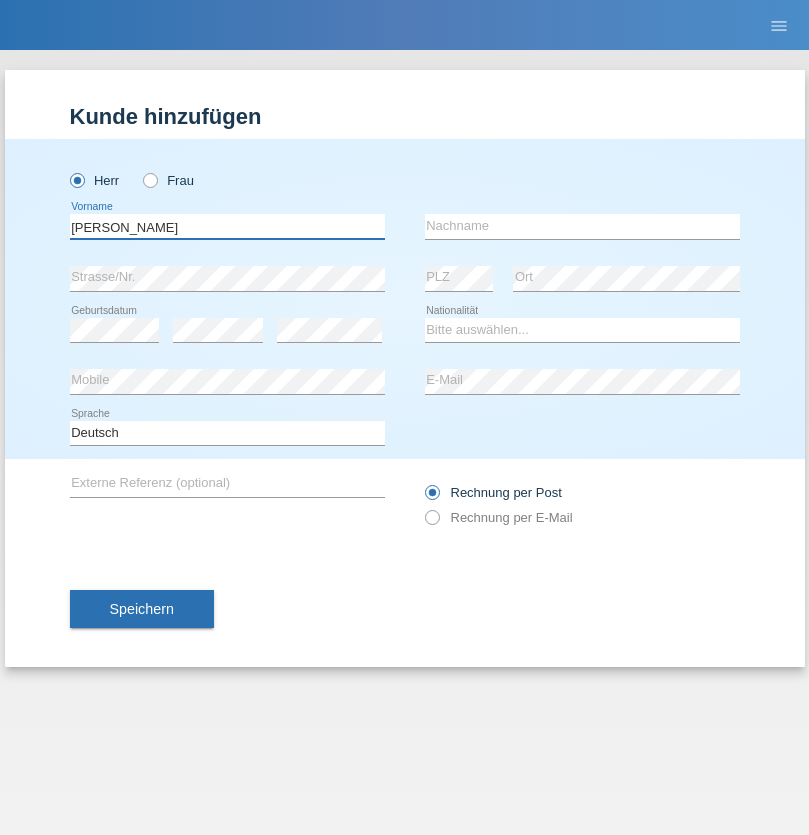 type on "[PERSON_NAME]" 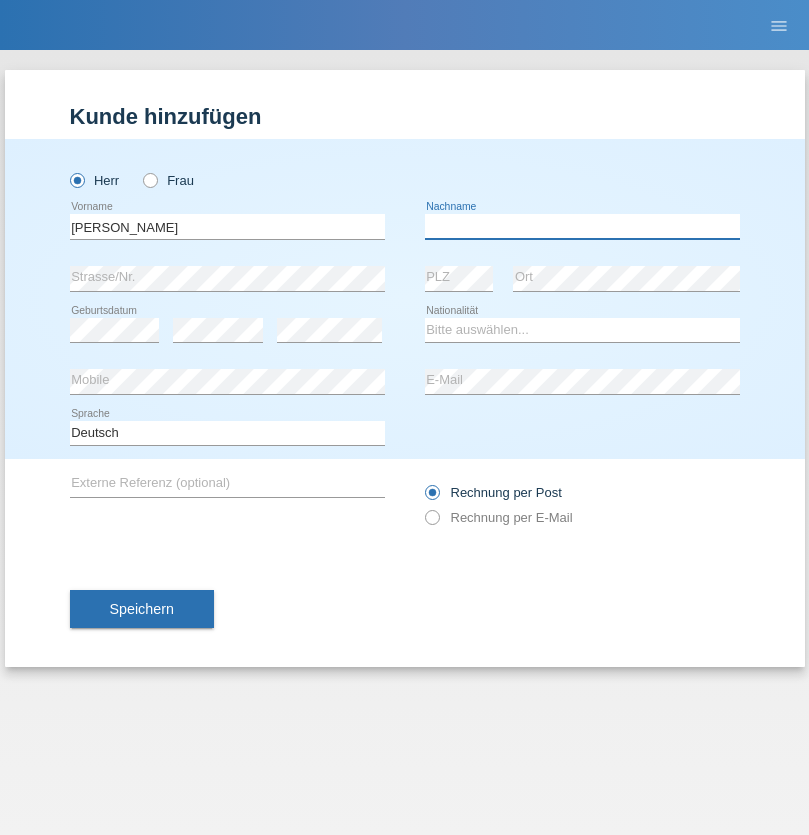 click at bounding box center (582, 226) 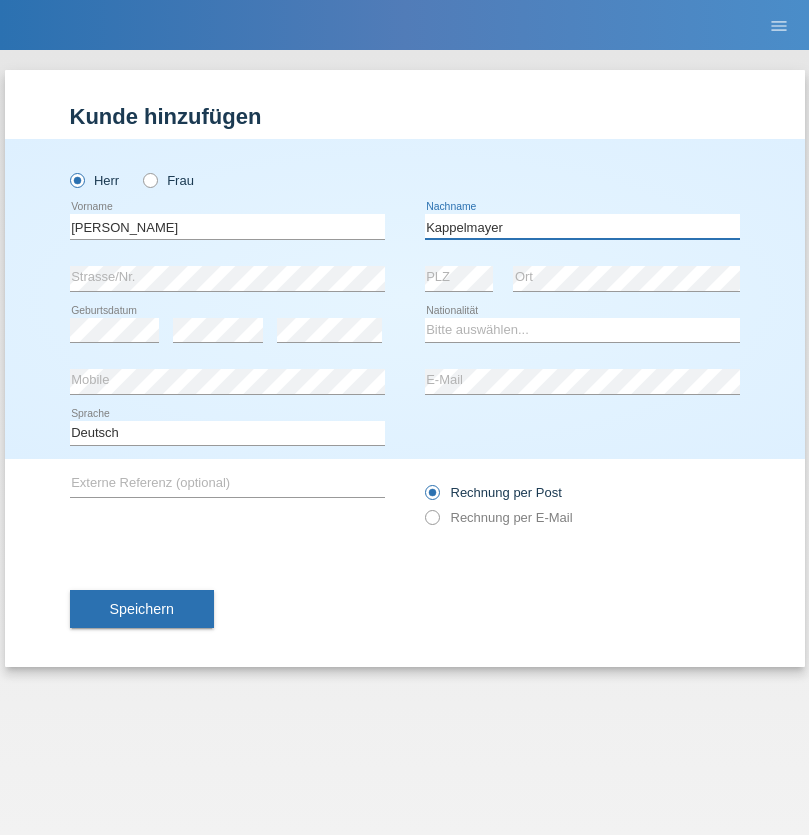 type on "Kappelmayer" 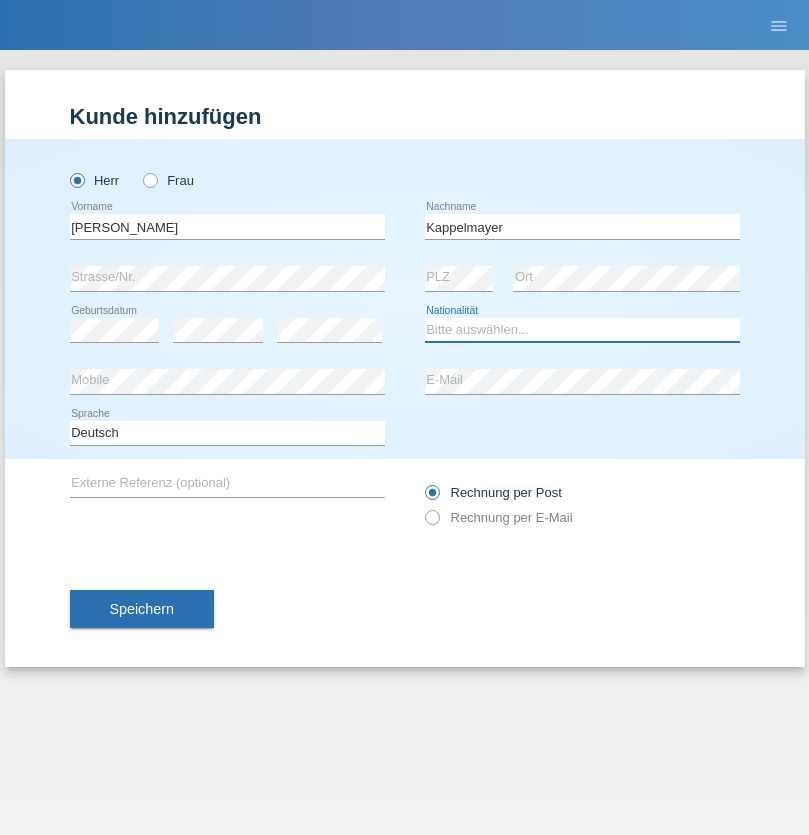 select on "MG" 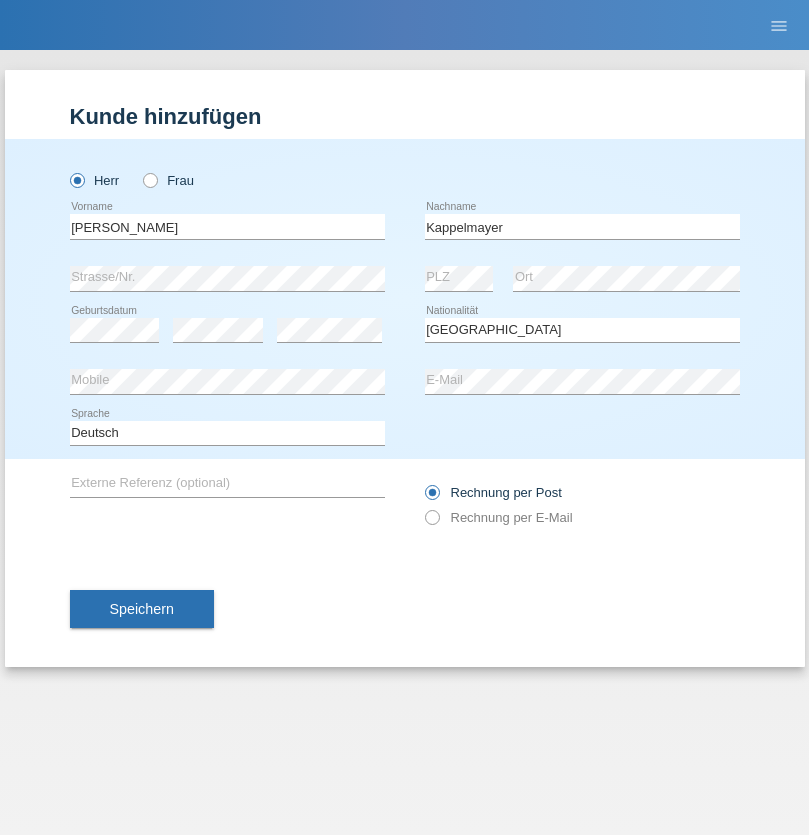 select on "C" 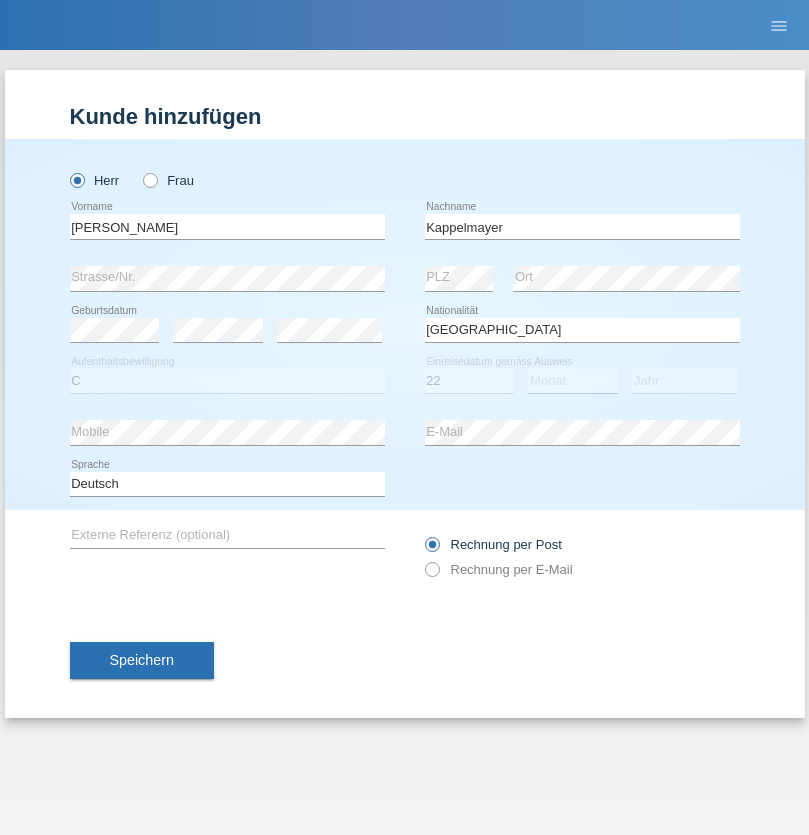 select on "07" 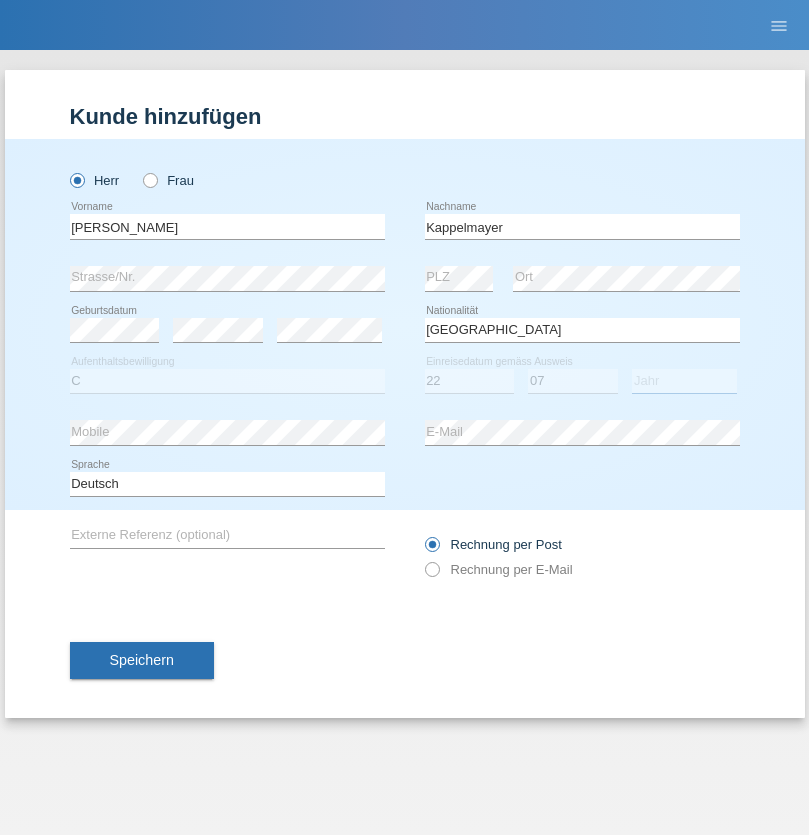 select on "2021" 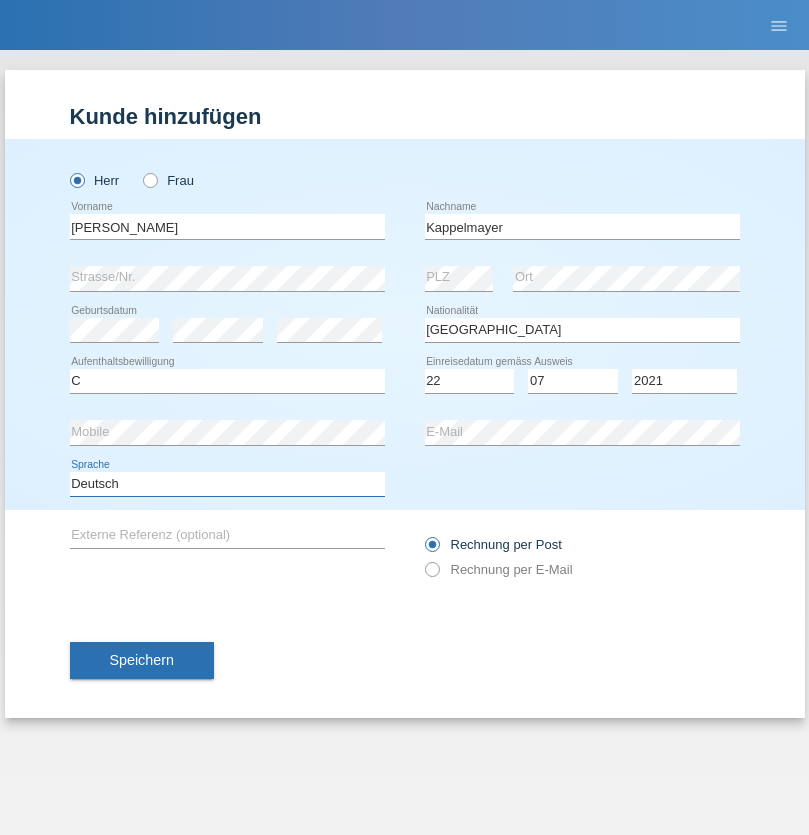 select on "en" 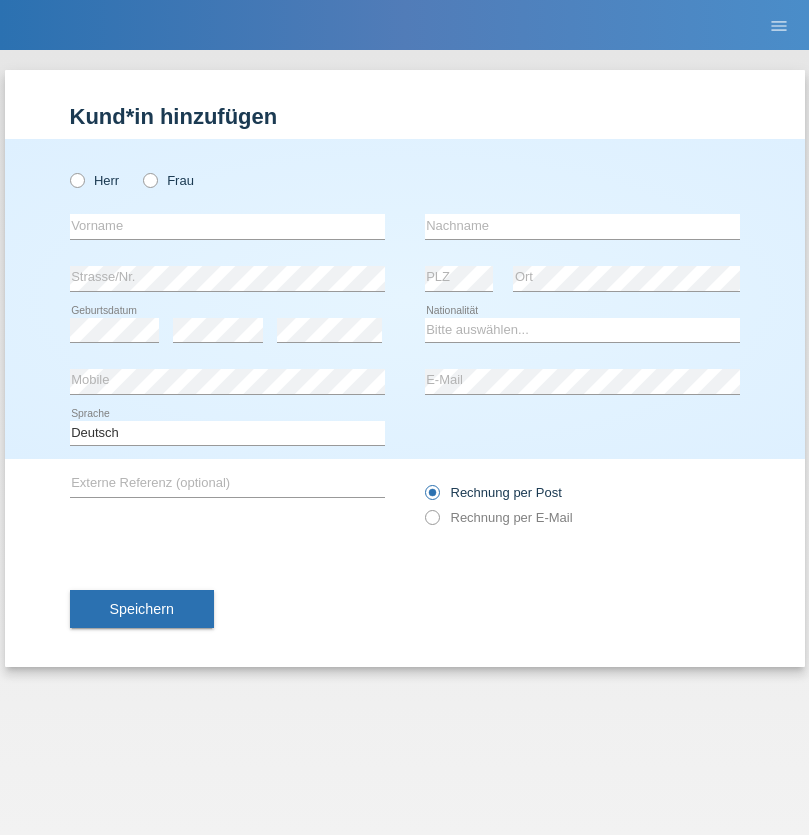 scroll, scrollTop: 0, scrollLeft: 0, axis: both 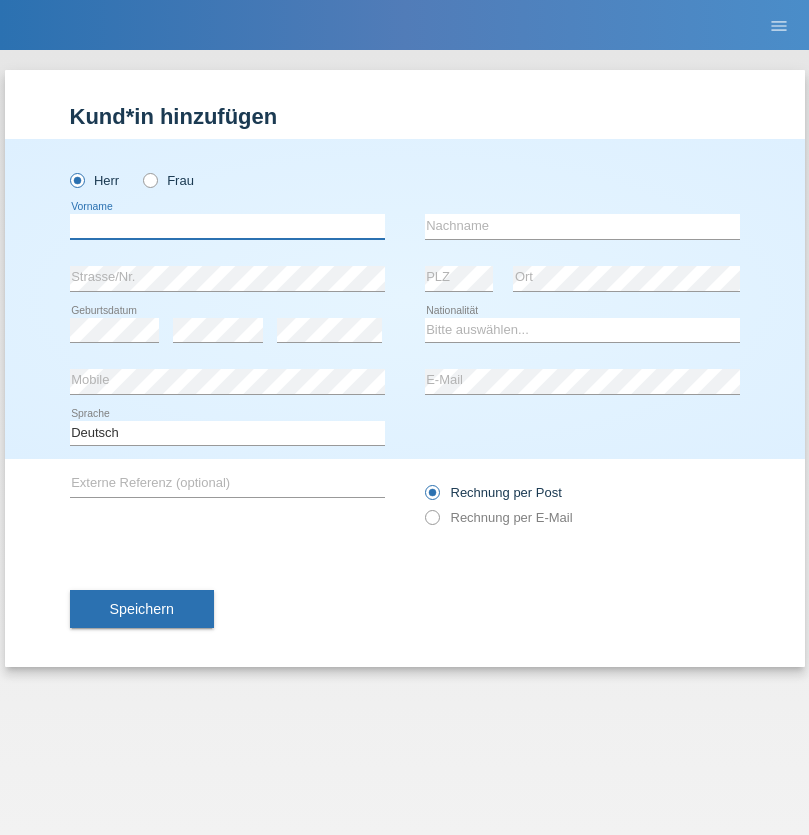 click at bounding box center [227, 226] 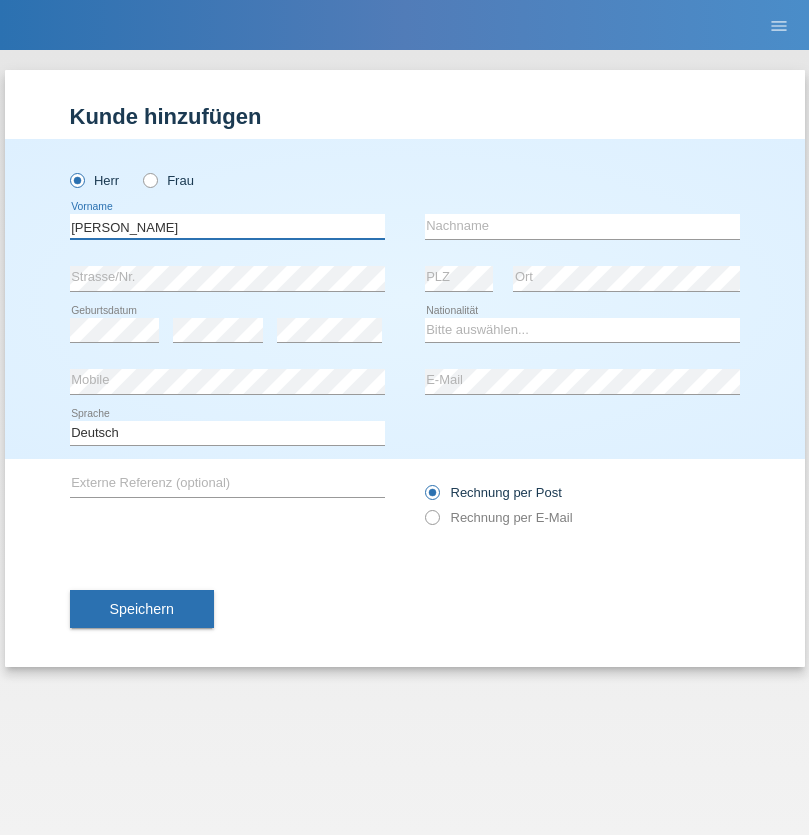 type on "Zsolt" 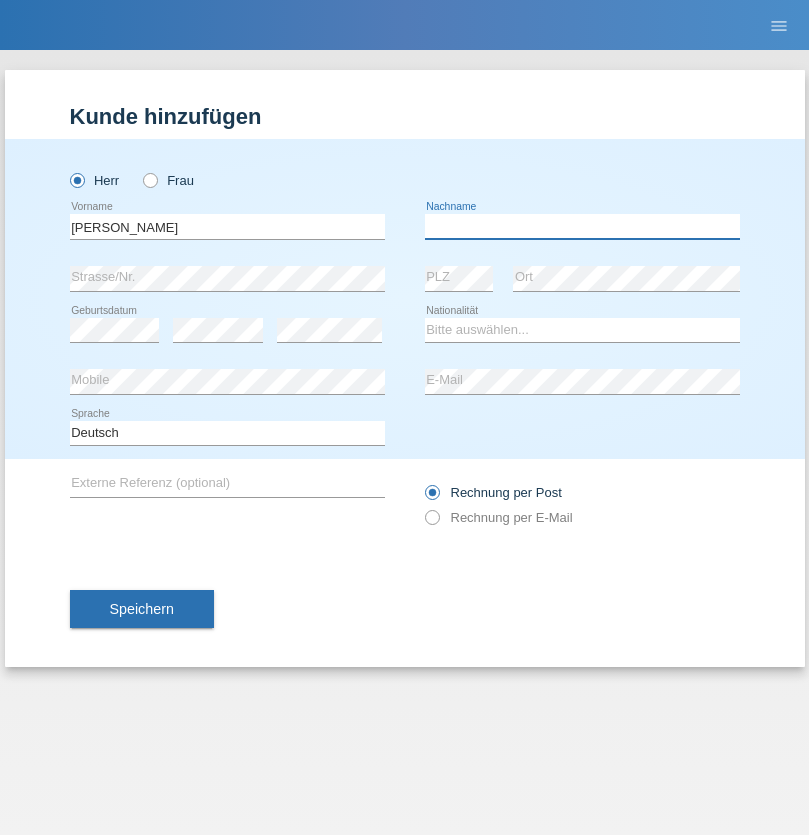 click at bounding box center (582, 226) 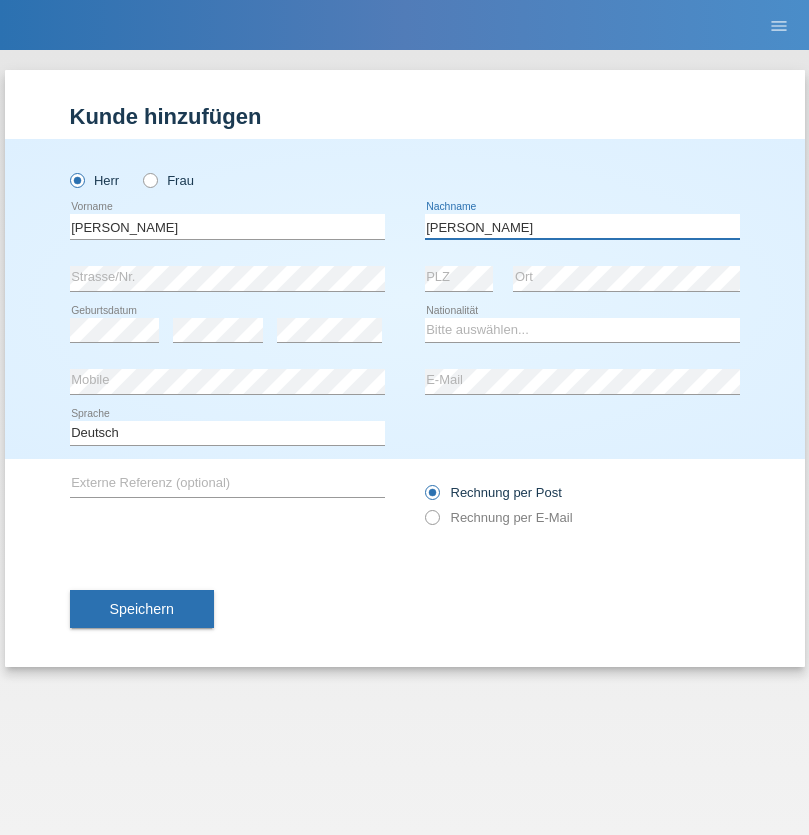 type on "Kapoelmayer" 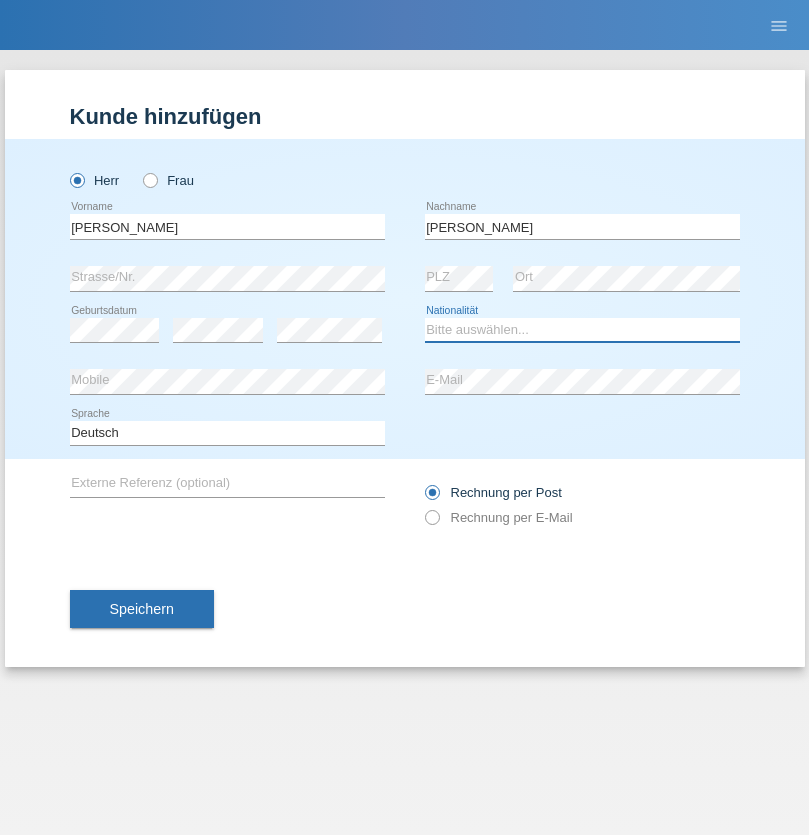 select on "HU" 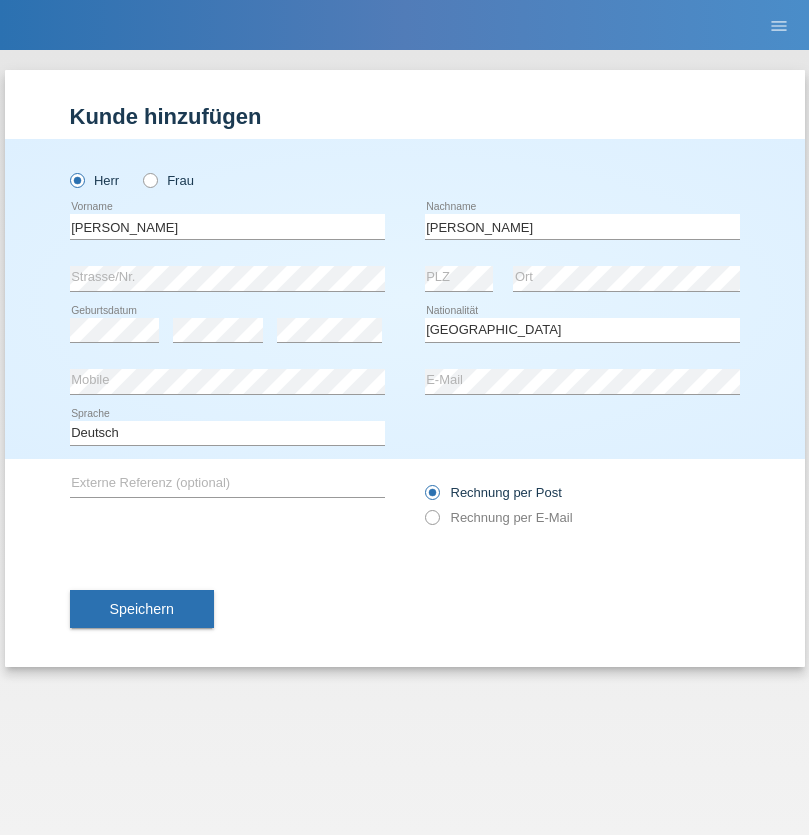 select on "C" 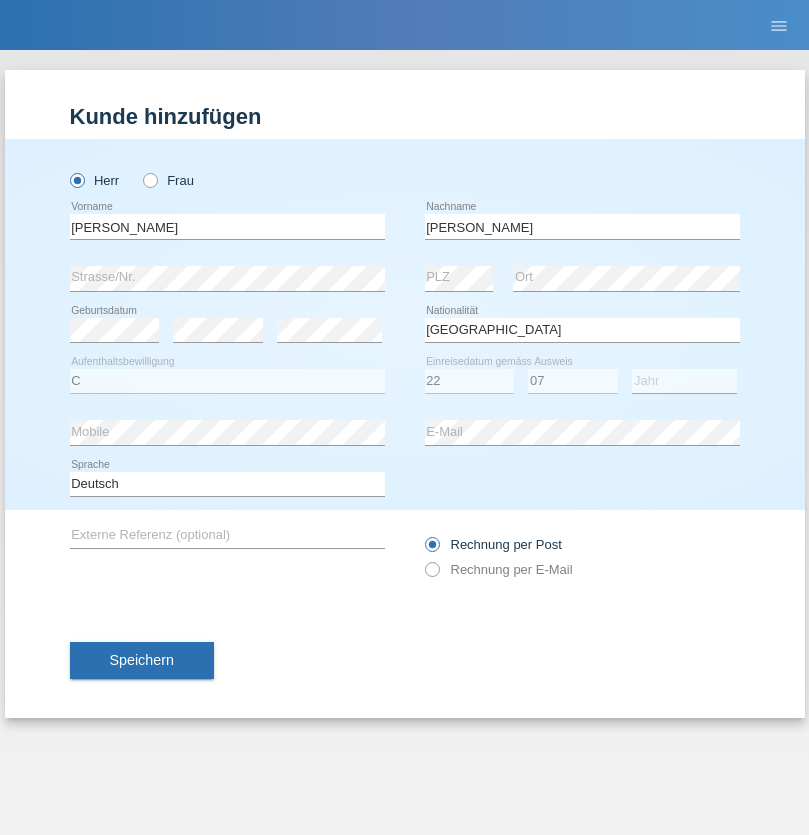 select on "2021" 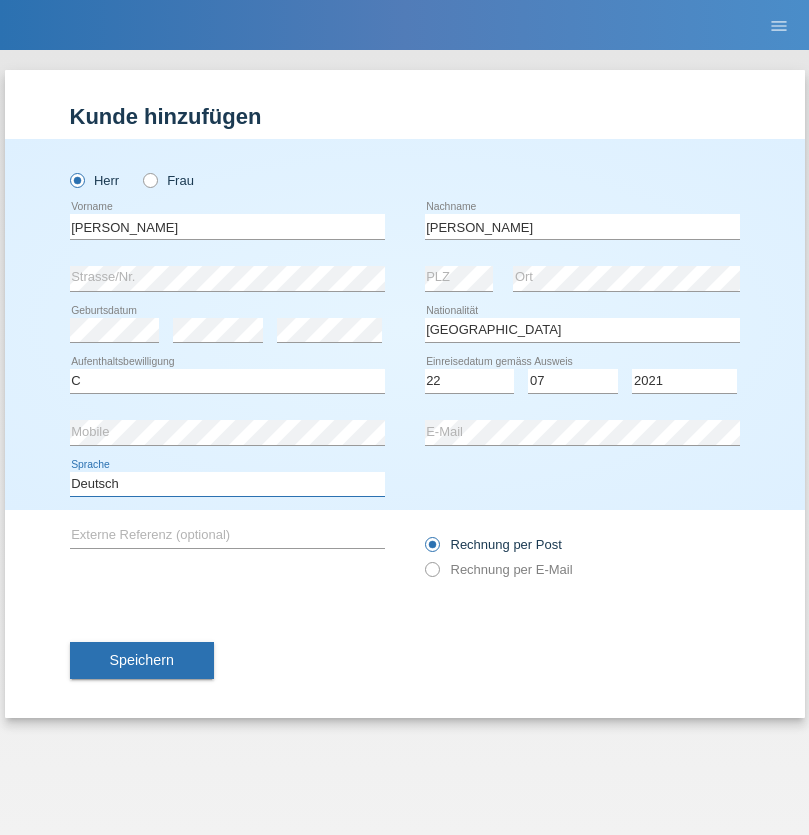 select on "en" 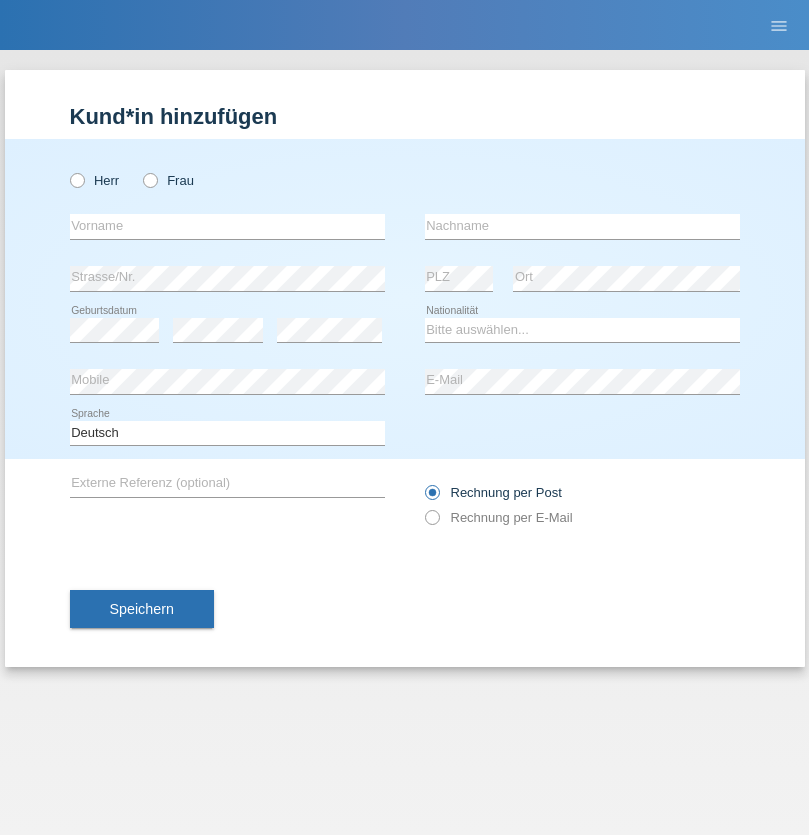 scroll, scrollTop: 0, scrollLeft: 0, axis: both 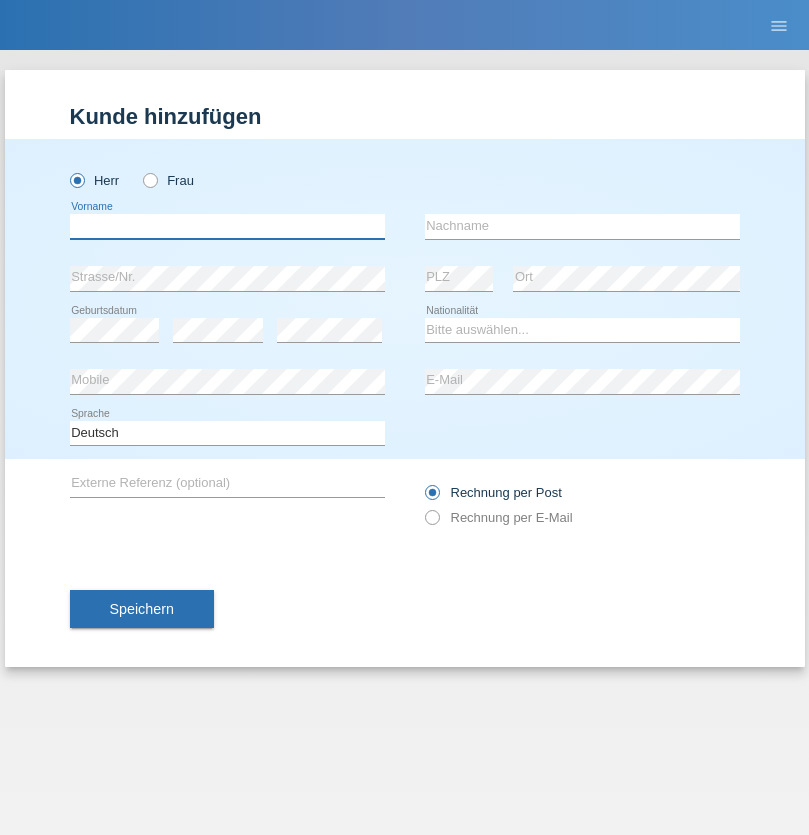 click at bounding box center [227, 226] 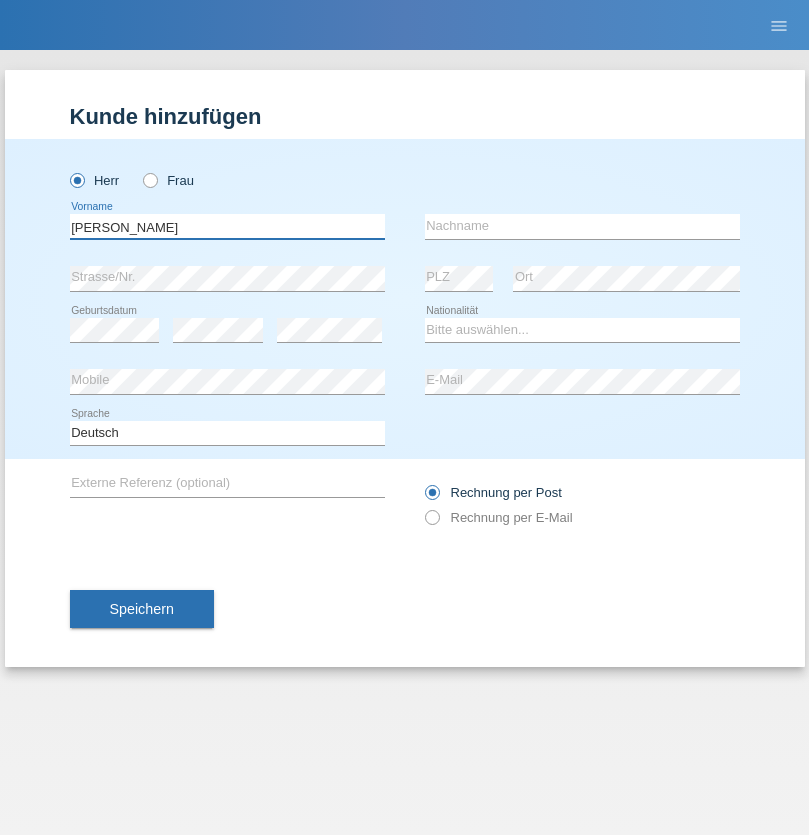 type on "Zsolt" 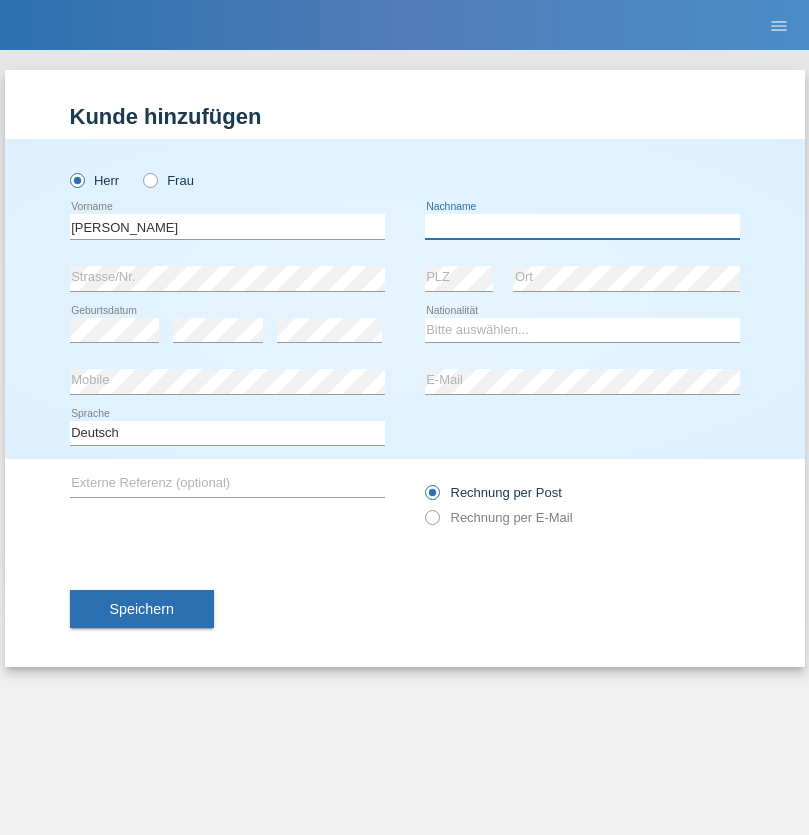 click at bounding box center (582, 226) 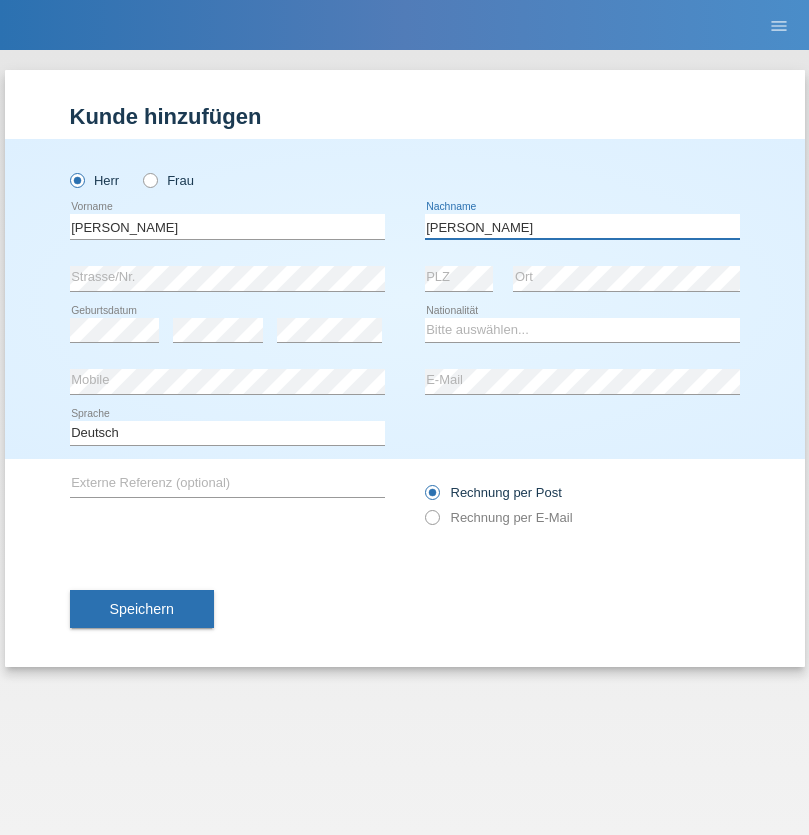 type on "Kapoelmayer" 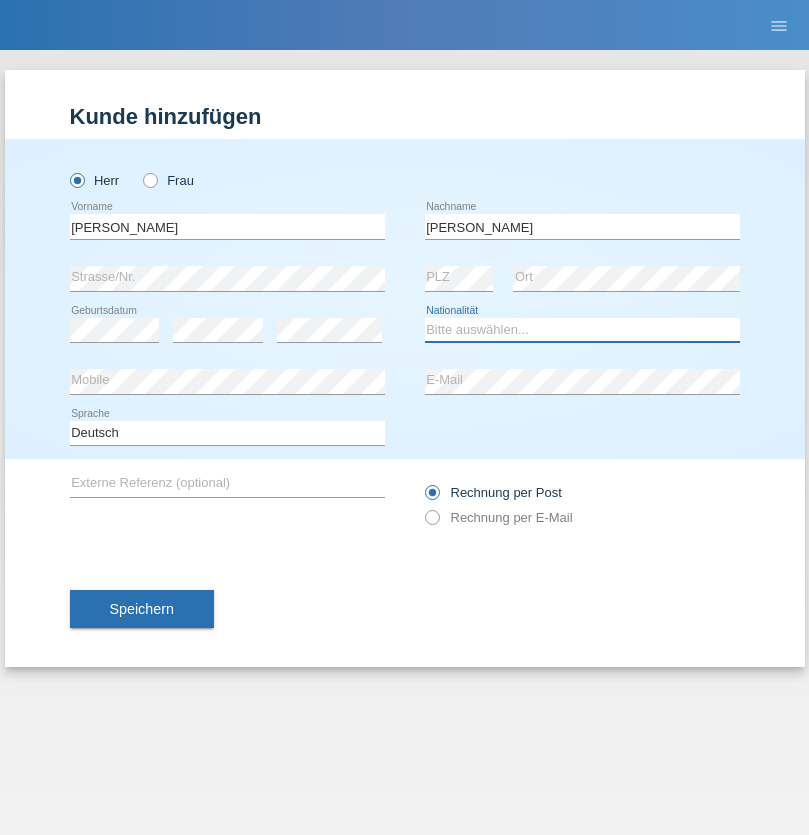 select on "HU" 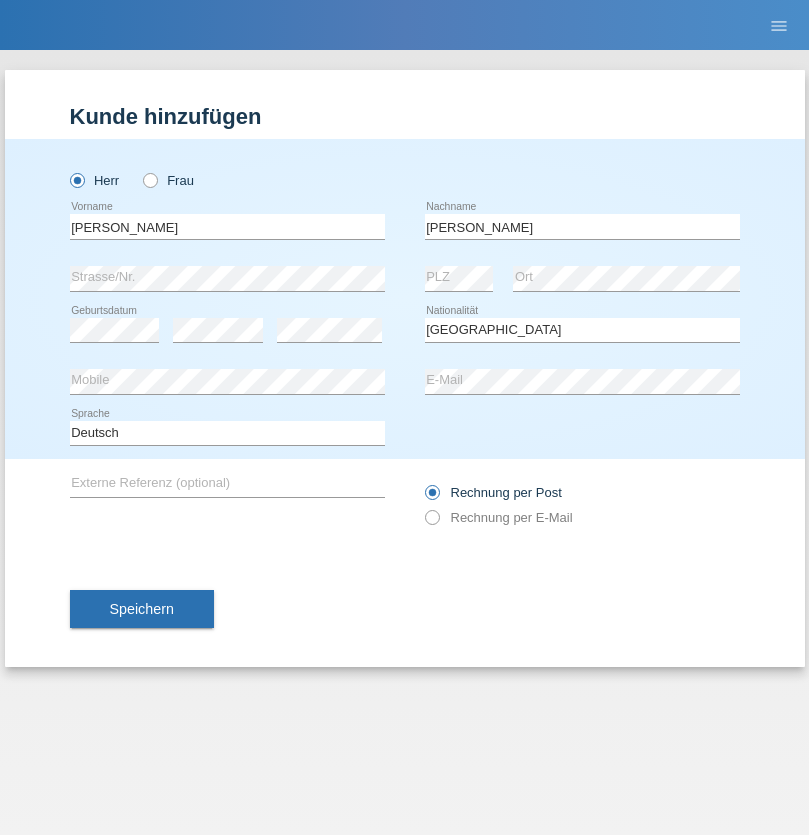 select on "C" 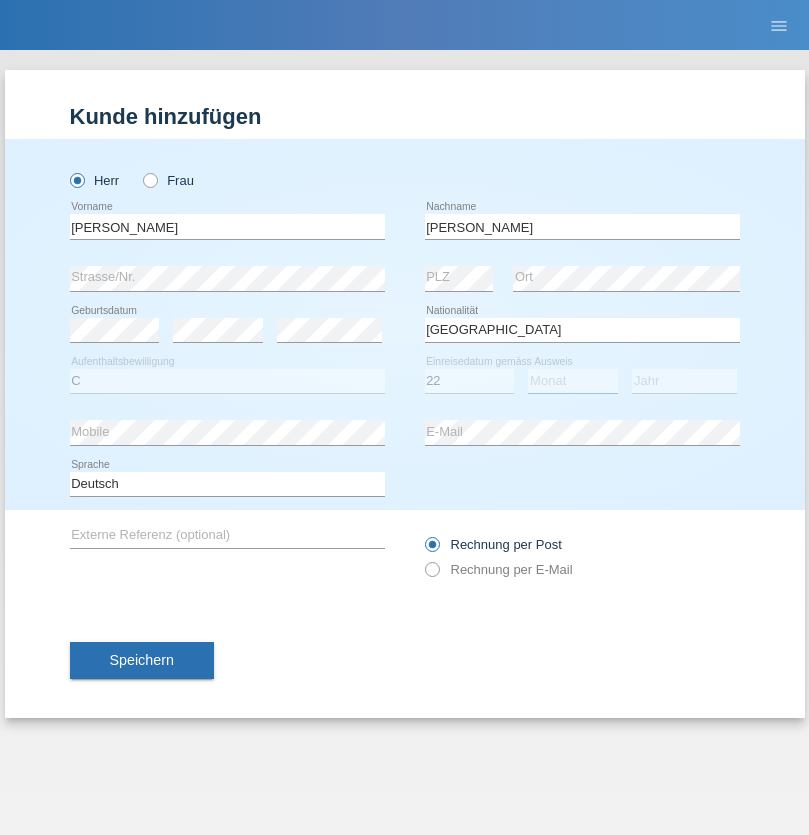 select on "07" 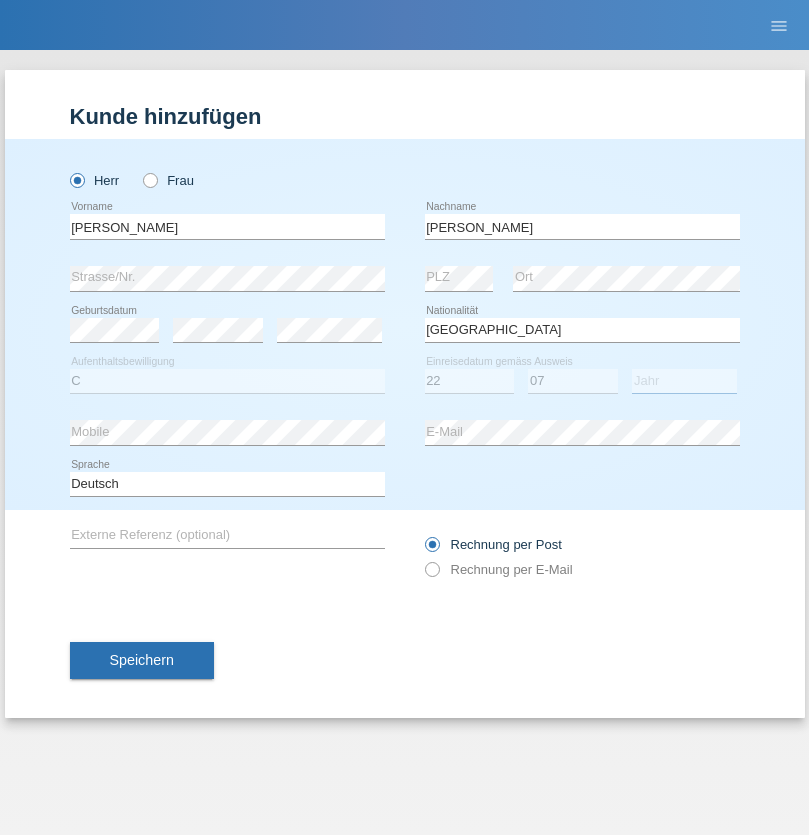 select on "2021" 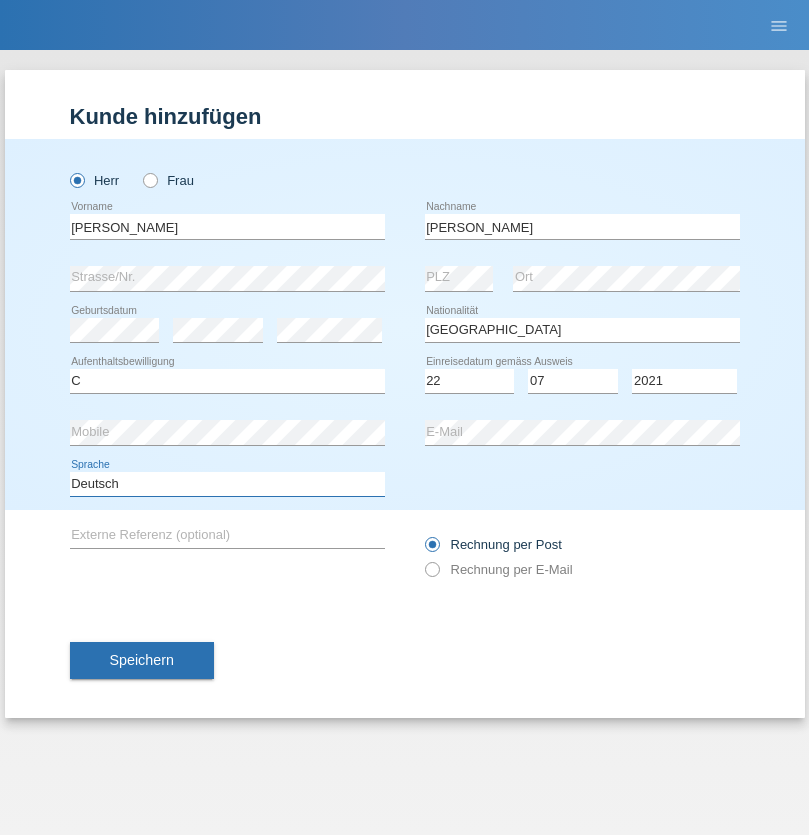 select on "en" 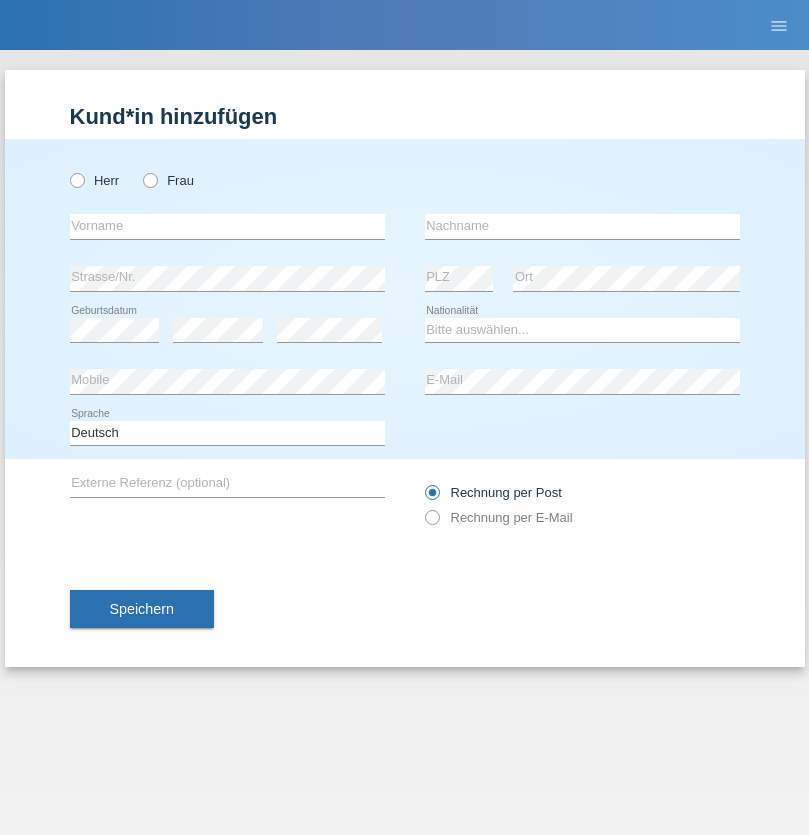 scroll, scrollTop: 0, scrollLeft: 0, axis: both 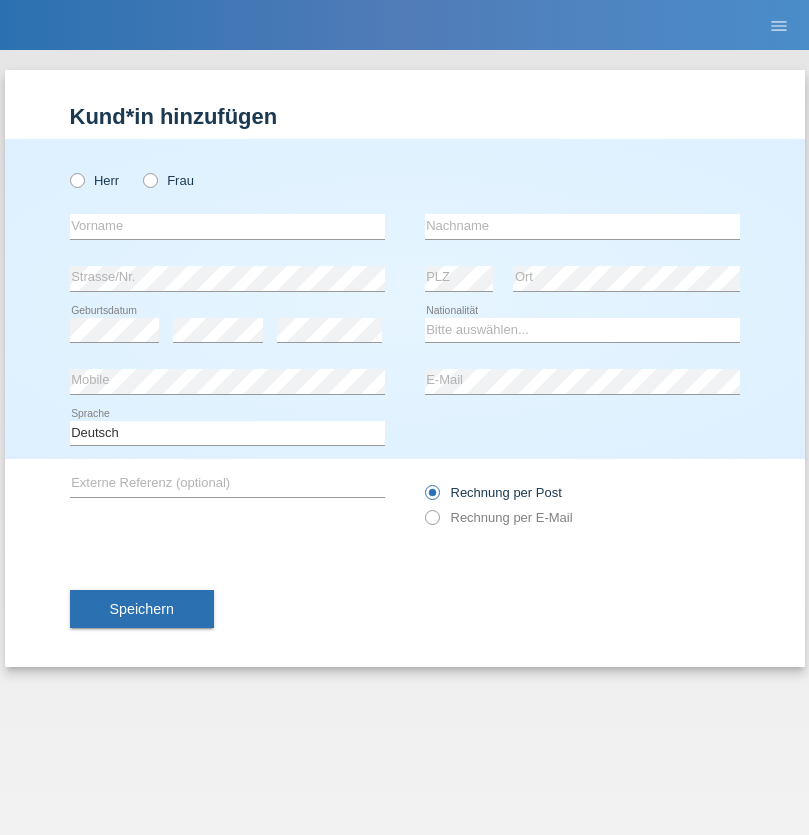 radio on "true" 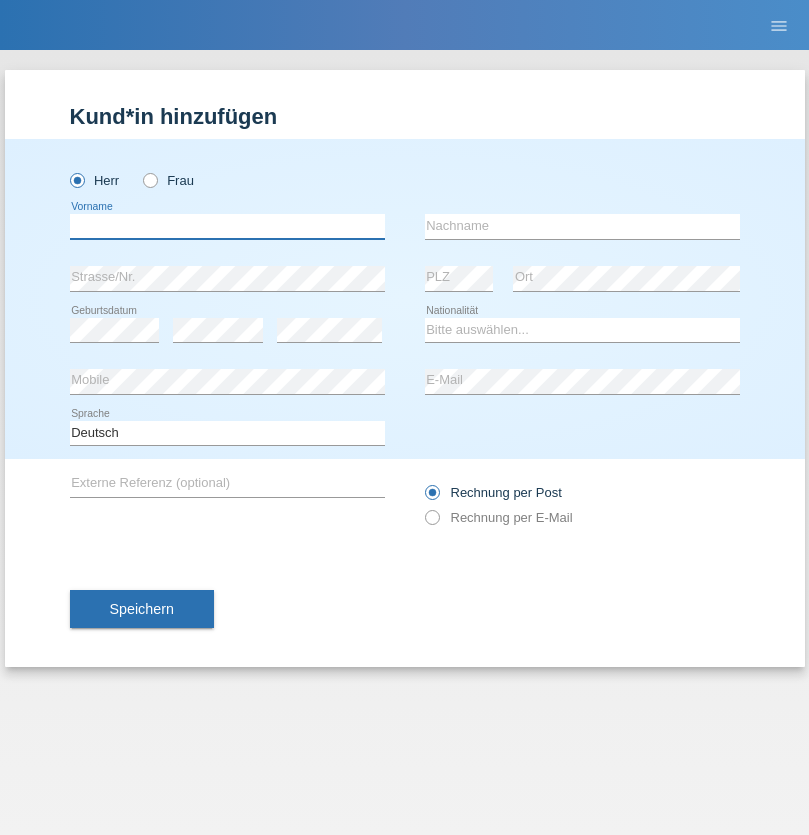 click at bounding box center [227, 226] 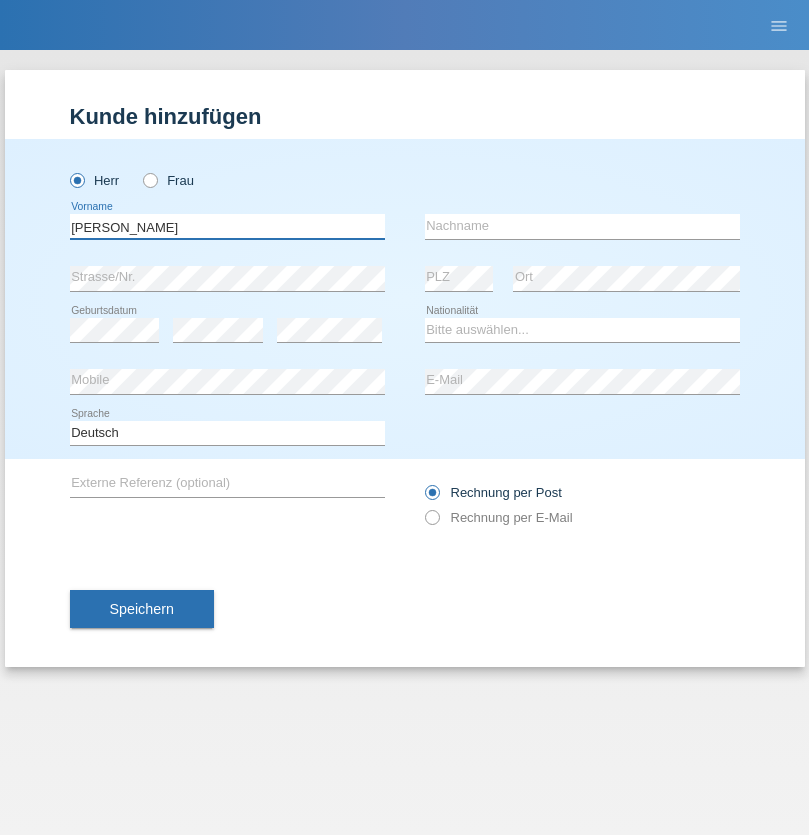 type on "[PERSON_NAME]" 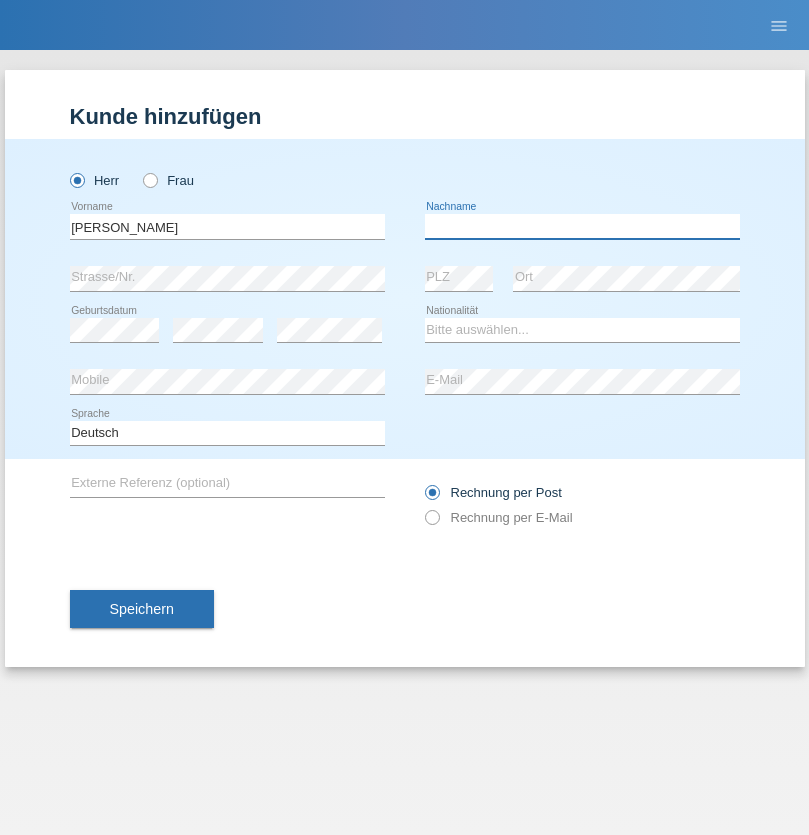 click at bounding box center (582, 226) 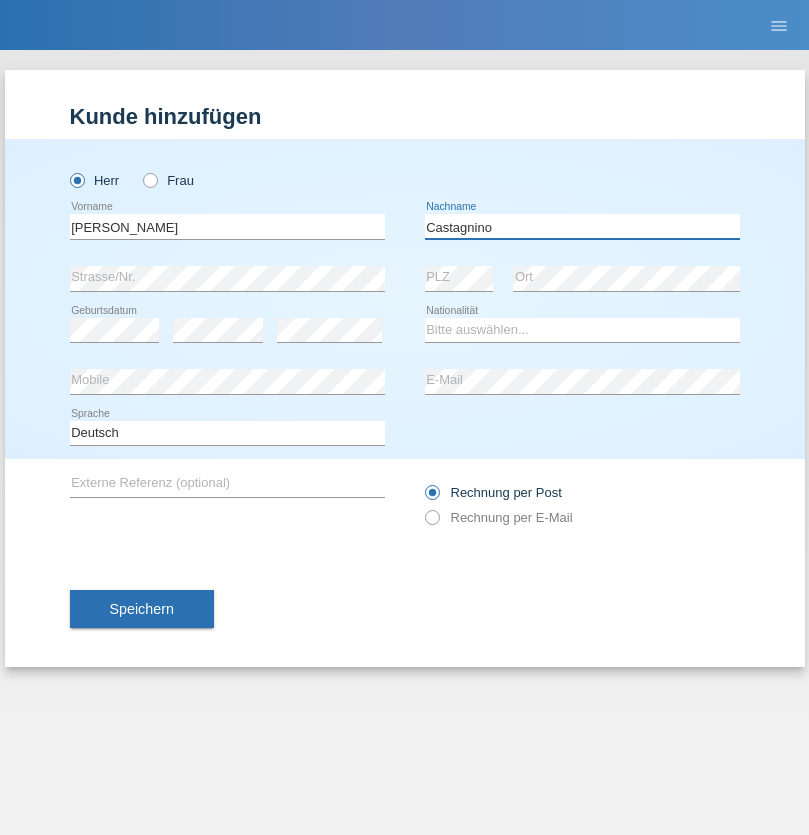 type on "Castagnino" 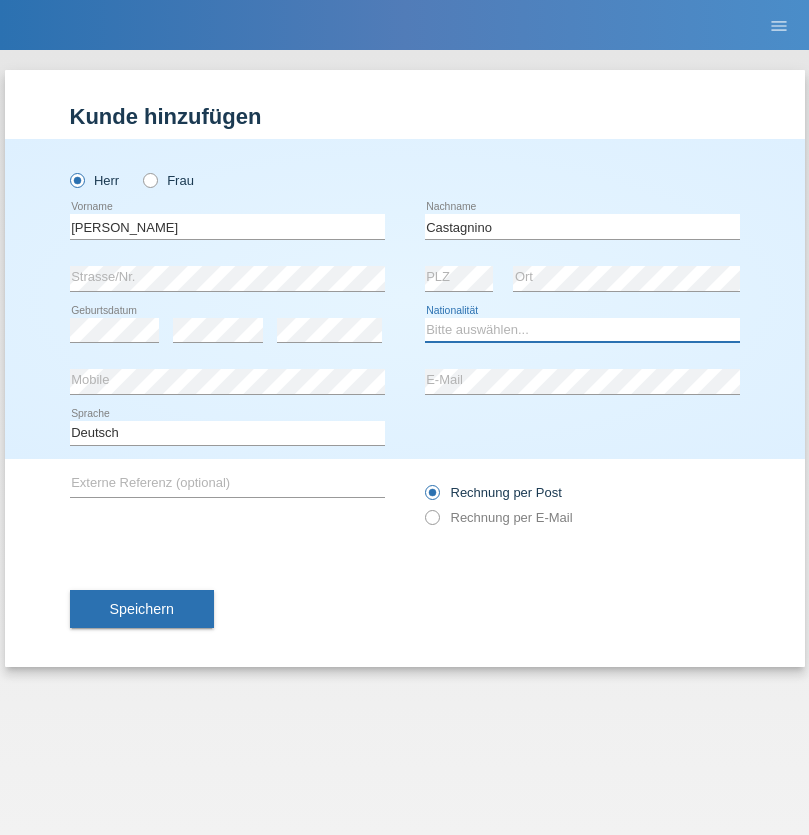 select on "IT" 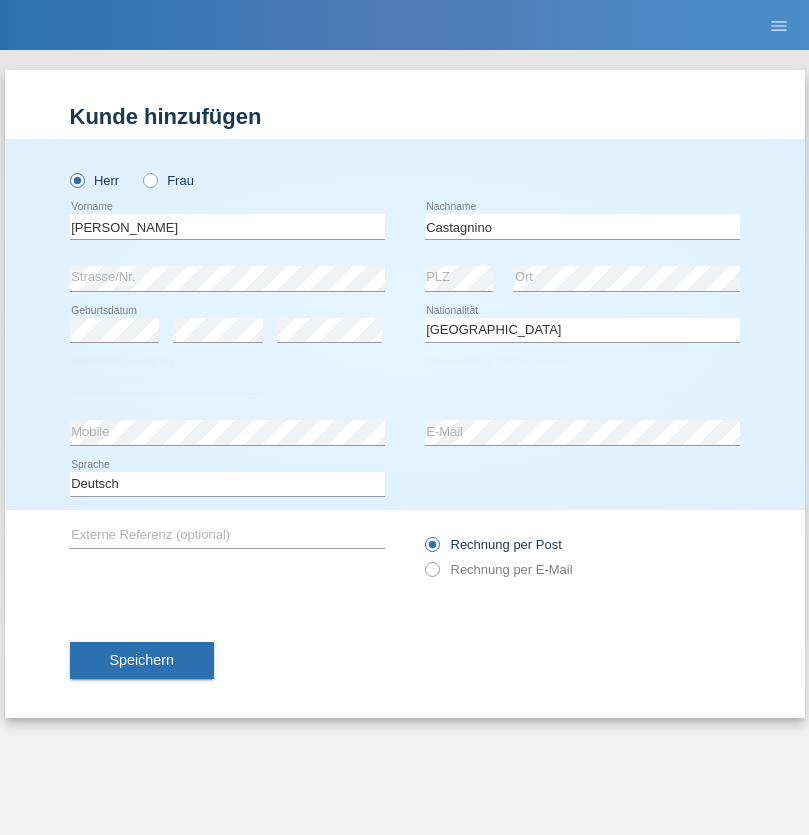 select on "C" 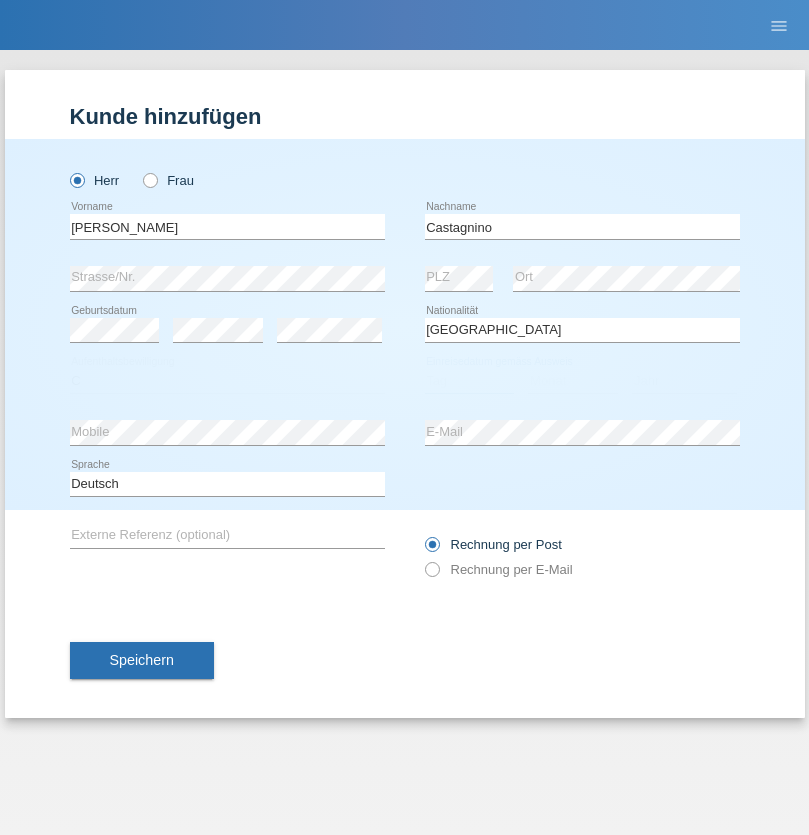 select on "07" 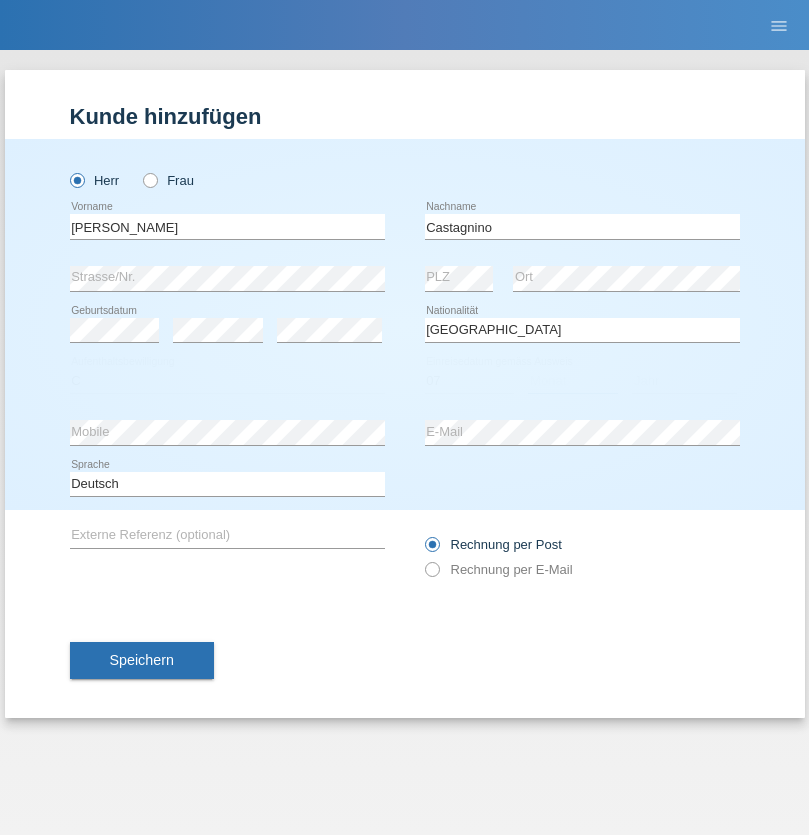 select on "05" 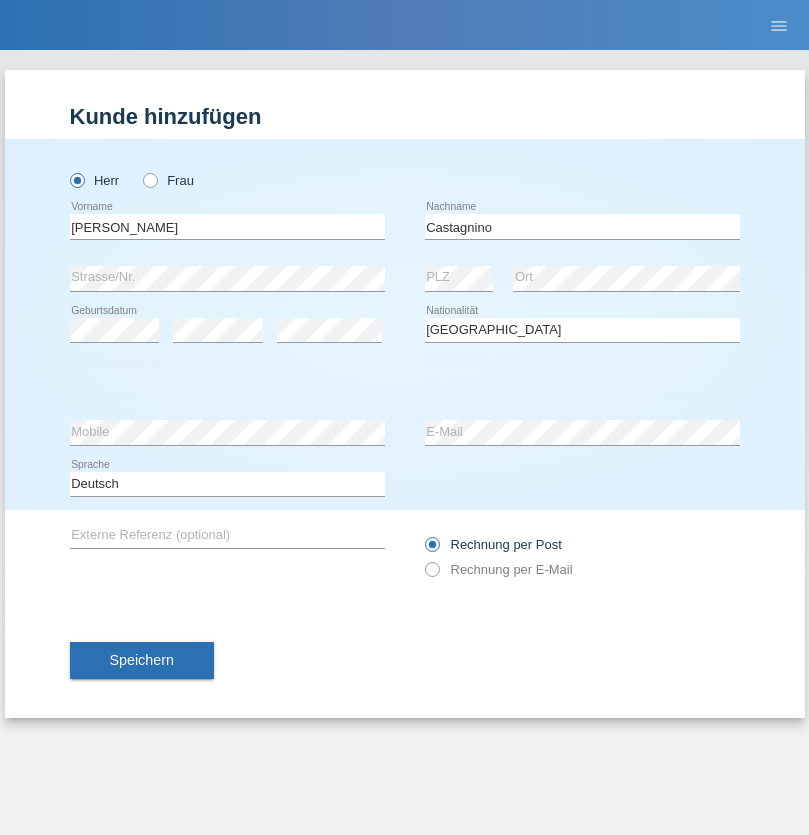 select on "2021" 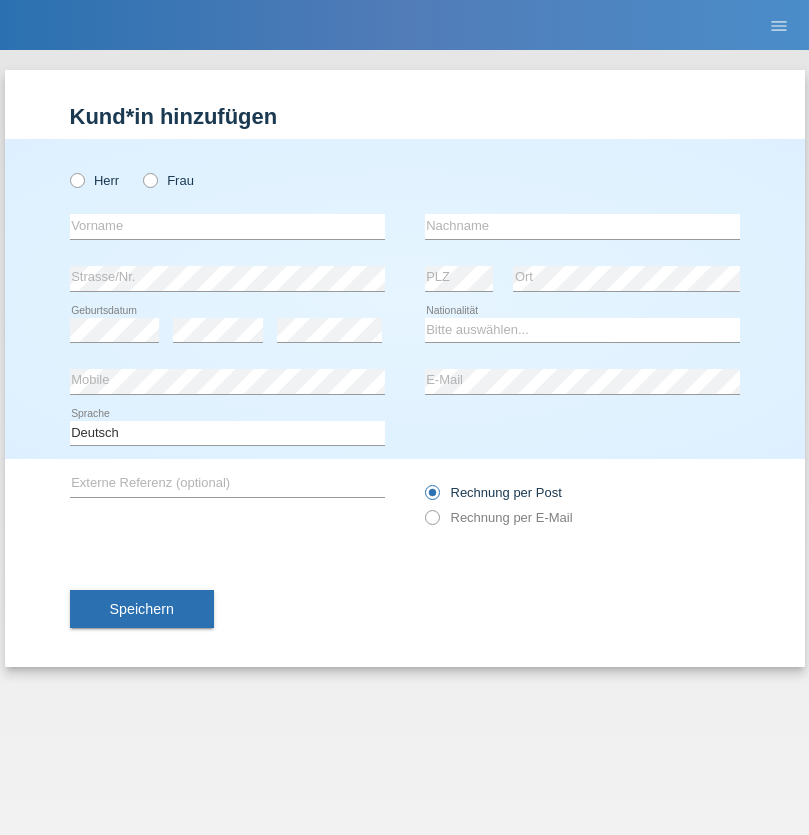 scroll, scrollTop: 0, scrollLeft: 0, axis: both 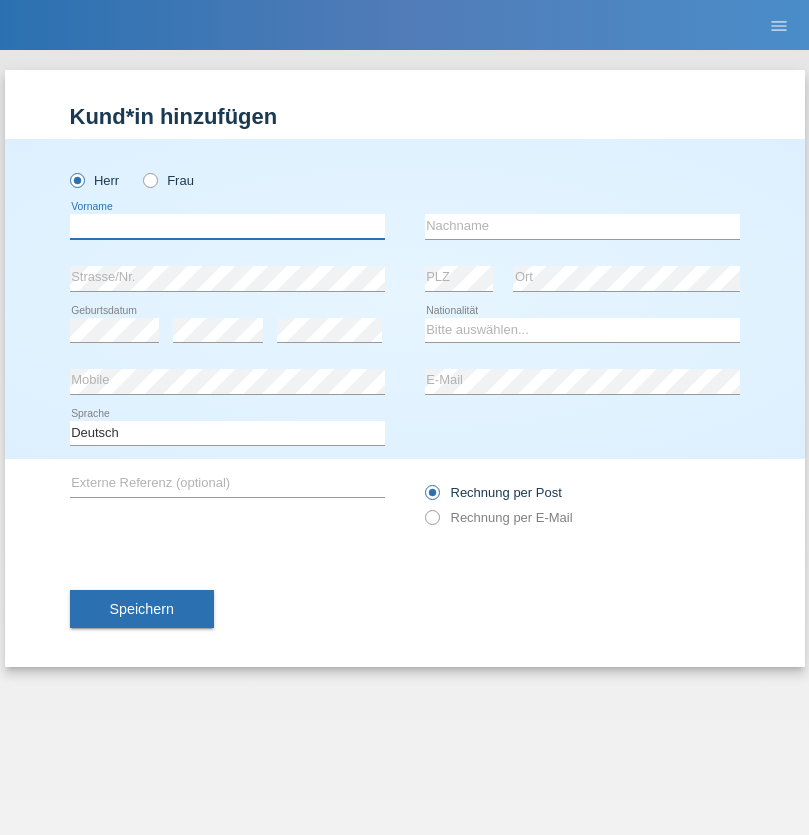 click at bounding box center (227, 226) 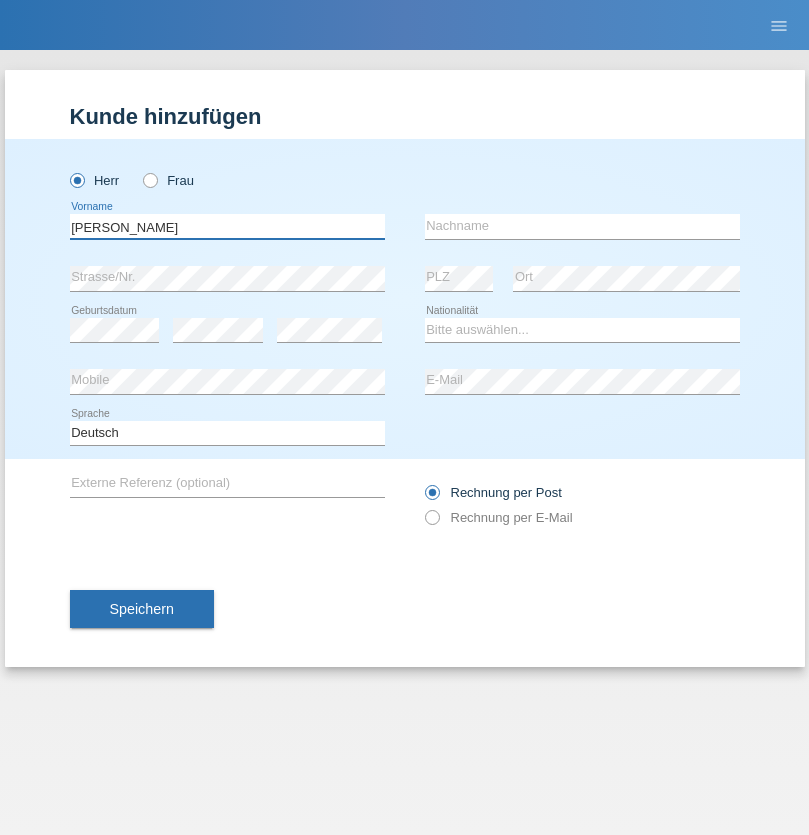 type on "[PERSON_NAME]" 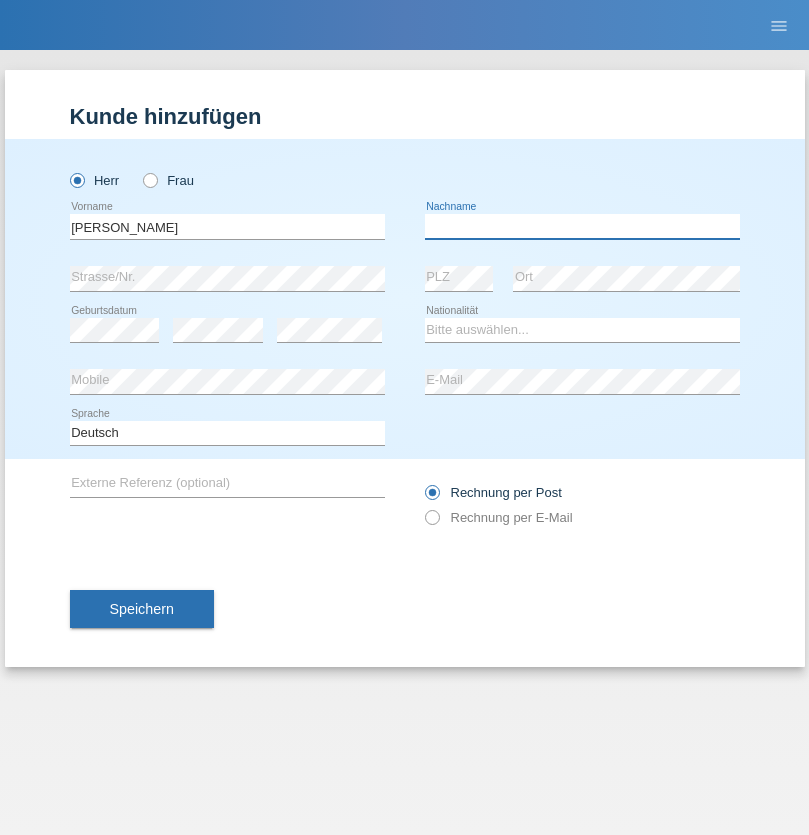 click at bounding box center (582, 226) 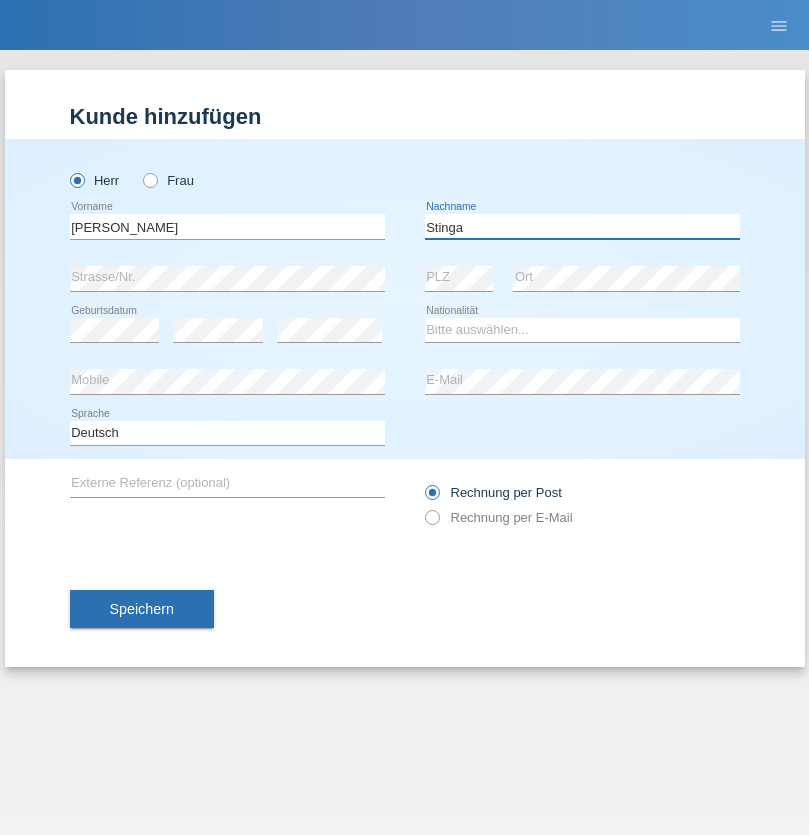 type on "Stinga" 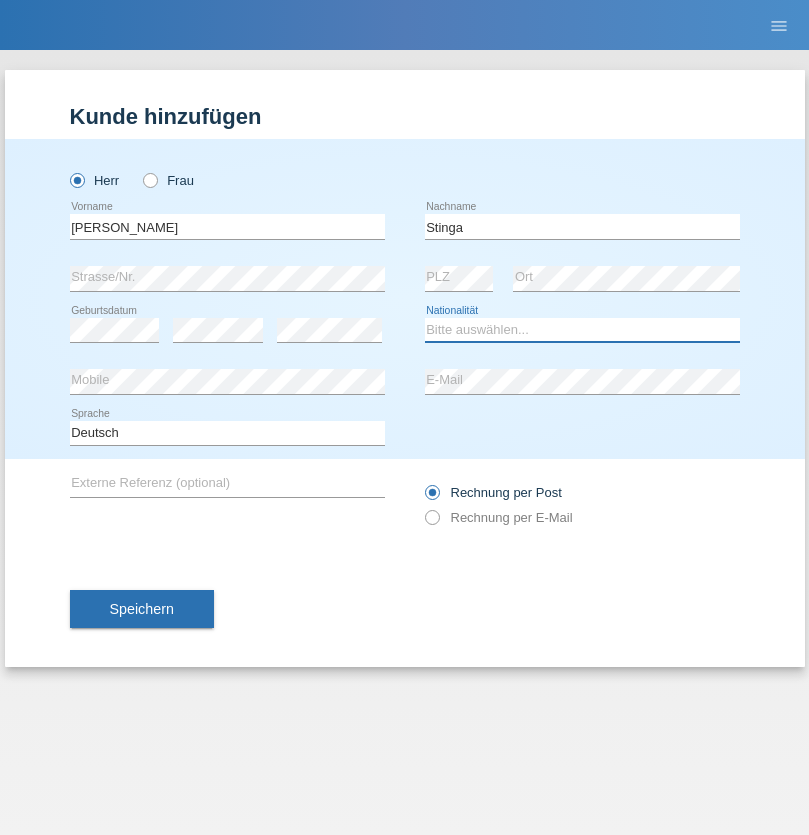select on "RO" 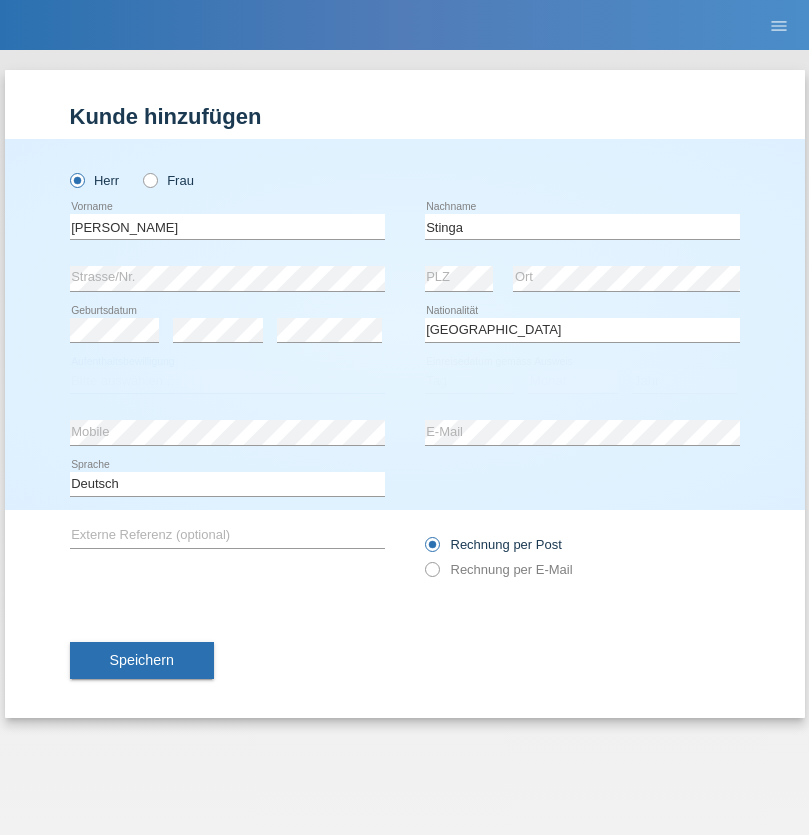 select on "C" 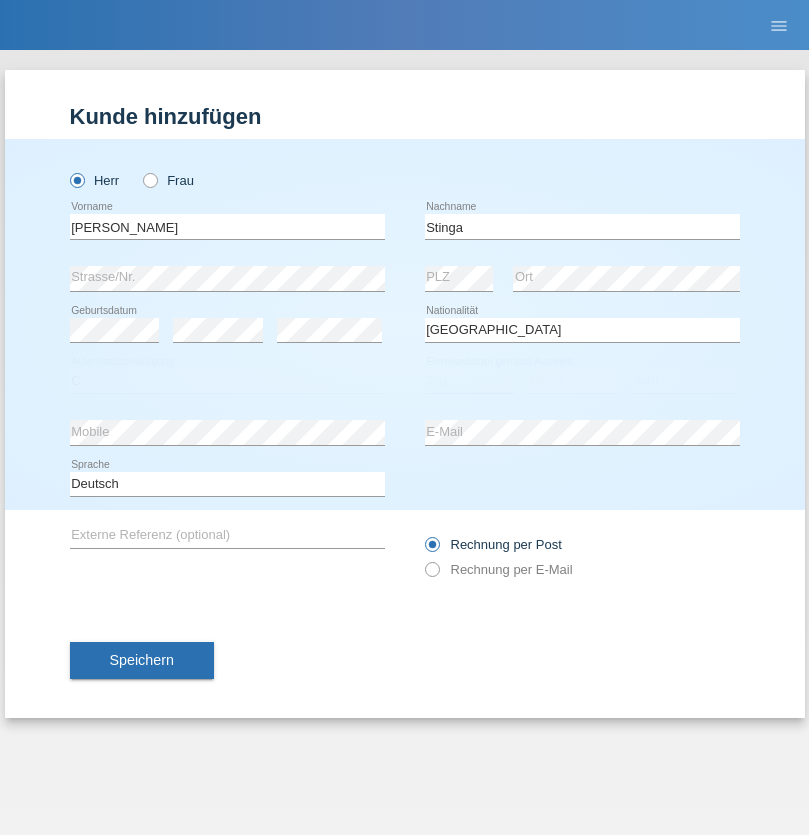 select on "22" 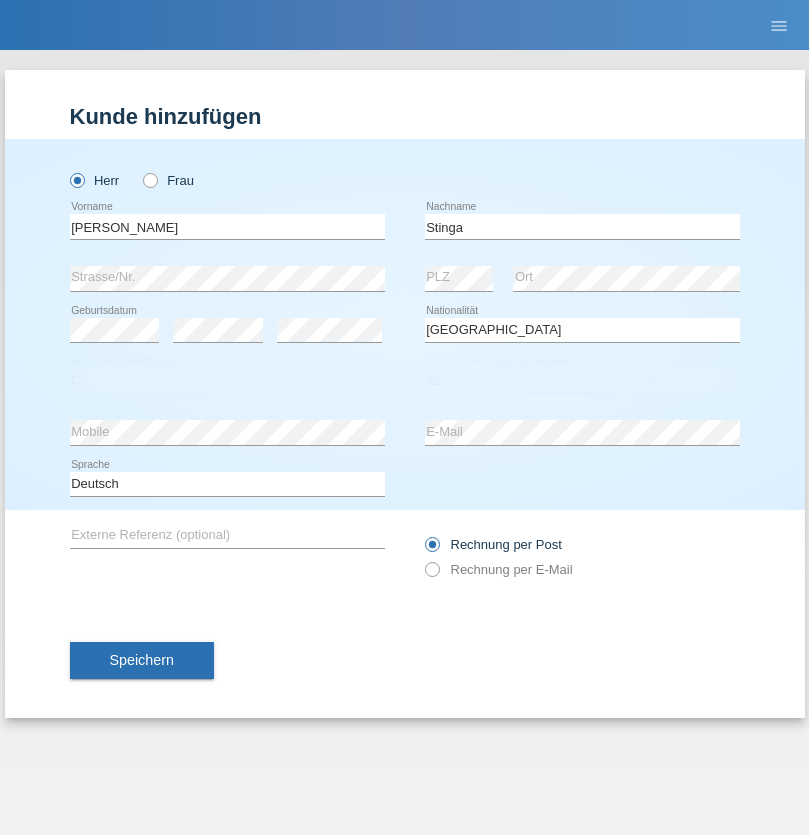 select on "07" 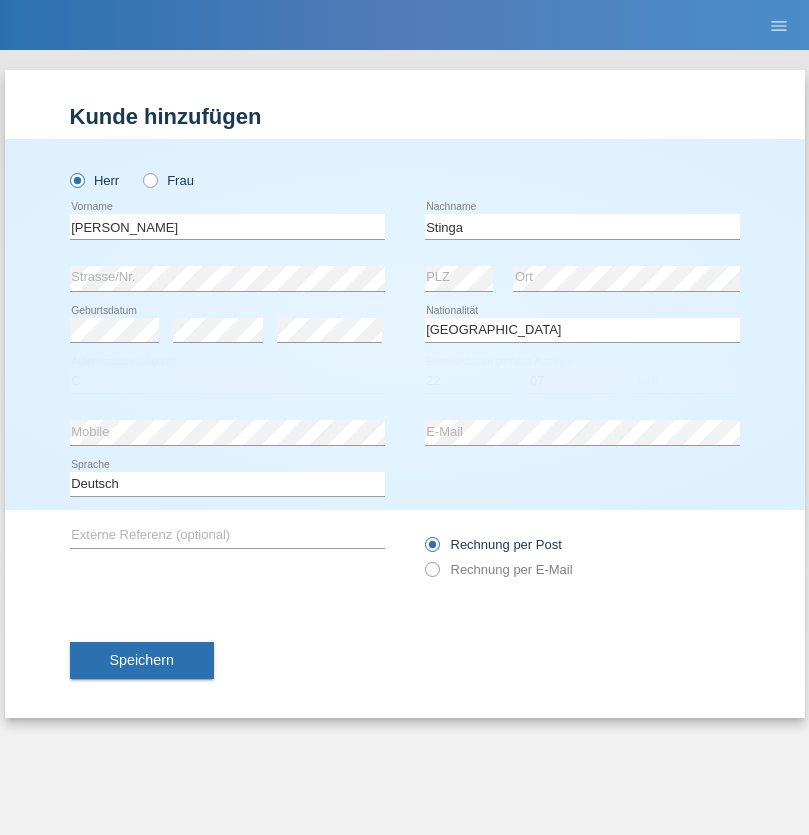 select on "2021" 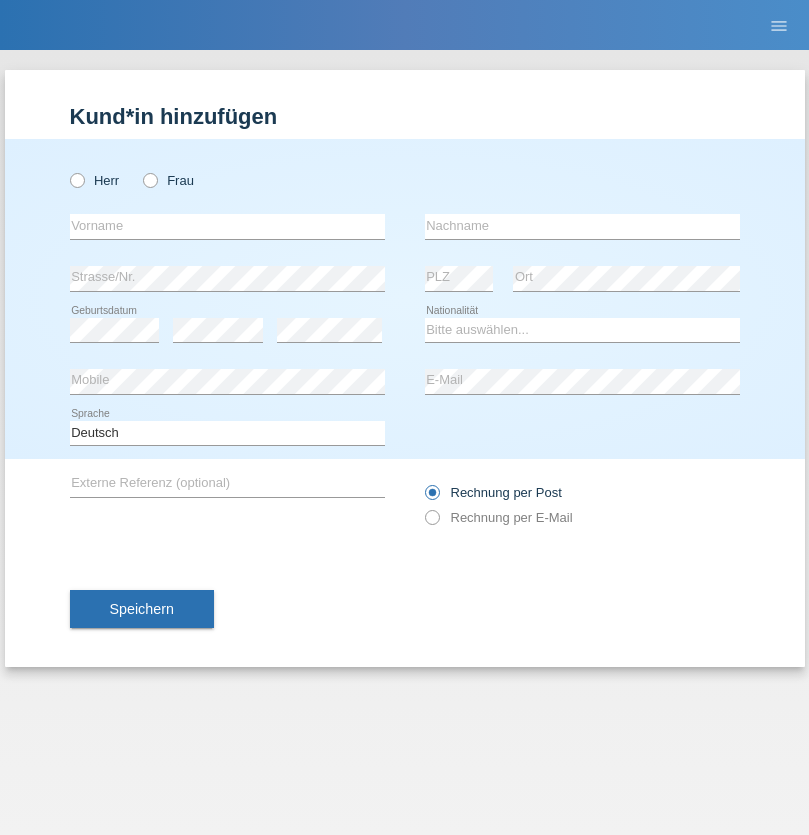scroll, scrollTop: 0, scrollLeft: 0, axis: both 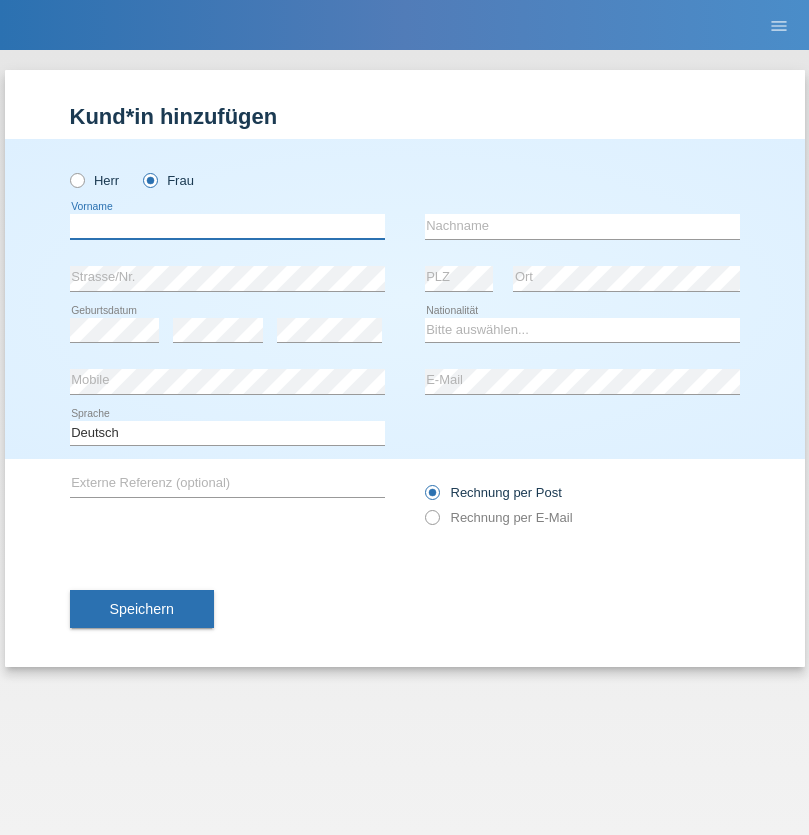 click at bounding box center (227, 226) 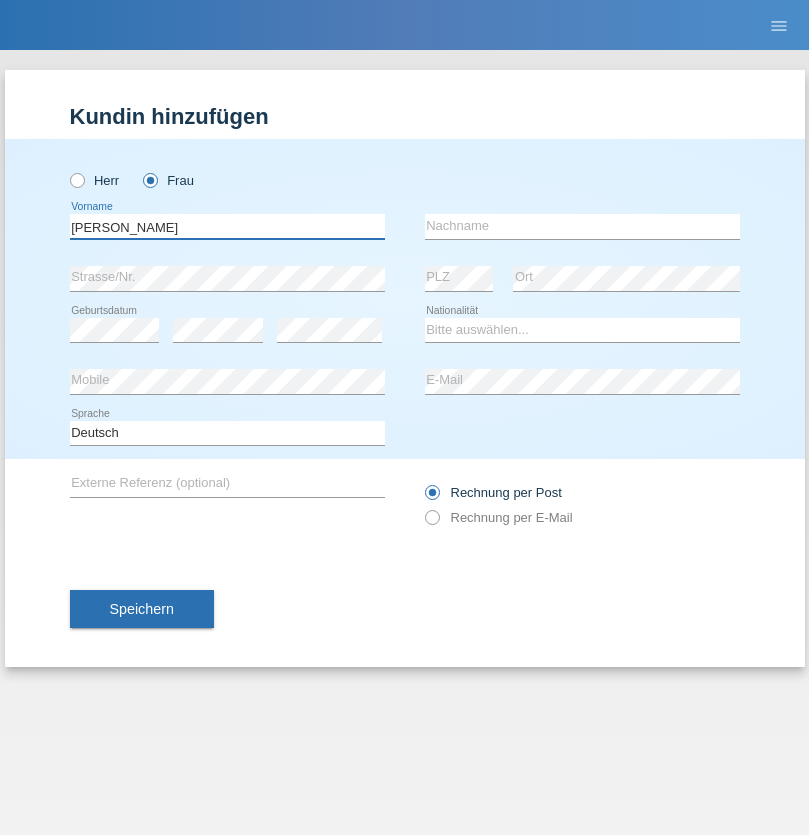 type on "[PERSON_NAME]" 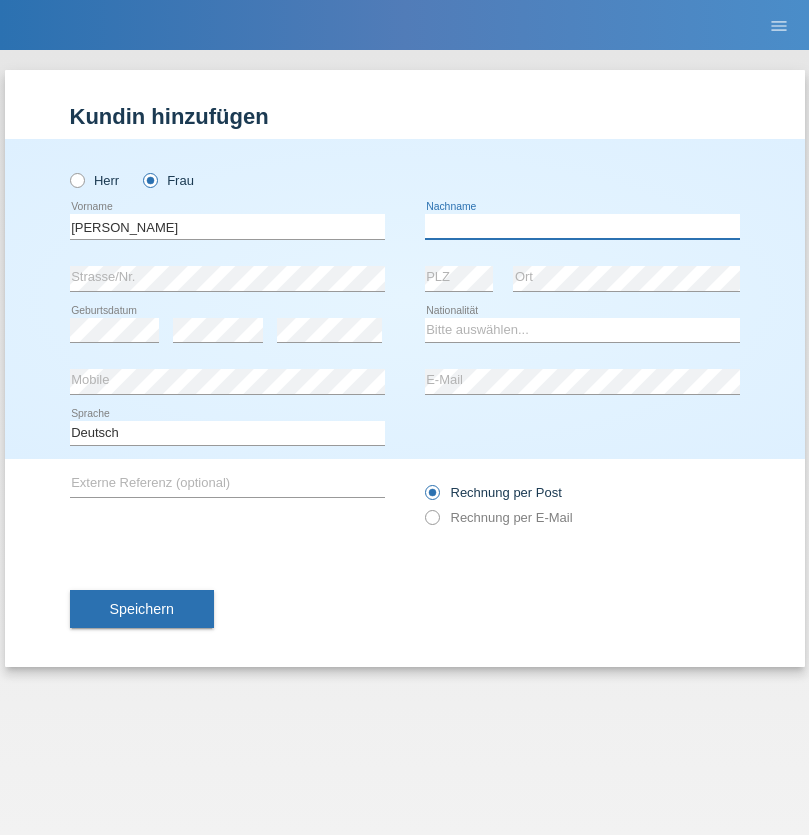click at bounding box center [582, 226] 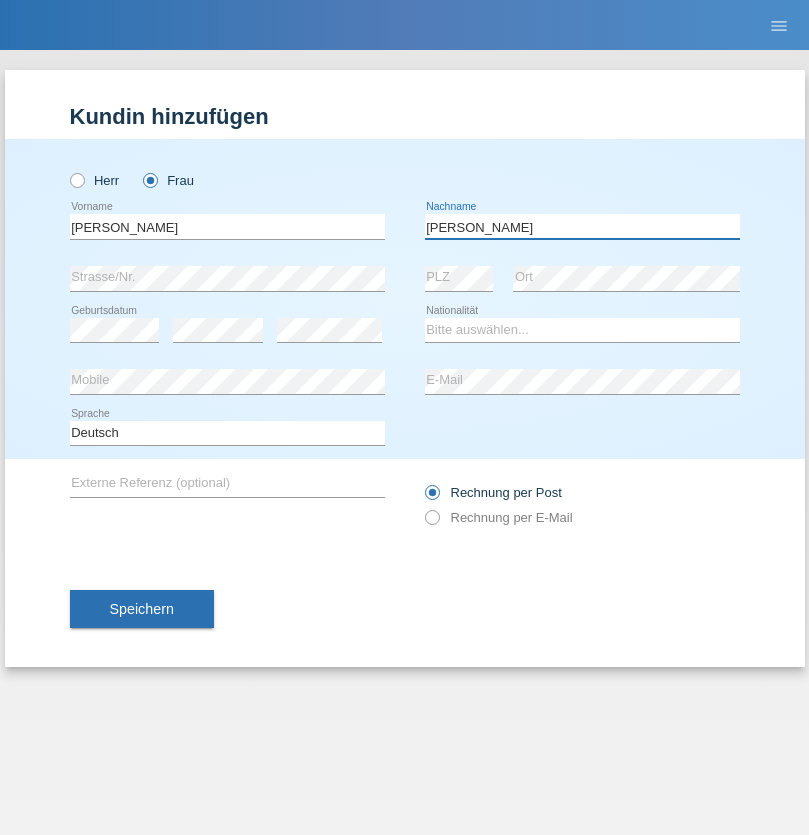 type on "[PERSON_NAME]" 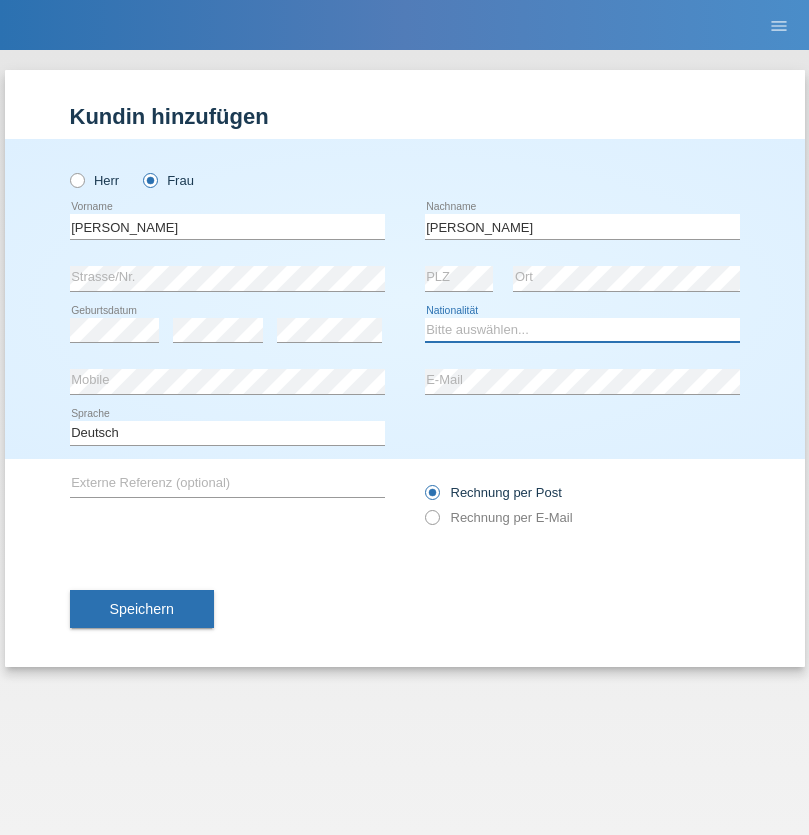 select on "UA" 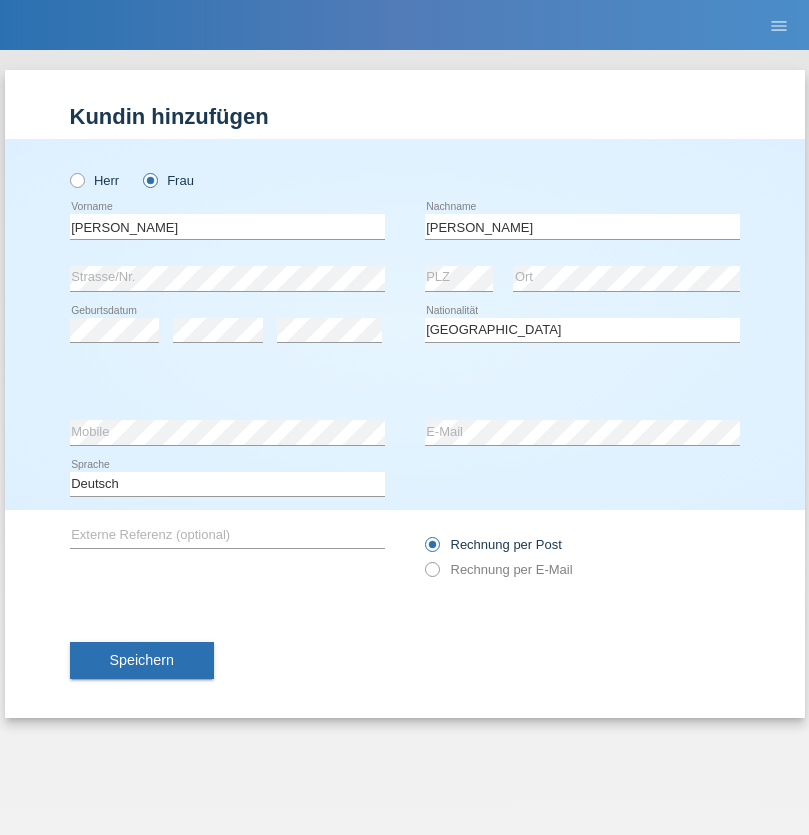 select on "C" 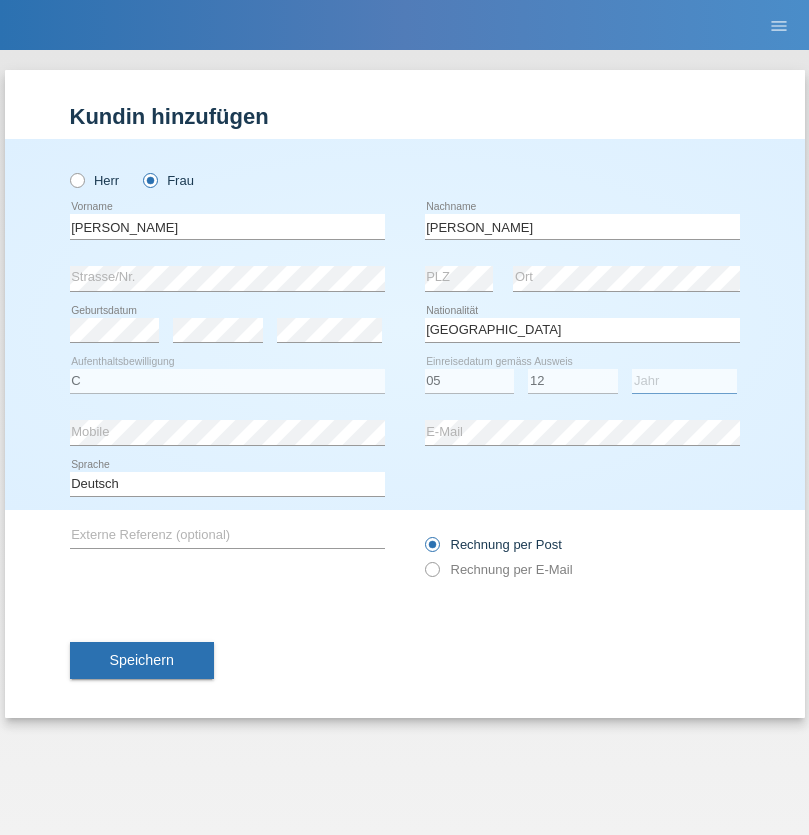 select on "2021" 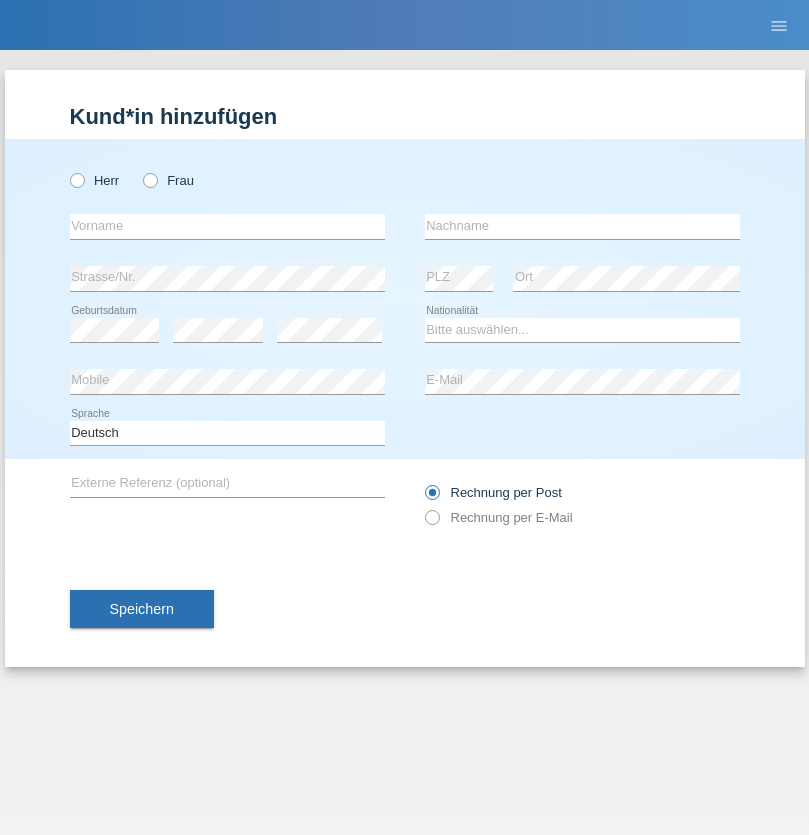 scroll, scrollTop: 0, scrollLeft: 0, axis: both 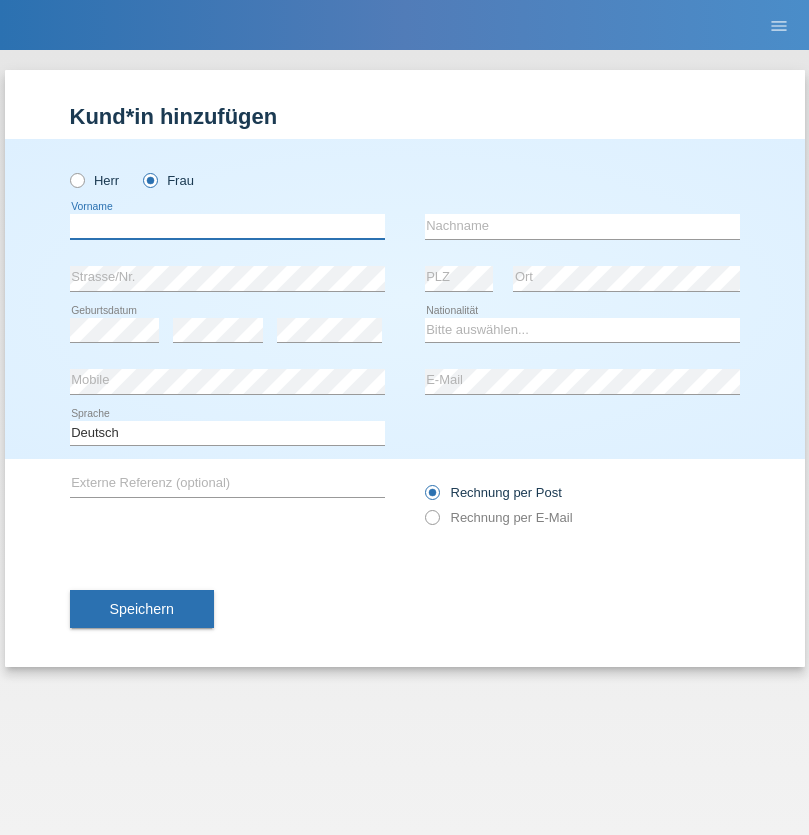 click at bounding box center (227, 226) 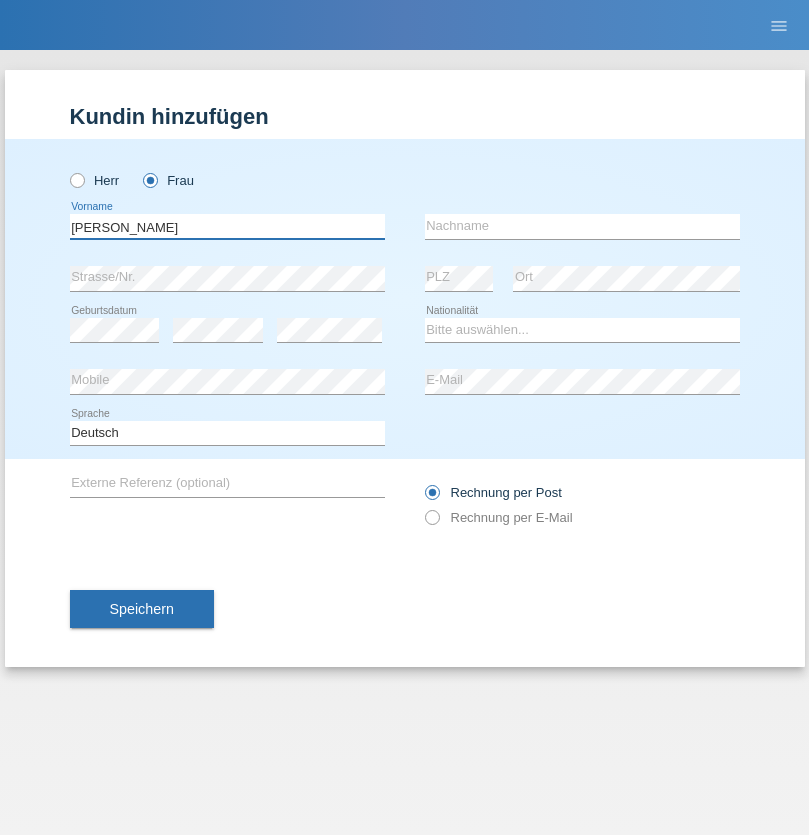 type on "[PERSON_NAME]" 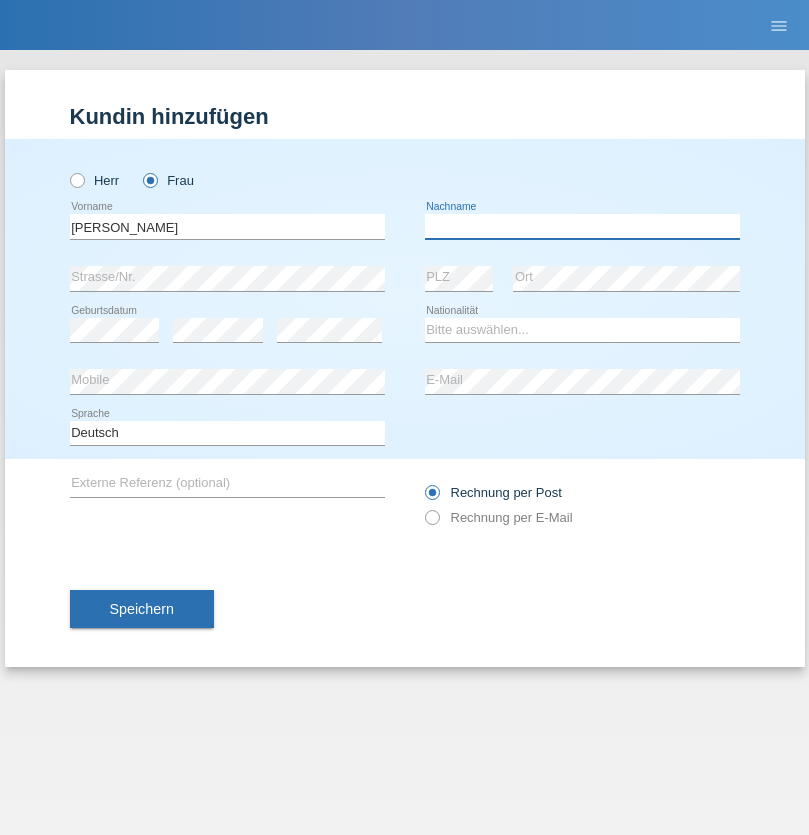 click at bounding box center (582, 226) 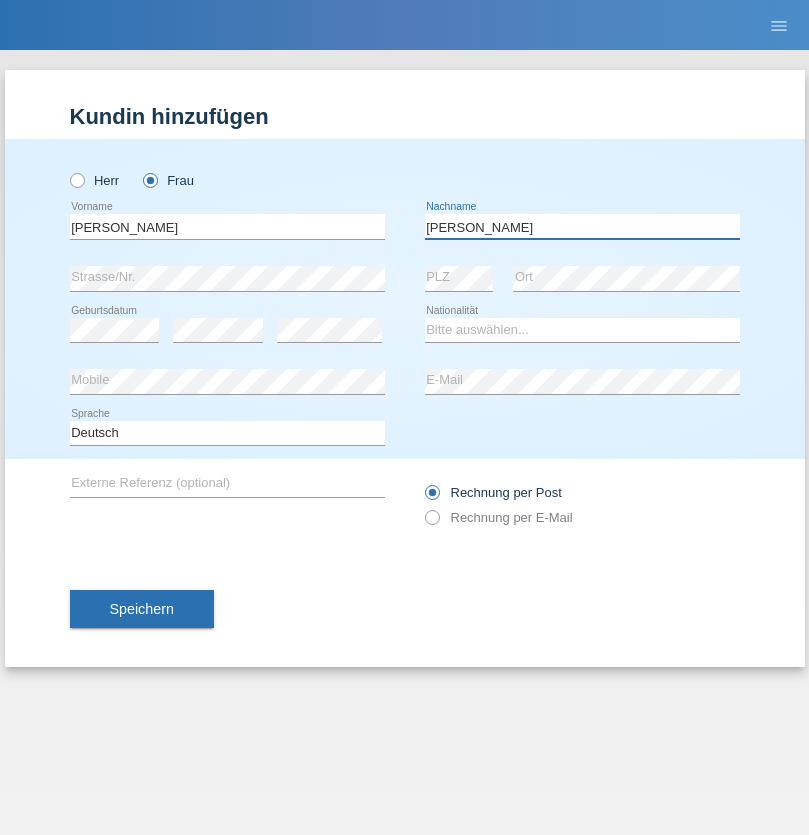 type on "Jolana" 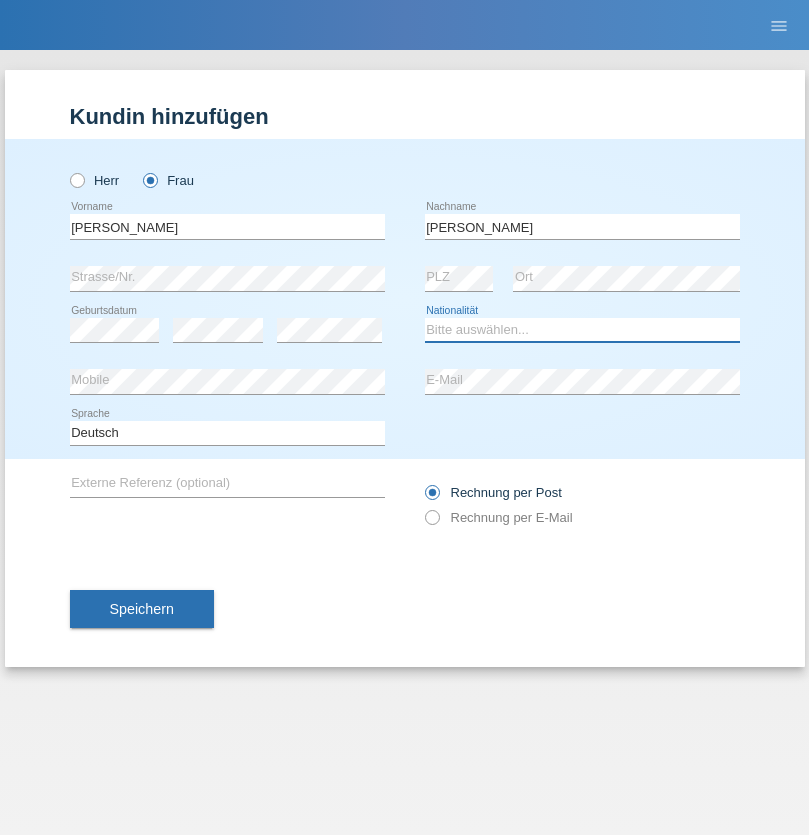 select on "UA" 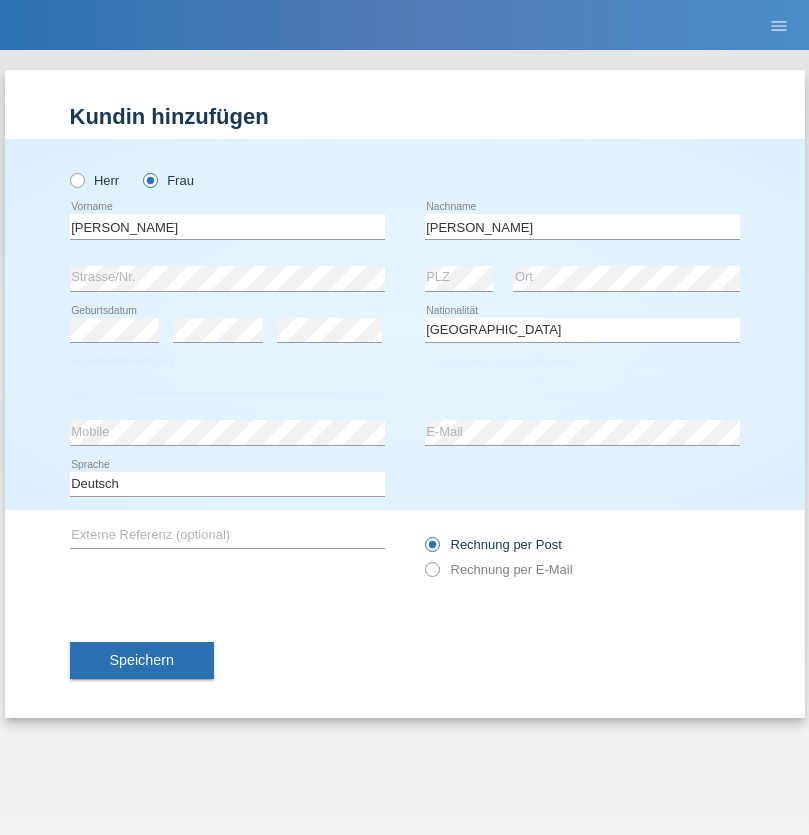 select on "C" 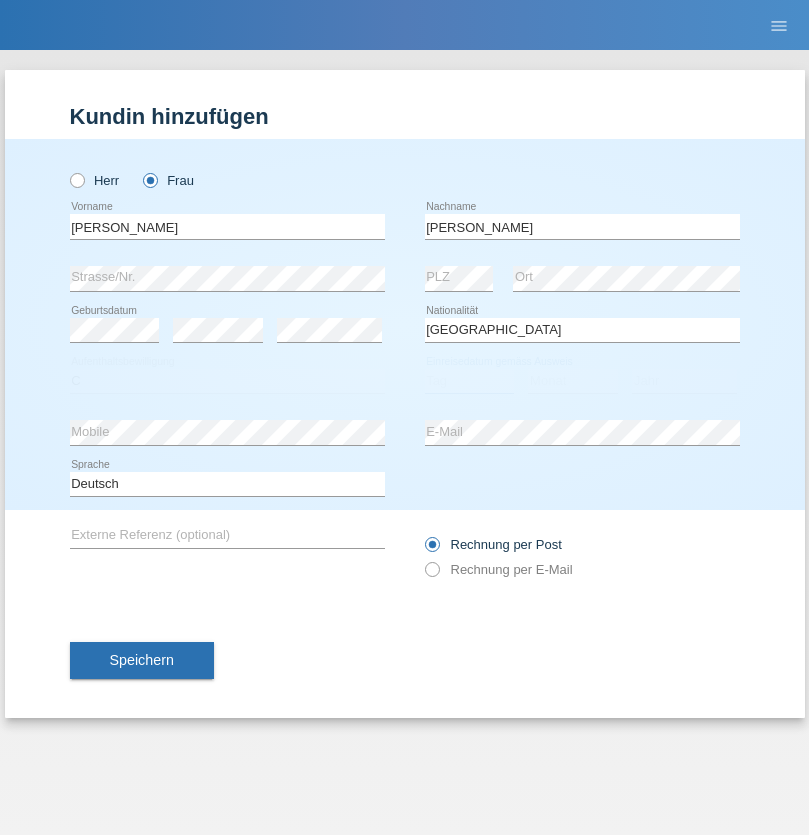 select on "05" 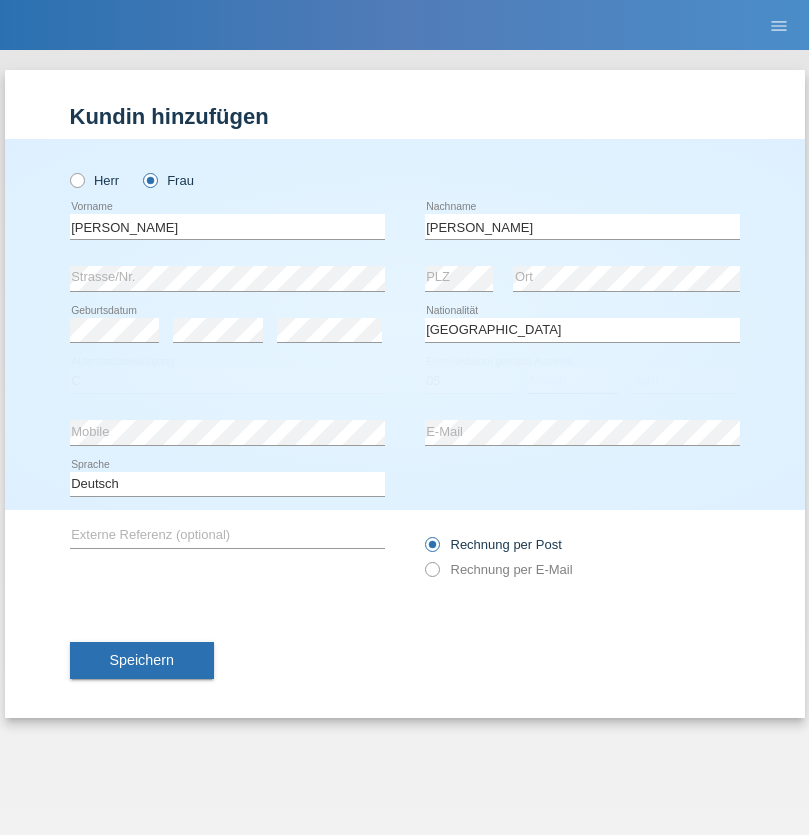 select on "12" 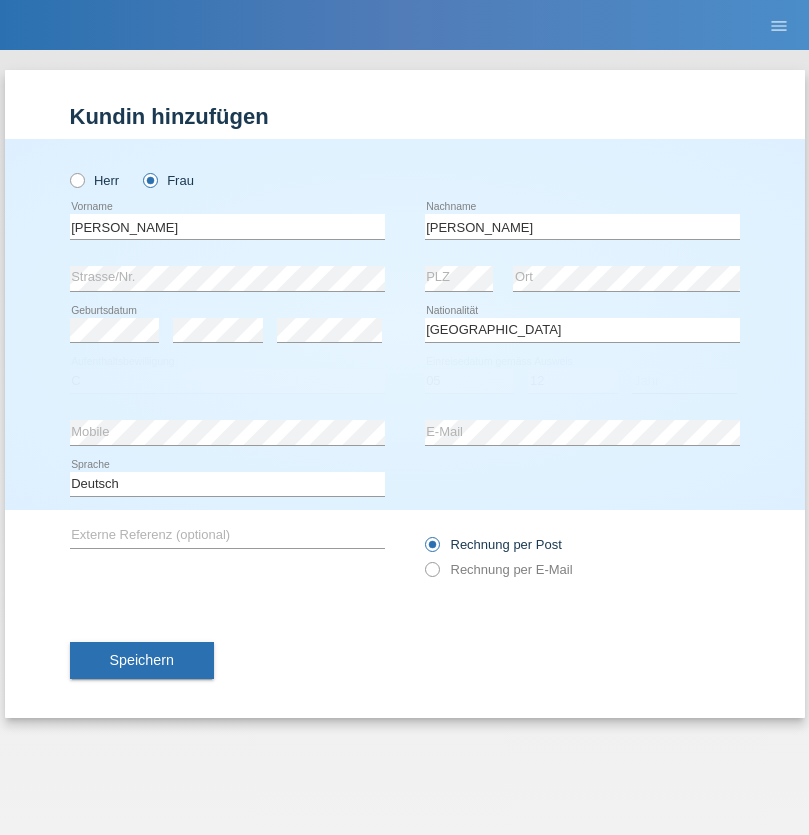 select on "2021" 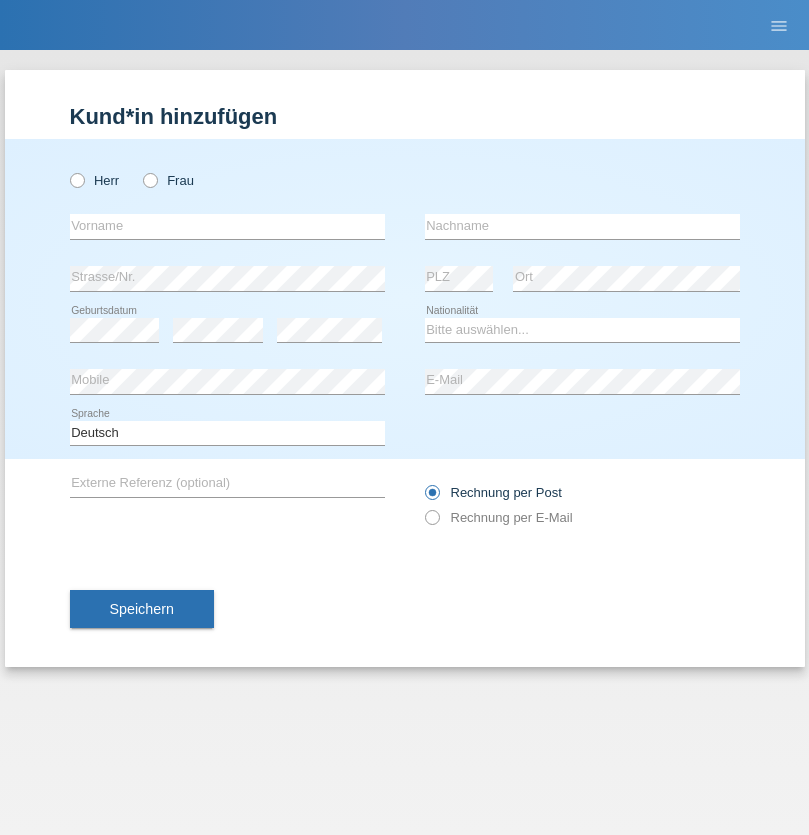 scroll, scrollTop: 0, scrollLeft: 0, axis: both 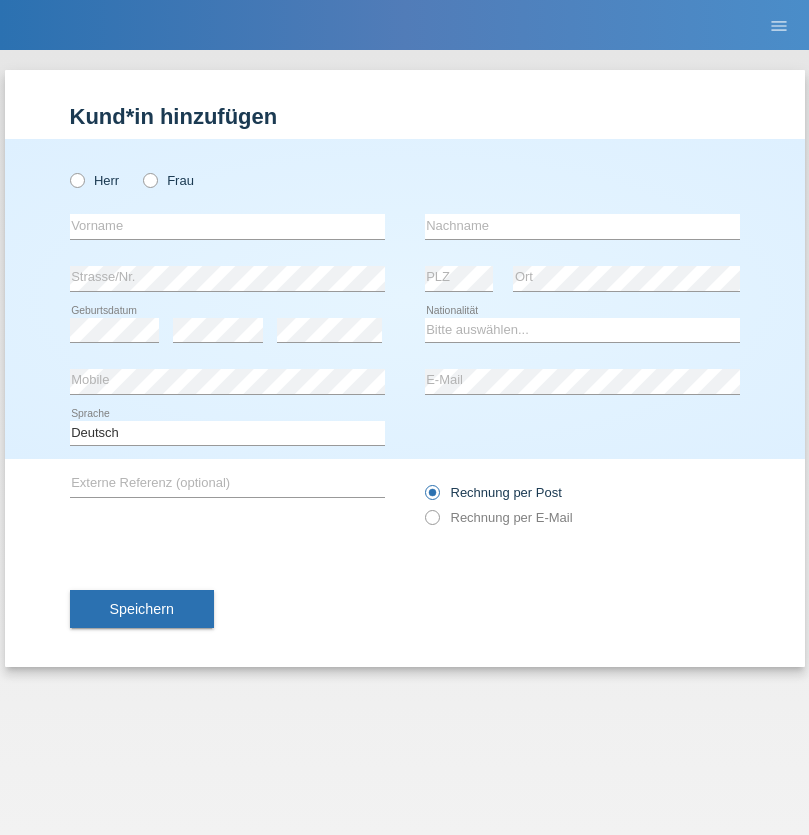radio on "true" 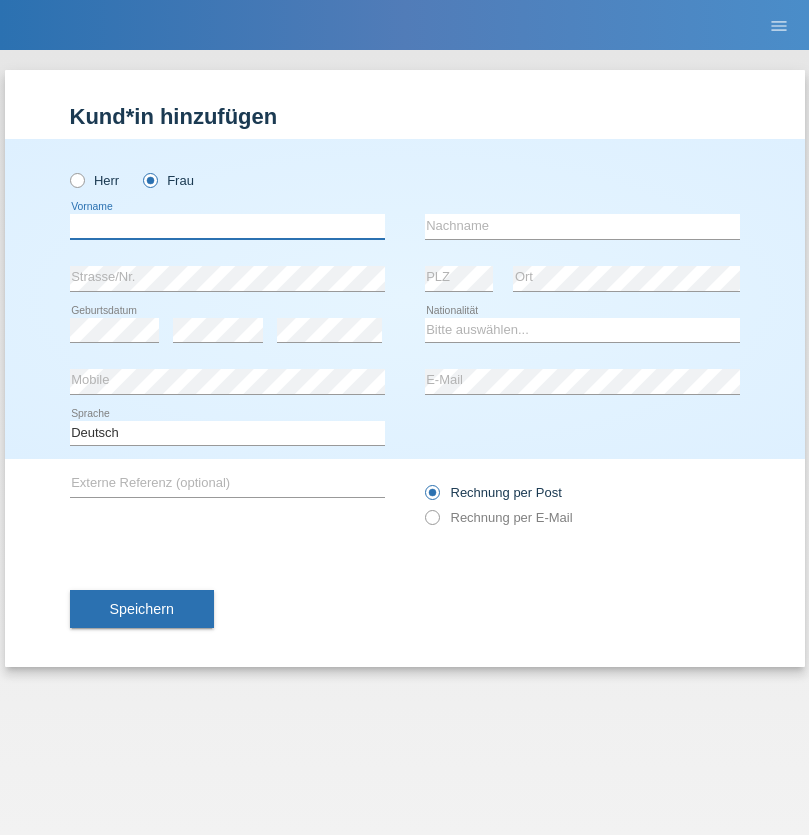 click at bounding box center (227, 226) 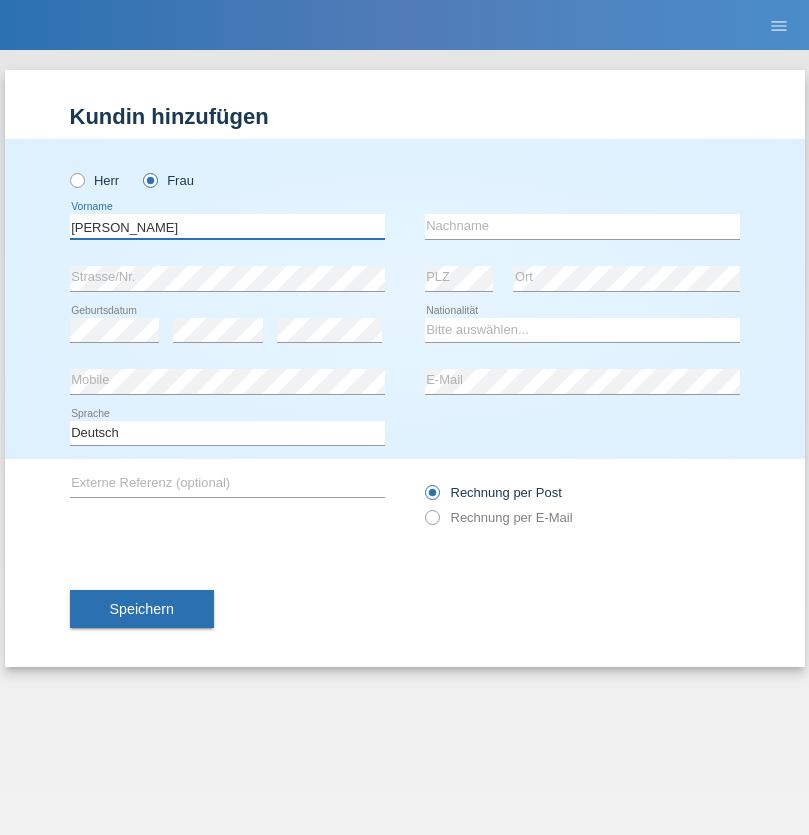 type on "[PERSON_NAME]" 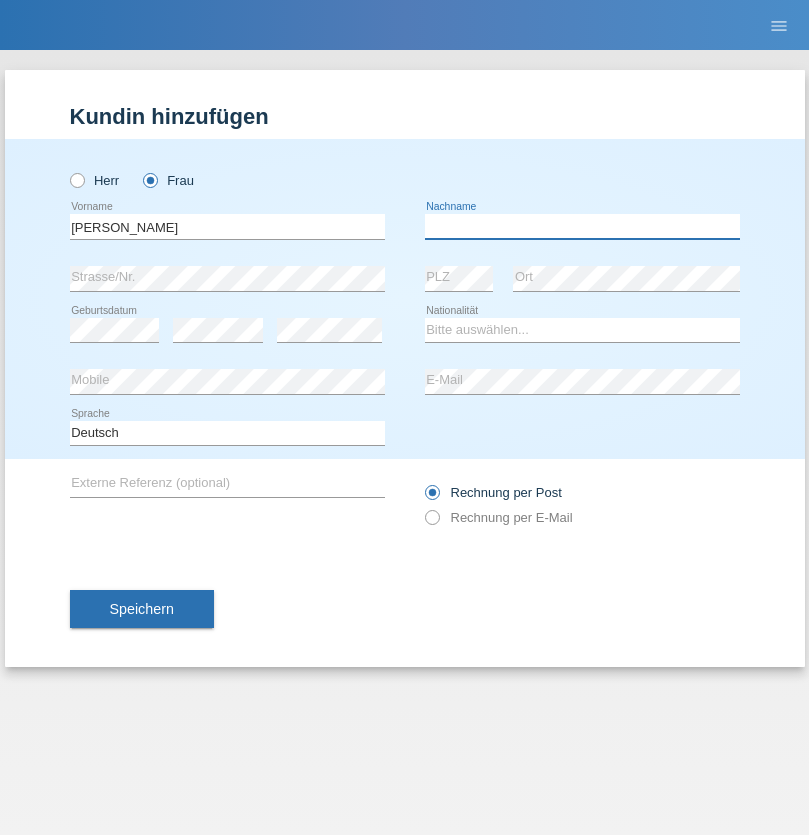 click at bounding box center [582, 226] 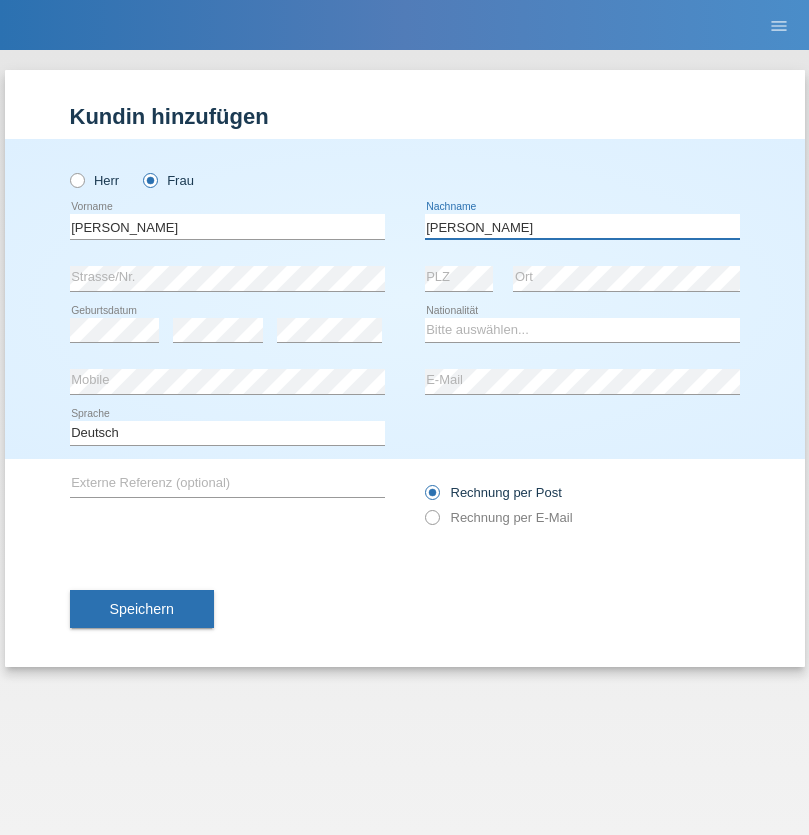 type on "[PERSON_NAME]" 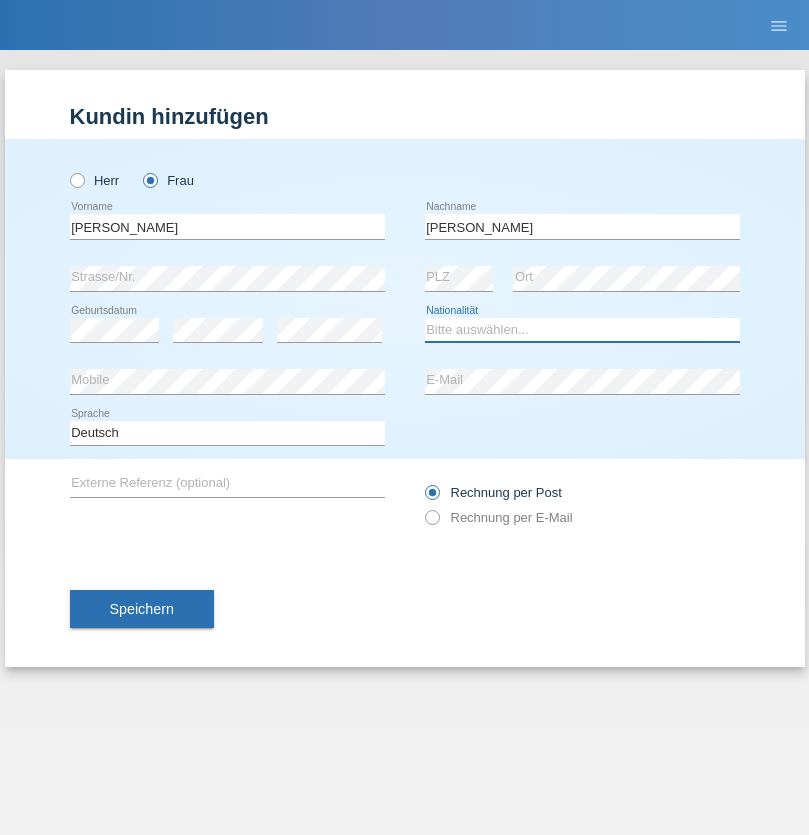 select on "UA" 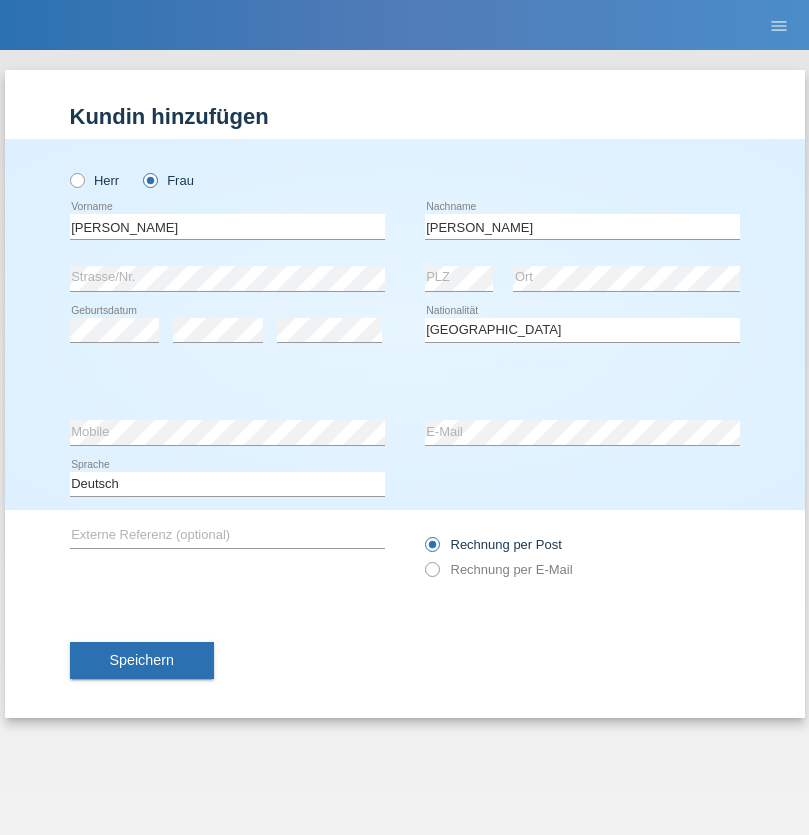 select on "C" 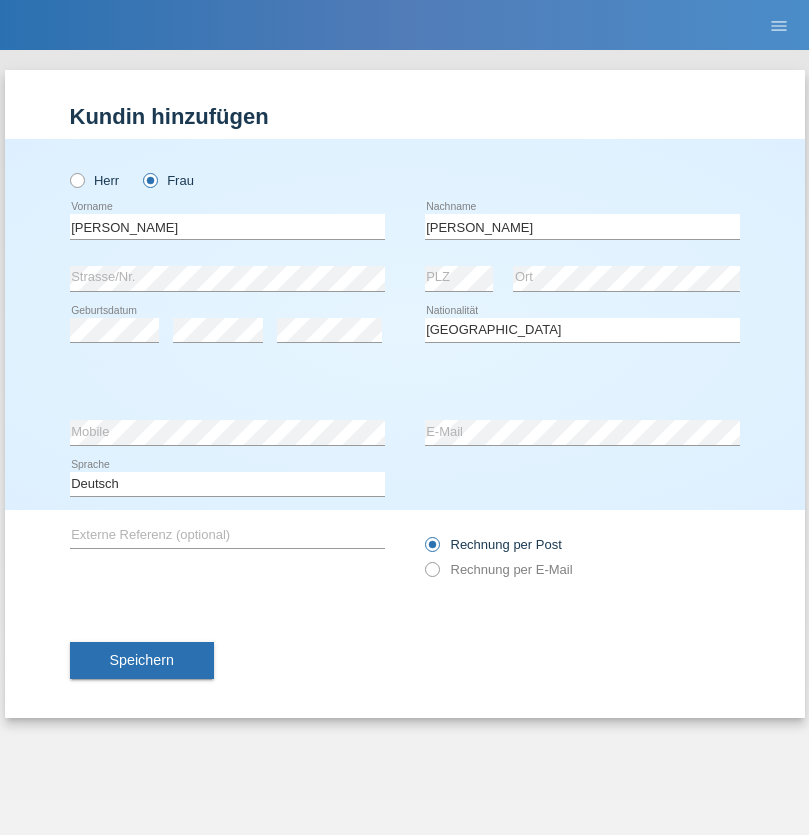 select on "05" 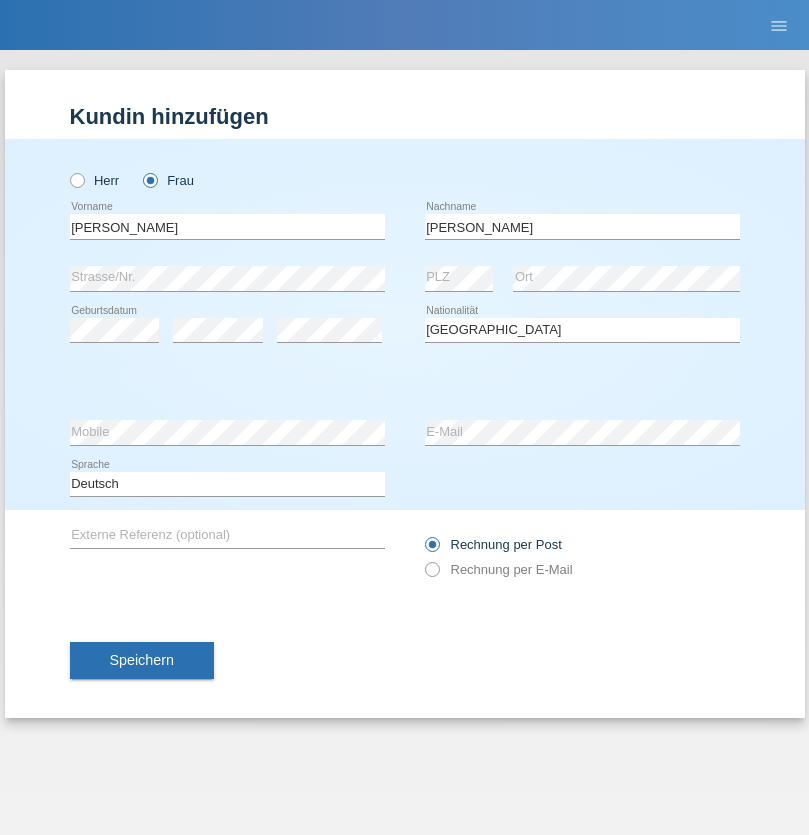 select on "12" 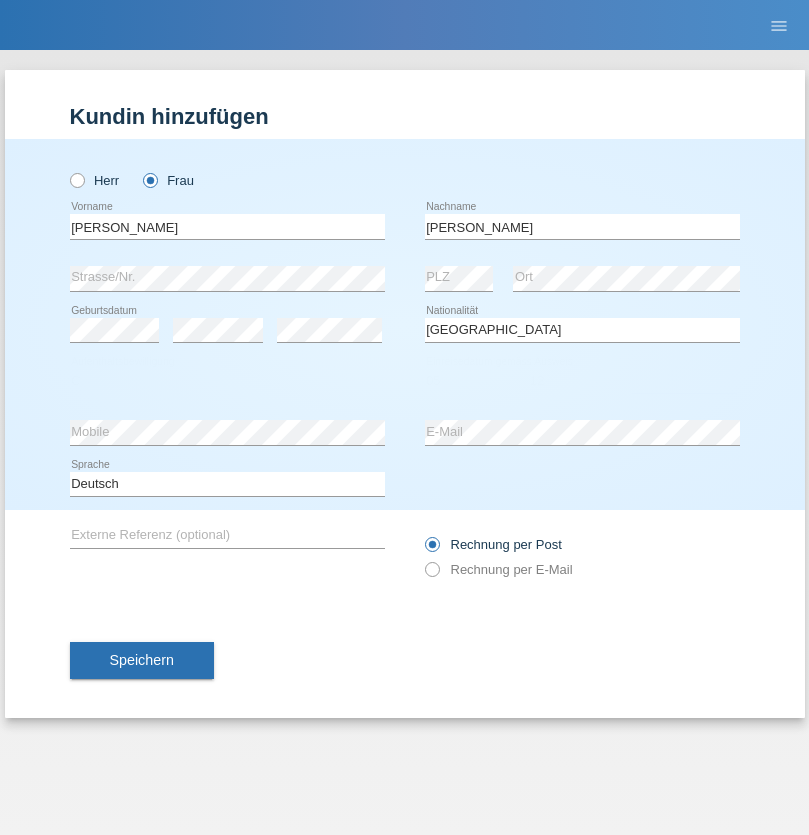 select on "2021" 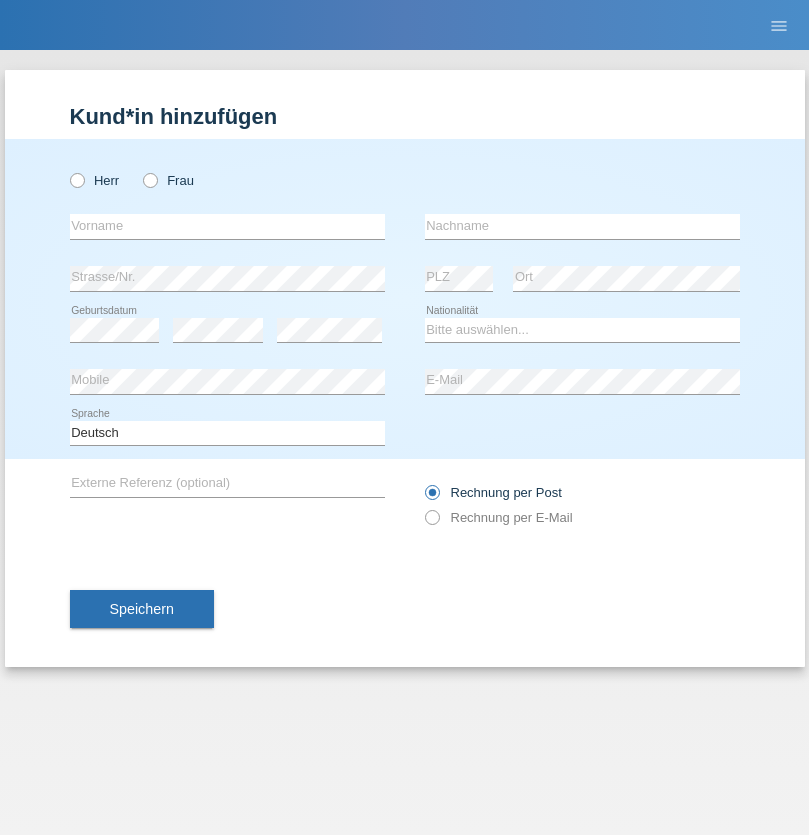 scroll, scrollTop: 0, scrollLeft: 0, axis: both 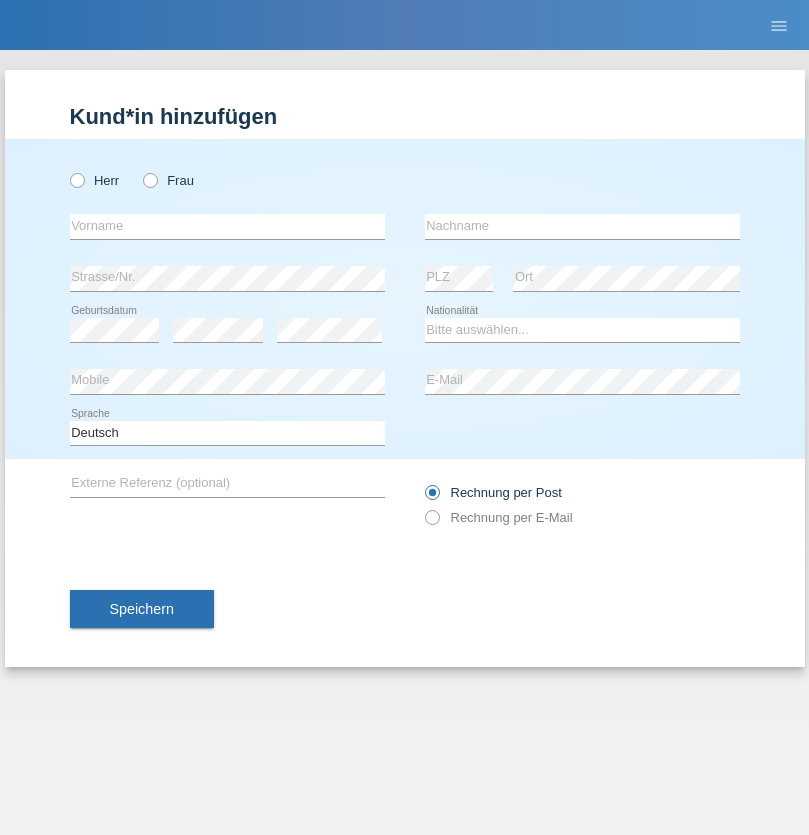 radio on "true" 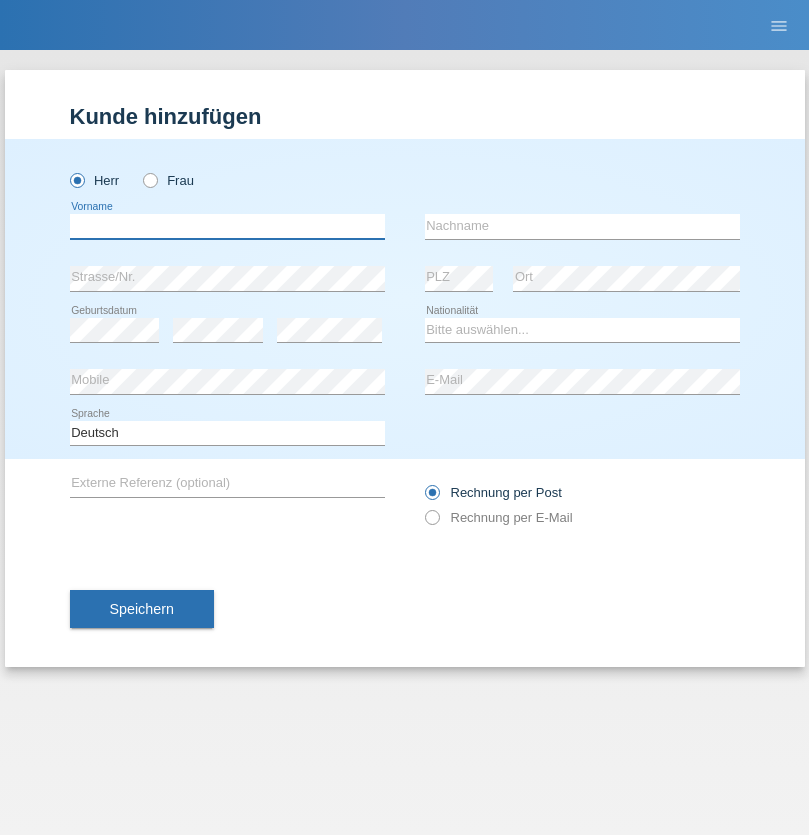 click at bounding box center (227, 226) 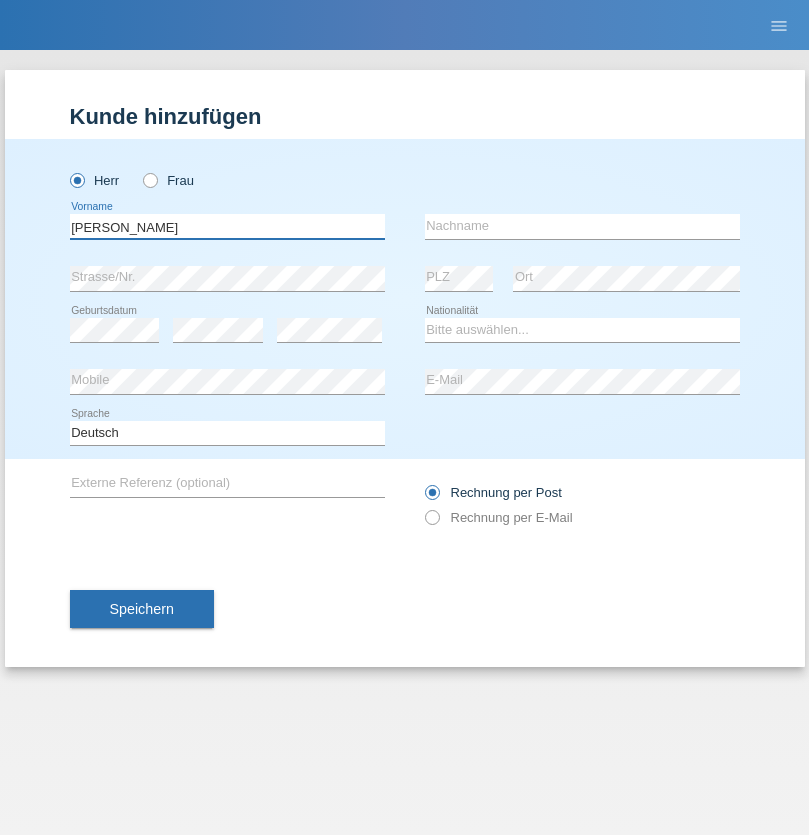 type on "[PERSON_NAME]" 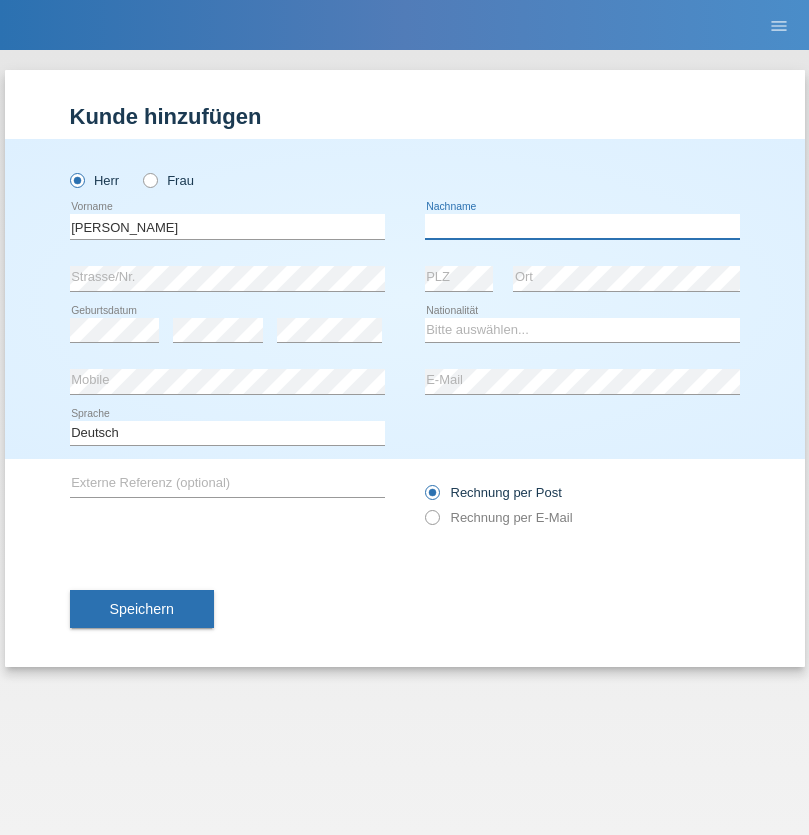 click at bounding box center [582, 226] 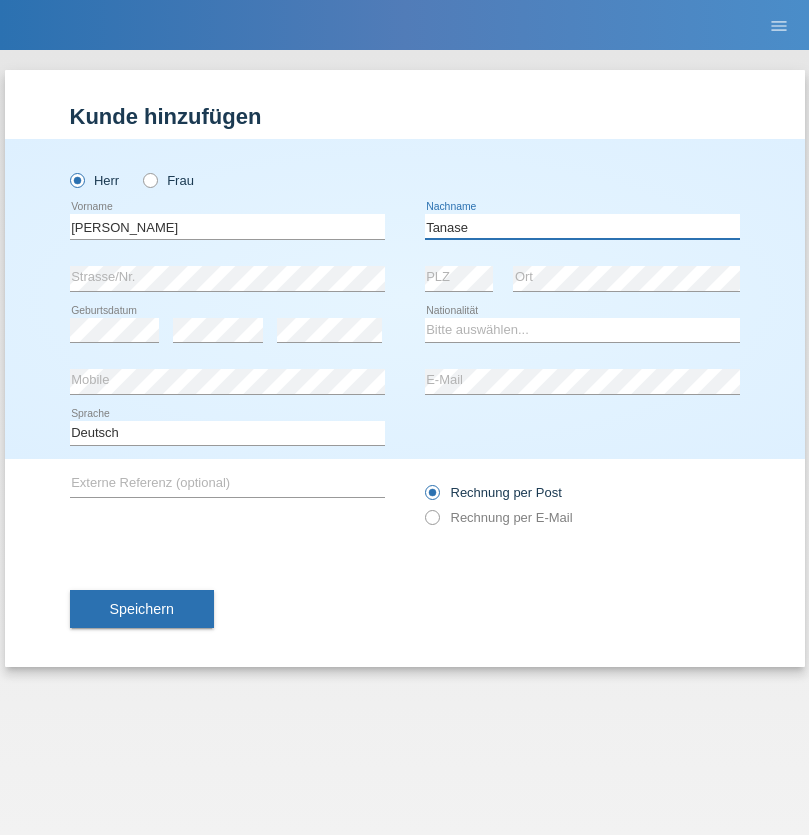 type on "Tanase" 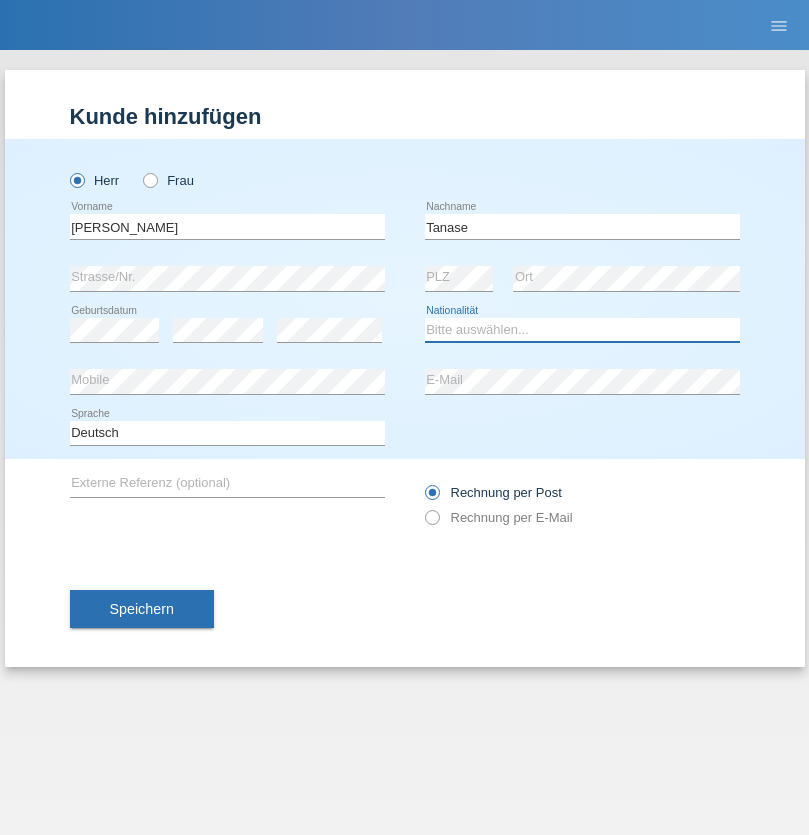 select on "RO" 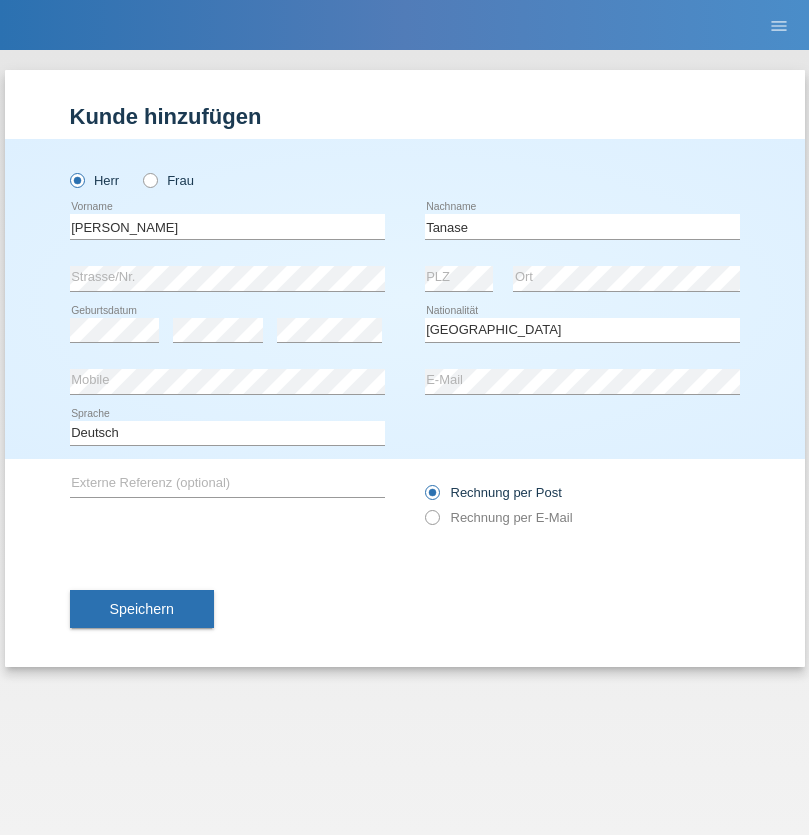 select on "C" 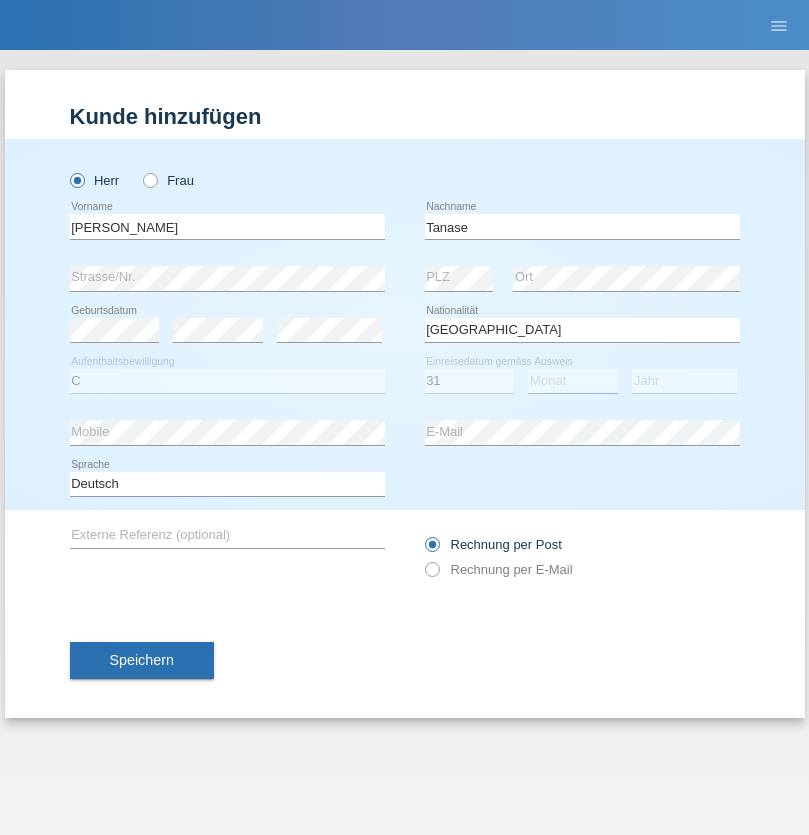 select on "01" 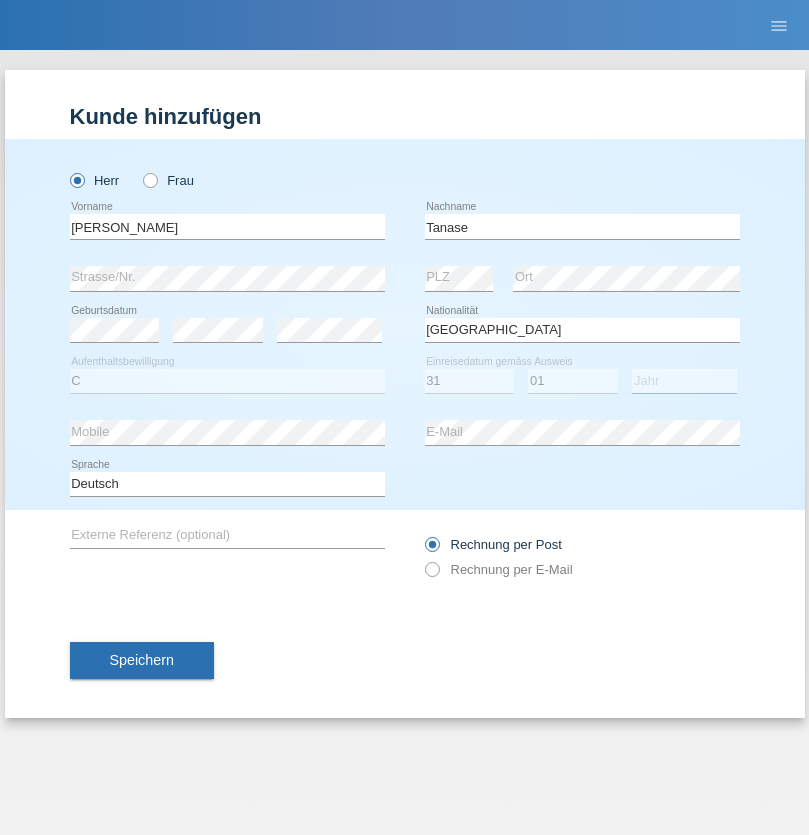 select on "2021" 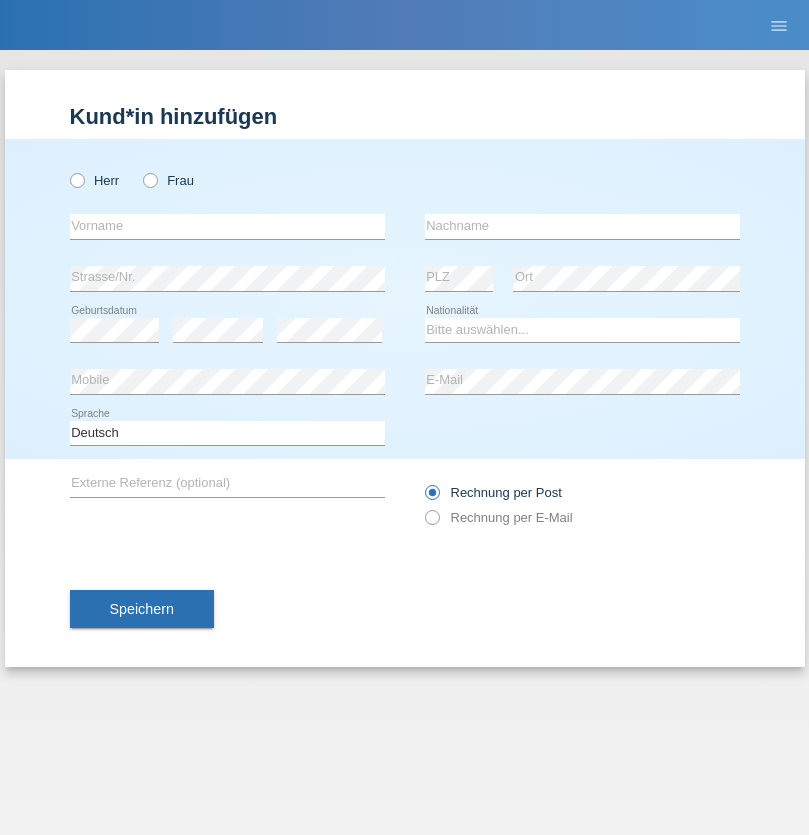 scroll, scrollTop: 0, scrollLeft: 0, axis: both 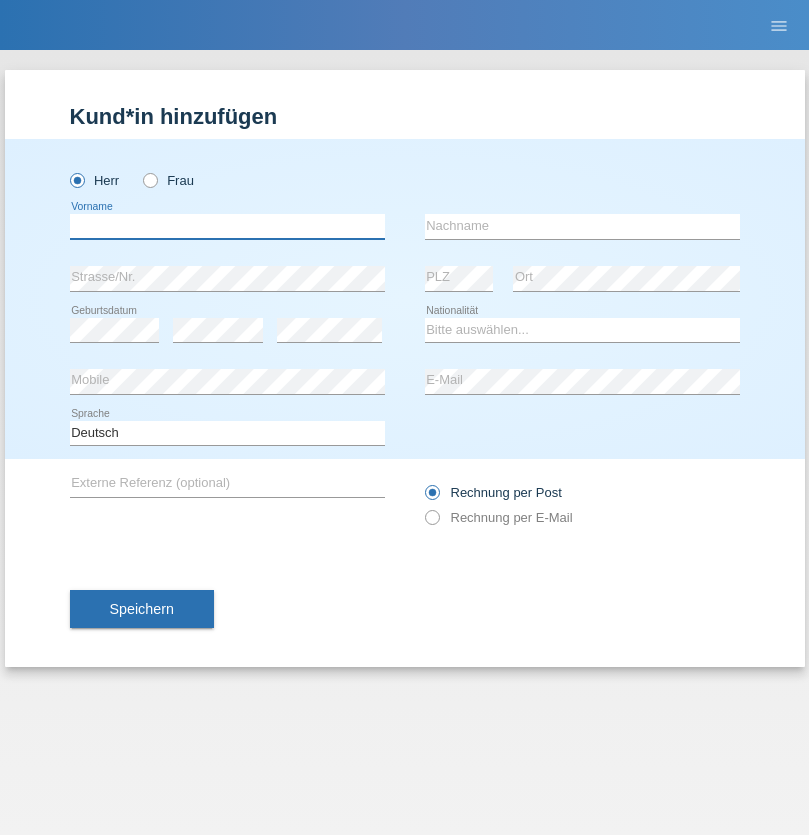click at bounding box center (227, 226) 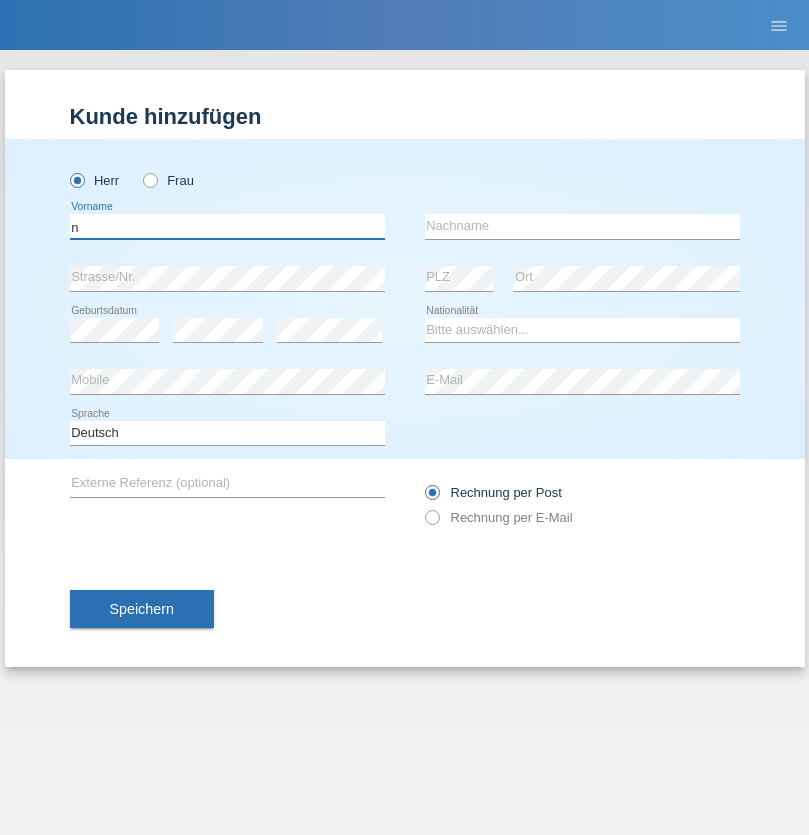 type on "n" 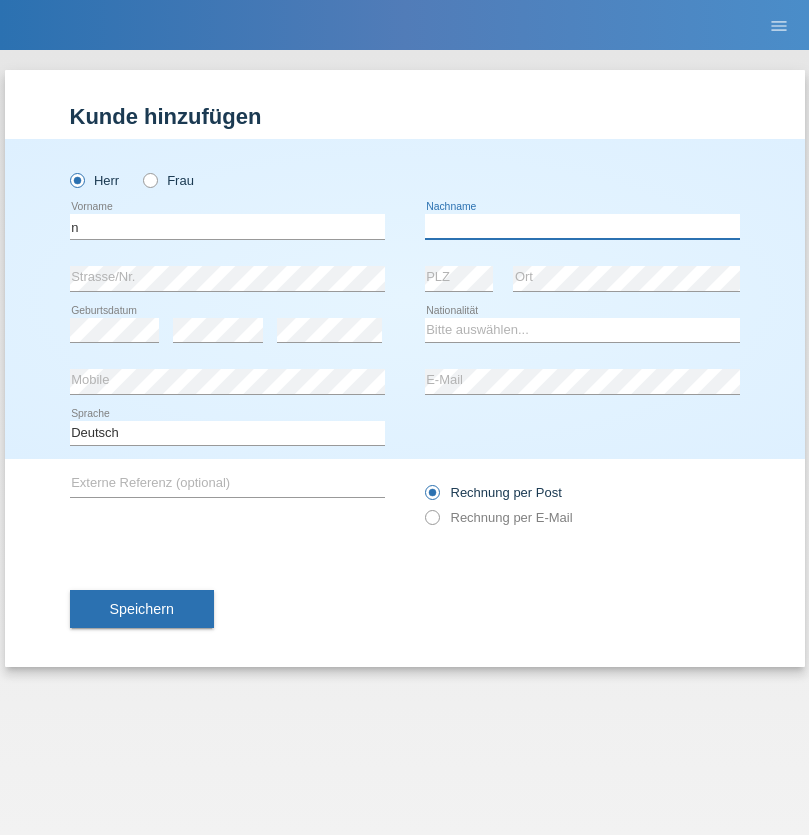 click at bounding box center (582, 226) 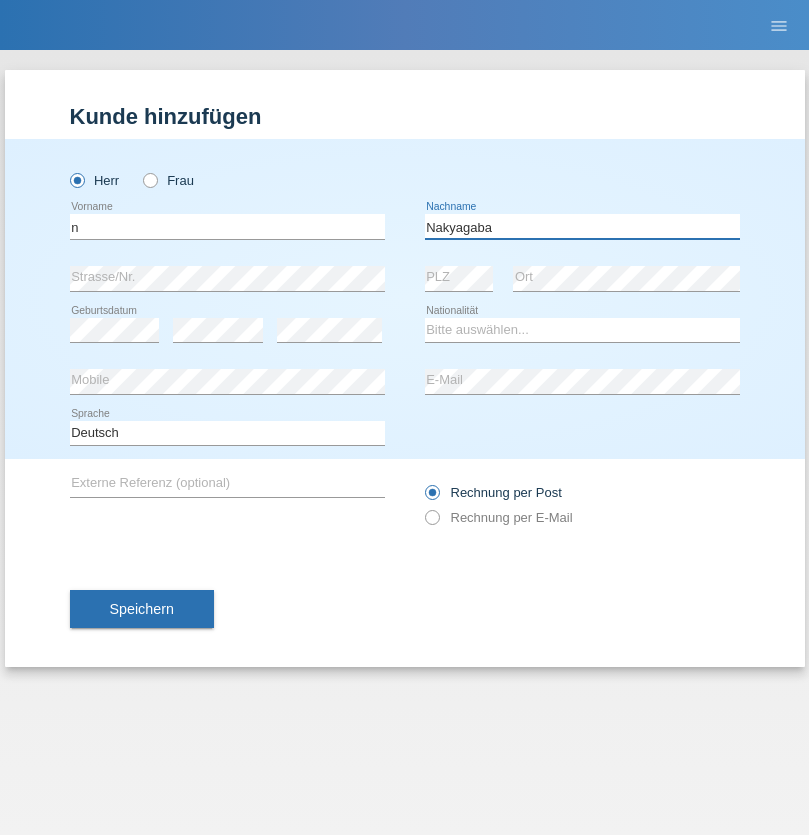 type on "Nakyagaba" 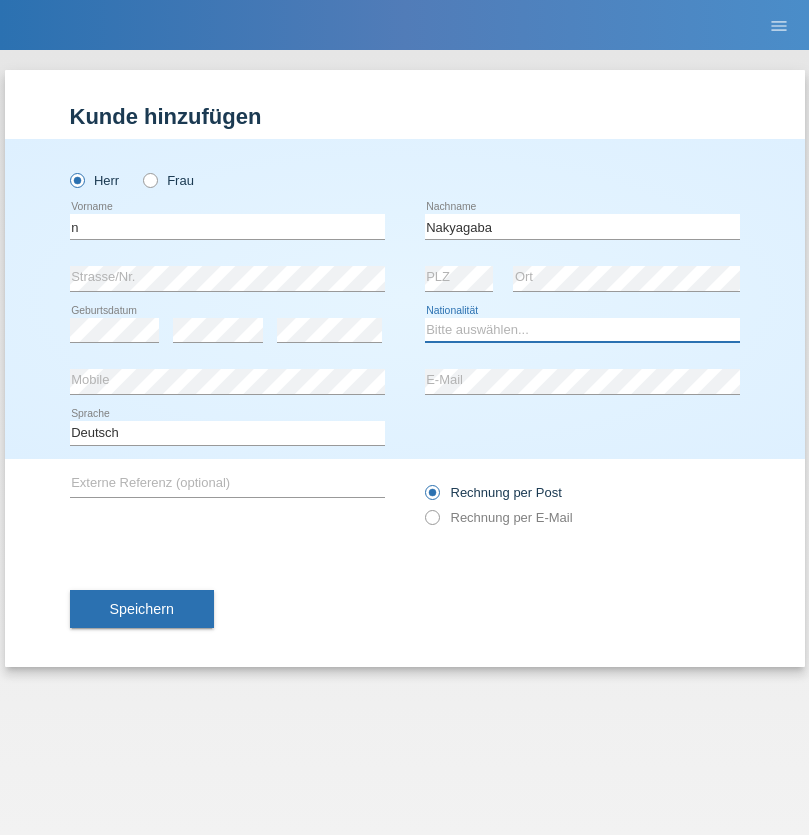 select on "CH" 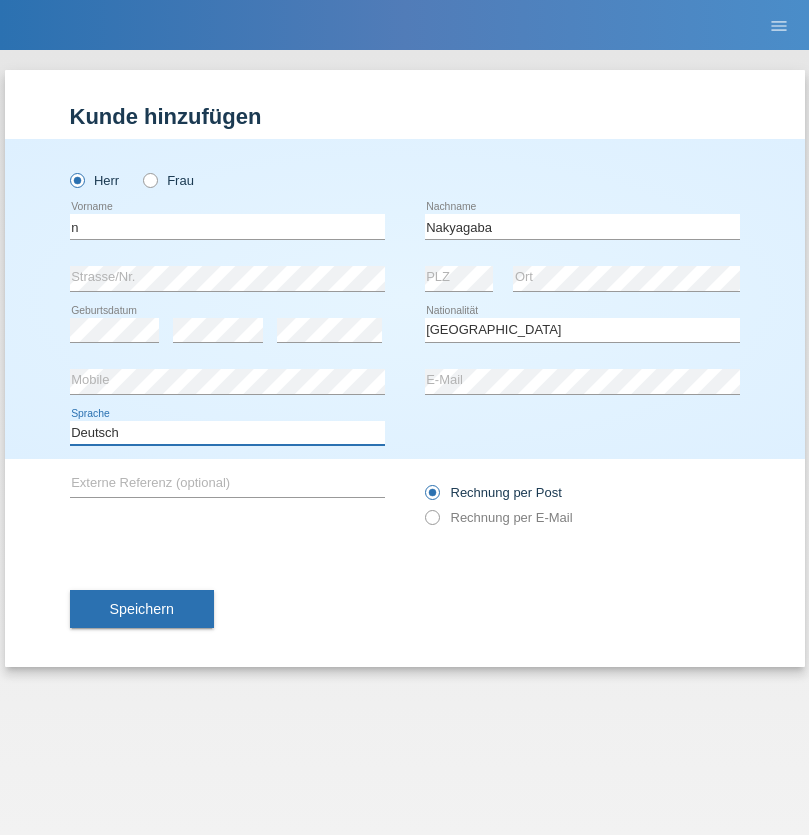 select on "en" 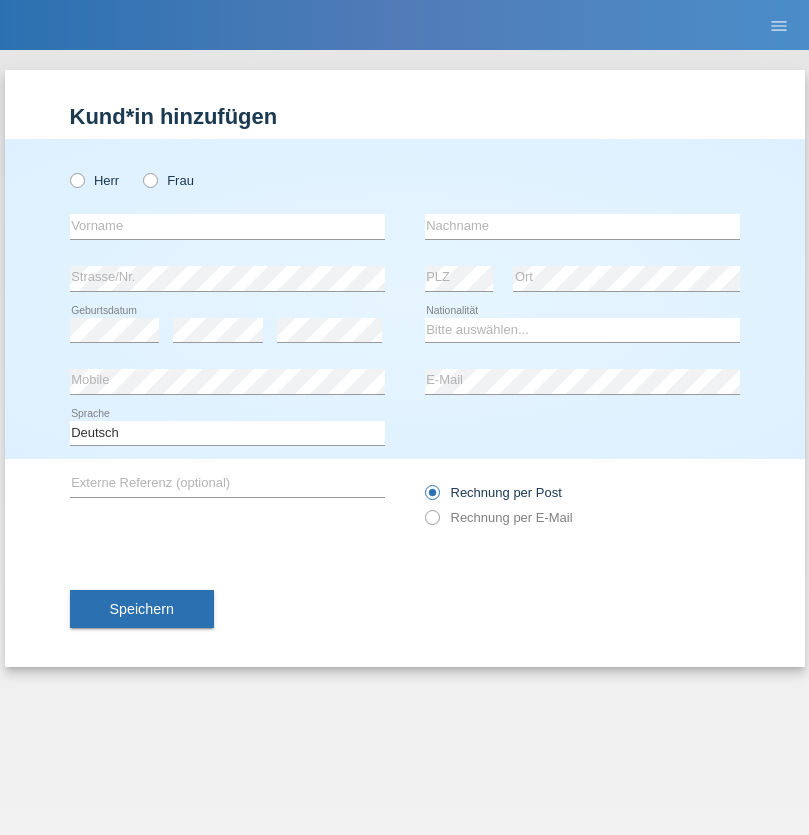 scroll, scrollTop: 0, scrollLeft: 0, axis: both 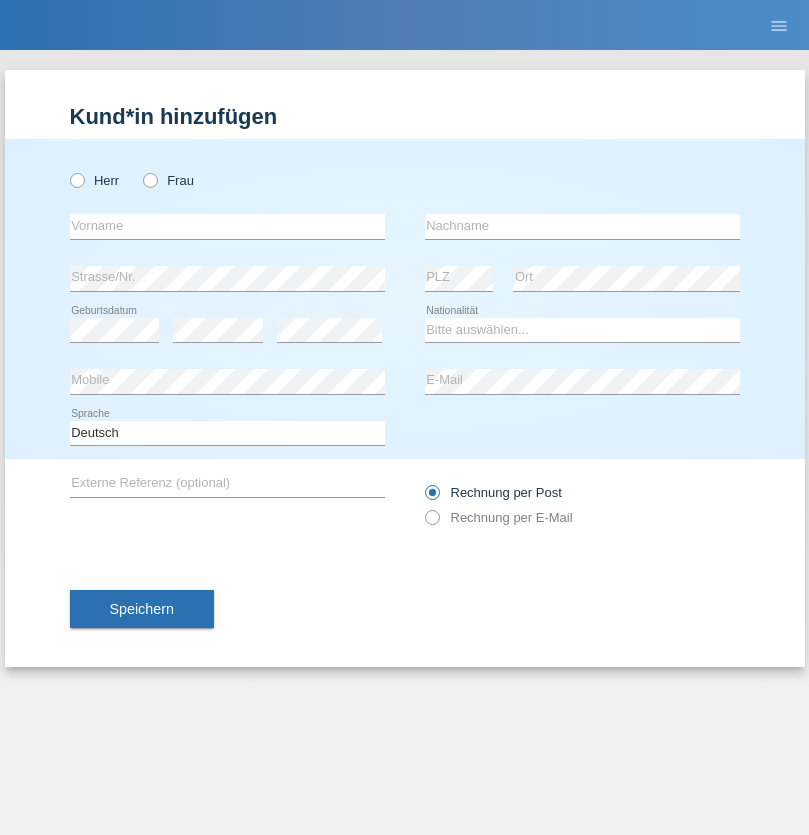 radio on "true" 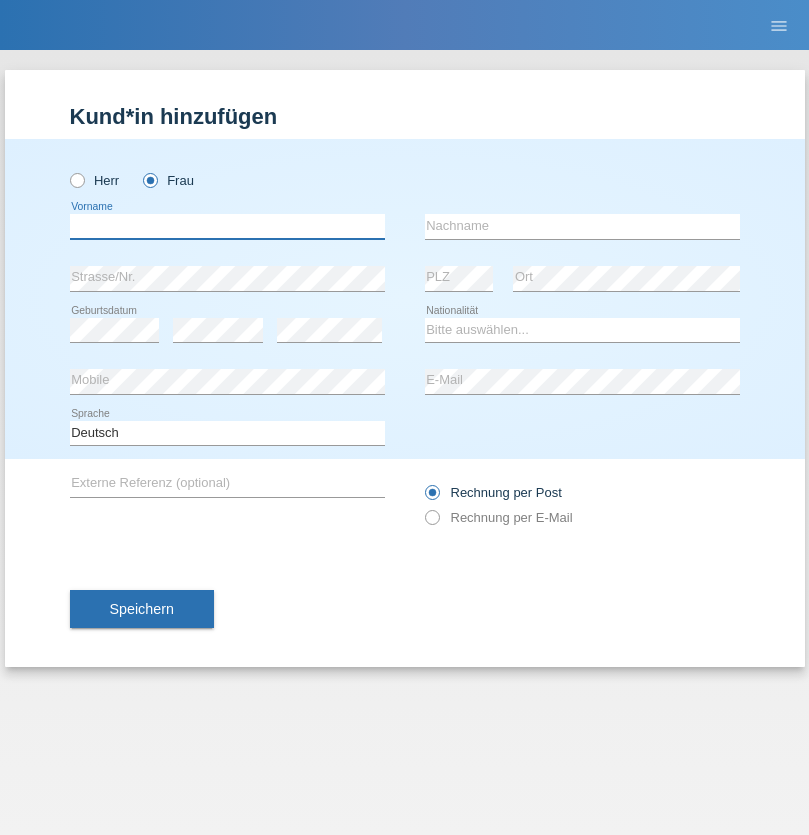 click at bounding box center [227, 226] 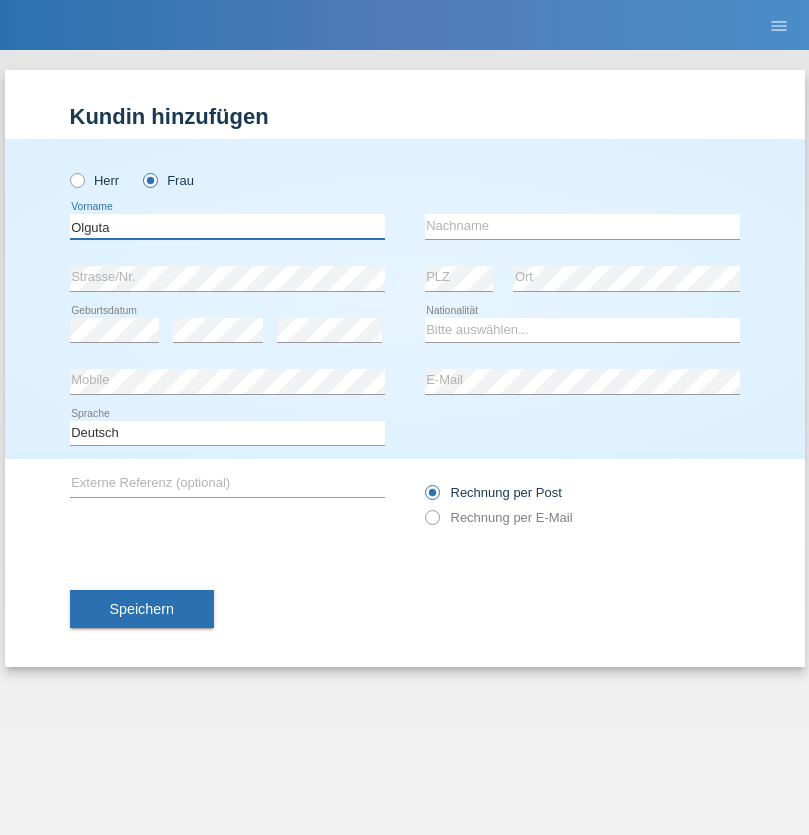 type on "Olguta" 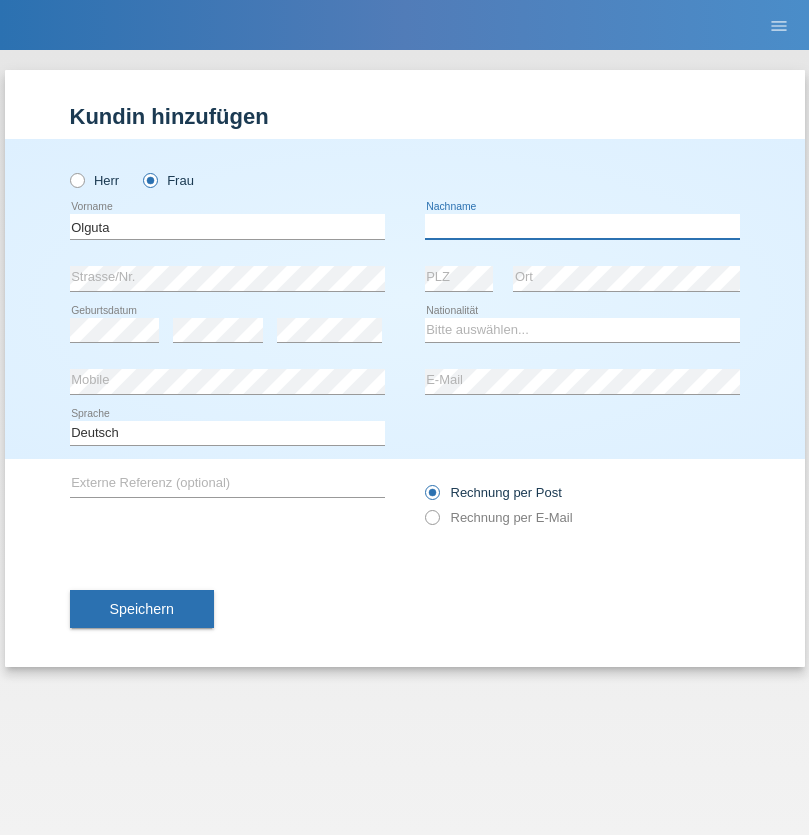click at bounding box center (582, 226) 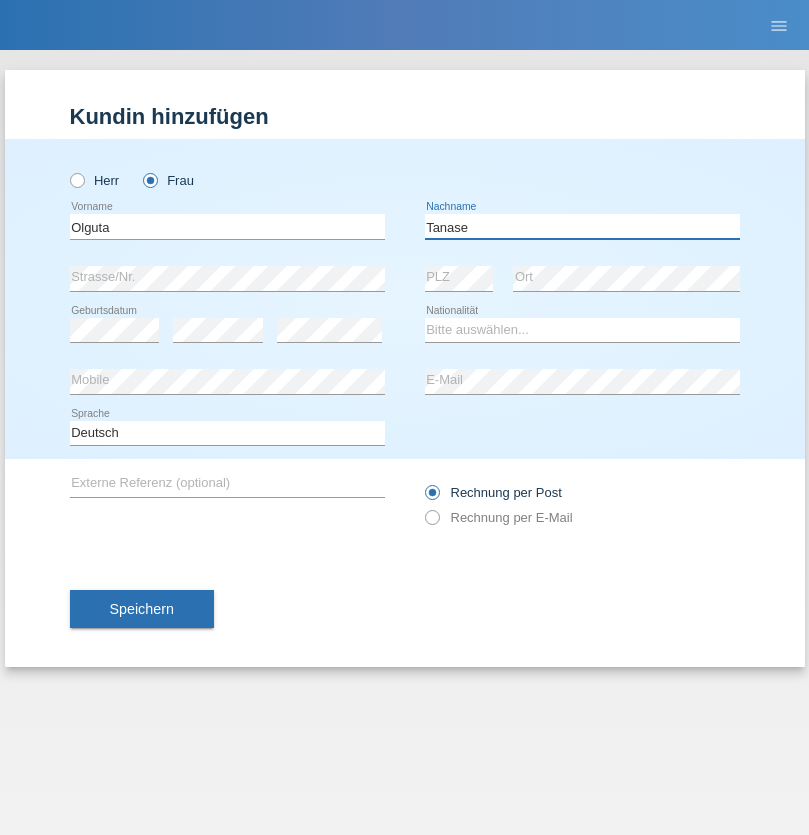 type on "Tanase" 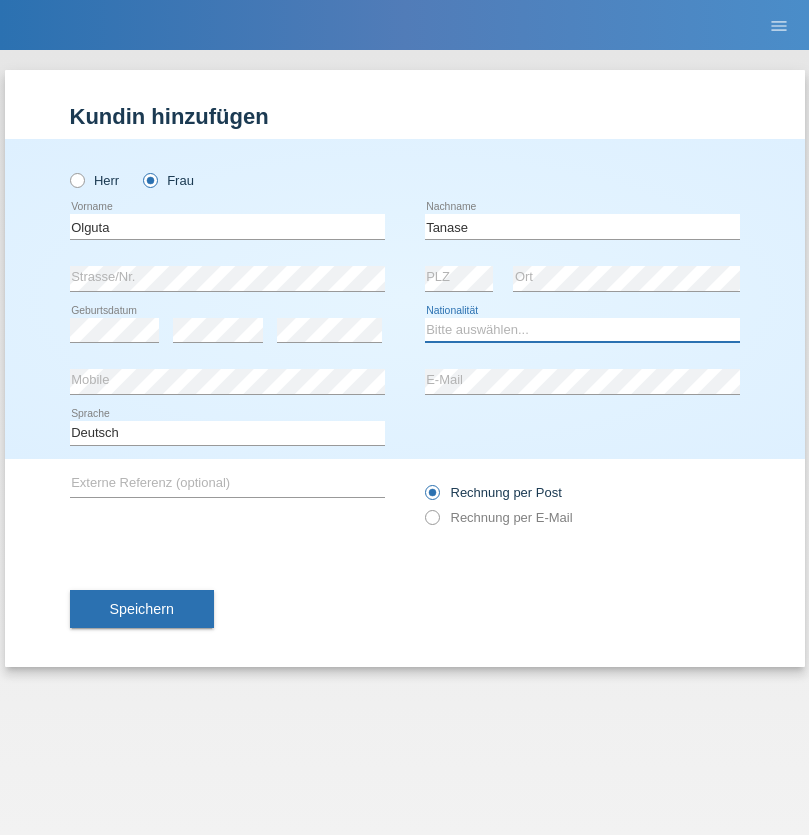 select on "RO" 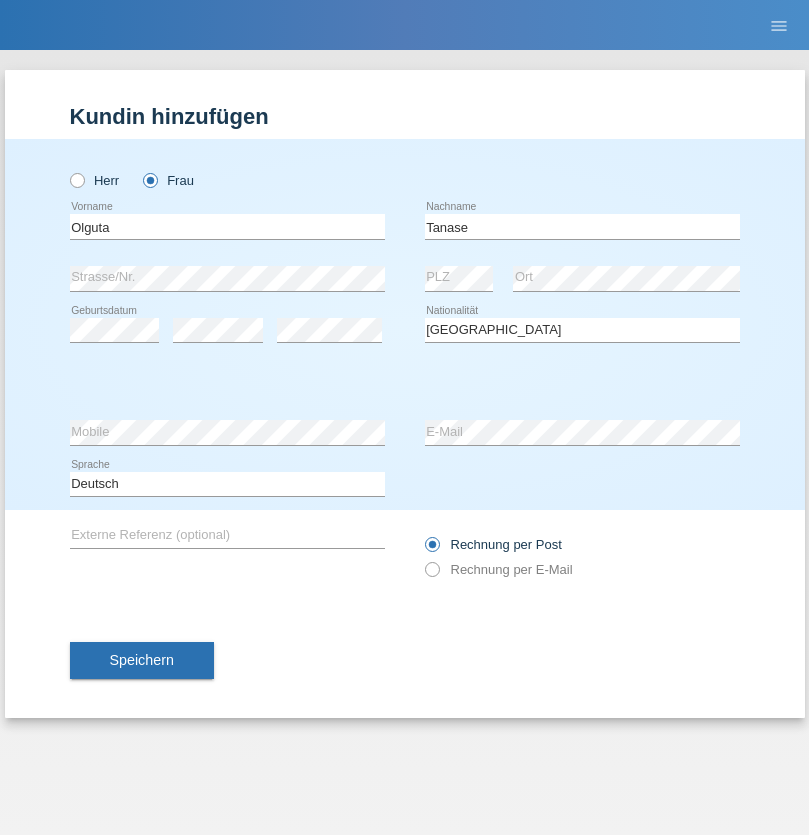 select on "C" 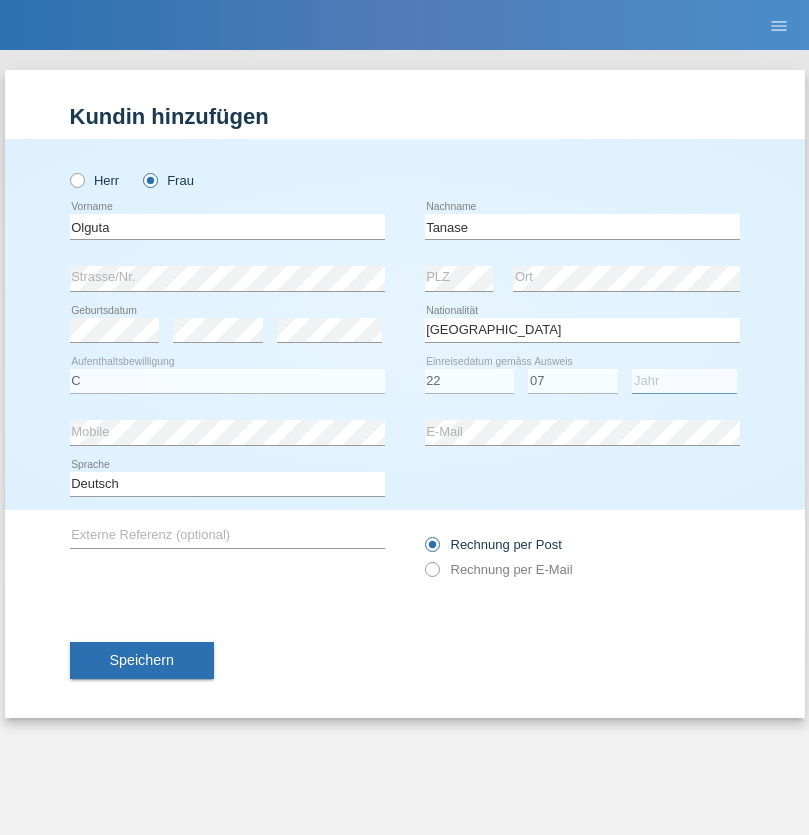 select on "2021" 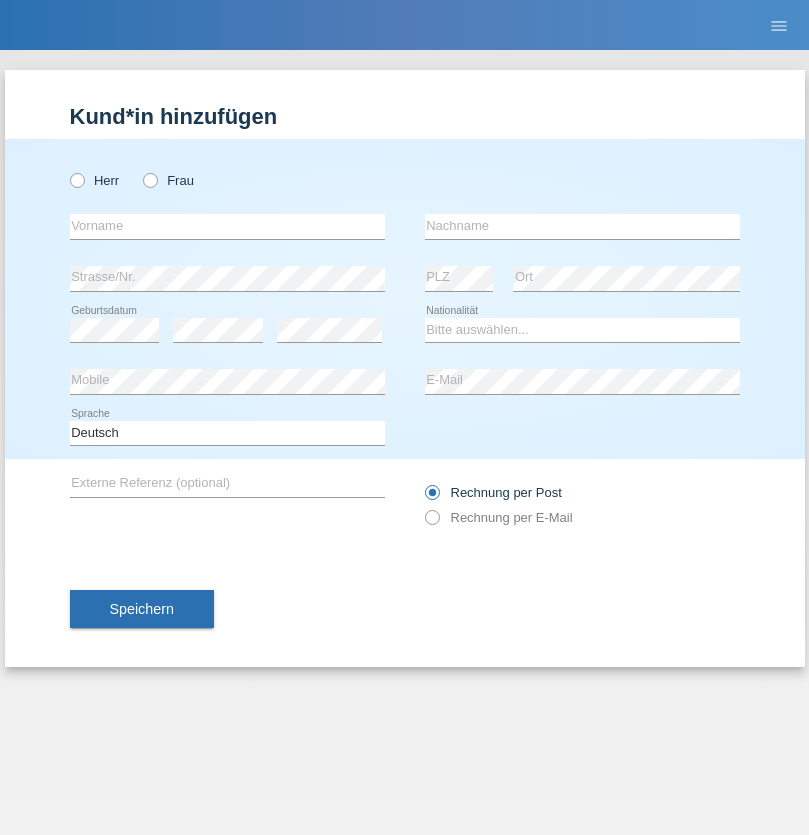 scroll, scrollTop: 0, scrollLeft: 0, axis: both 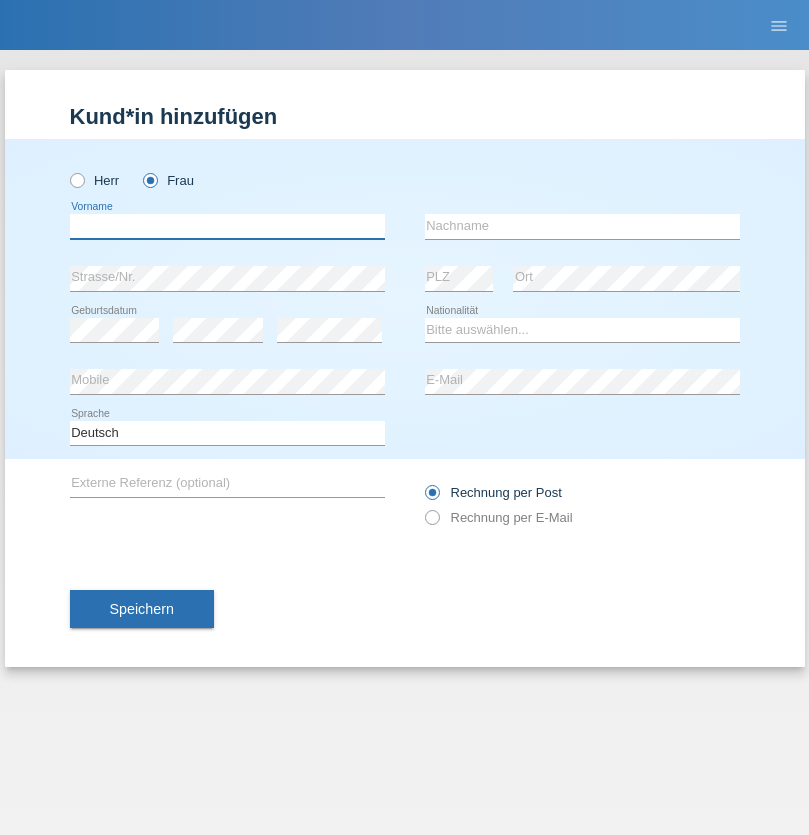 click at bounding box center [227, 226] 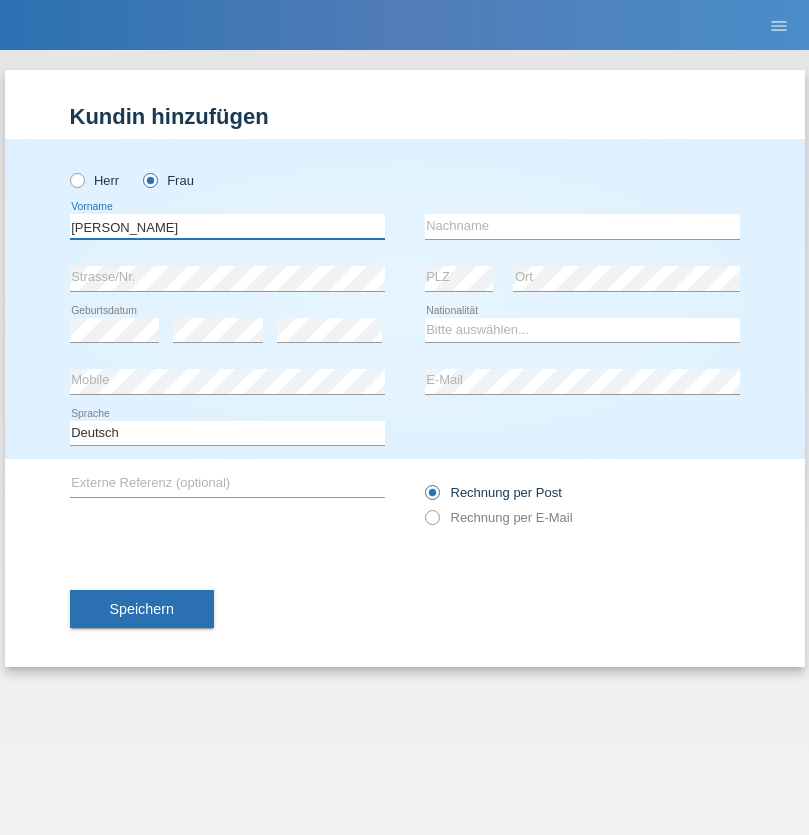 type on "[PERSON_NAME]" 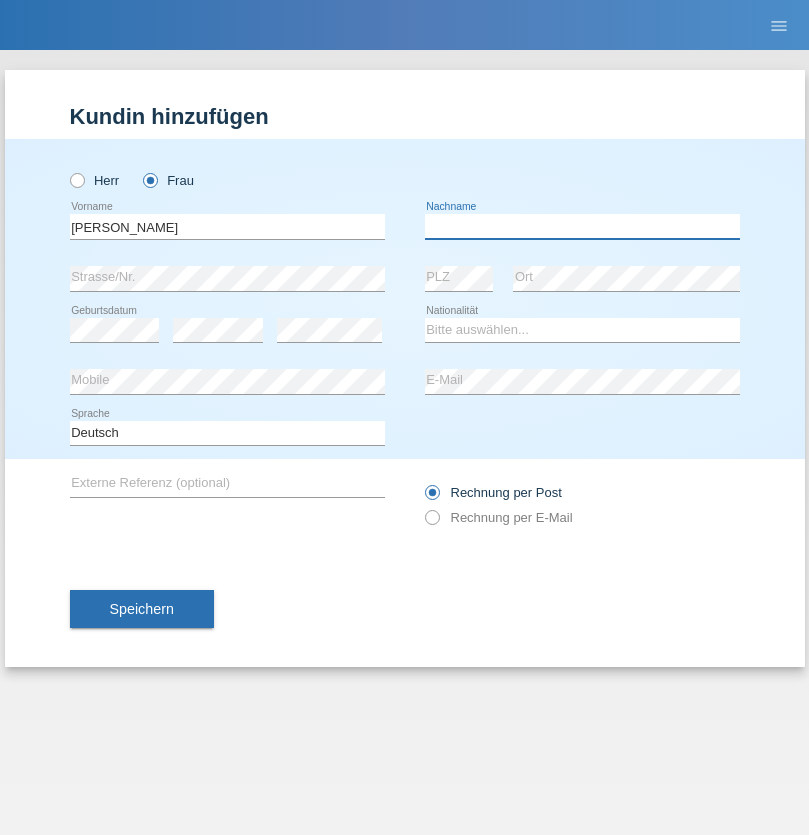 click at bounding box center [582, 226] 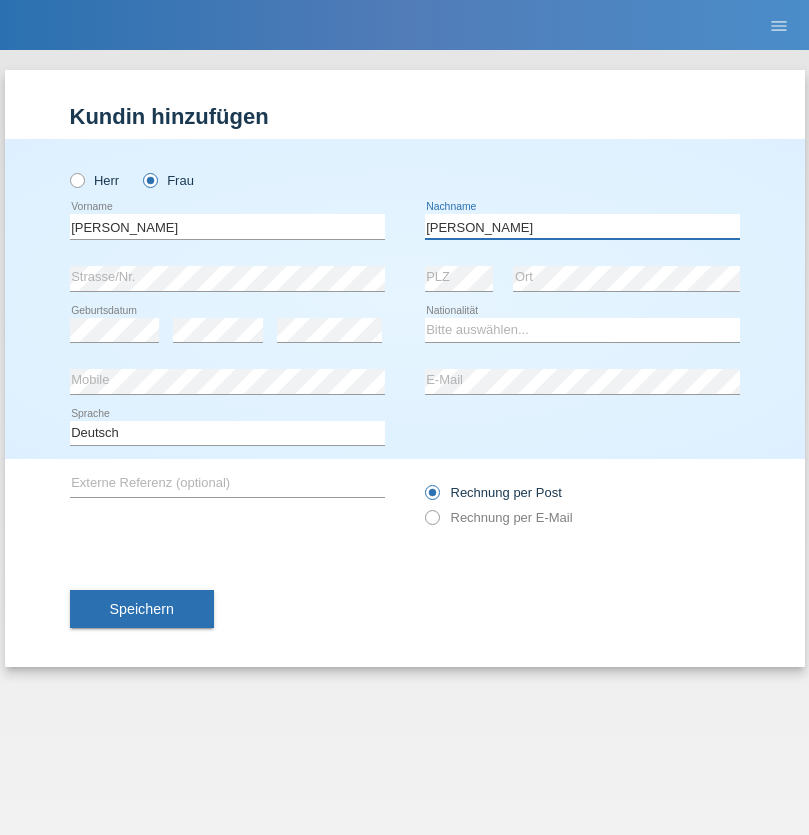 type on "[PERSON_NAME]" 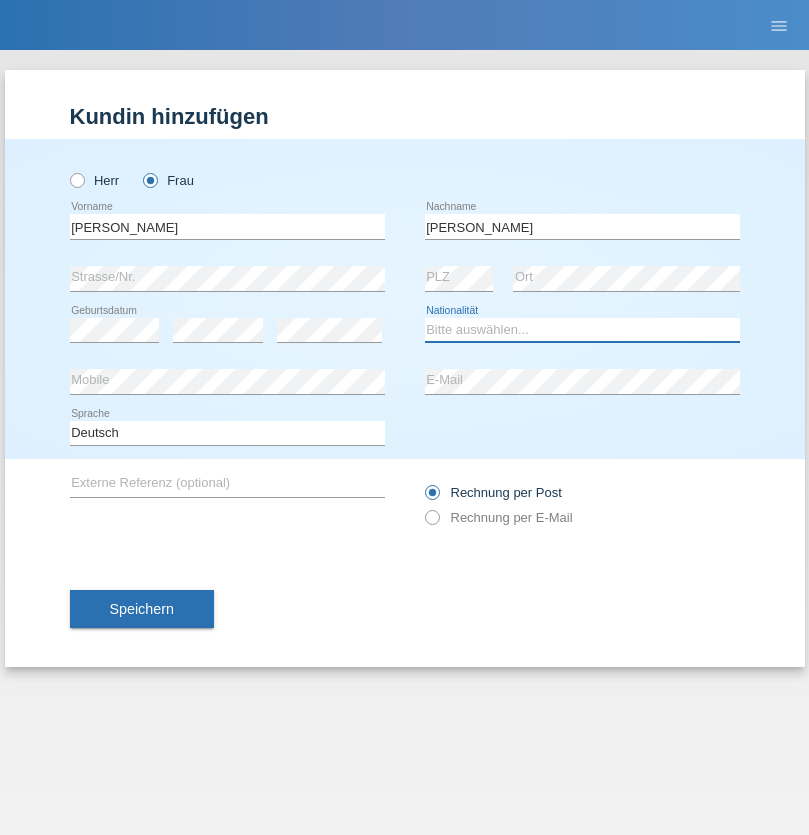 select on "CH" 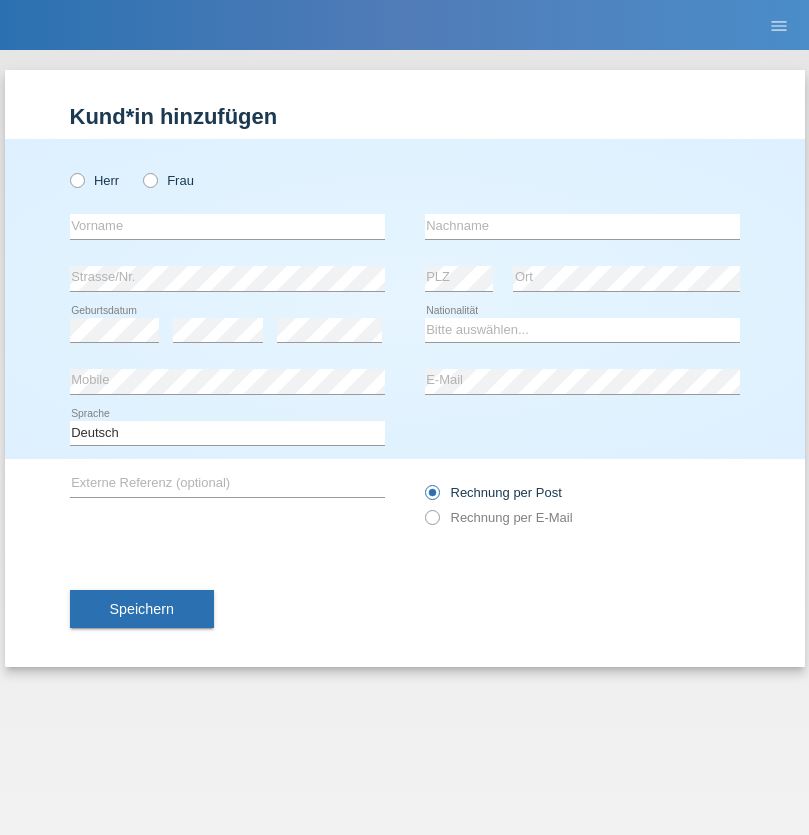 scroll, scrollTop: 0, scrollLeft: 0, axis: both 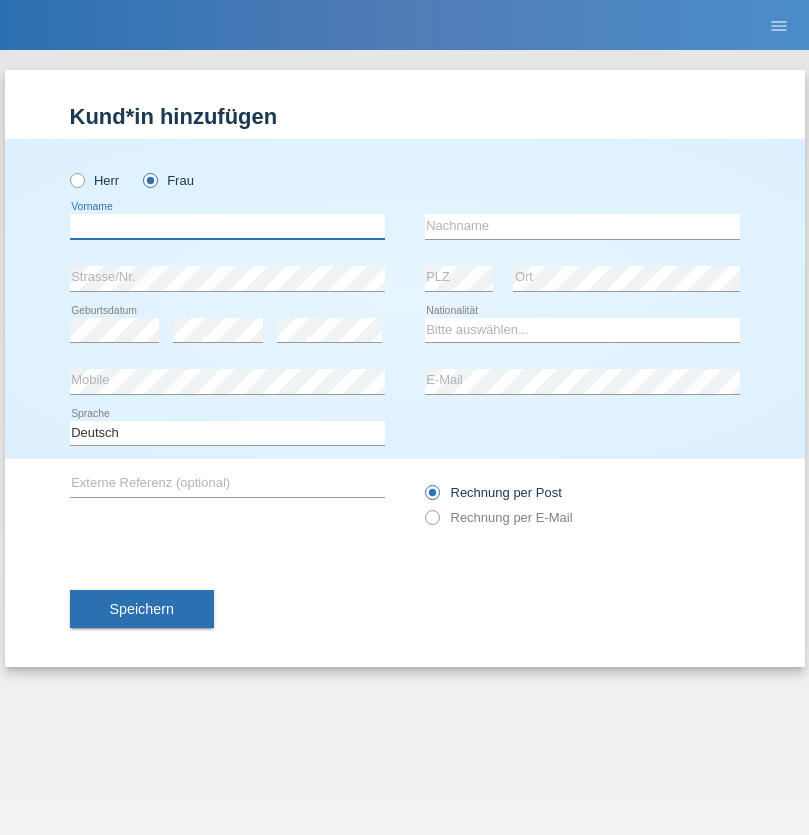 click at bounding box center [227, 226] 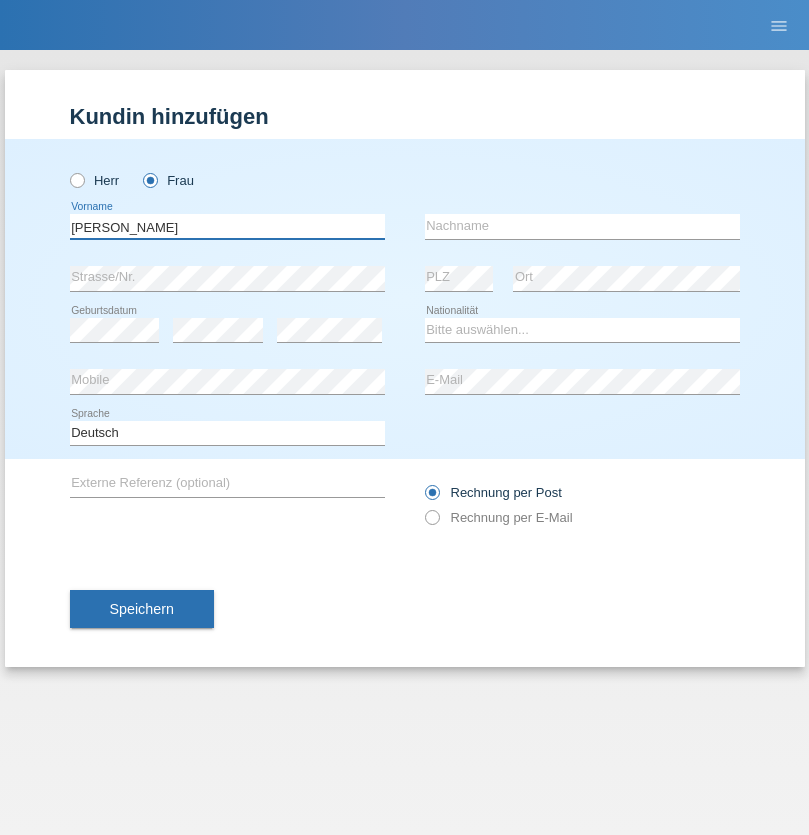 type on "Shannon" 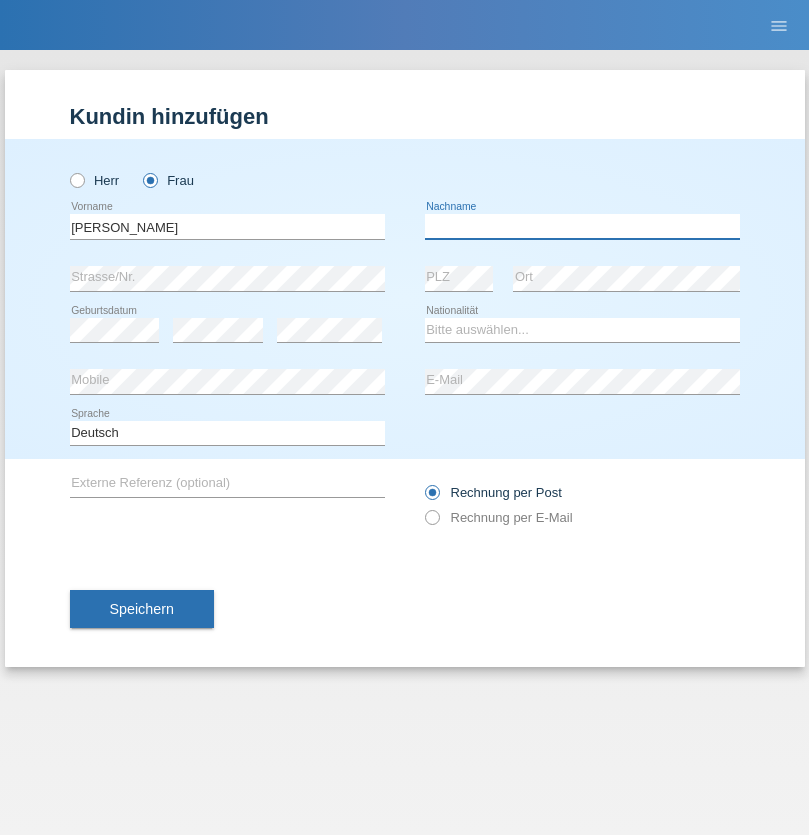click at bounding box center (582, 226) 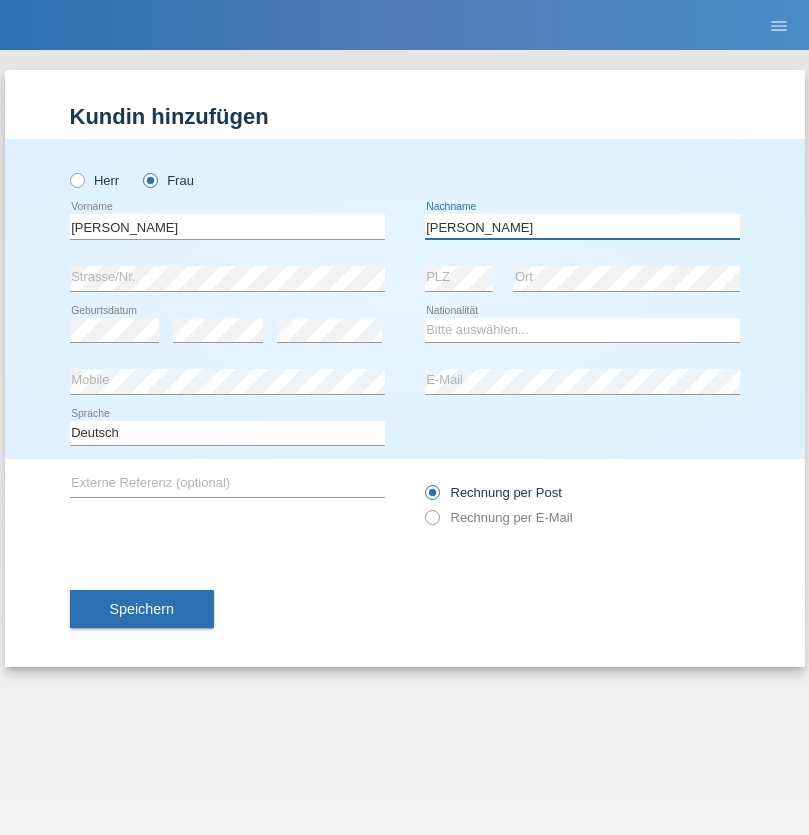 type on "Banz diaz" 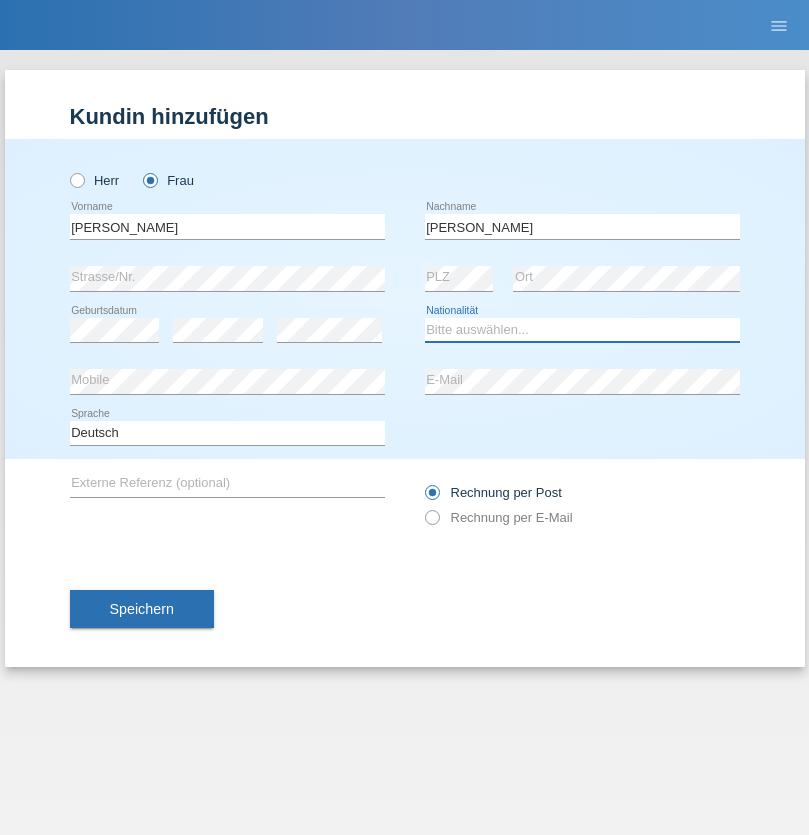 select on "CH" 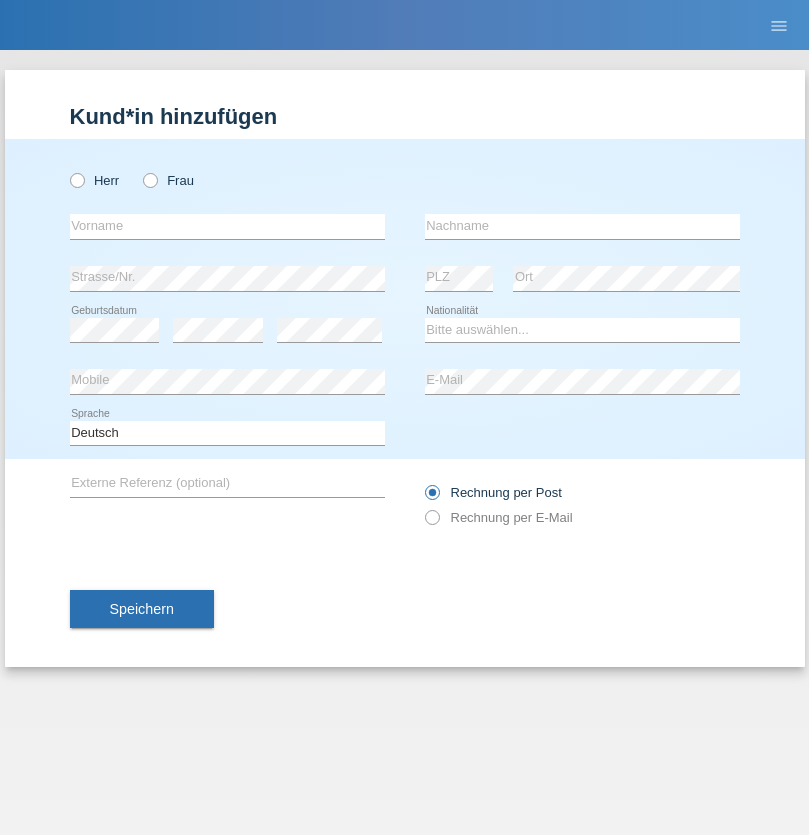 scroll, scrollTop: 0, scrollLeft: 0, axis: both 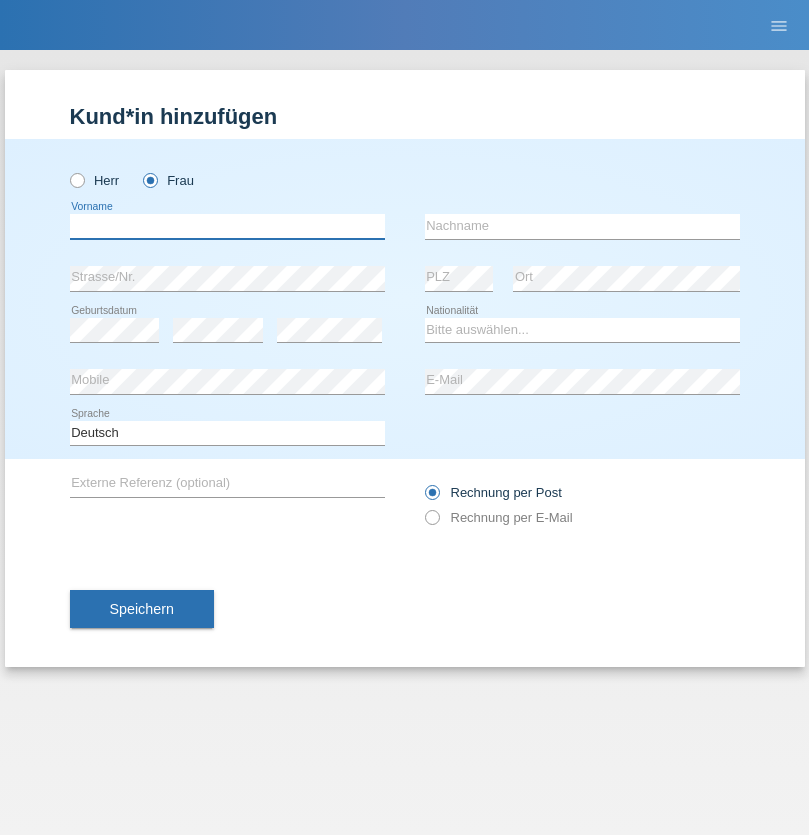click at bounding box center (227, 226) 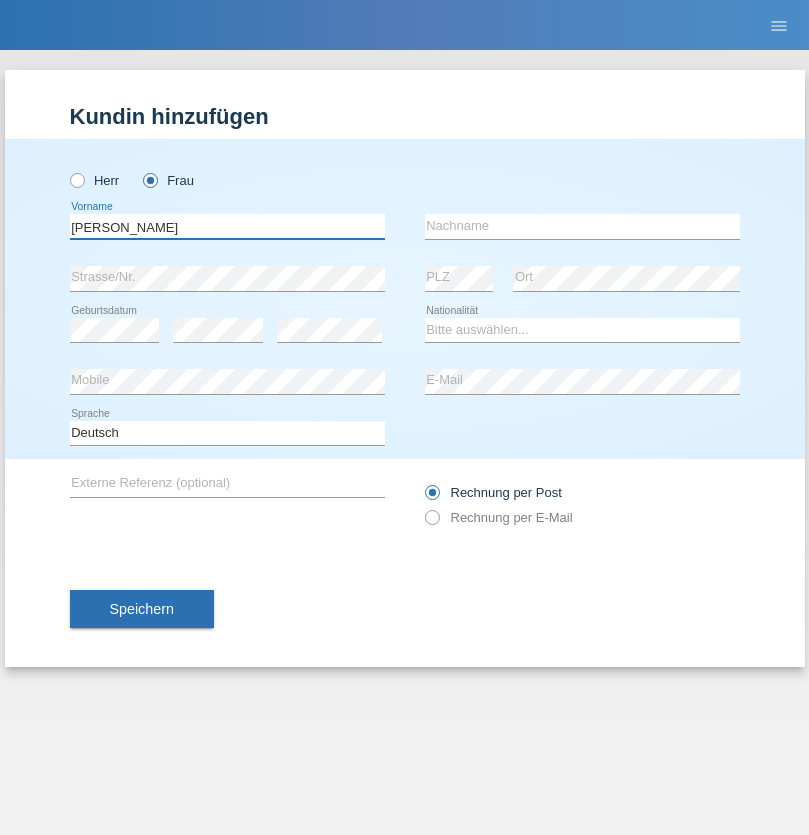 type on "[PERSON_NAME]" 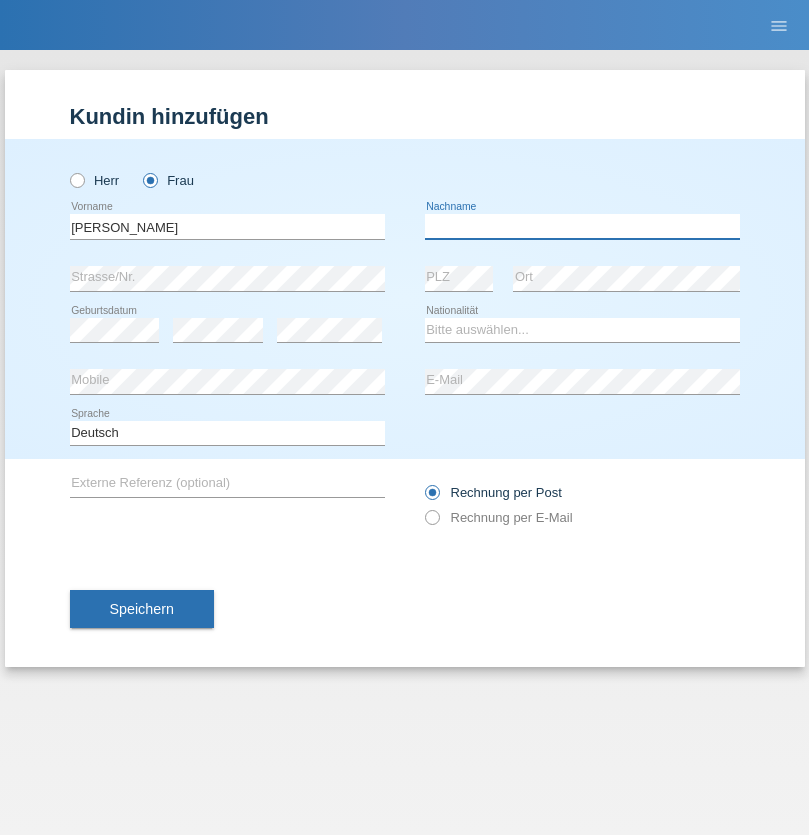 click at bounding box center (582, 226) 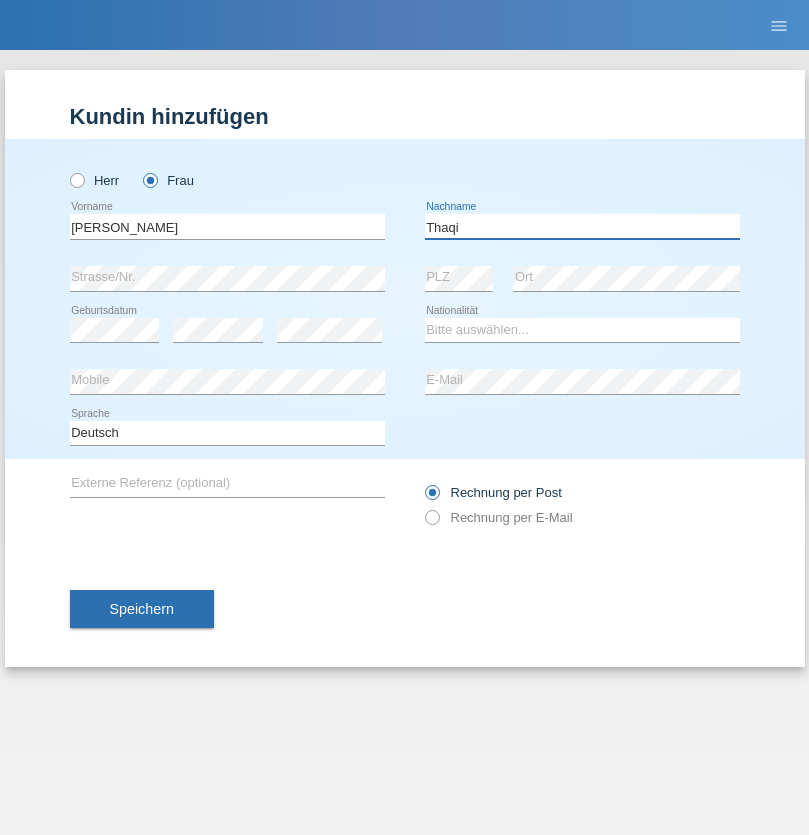 type on "Thaqi" 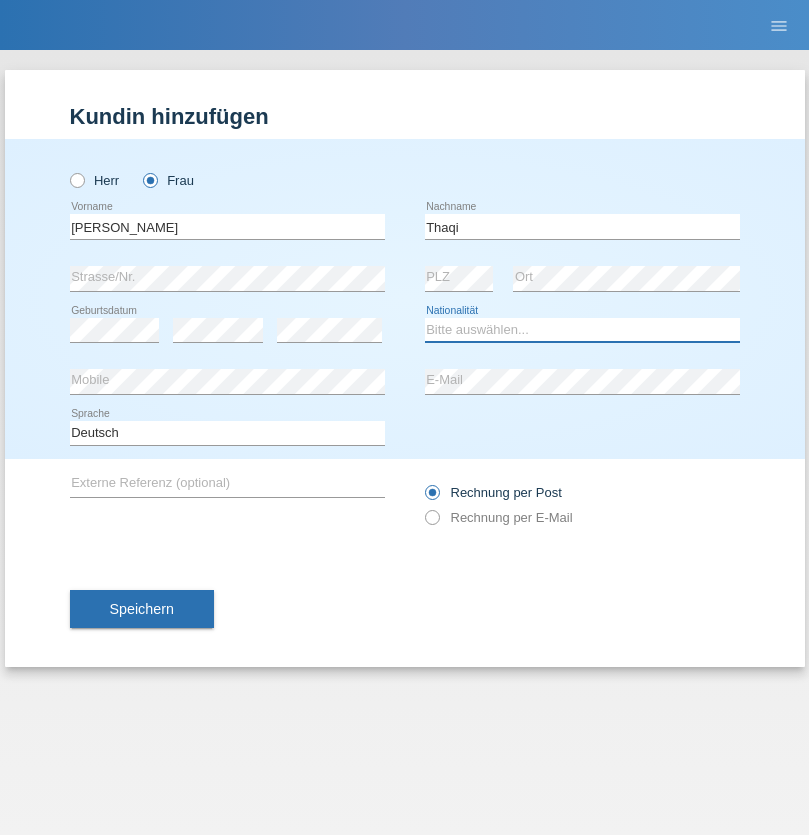 select on "XK" 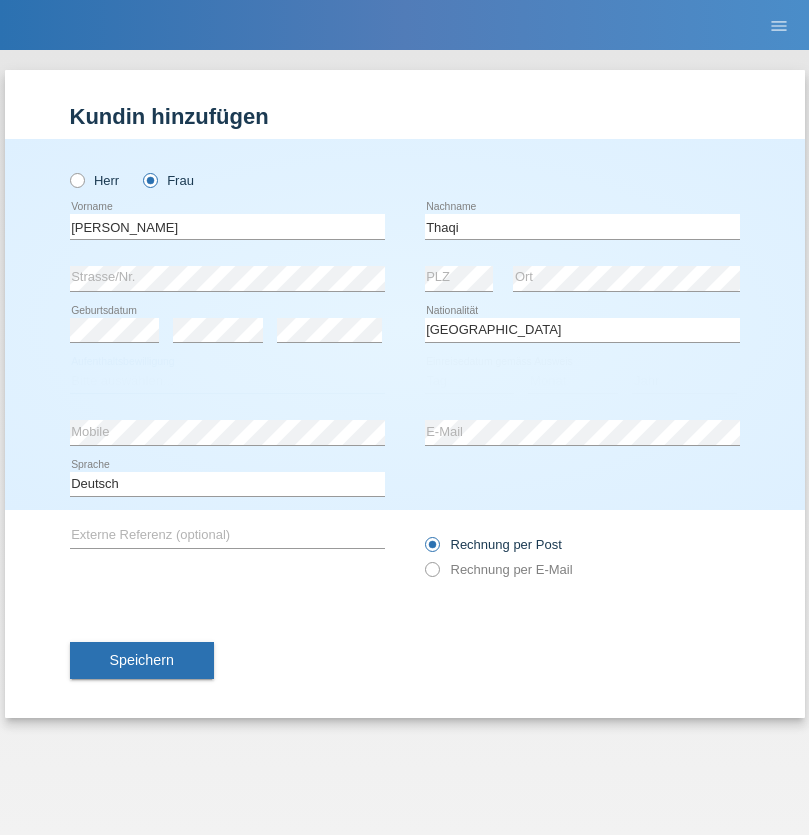 select on "C" 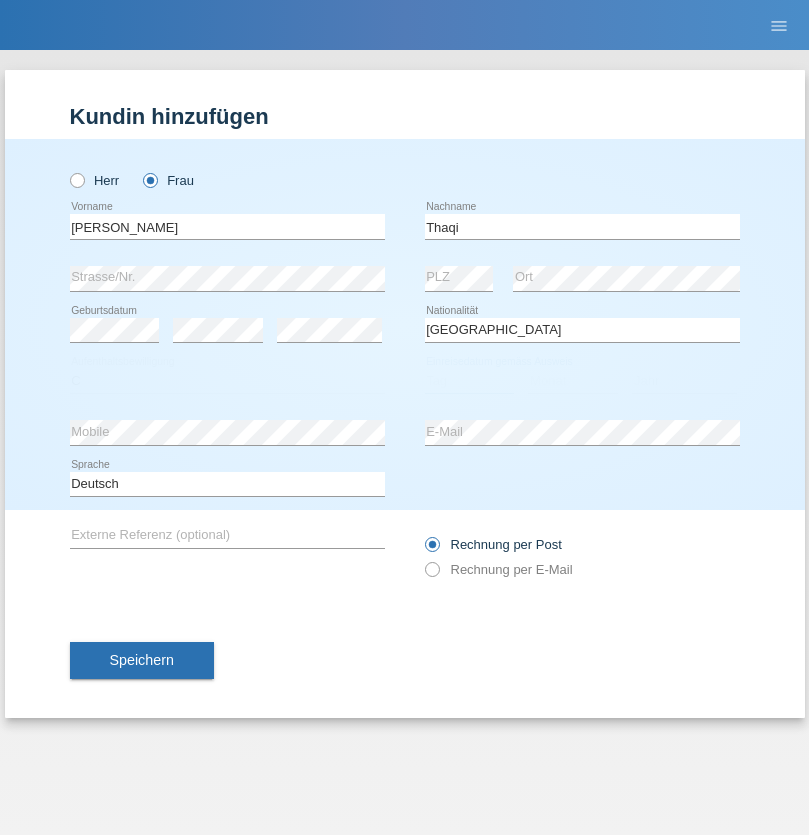 select on "22" 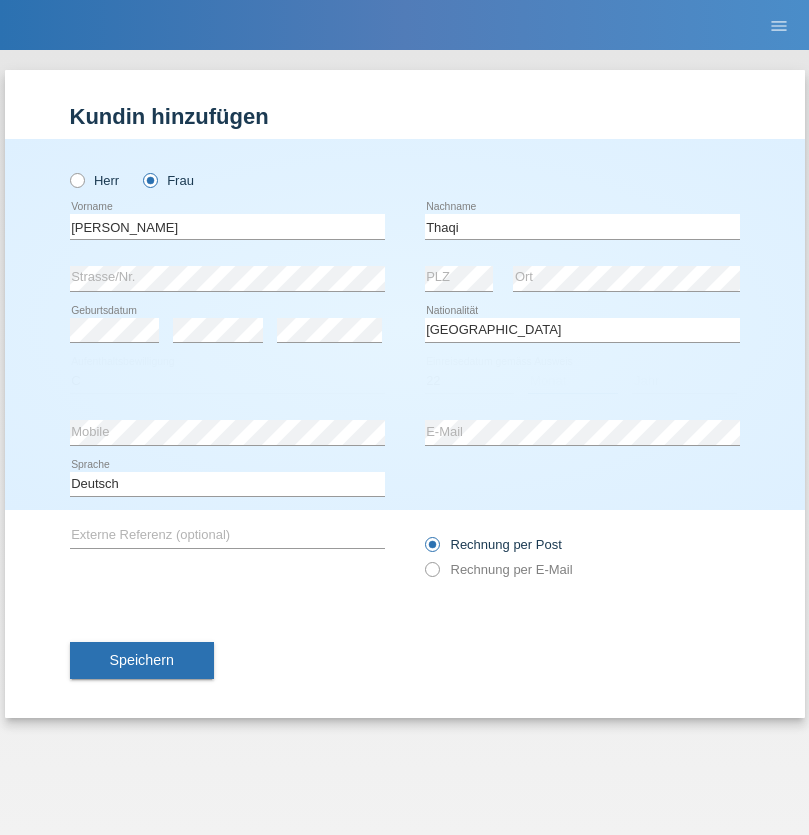 select on "07" 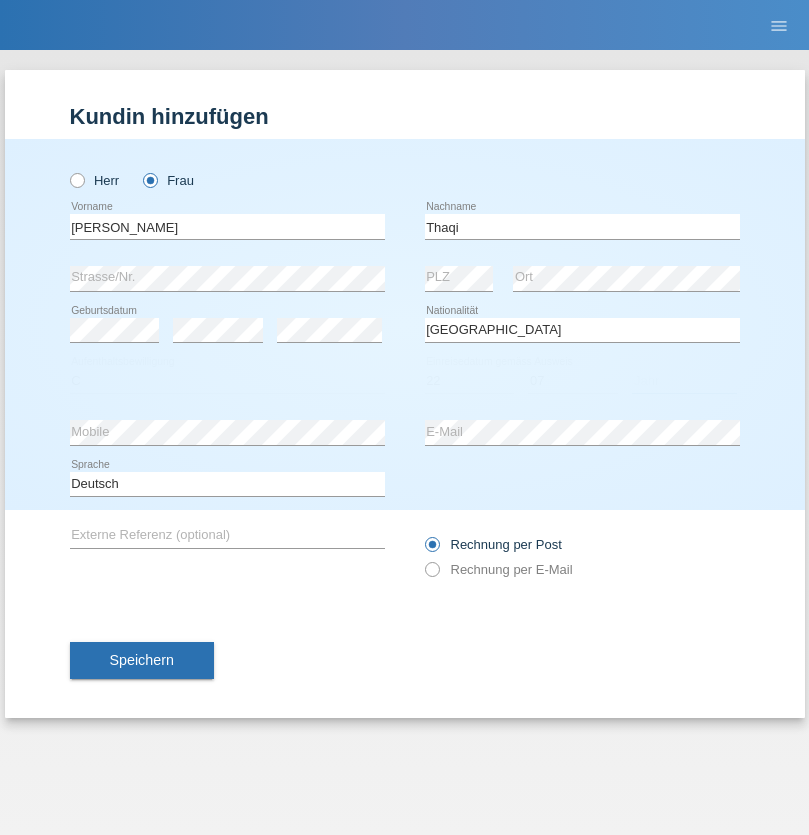 select on "2021" 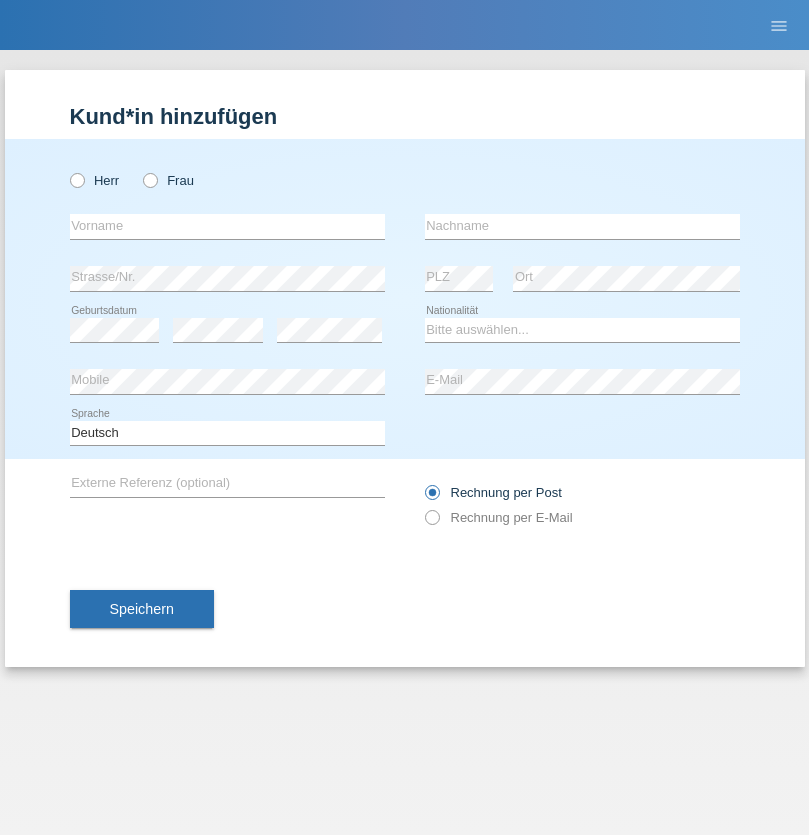 scroll, scrollTop: 0, scrollLeft: 0, axis: both 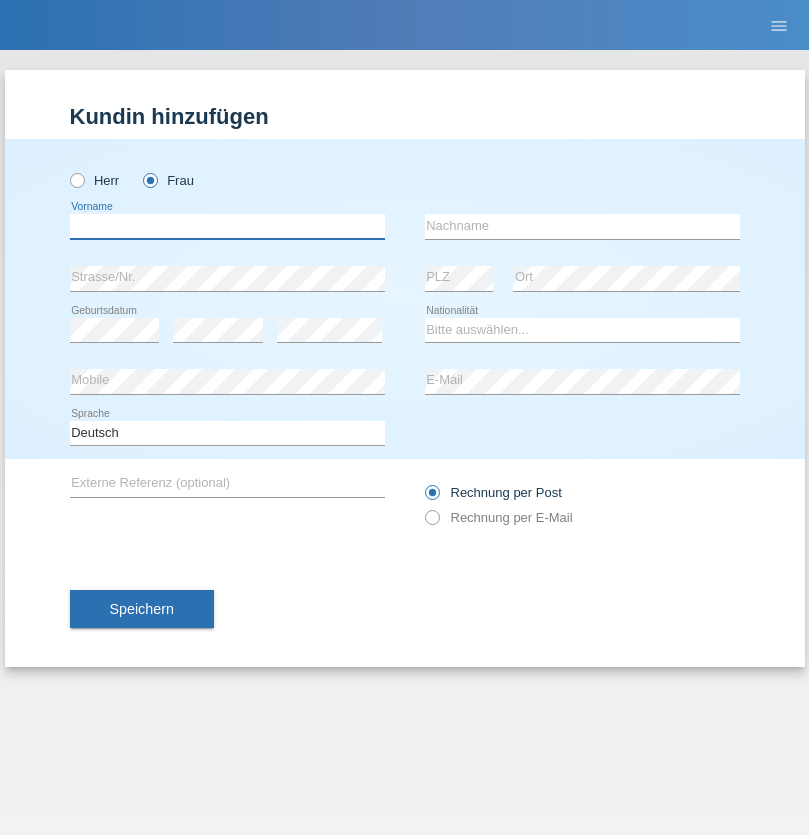click at bounding box center (227, 226) 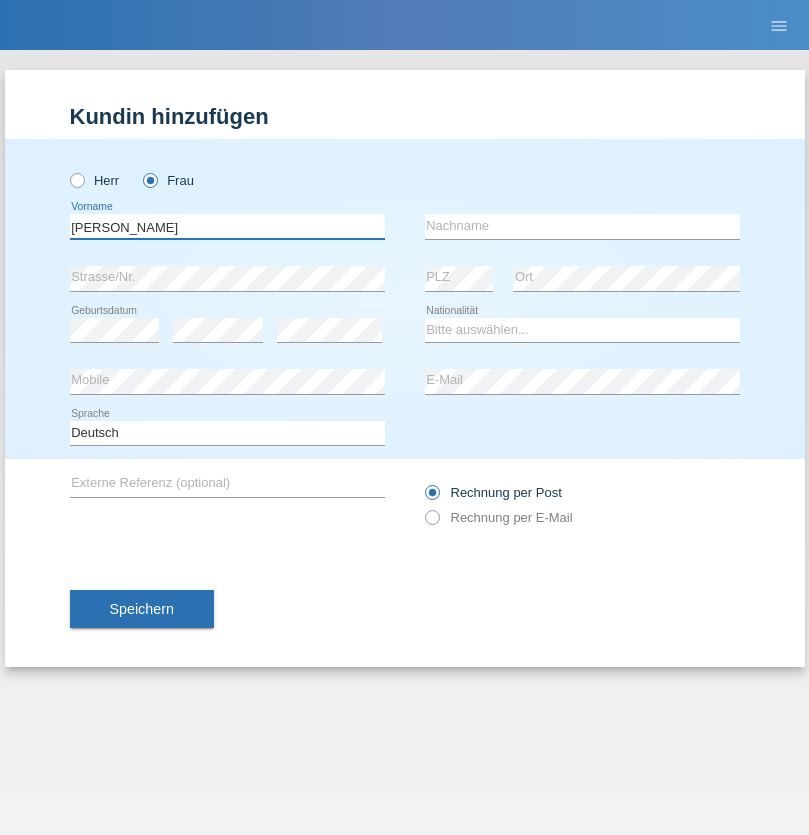 type on "[PERSON_NAME]" 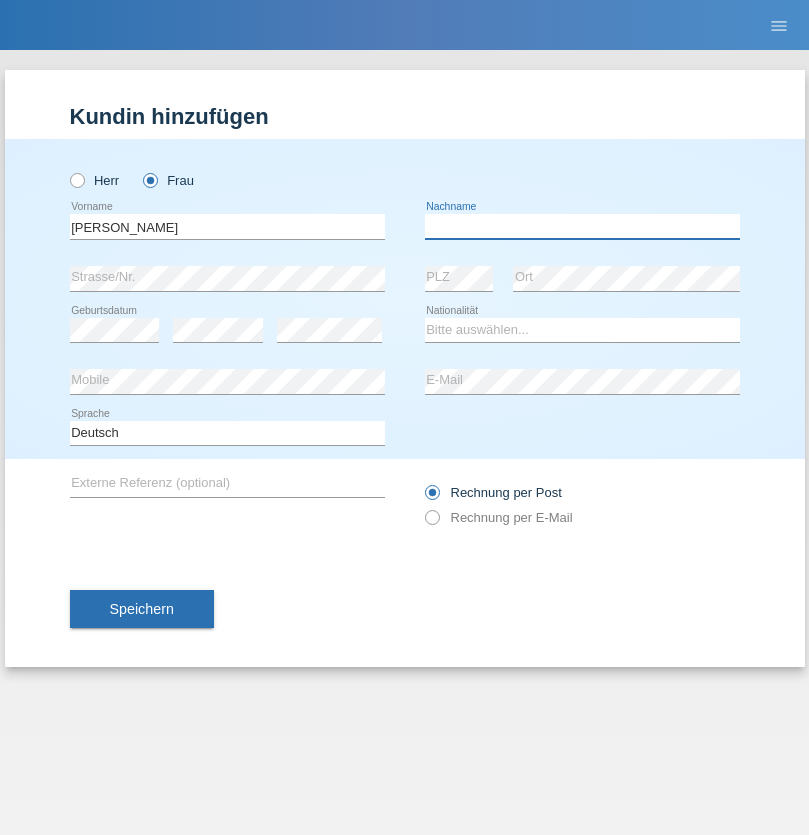 click at bounding box center [582, 226] 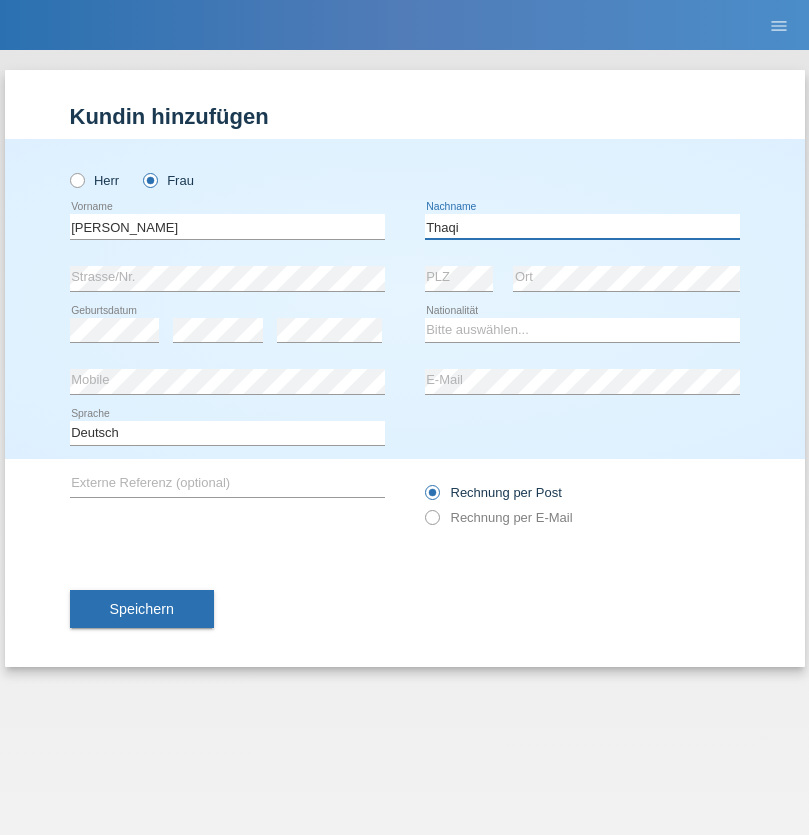 type on "Thaqi" 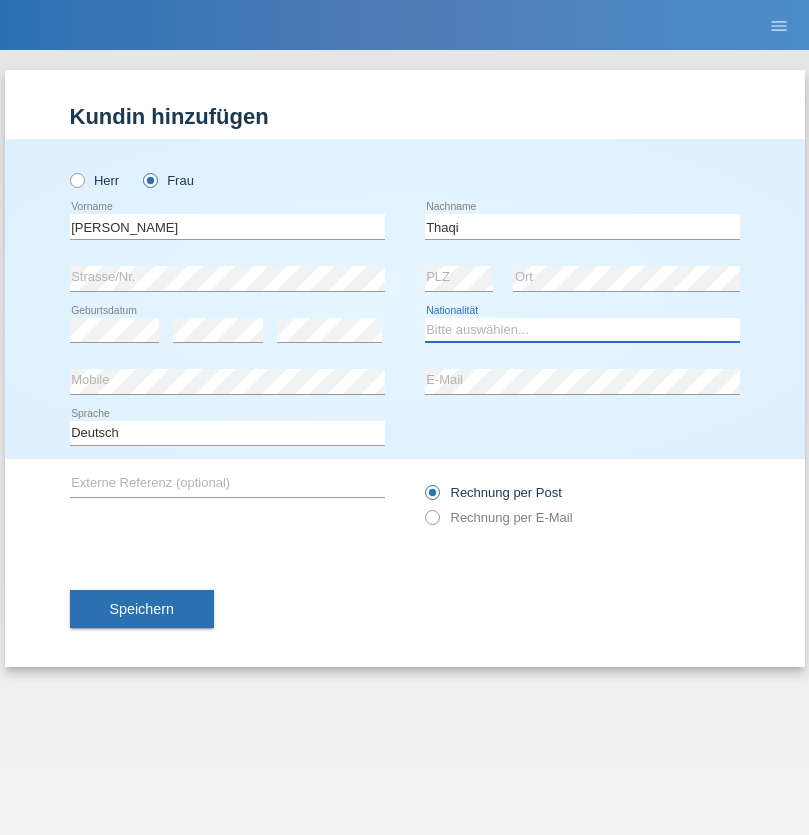 select on "XK" 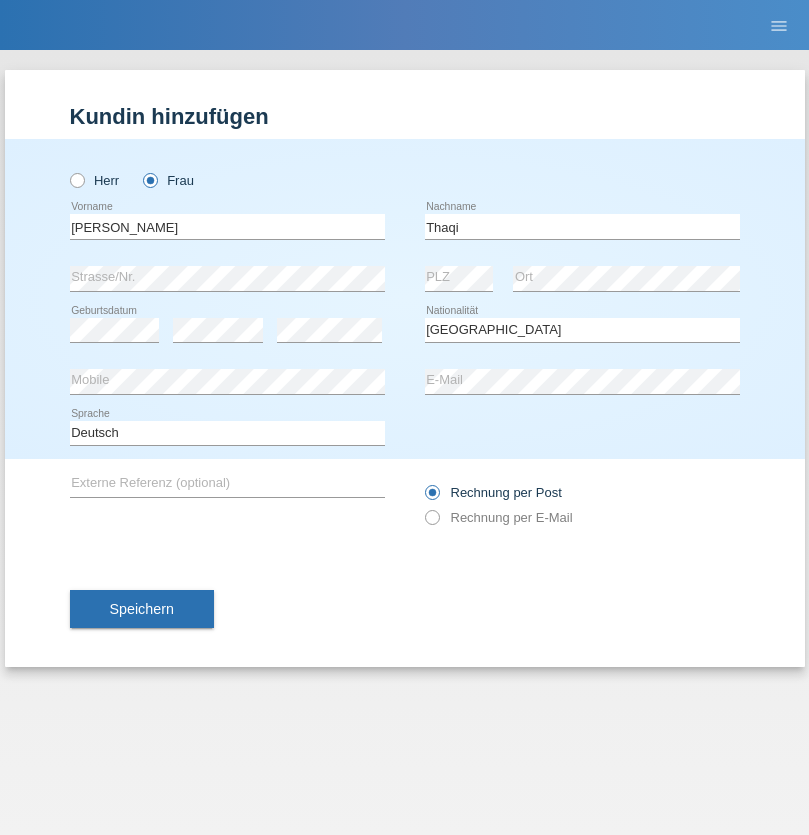 select on "C" 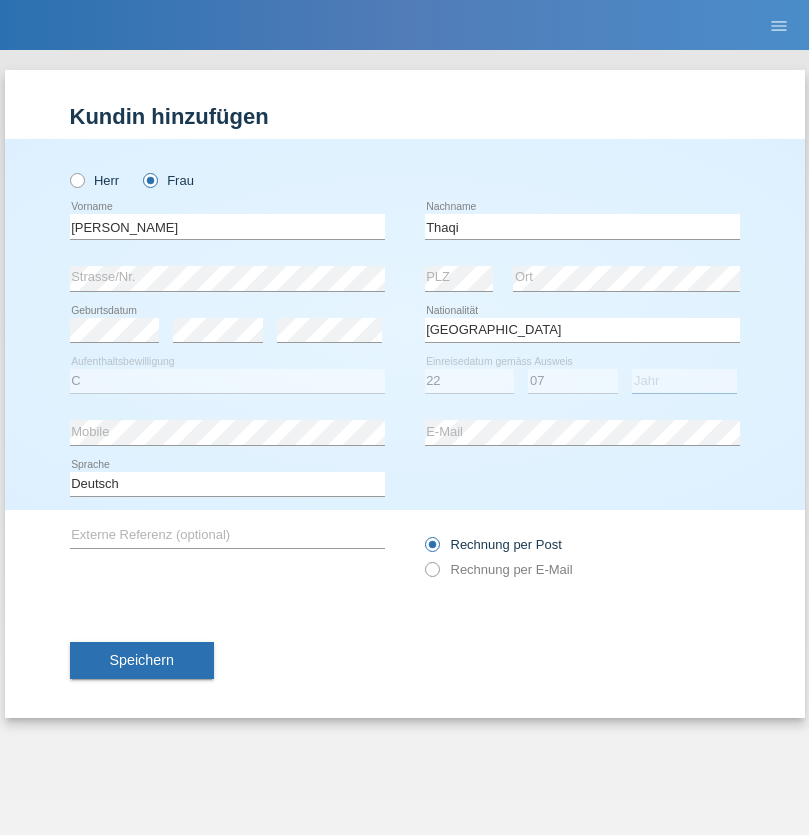 select on "2021" 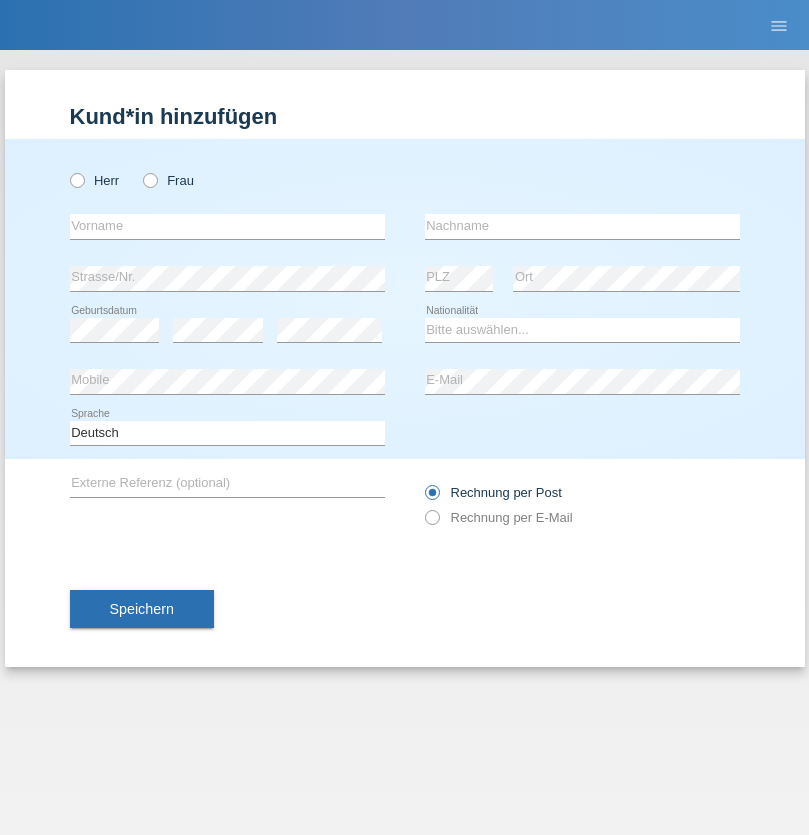 scroll, scrollTop: 0, scrollLeft: 0, axis: both 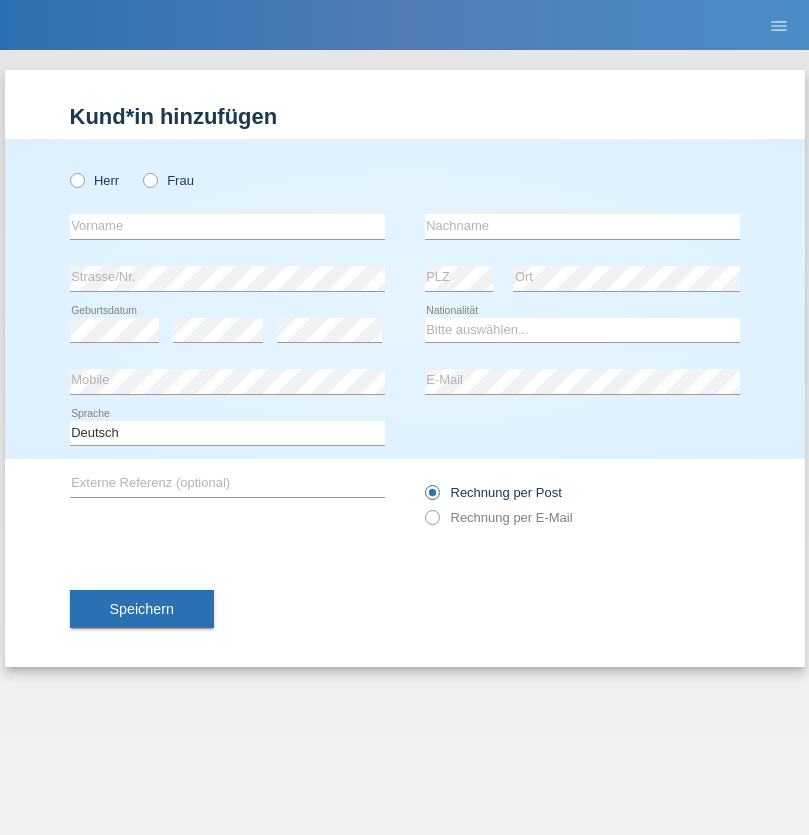 radio on "true" 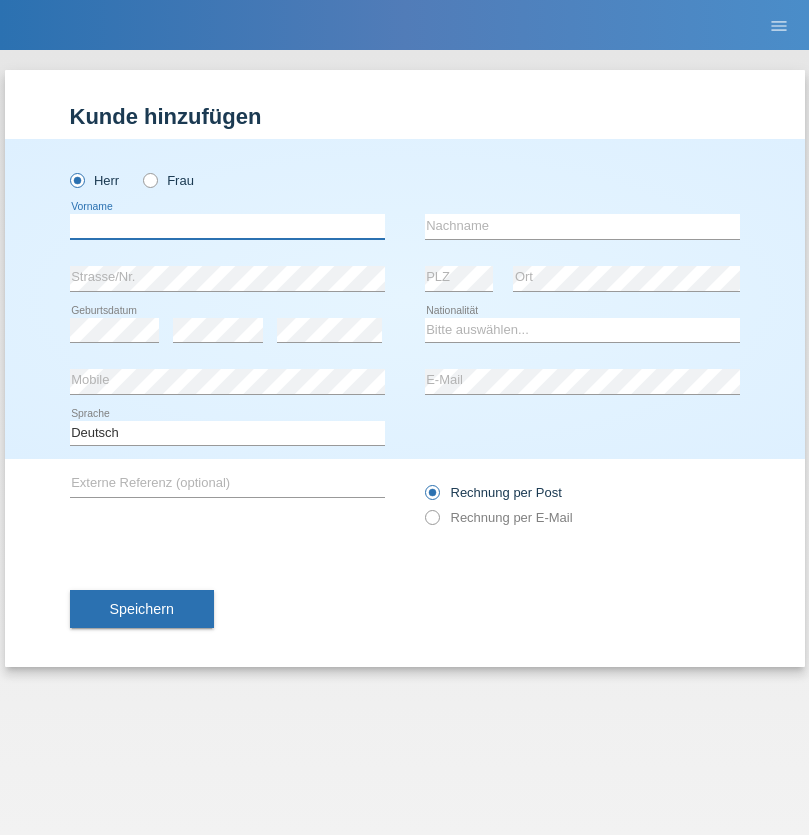 click at bounding box center (227, 226) 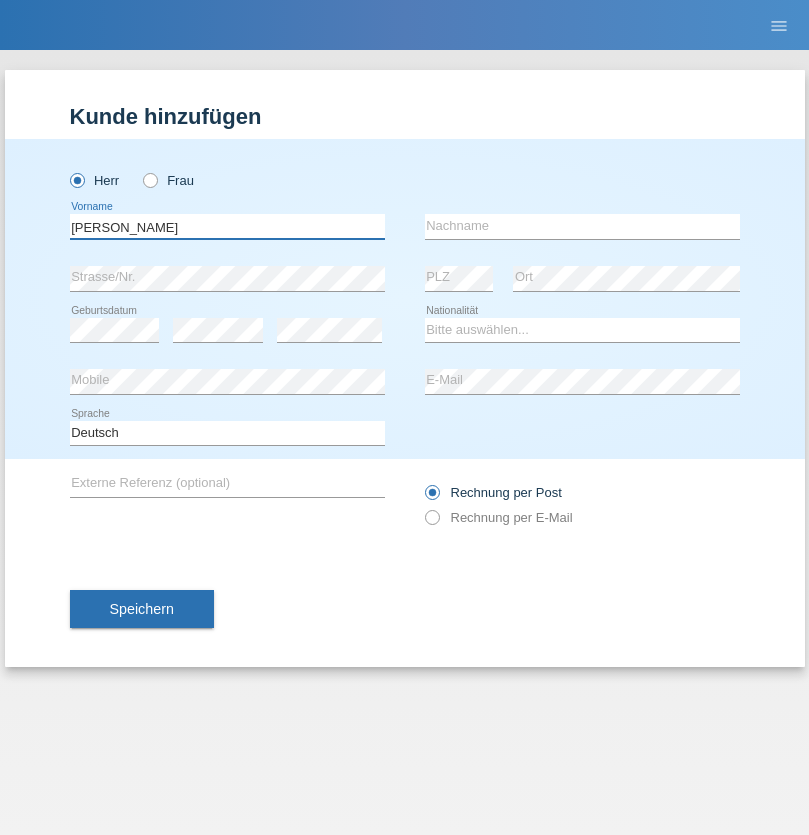 type on "[PERSON_NAME]" 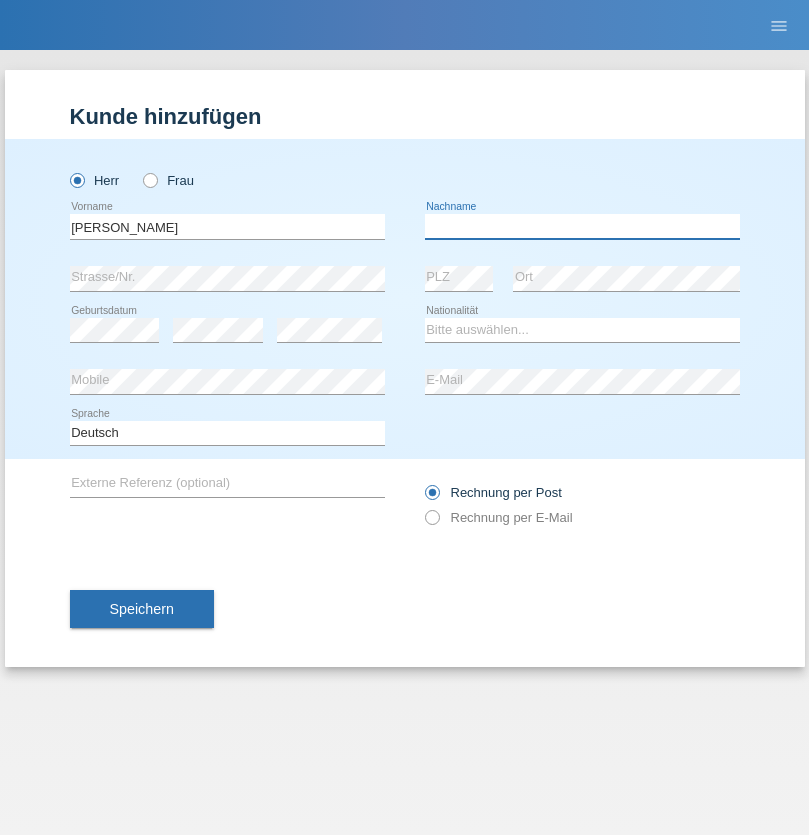 click at bounding box center [582, 226] 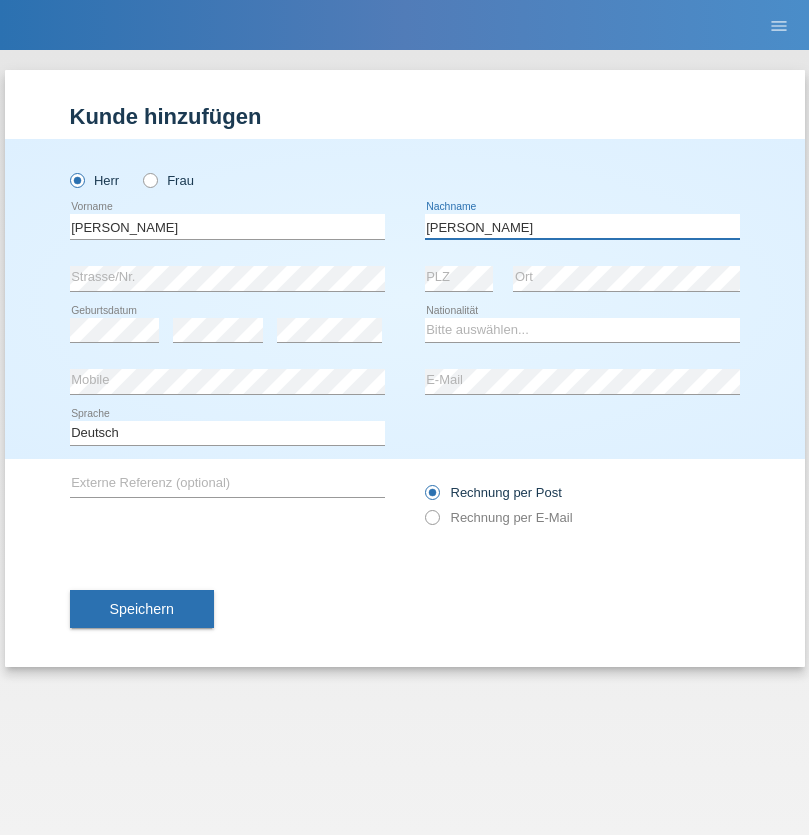 type on "[PERSON_NAME]" 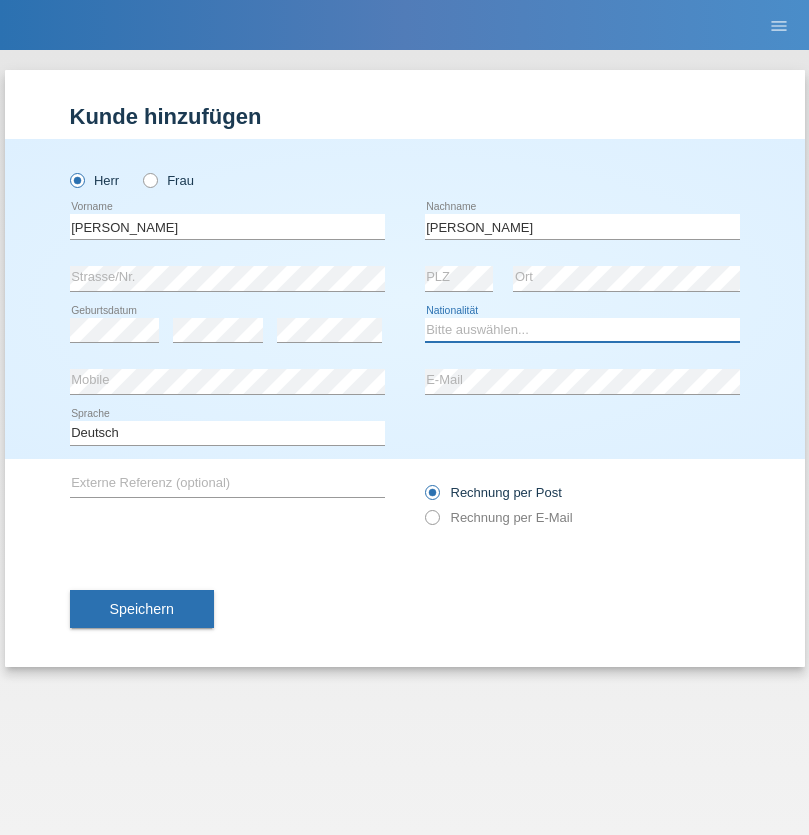 select on "CH" 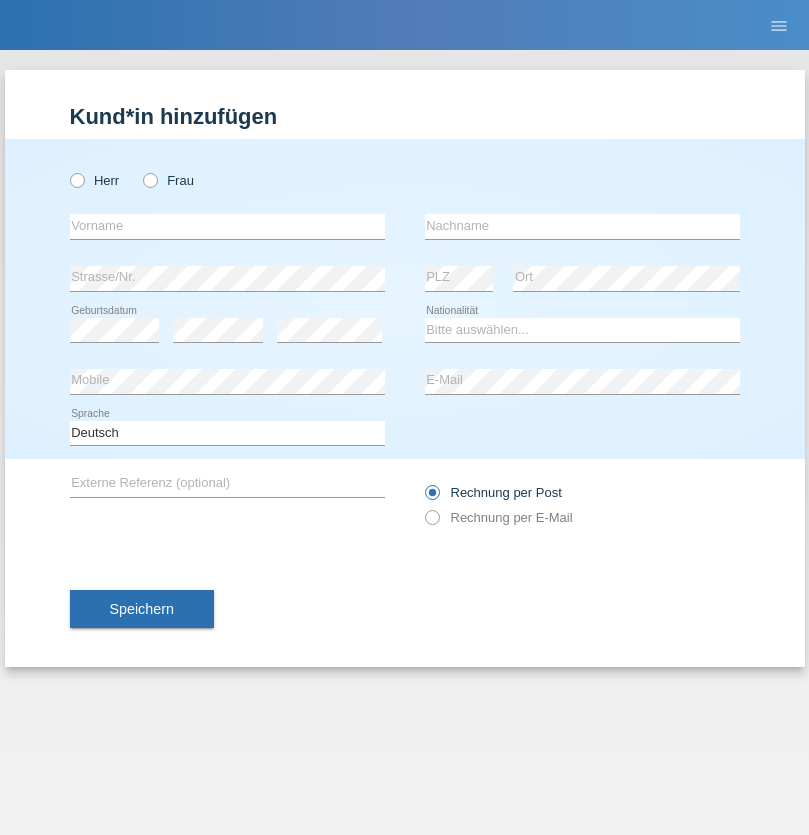 scroll, scrollTop: 0, scrollLeft: 0, axis: both 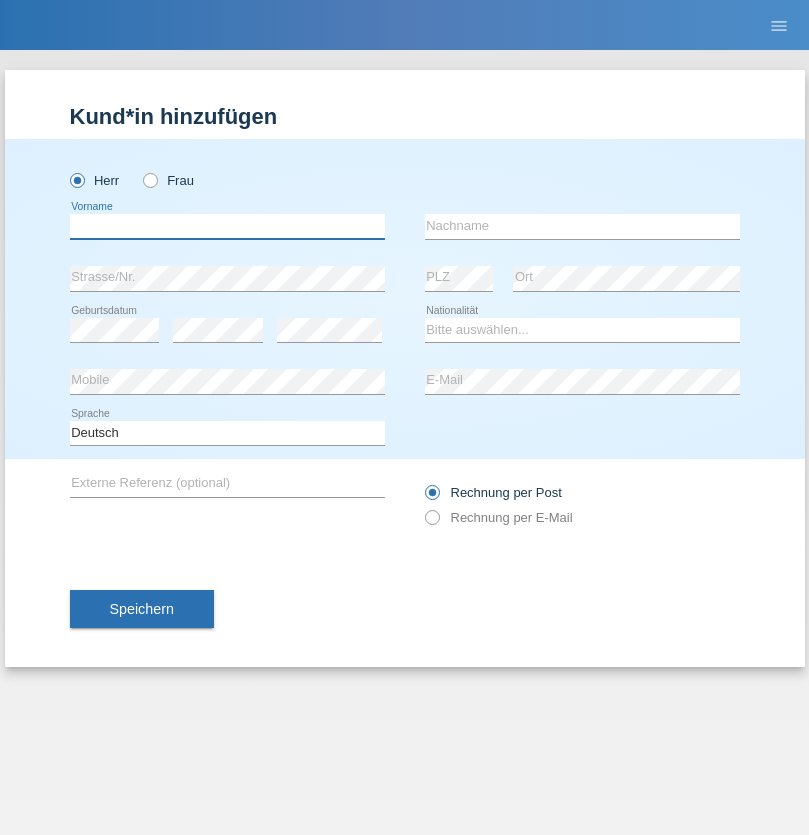 click at bounding box center (227, 226) 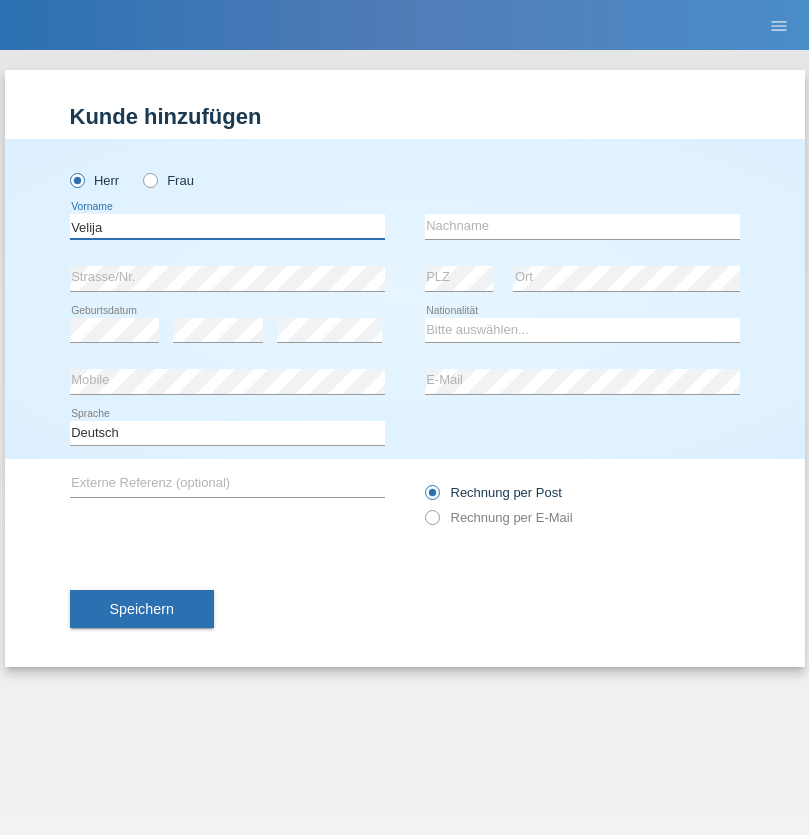 type on "Velija" 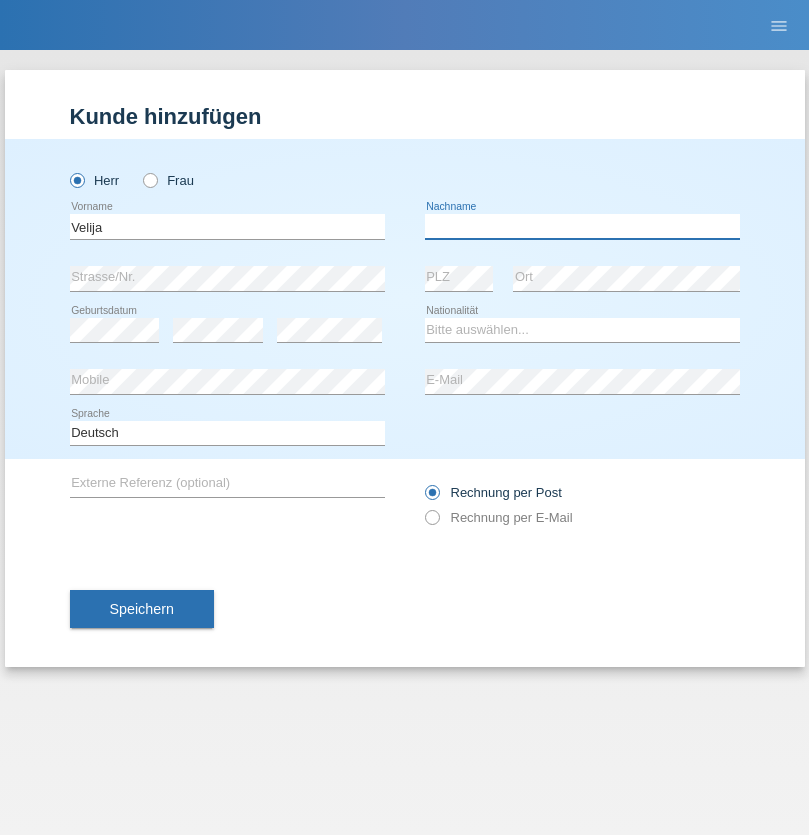 click at bounding box center (582, 226) 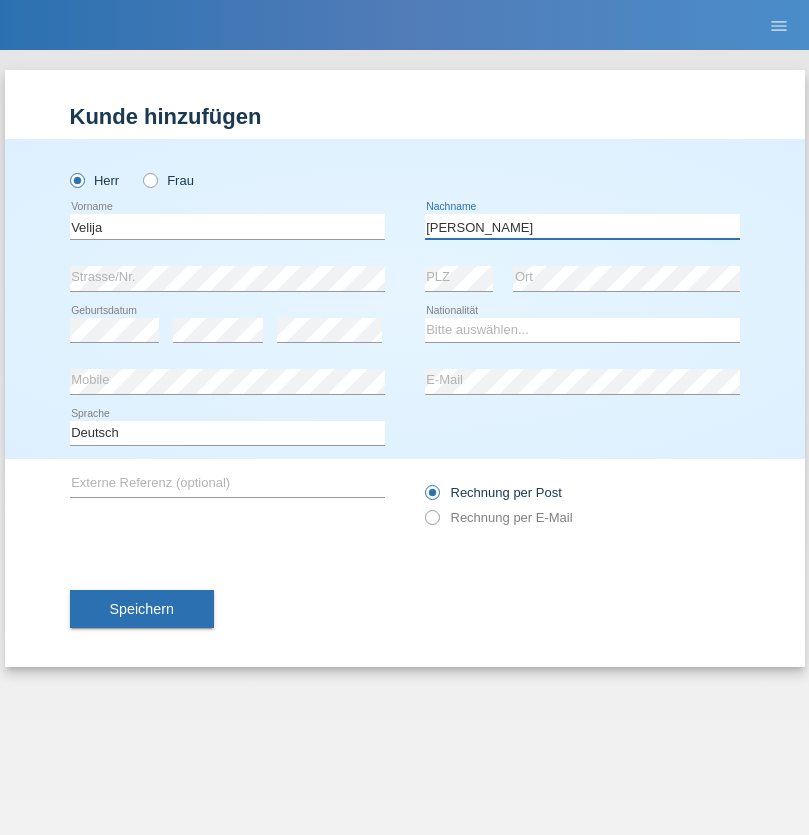 type on "Kuzmanoski" 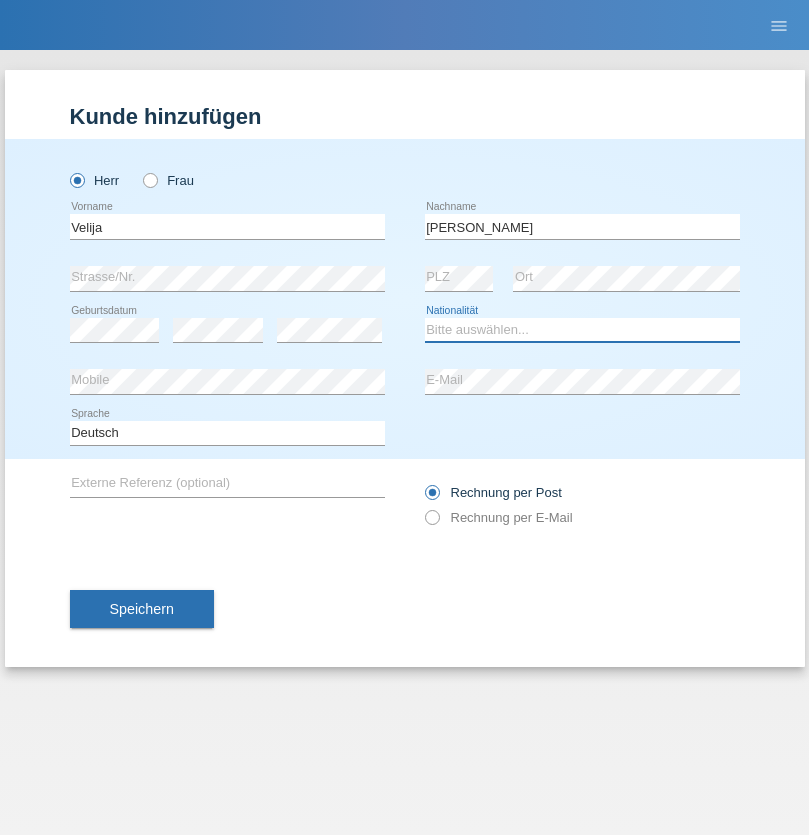 select on "CH" 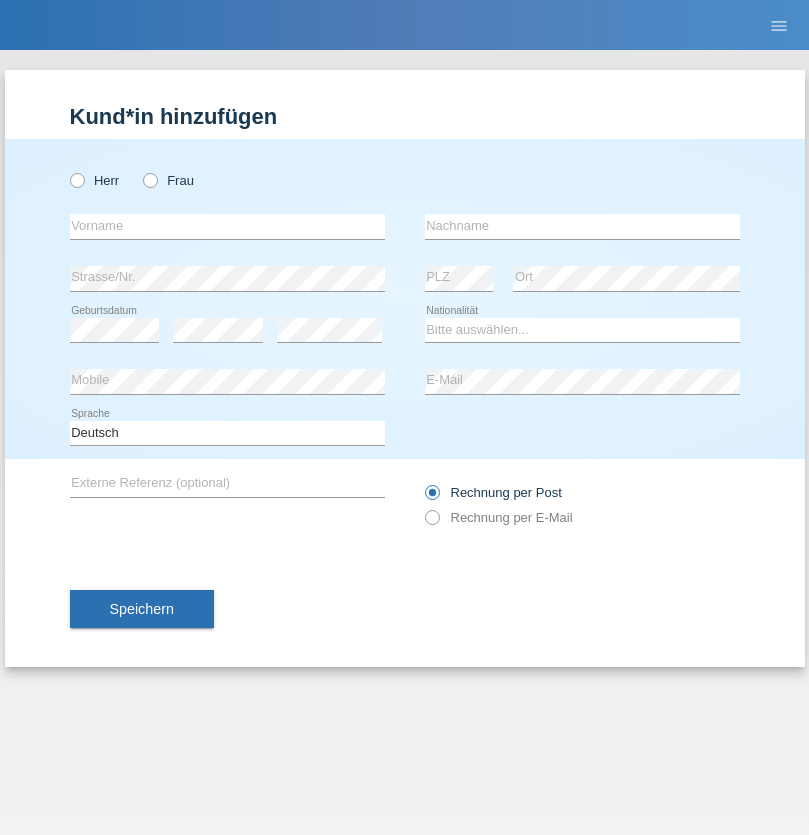 scroll, scrollTop: 0, scrollLeft: 0, axis: both 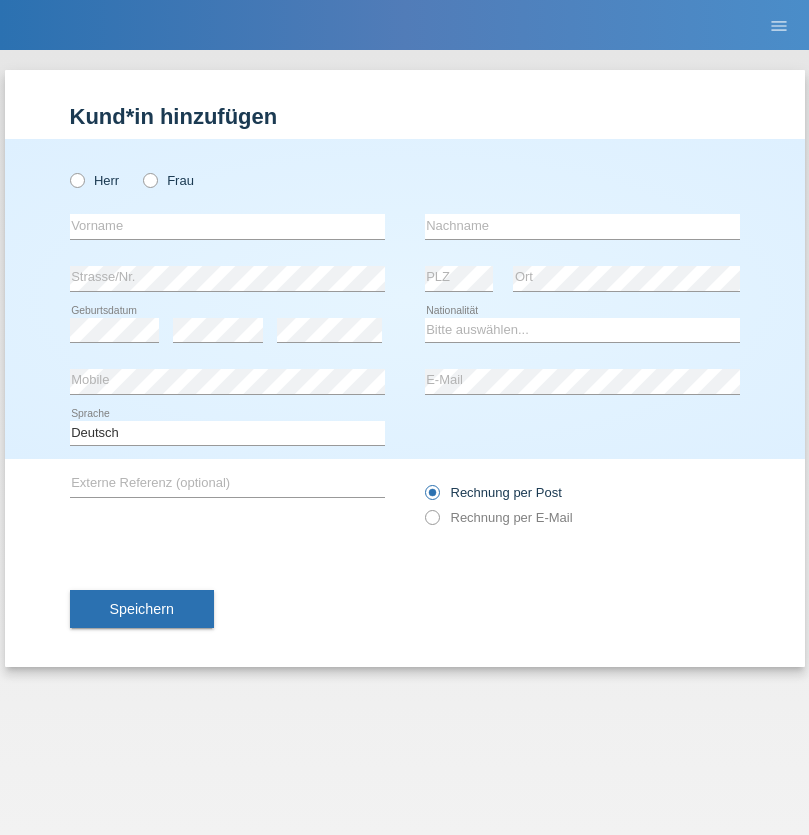radio on "true" 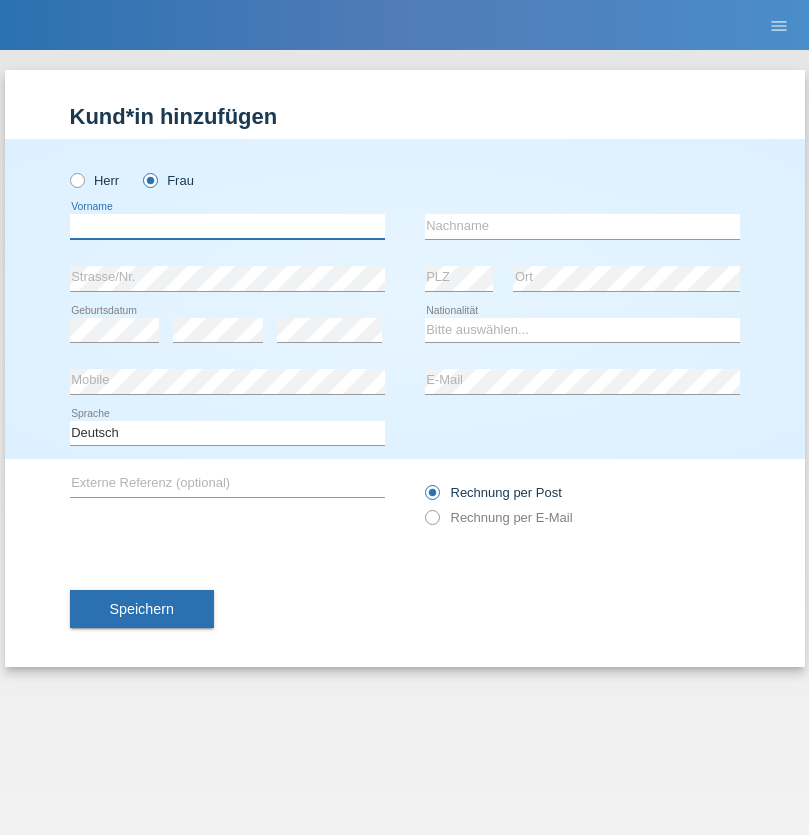click at bounding box center [227, 226] 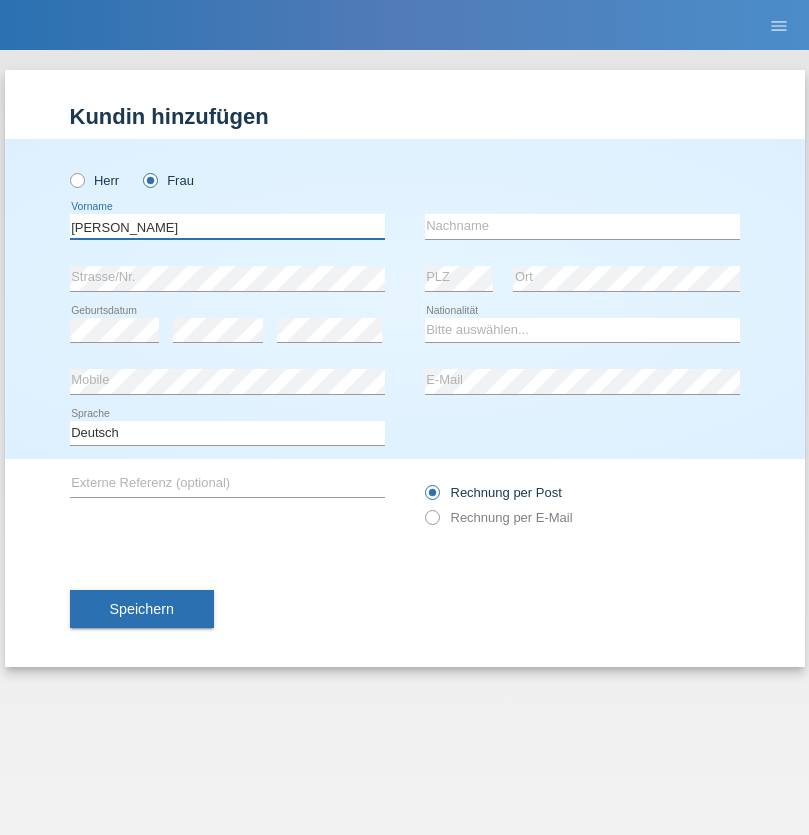 type on "Jasmin" 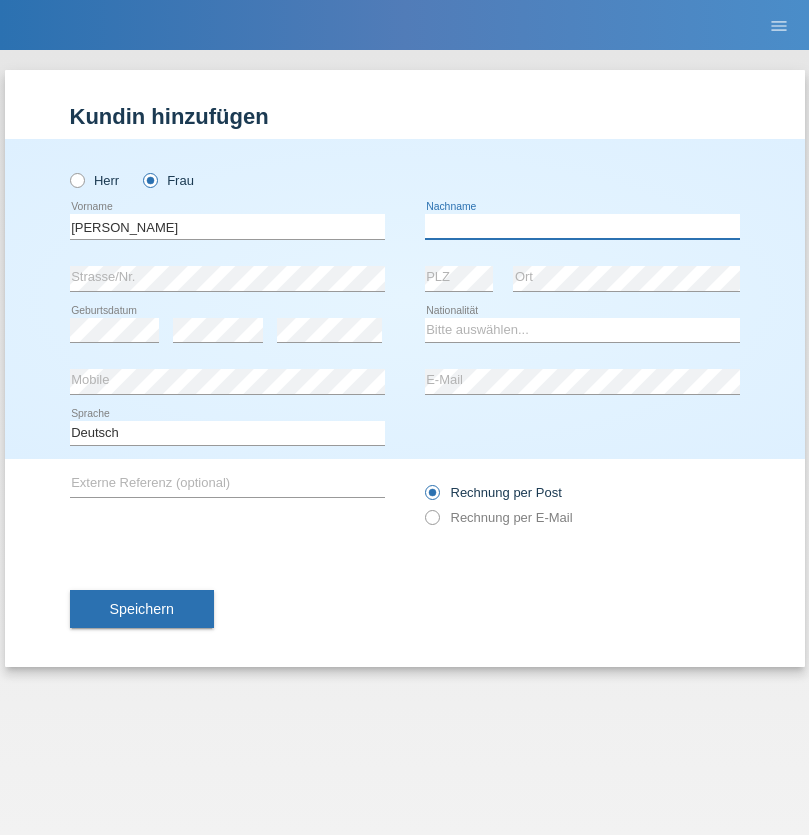 click at bounding box center [582, 226] 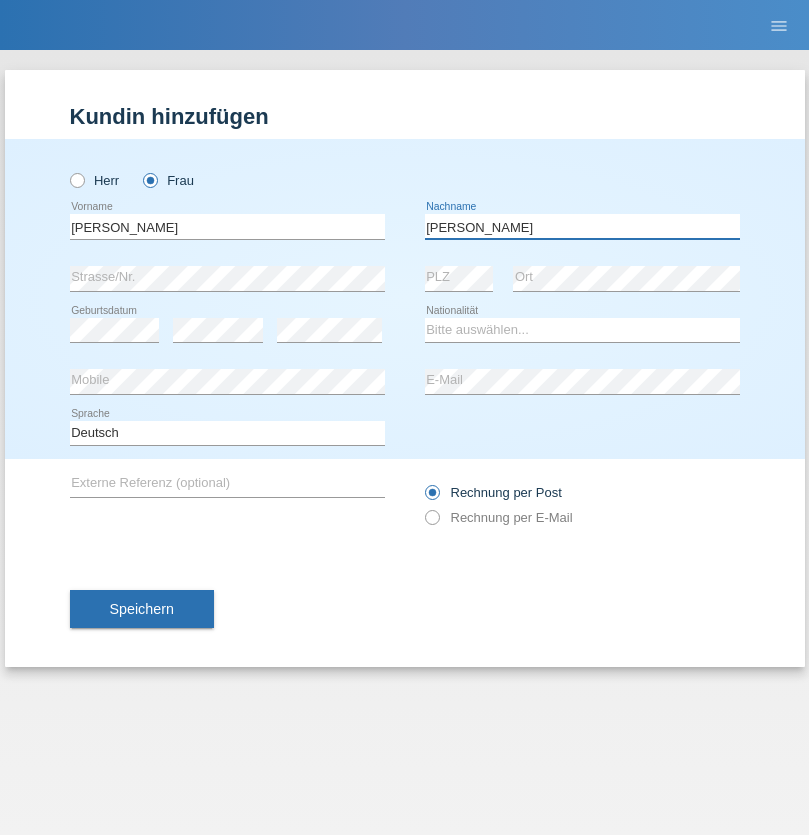 type on "Thomann" 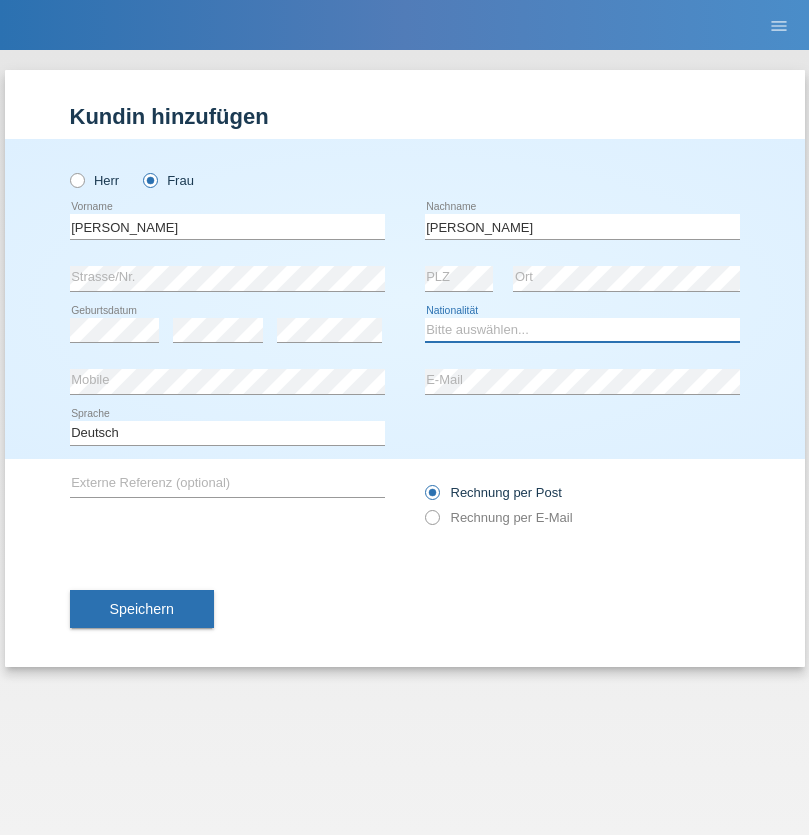 select on "CH" 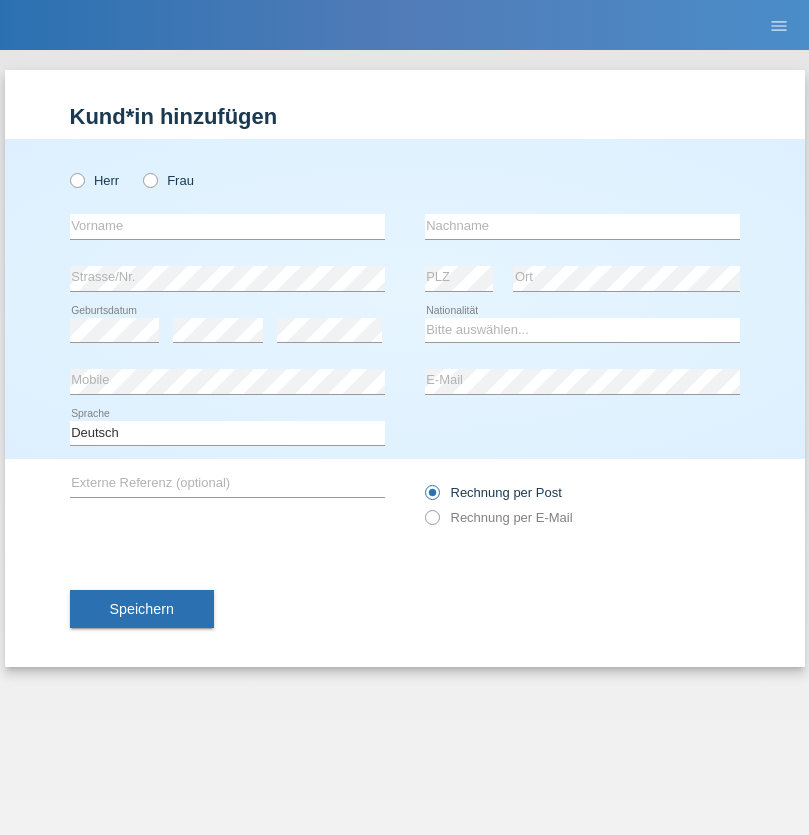 scroll, scrollTop: 0, scrollLeft: 0, axis: both 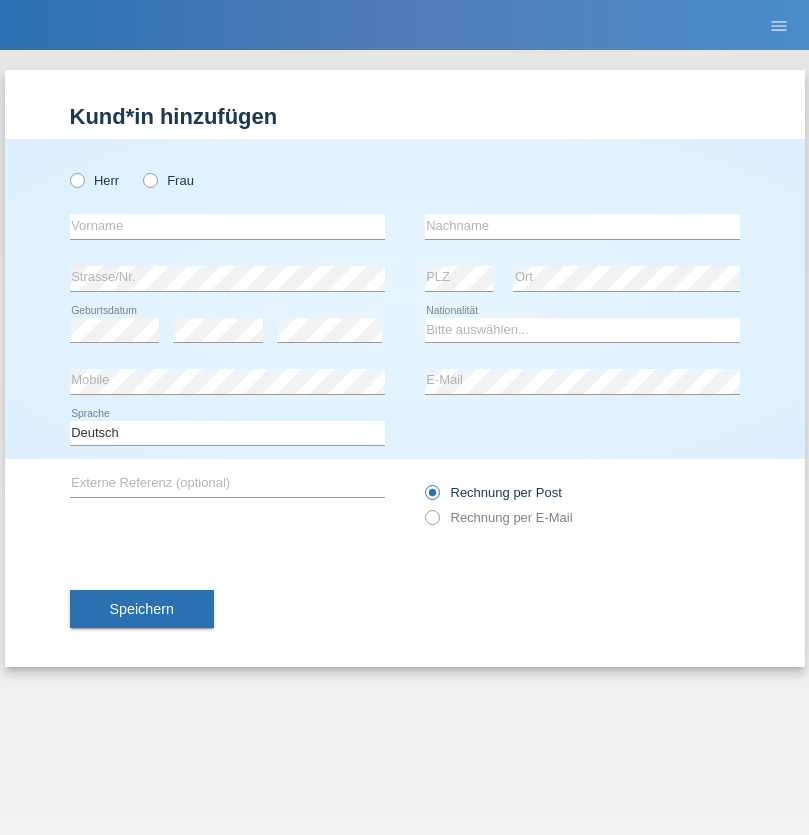 radio on "true" 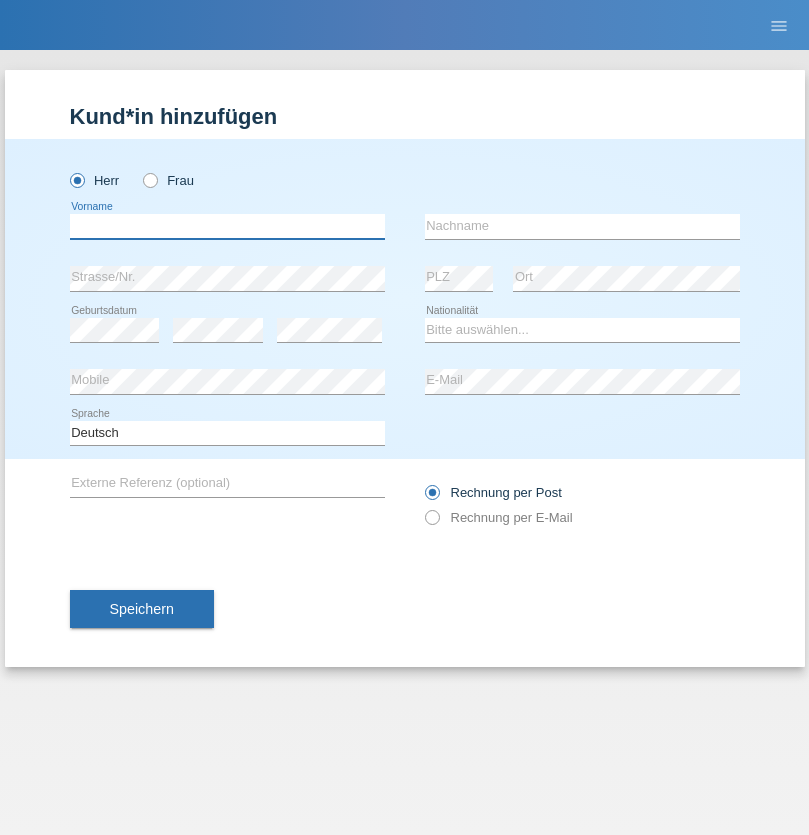 click at bounding box center [227, 226] 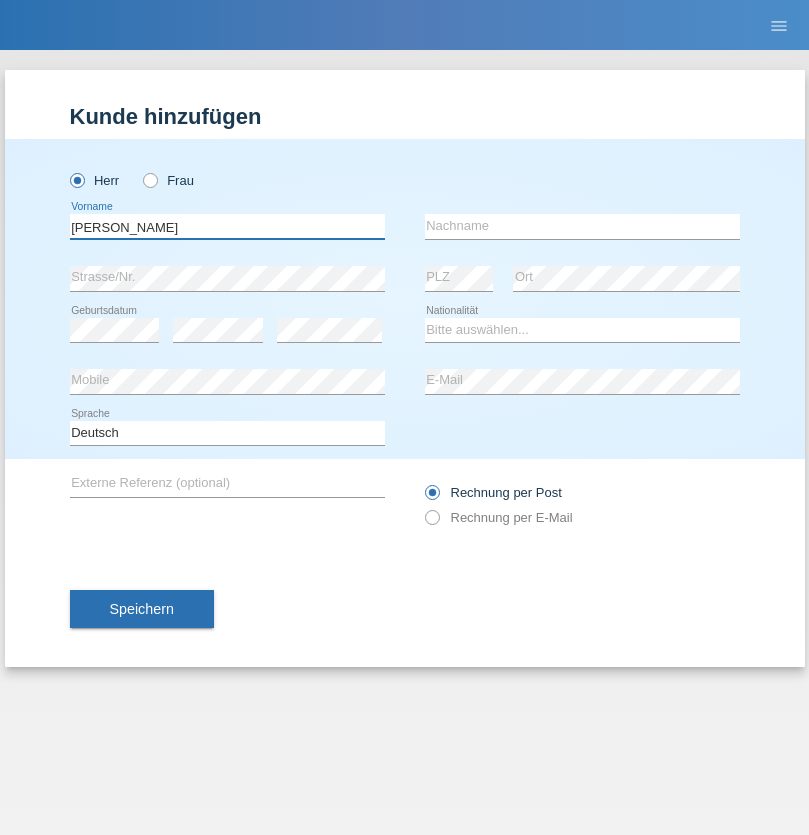 type on "[PERSON_NAME]" 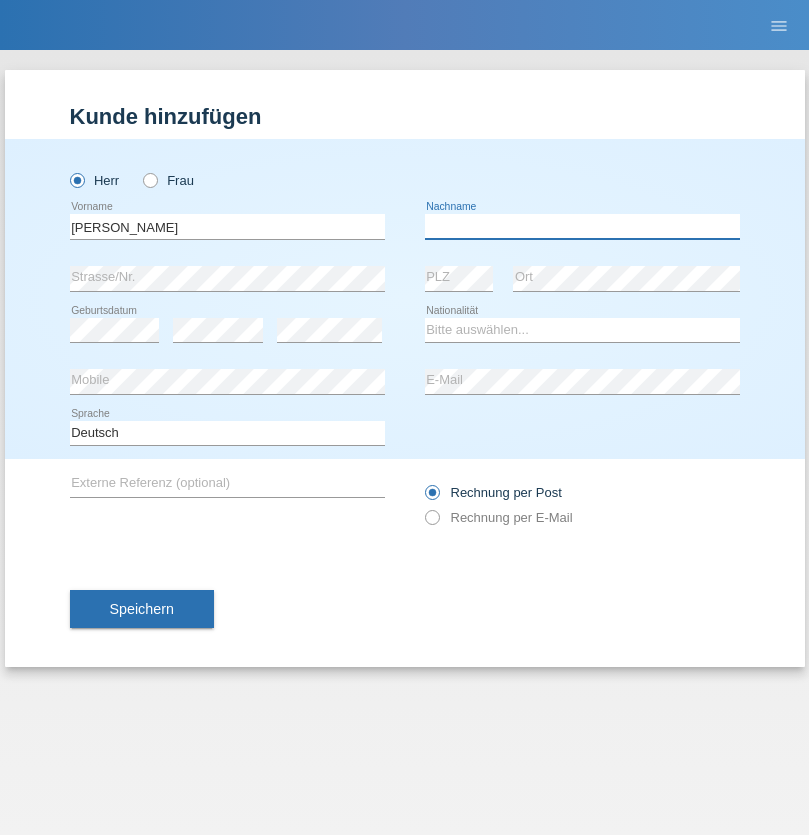 click at bounding box center [582, 226] 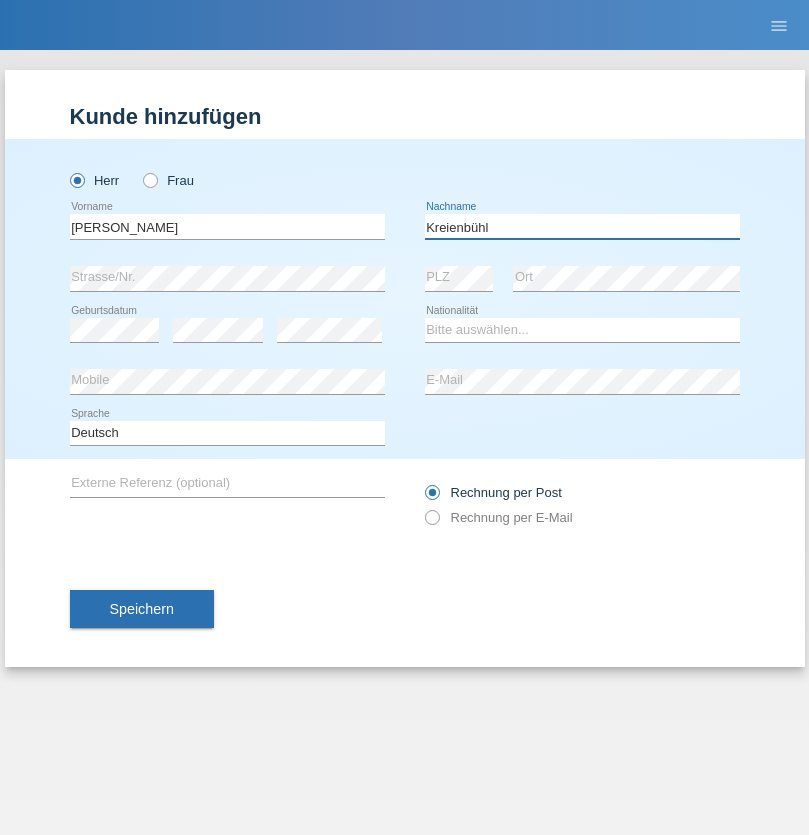 type on "Kreienbühl" 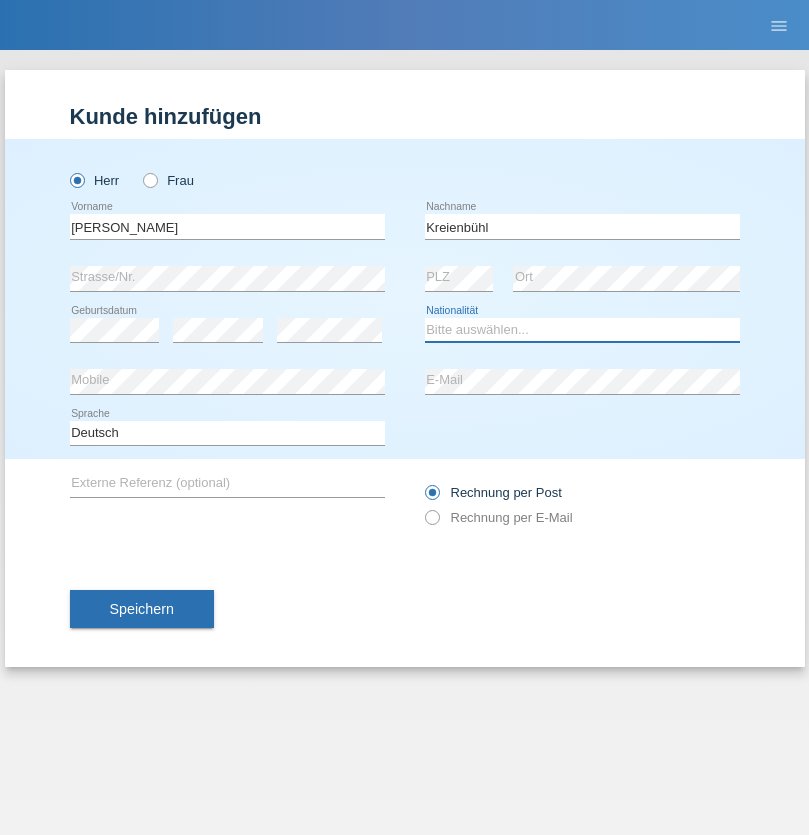 select on "CH" 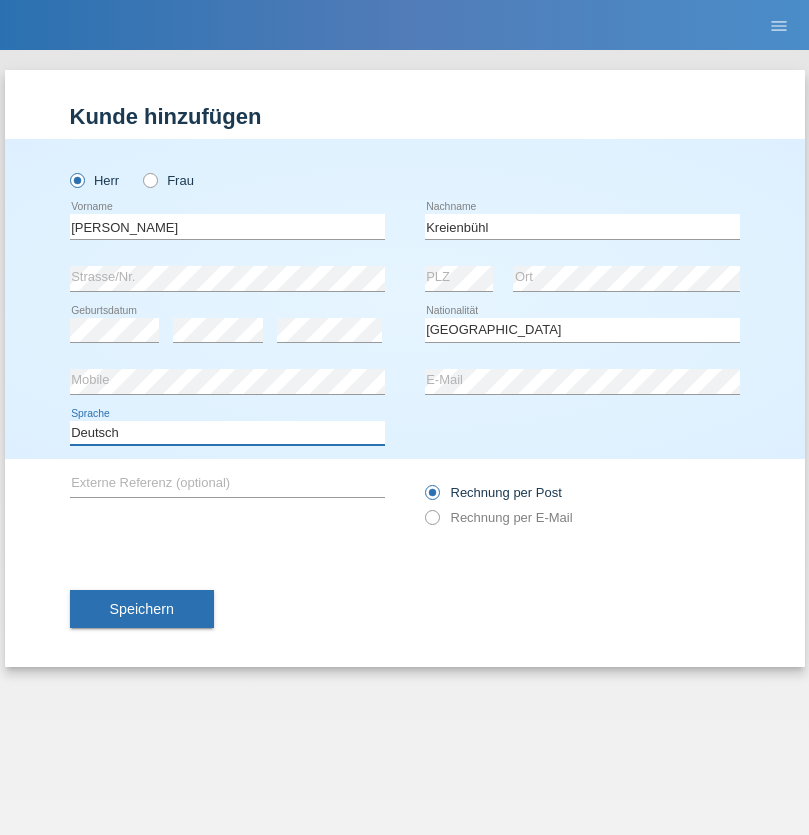 select on "en" 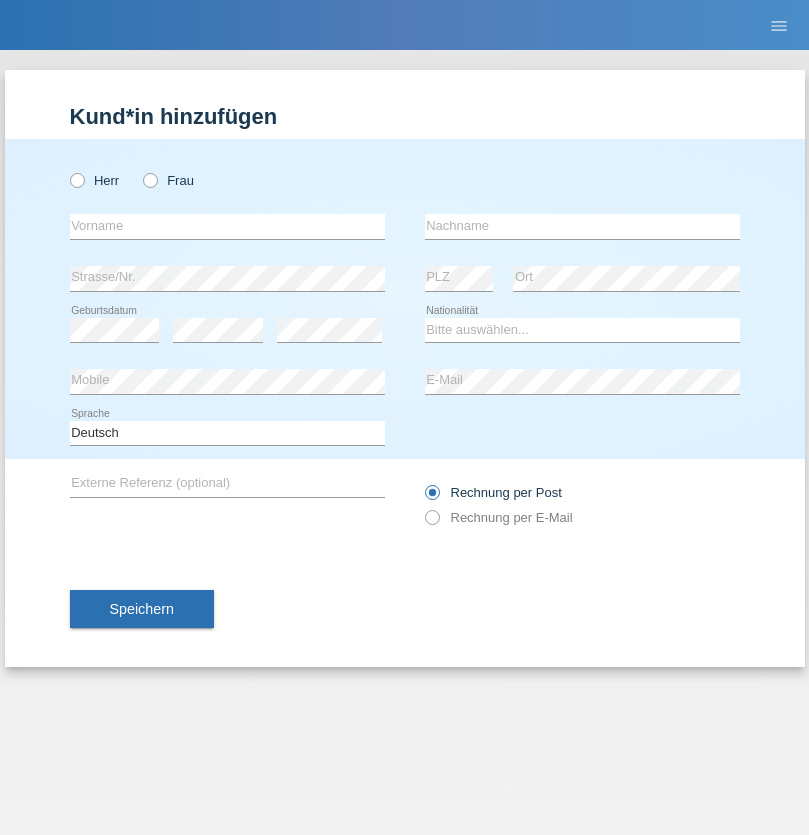 scroll, scrollTop: 0, scrollLeft: 0, axis: both 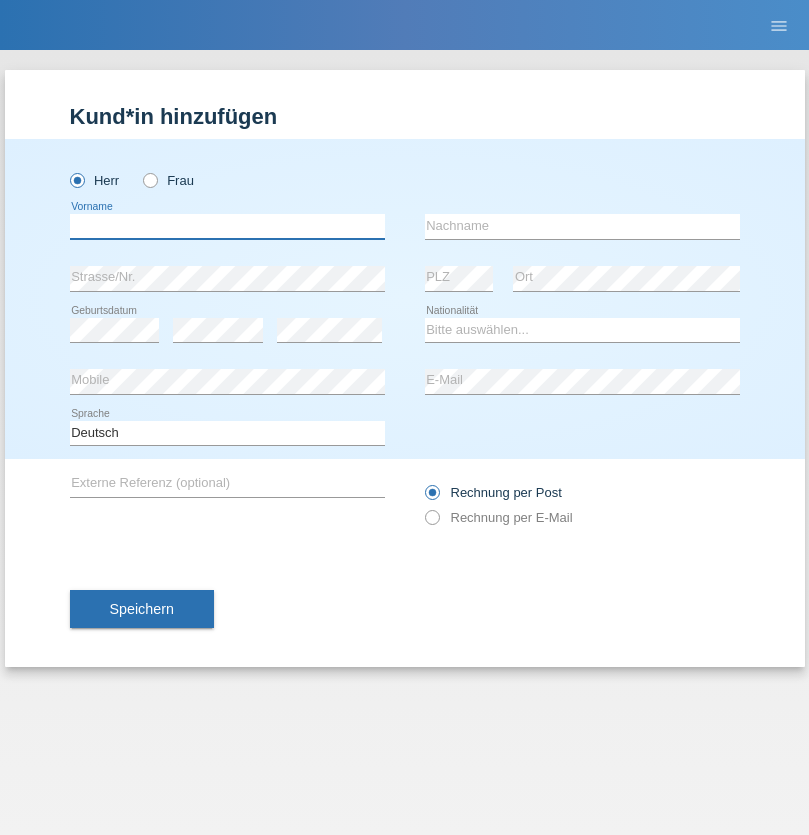 click at bounding box center [227, 226] 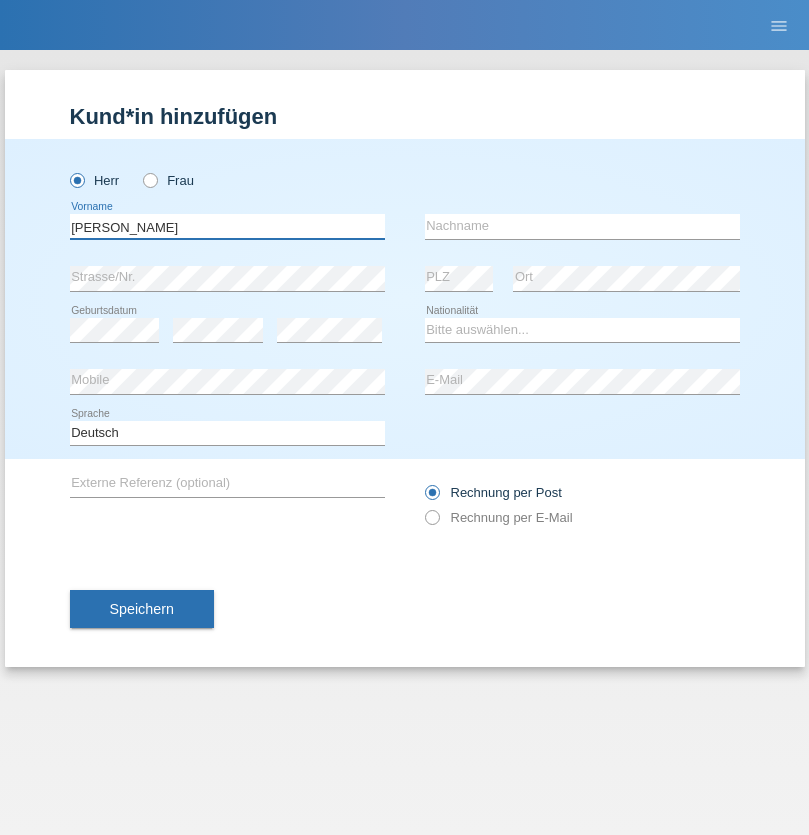 type on "Artur" 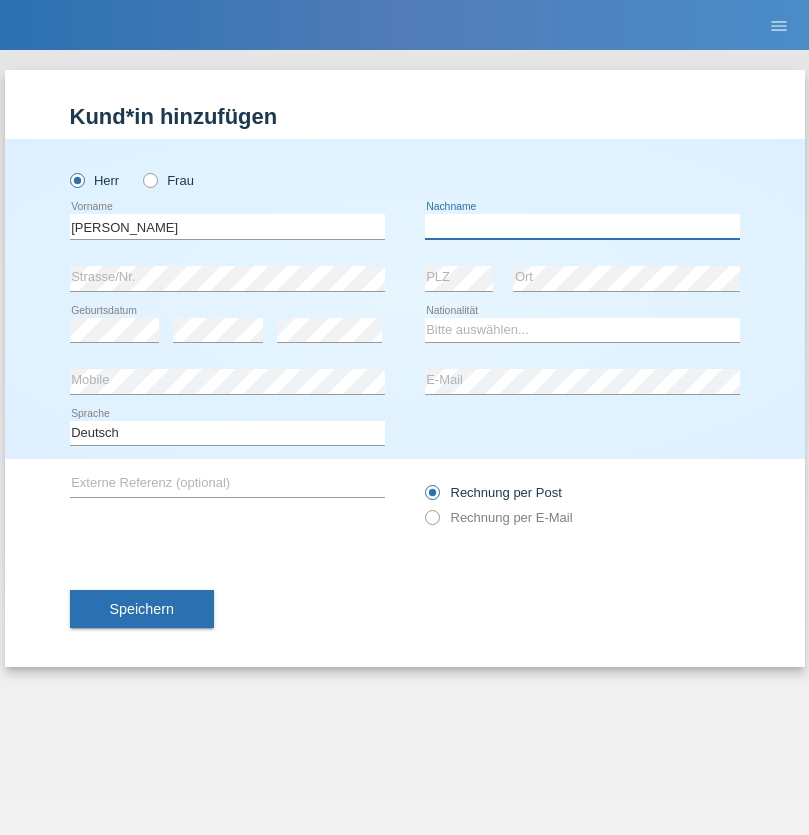 click at bounding box center (582, 226) 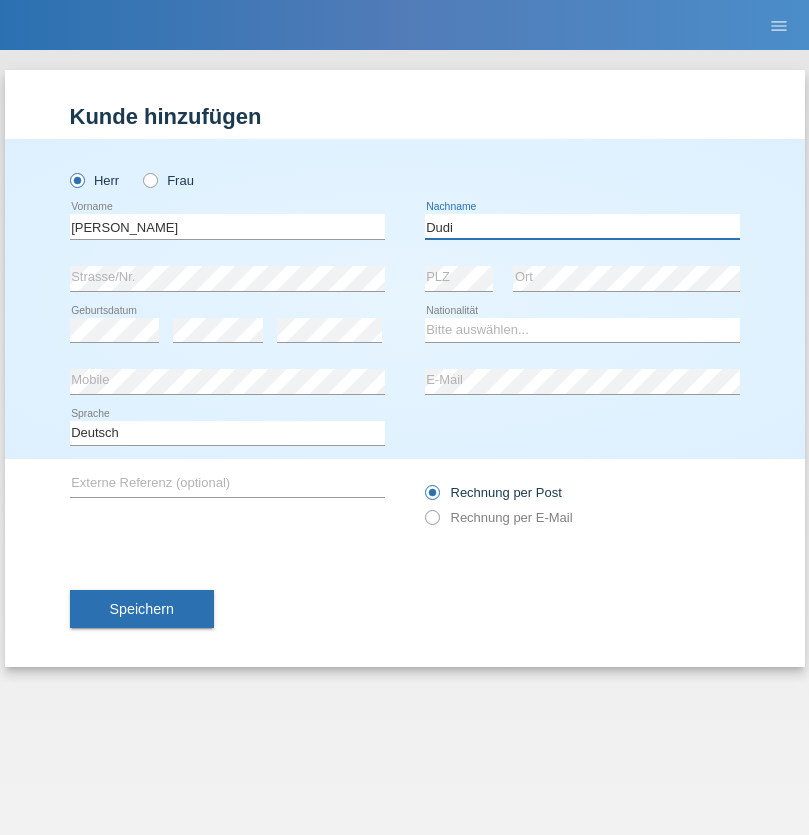 type on "Dudi" 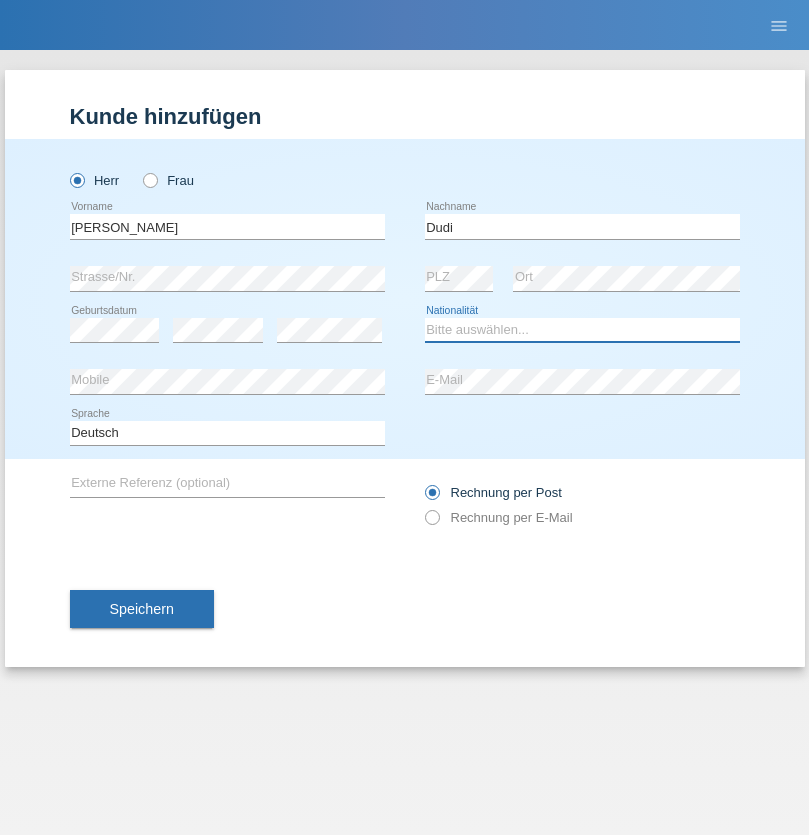 select on "SK" 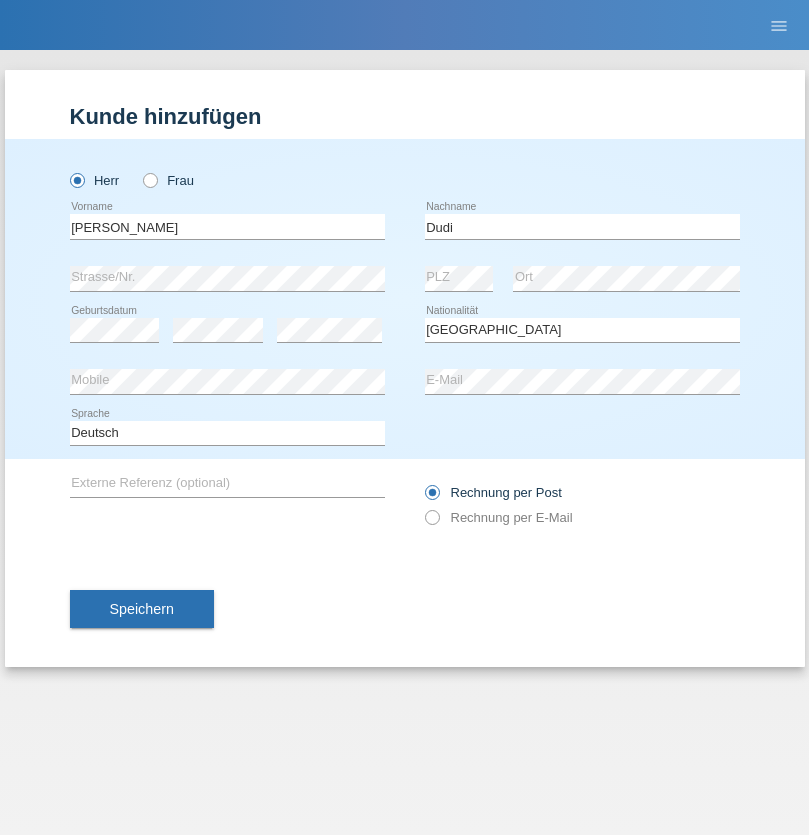 select on "C" 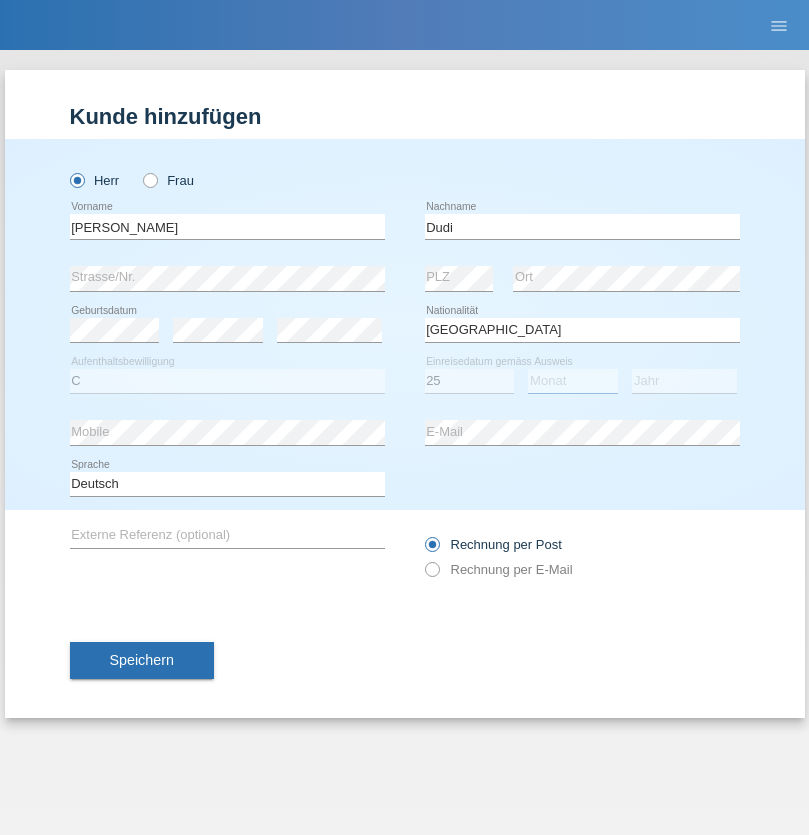 select on "05" 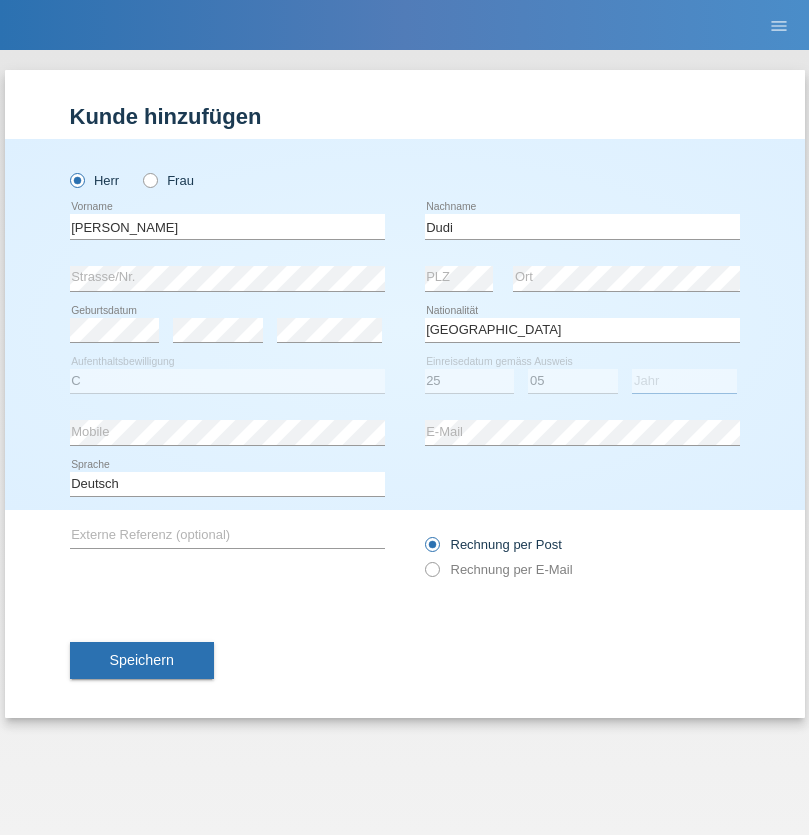 select on "2021" 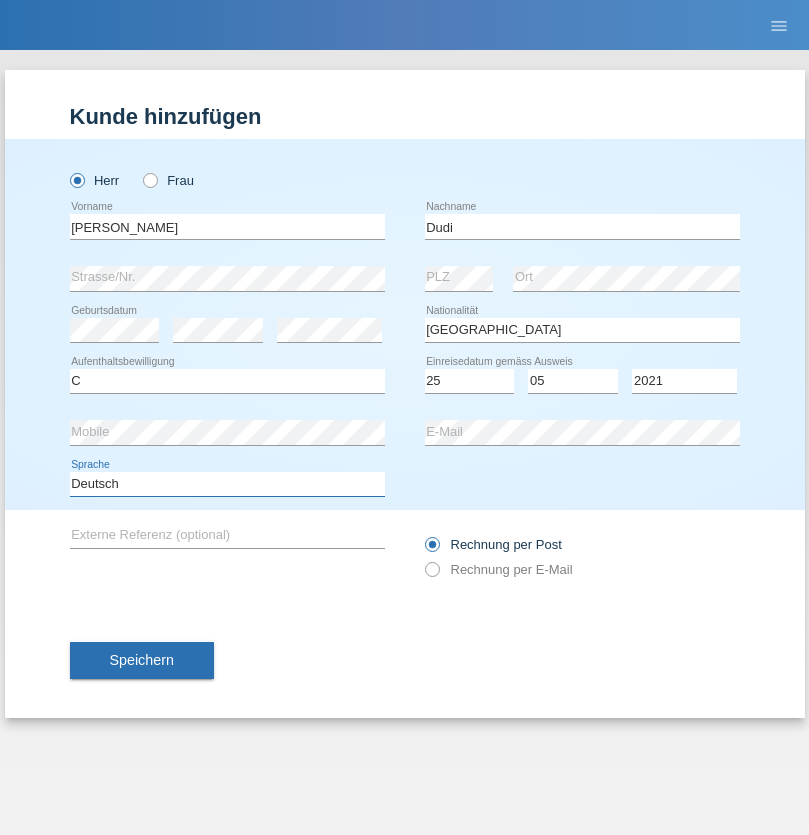 select on "en" 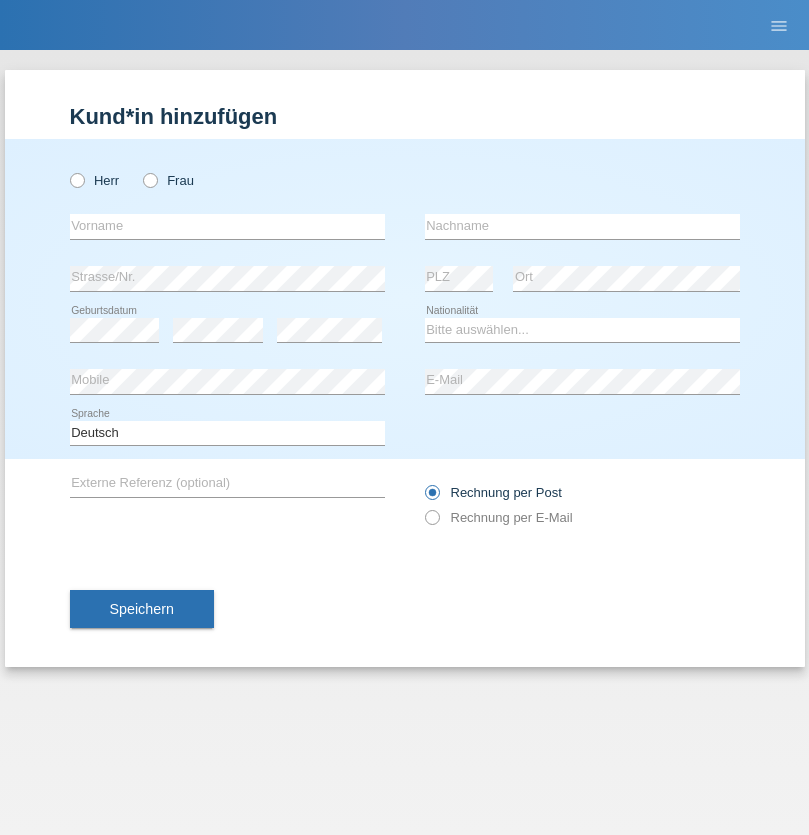 scroll, scrollTop: 0, scrollLeft: 0, axis: both 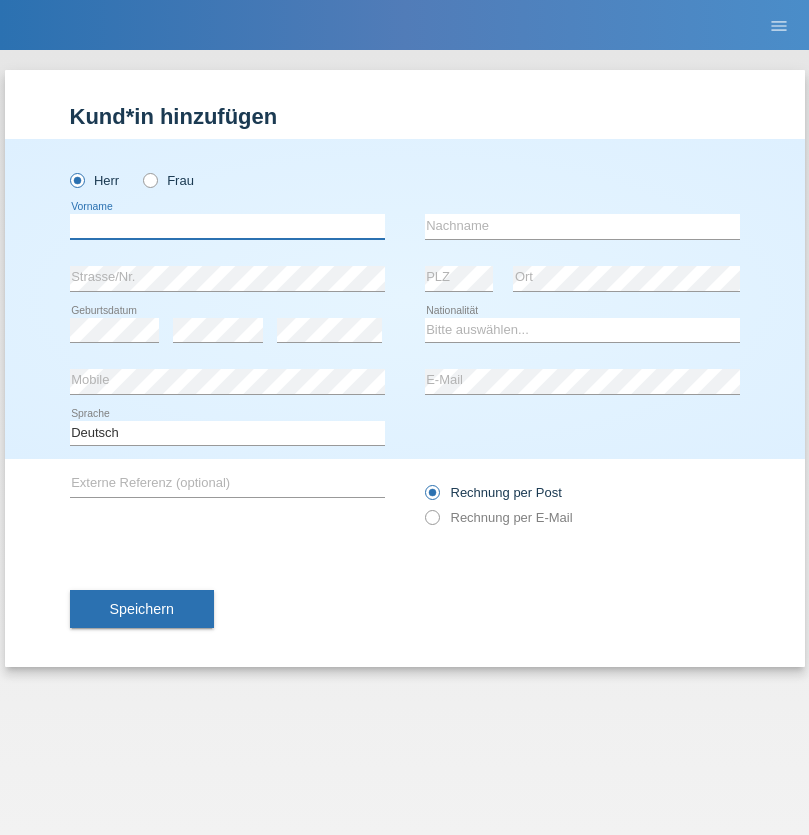 click at bounding box center (227, 226) 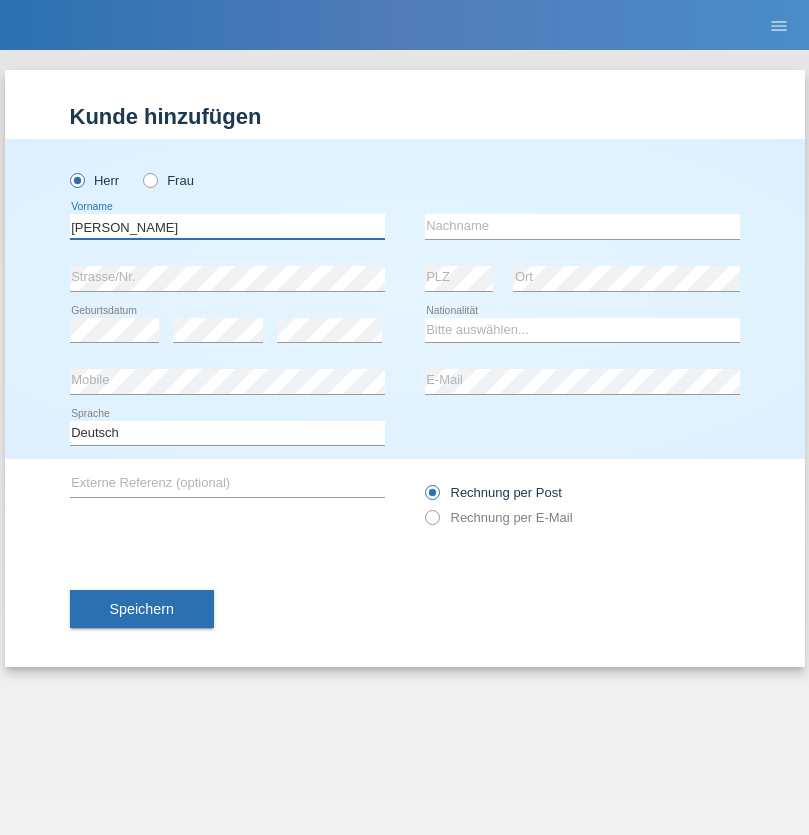 type on "Ahmetovic" 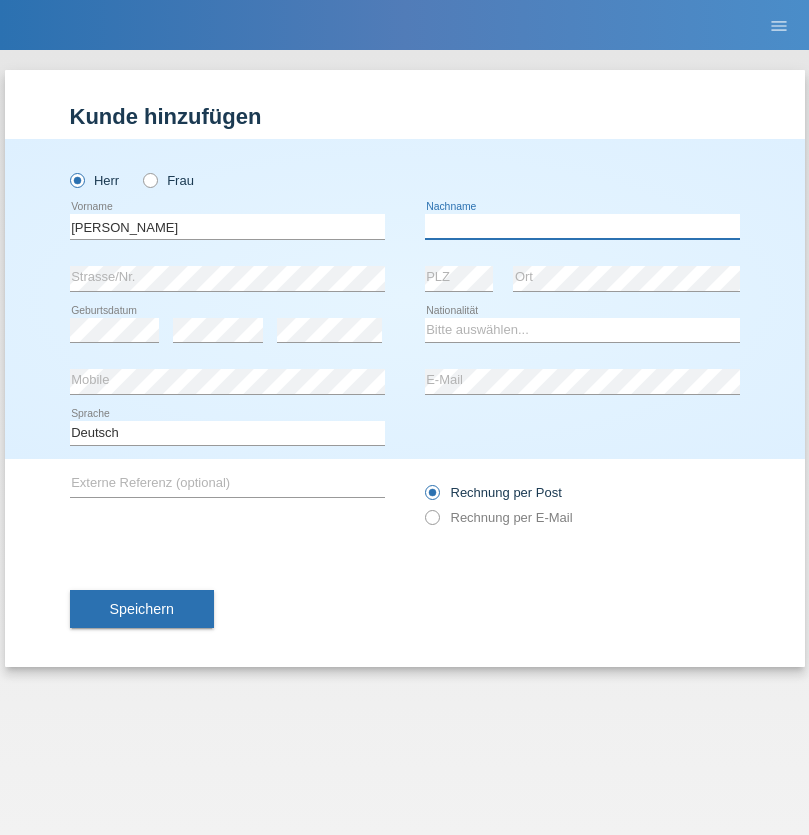 click at bounding box center (582, 226) 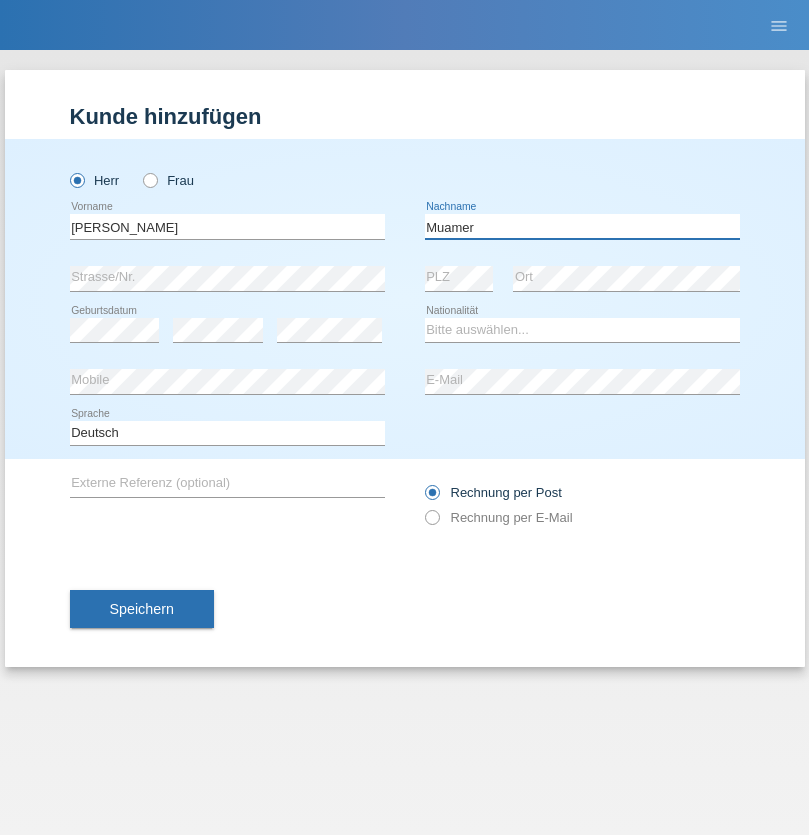 type on "Muamer" 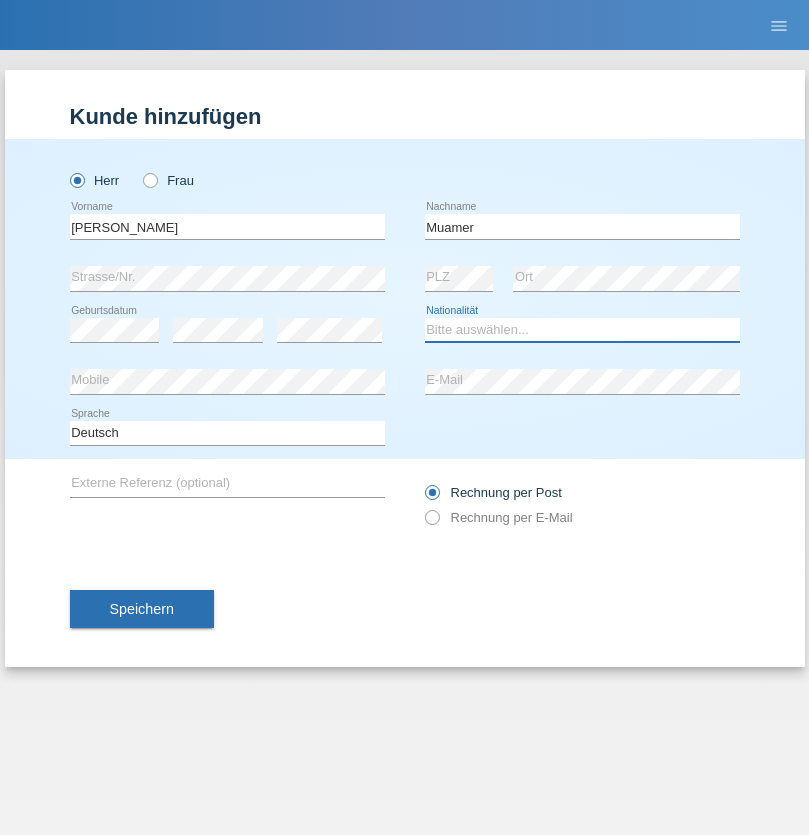 select on "CH" 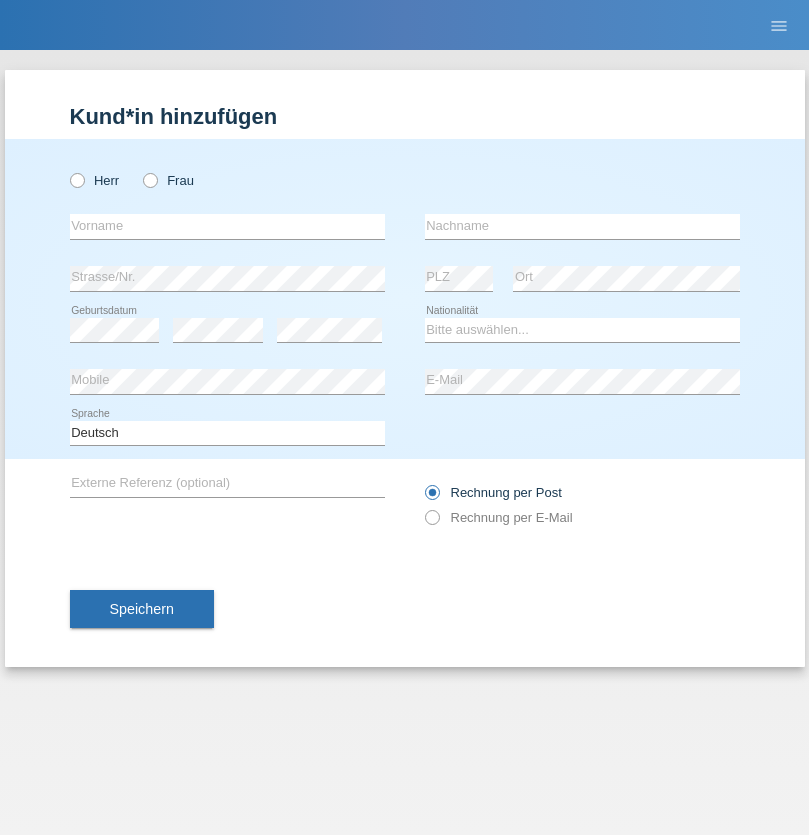 scroll, scrollTop: 0, scrollLeft: 0, axis: both 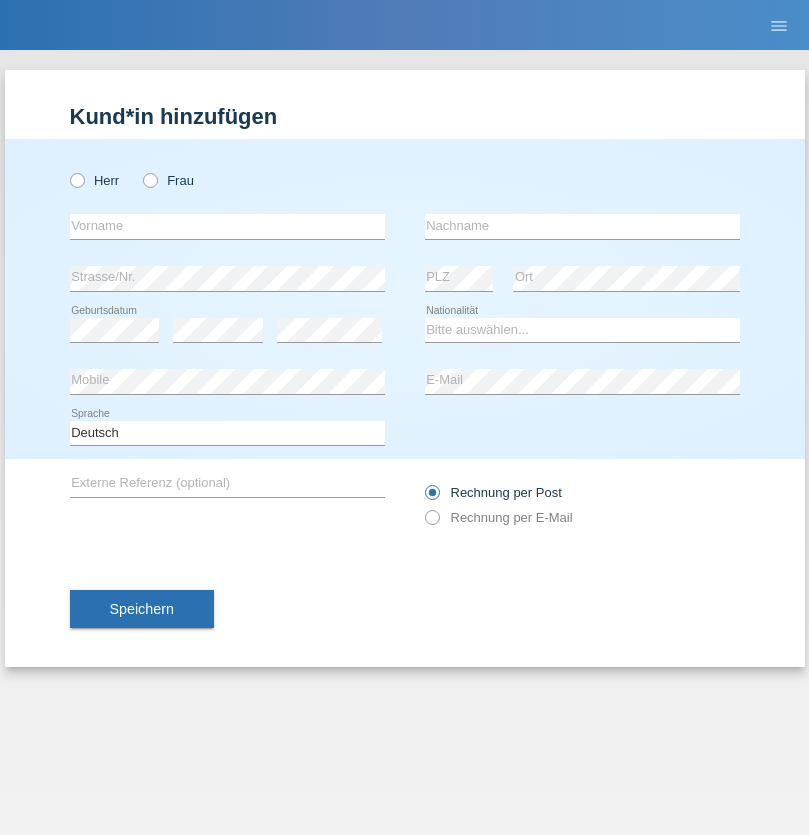 radio on "true" 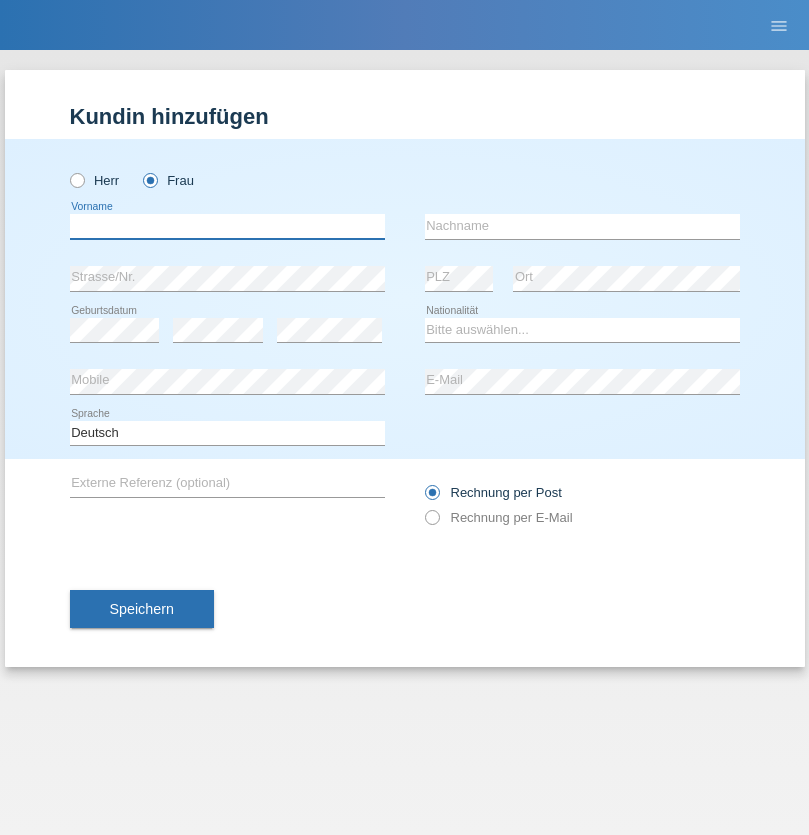 click at bounding box center [227, 226] 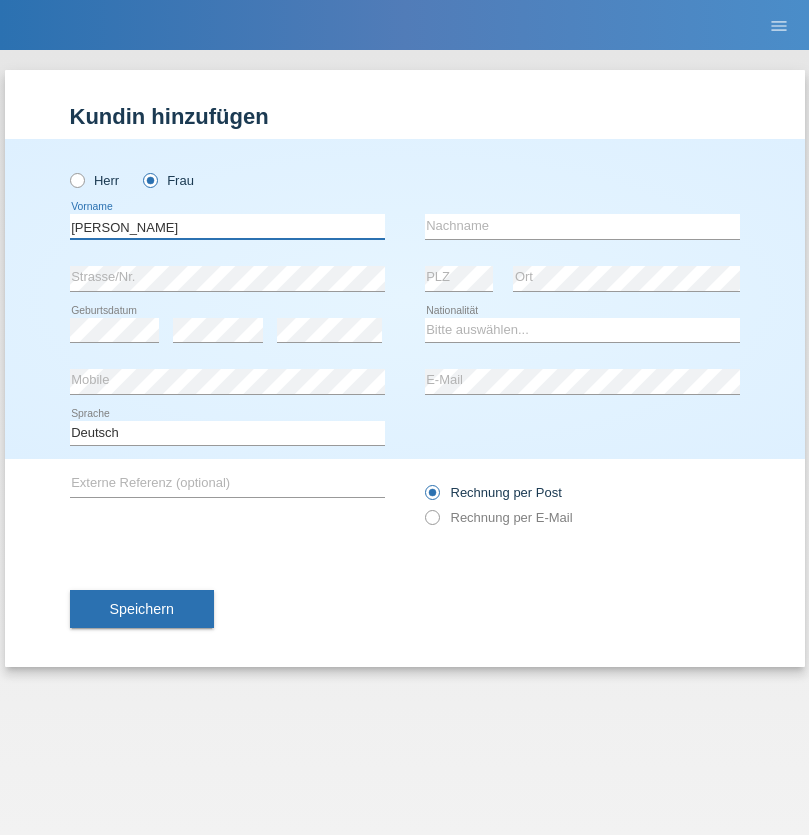 type on "[PERSON_NAME]" 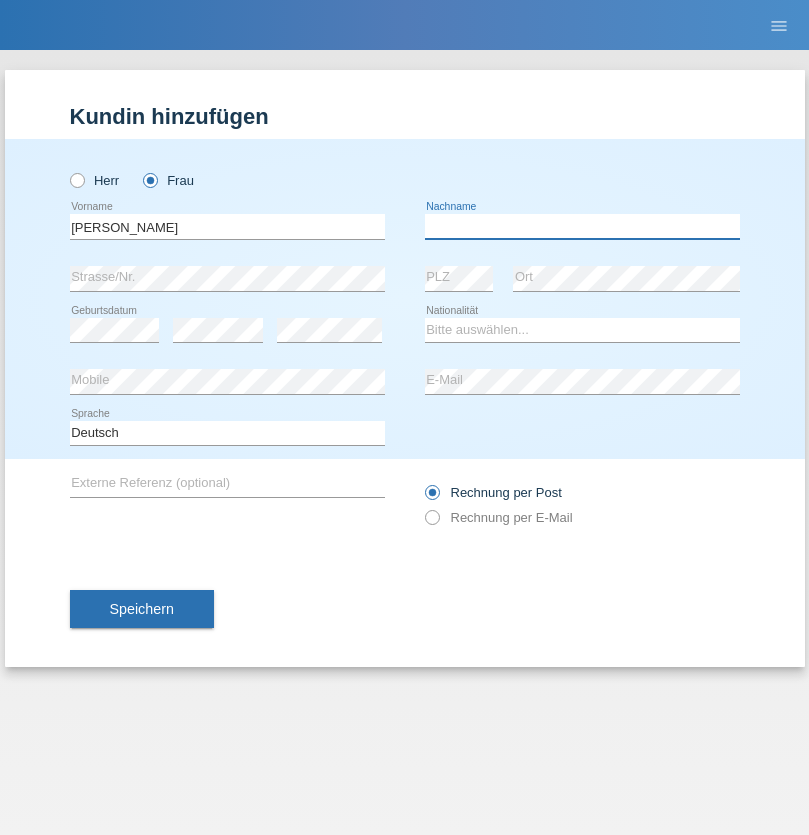 click at bounding box center [582, 226] 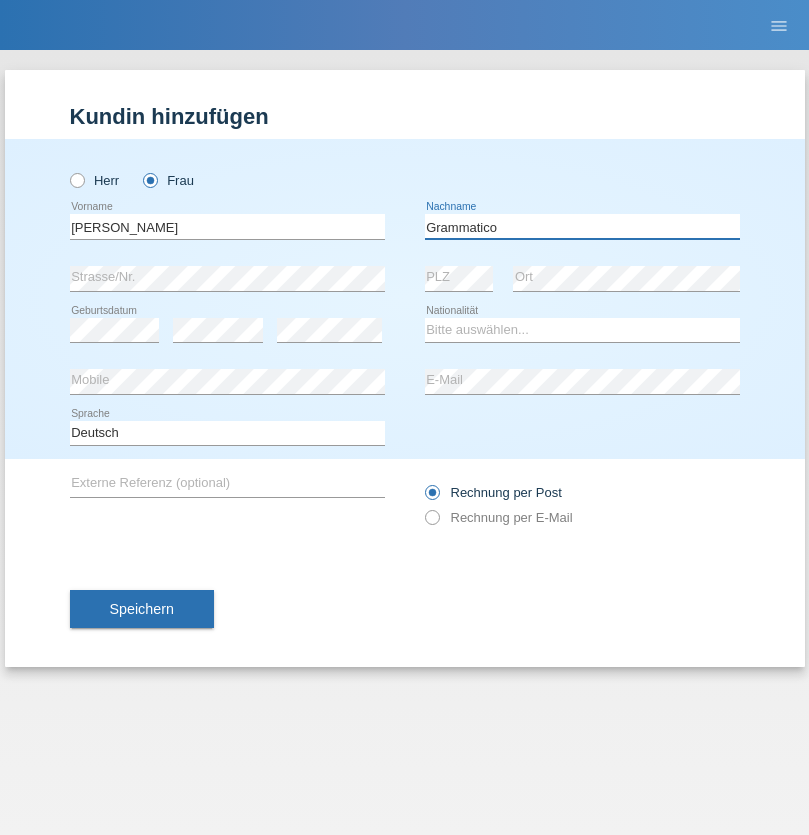 type on "Grammatico" 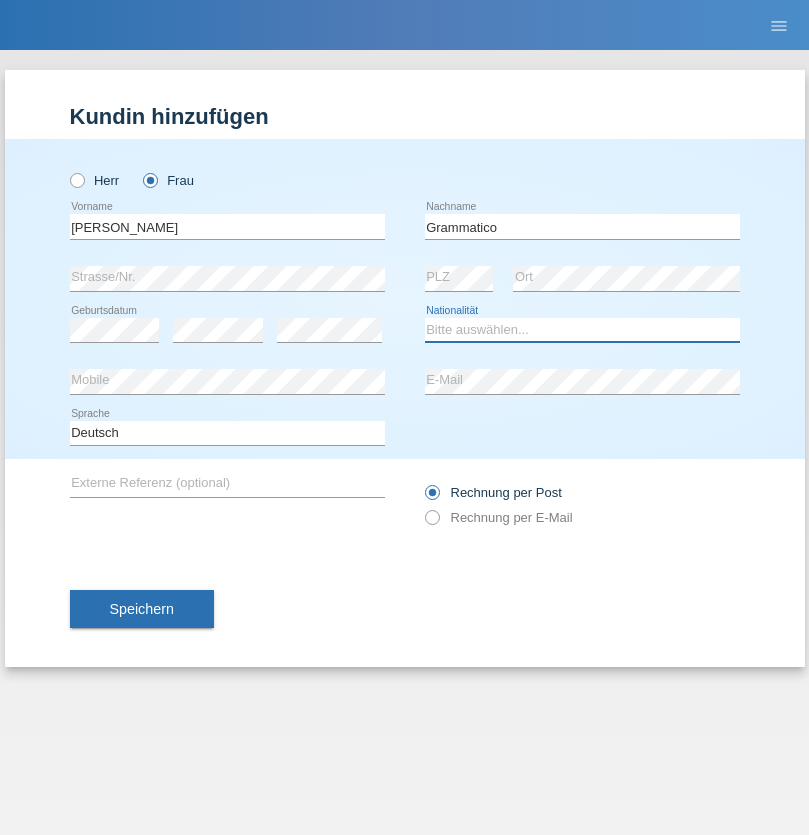 select on "CH" 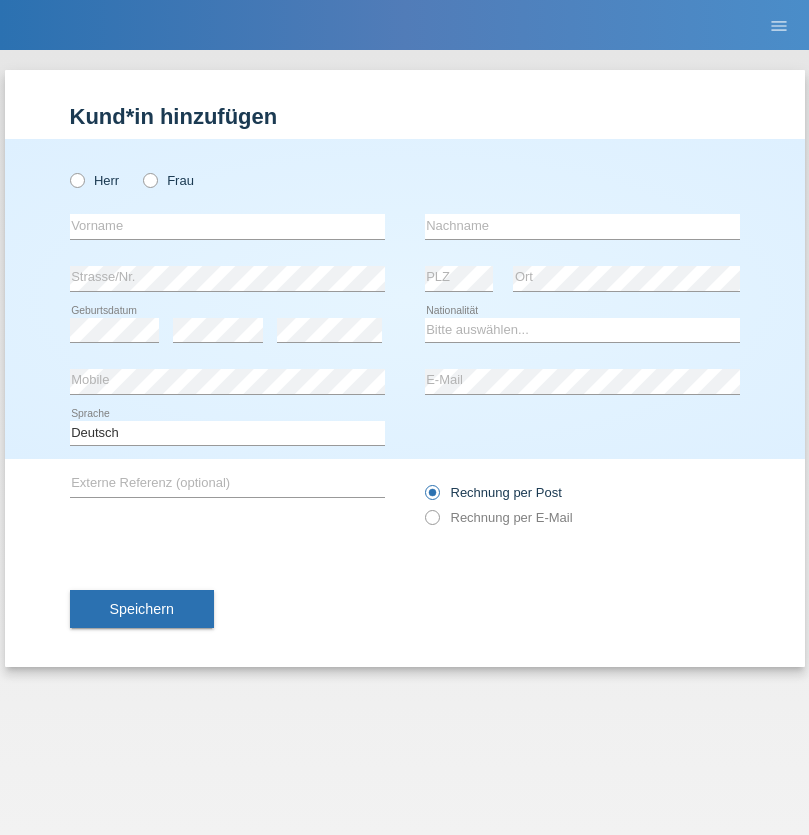 scroll, scrollTop: 0, scrollLeft: 0, axis: both 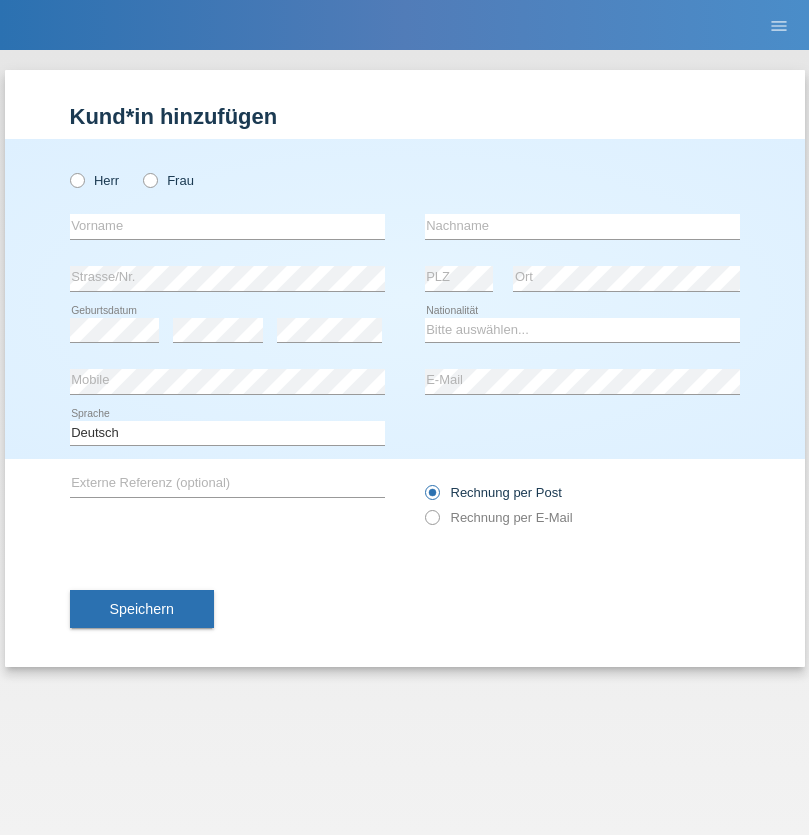 radio on "true" 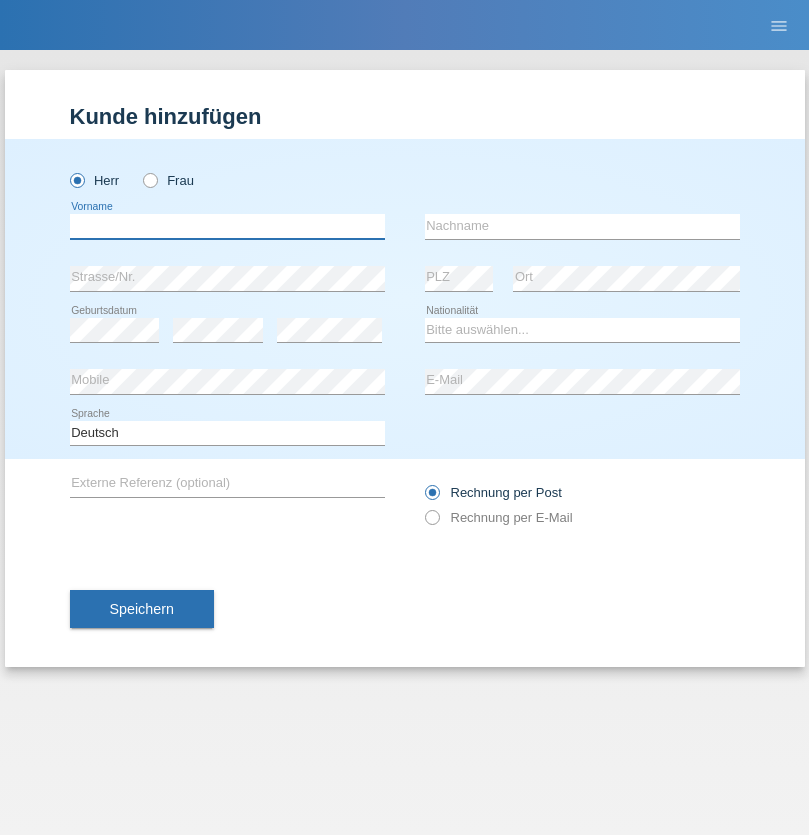 click at bounding box center (227, 226) 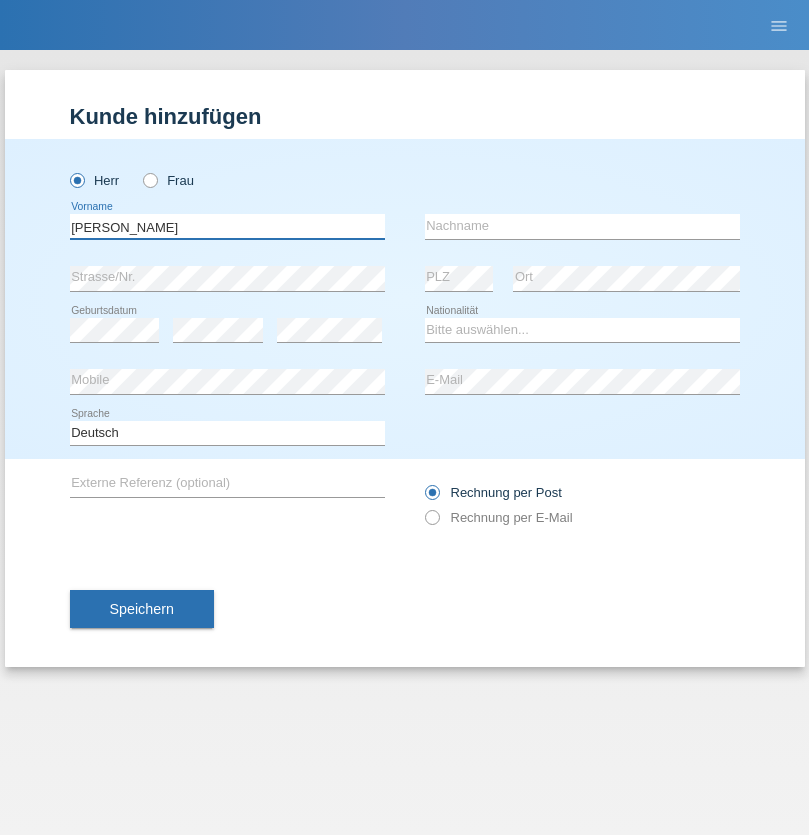 type on "[PERSON_NAME]" 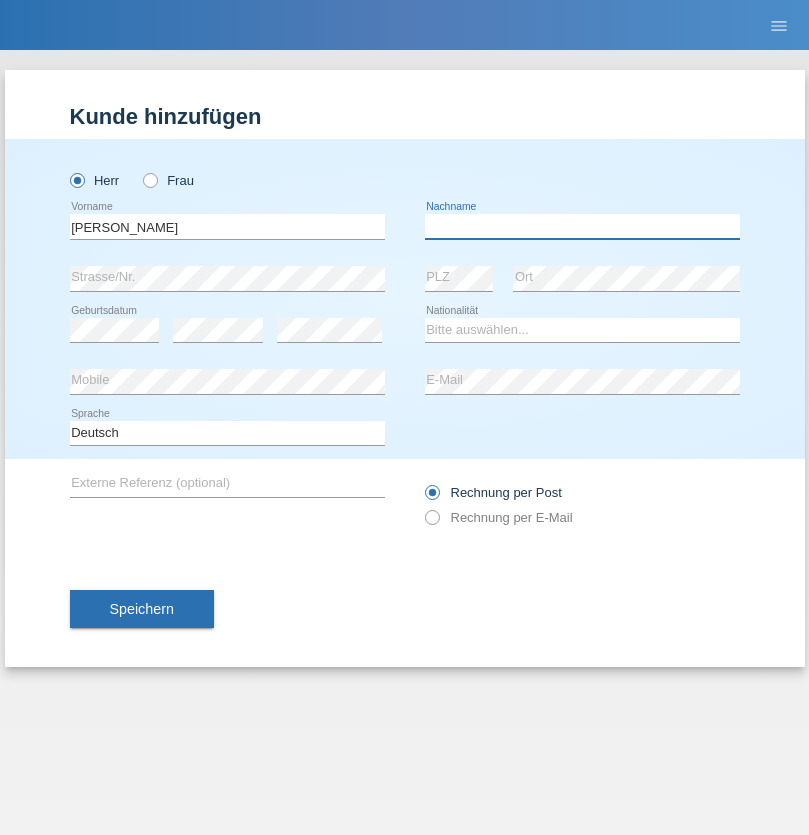 click at bounding box center (582, 226) 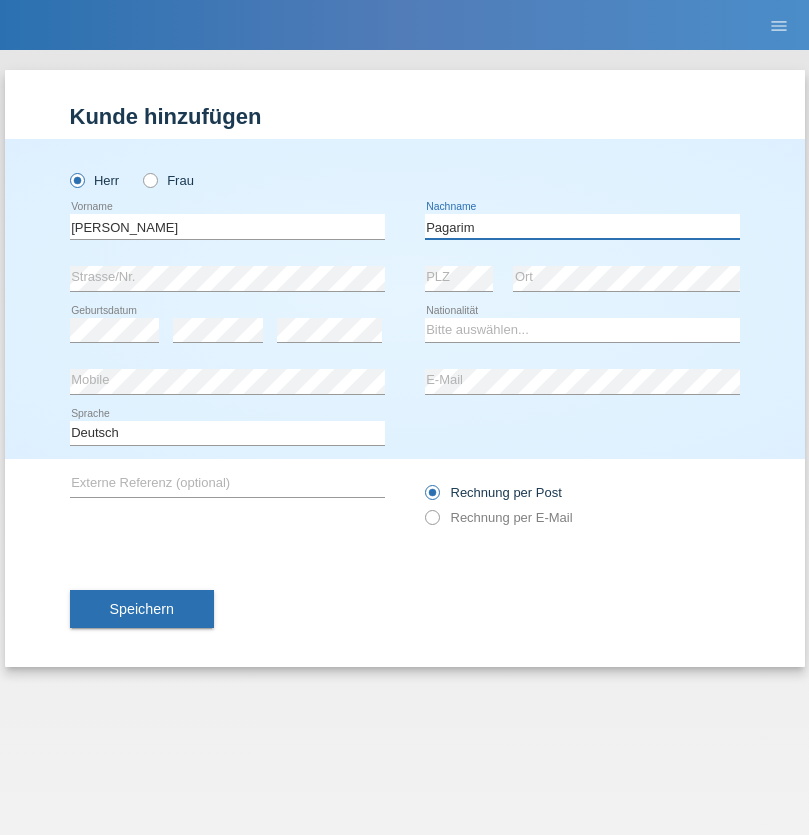 type on "Pagarim" 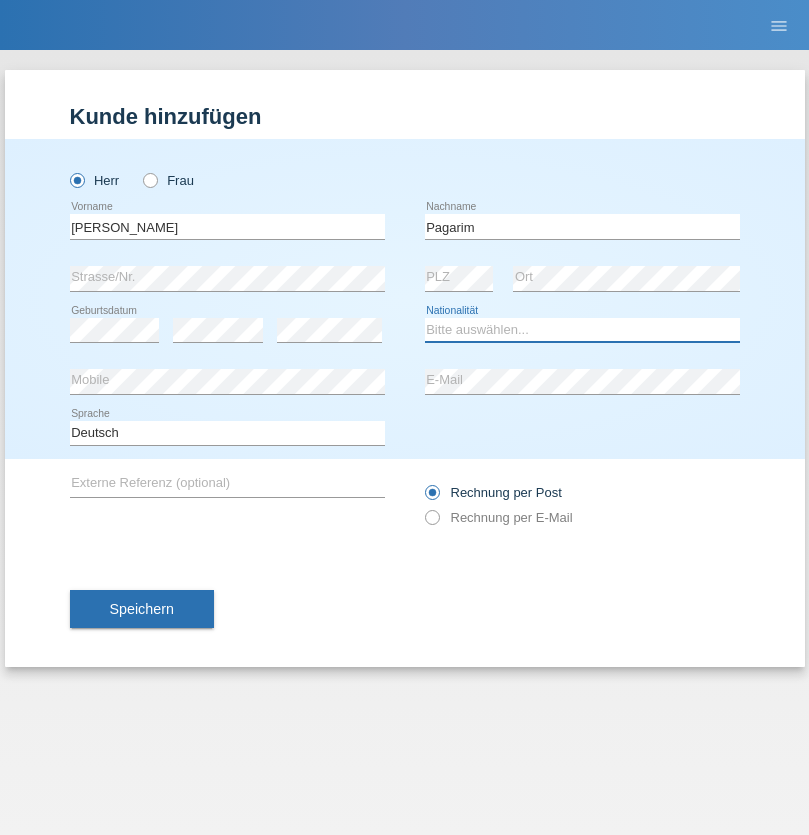 select on "CH" 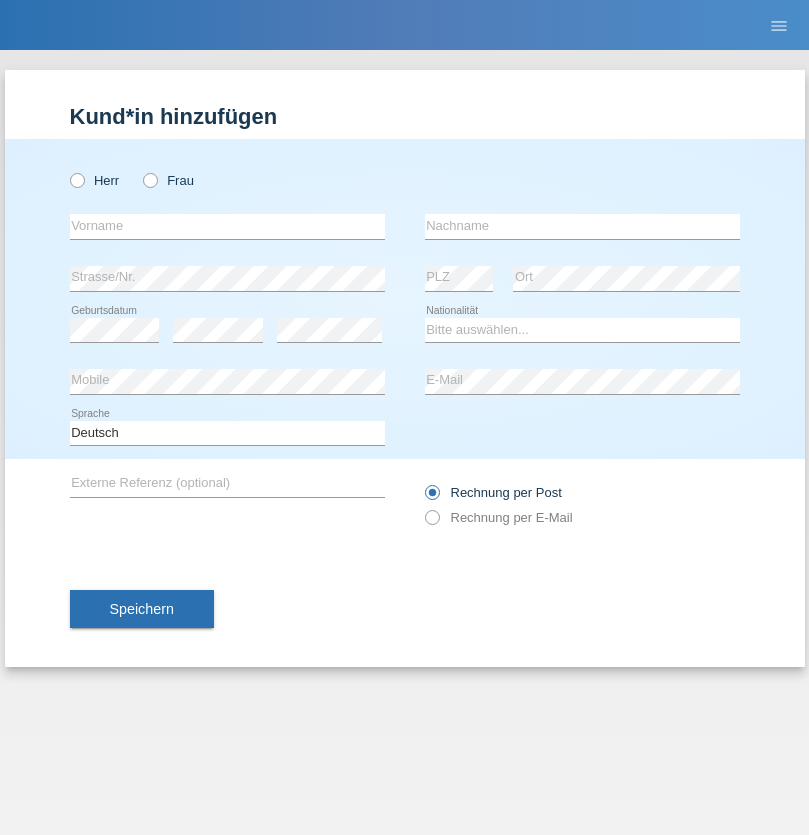 scroll, scrollTop: 0, scrollLeft: 0, axis: both 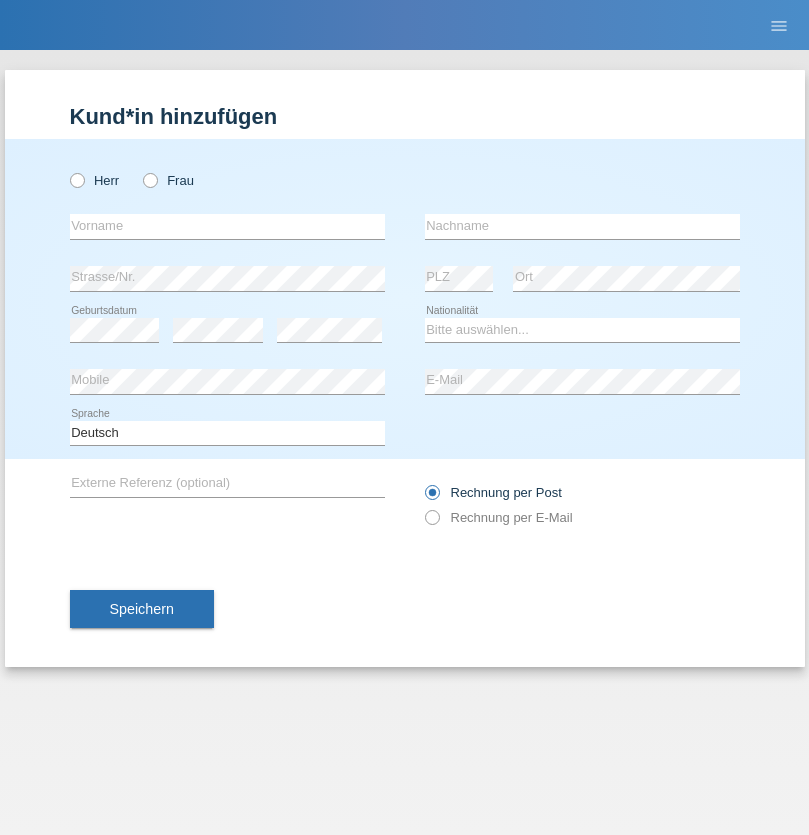 radio on "true" 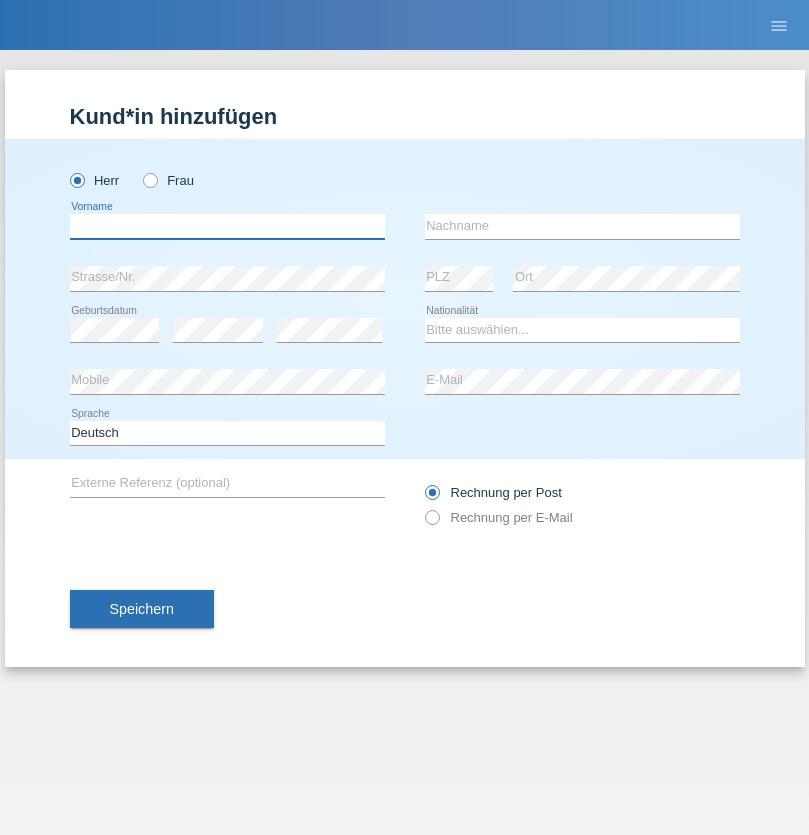click at bounding box center (227, 226) 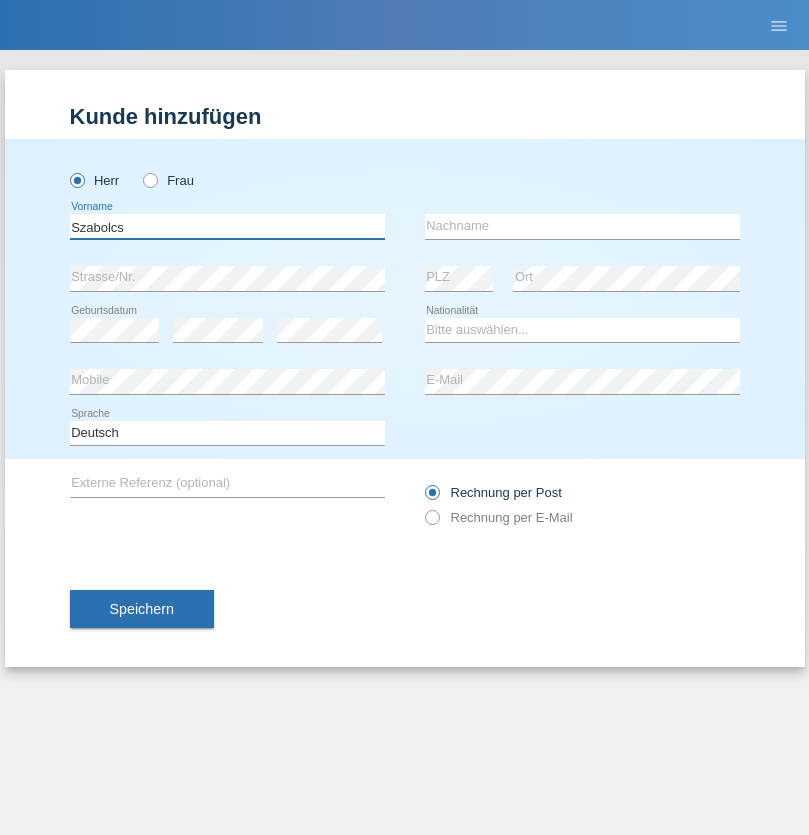 type on "Szabolcs" 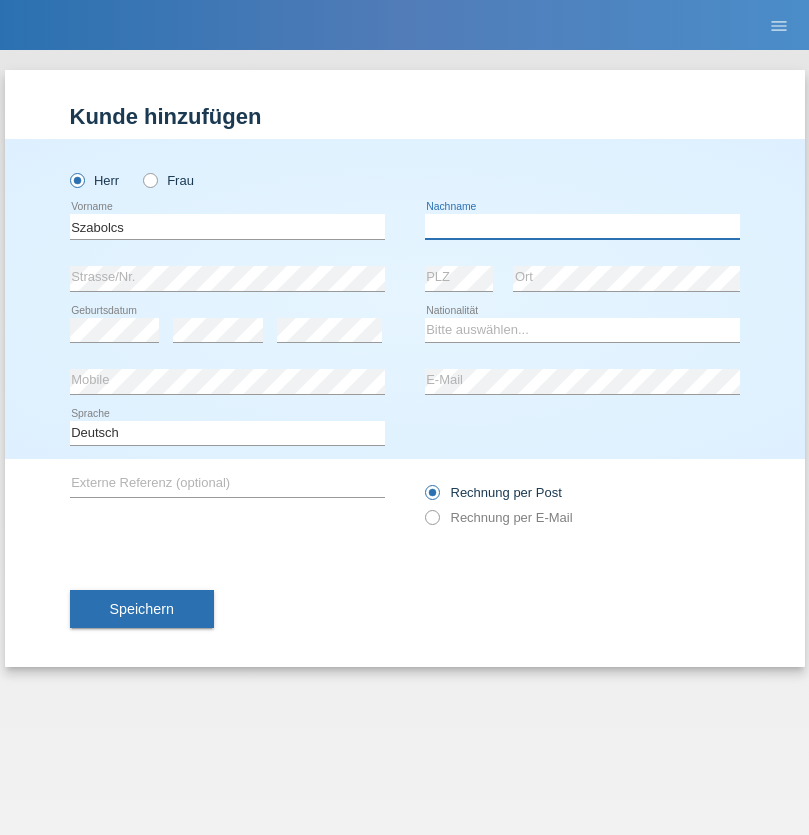 click at bounding box center [582, 226] 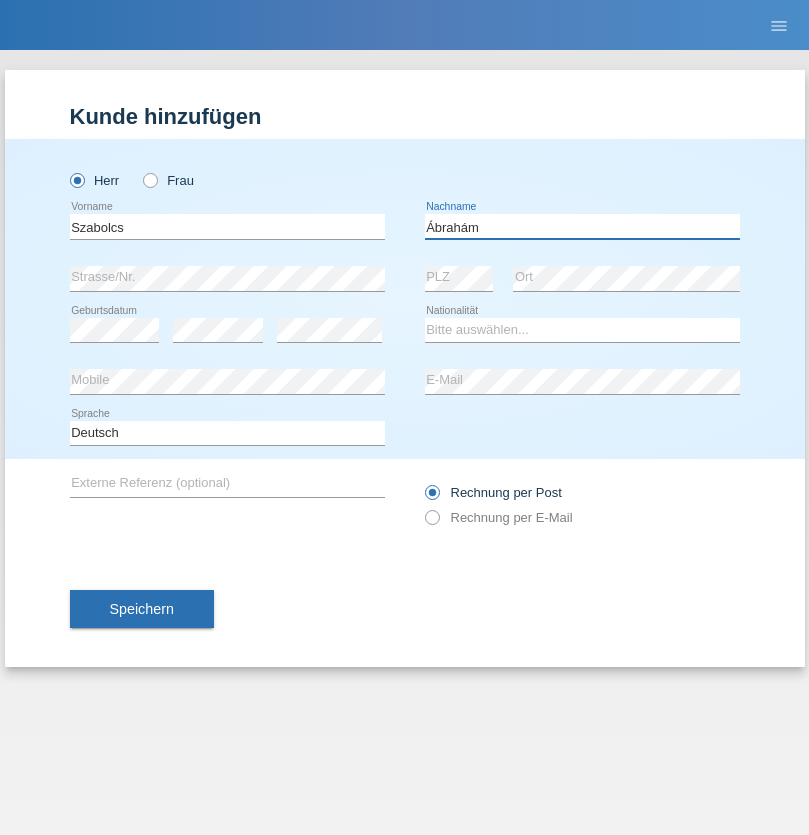 type on "Ábrahám" 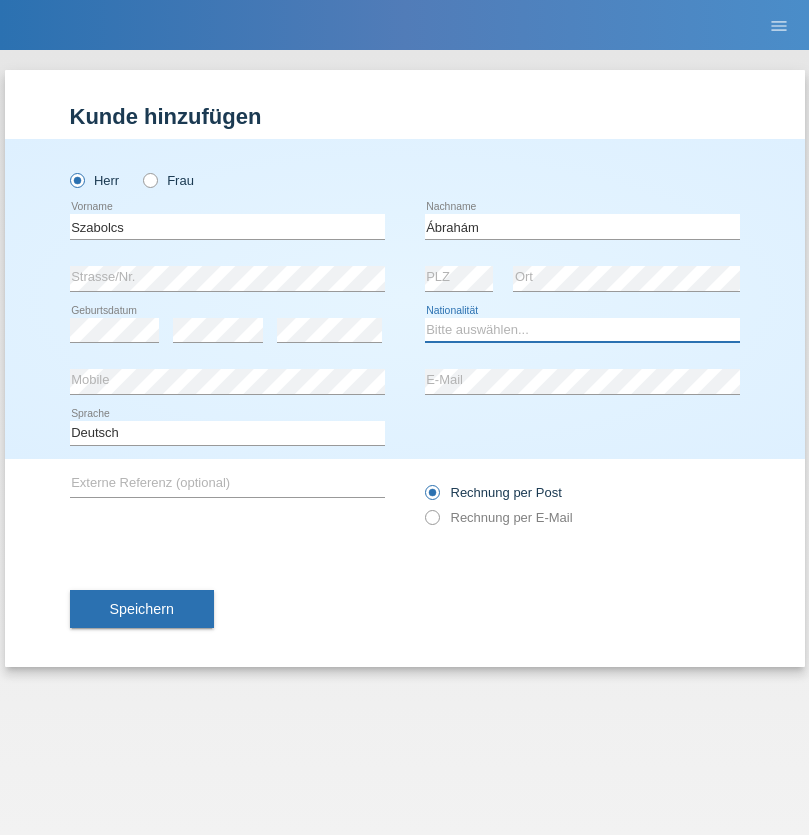 select on "HU" 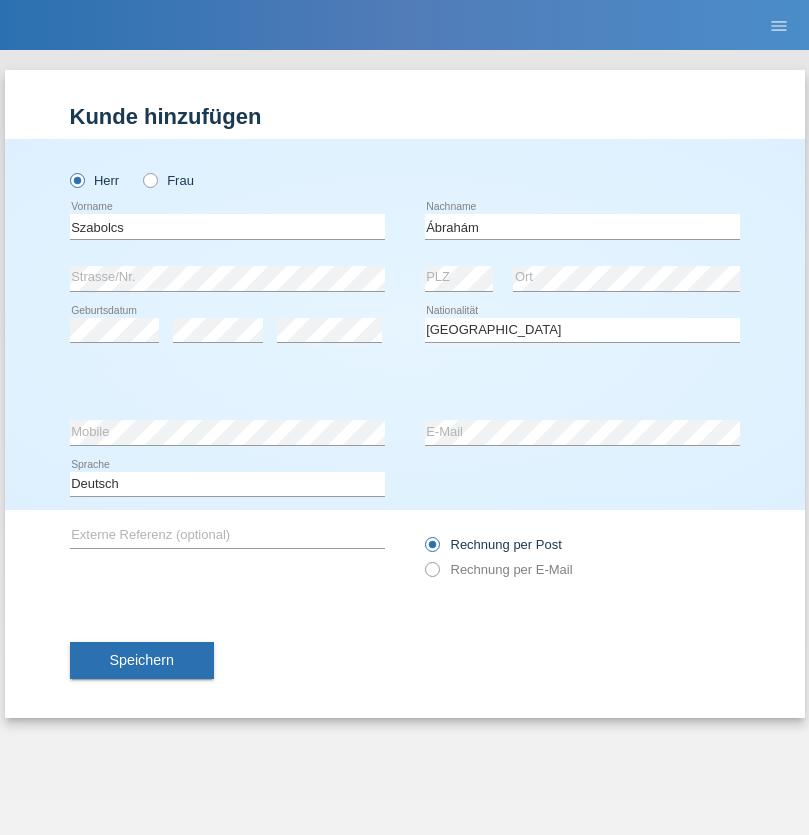 select on "C" 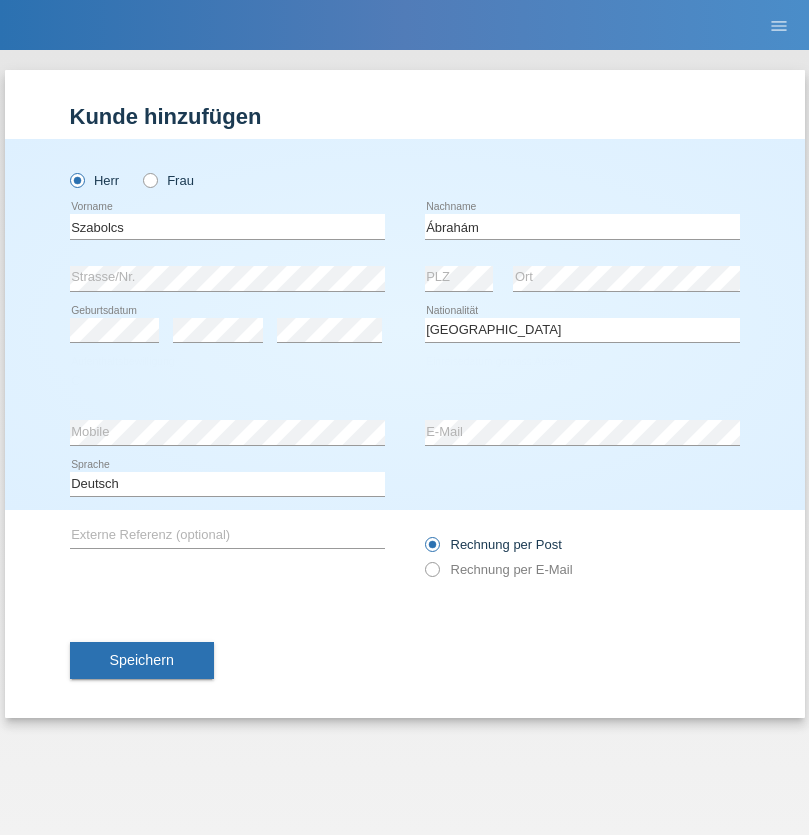 select on "09" 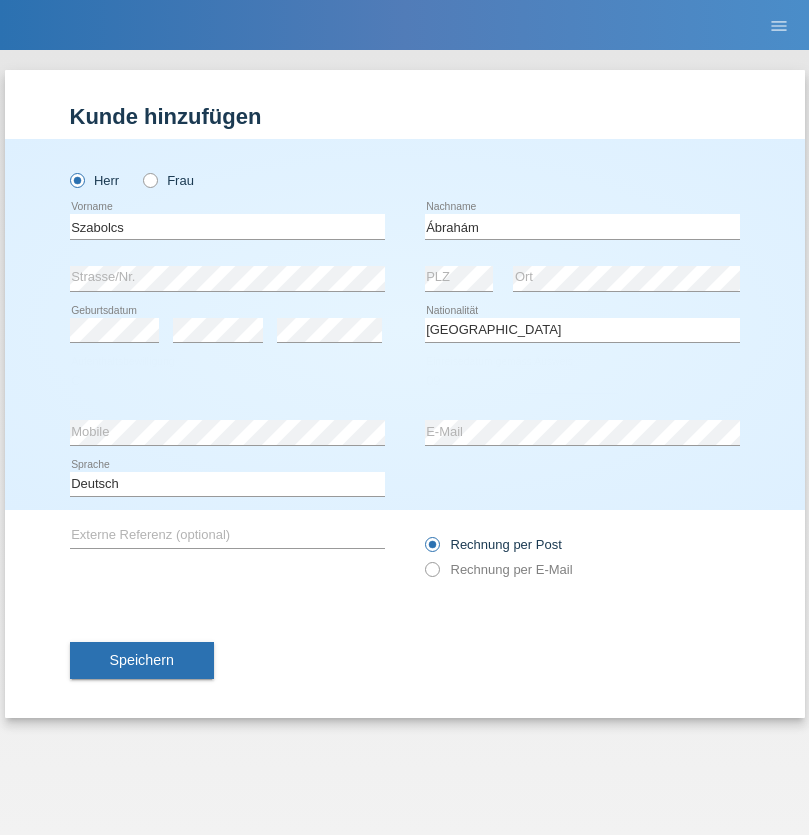 select on "12" 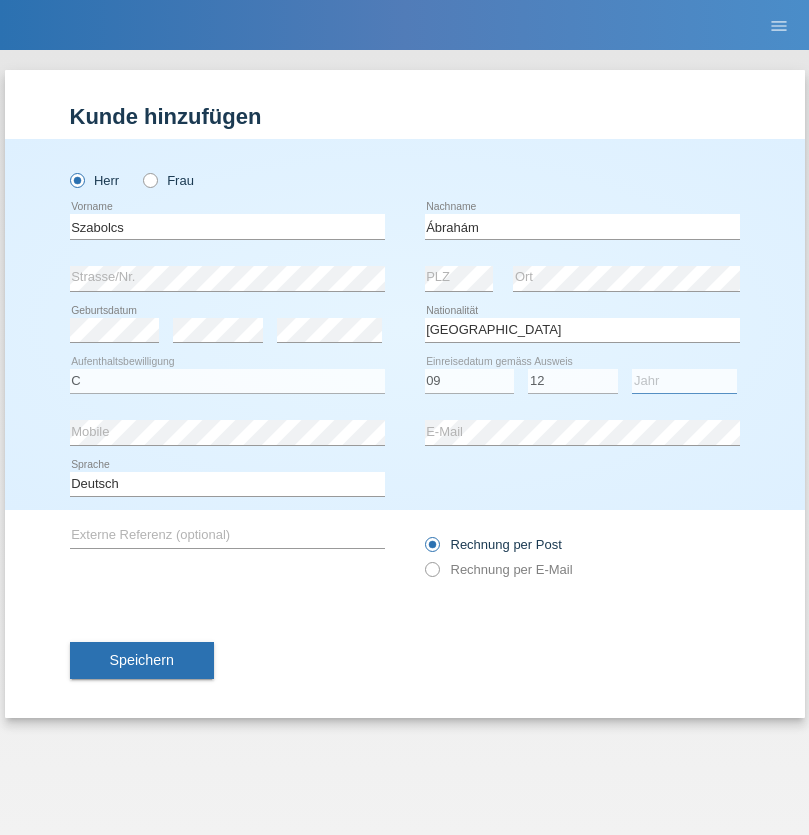 select on "2021" 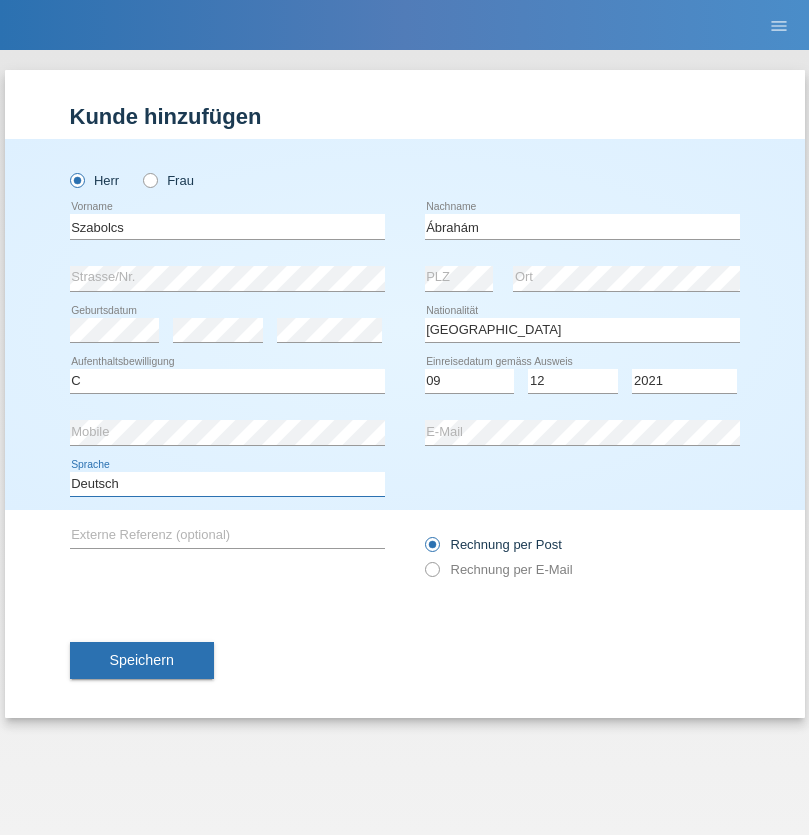 select on "en" 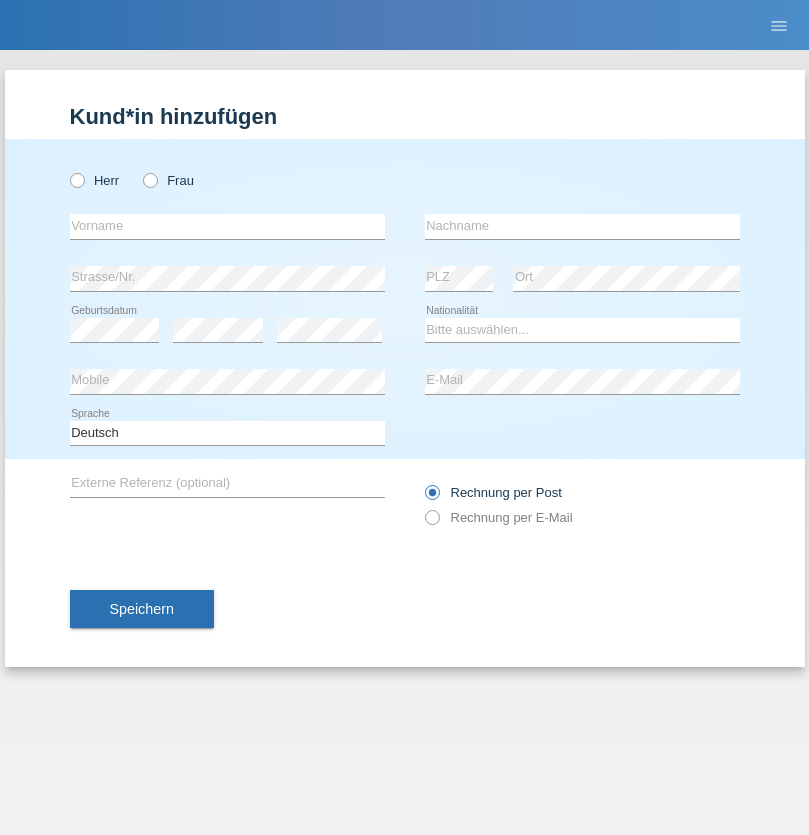 scroll, scrollTop: 0, scrollLeft: 0, axis: both 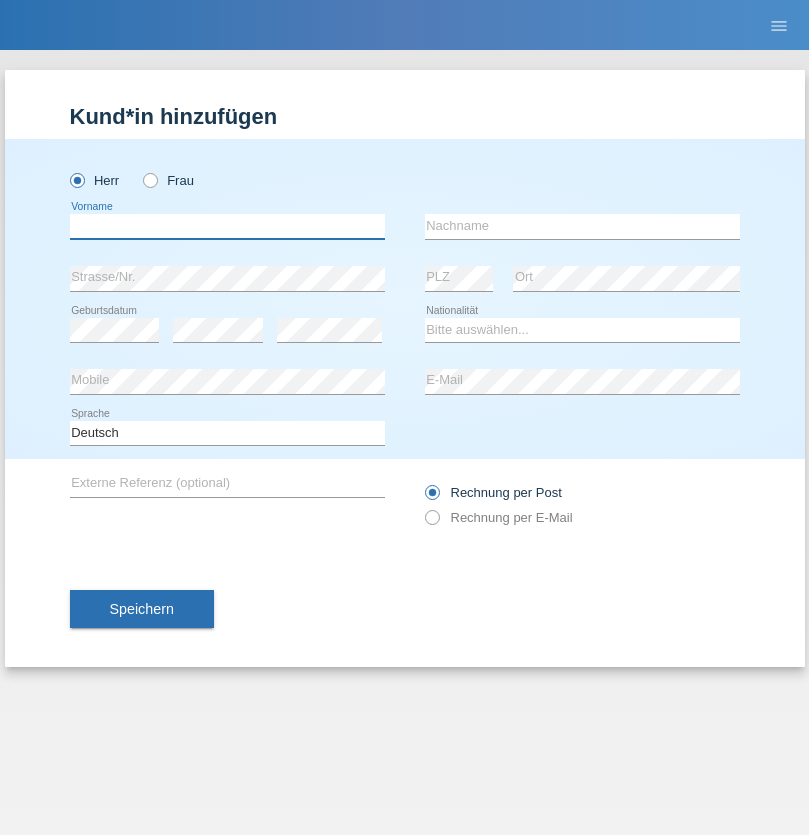 click at bounding box center [227, 226] 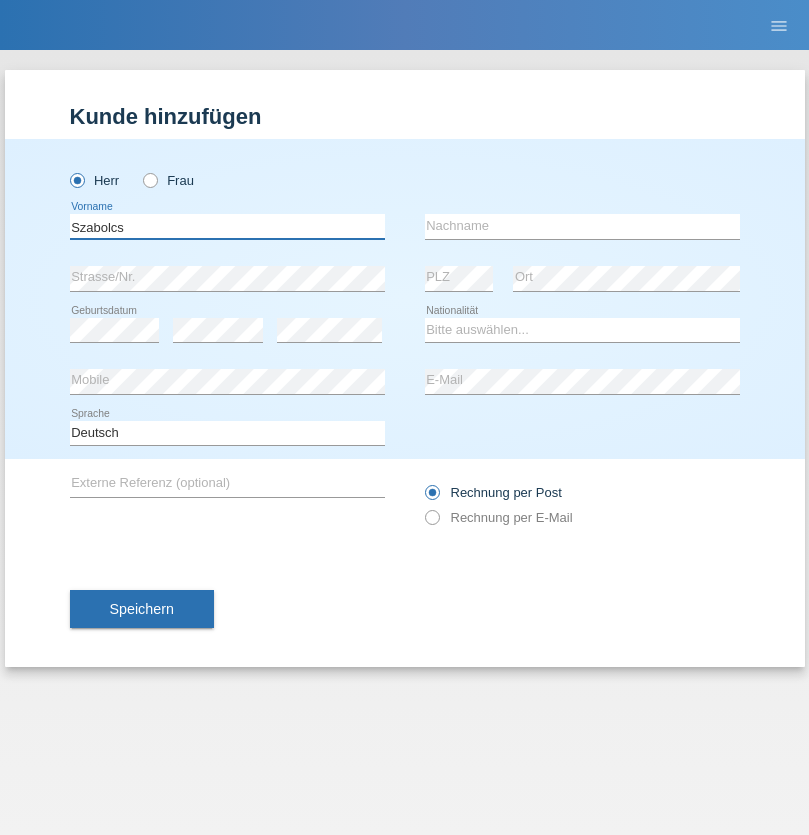 type on "Szabolcs" 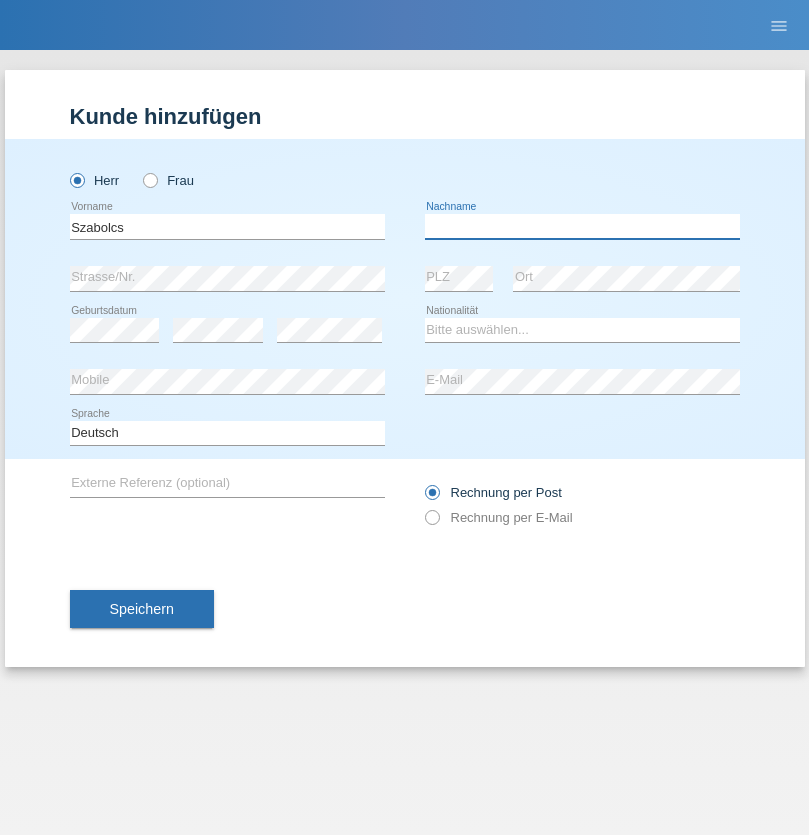 click at bounding box center [582, 226] 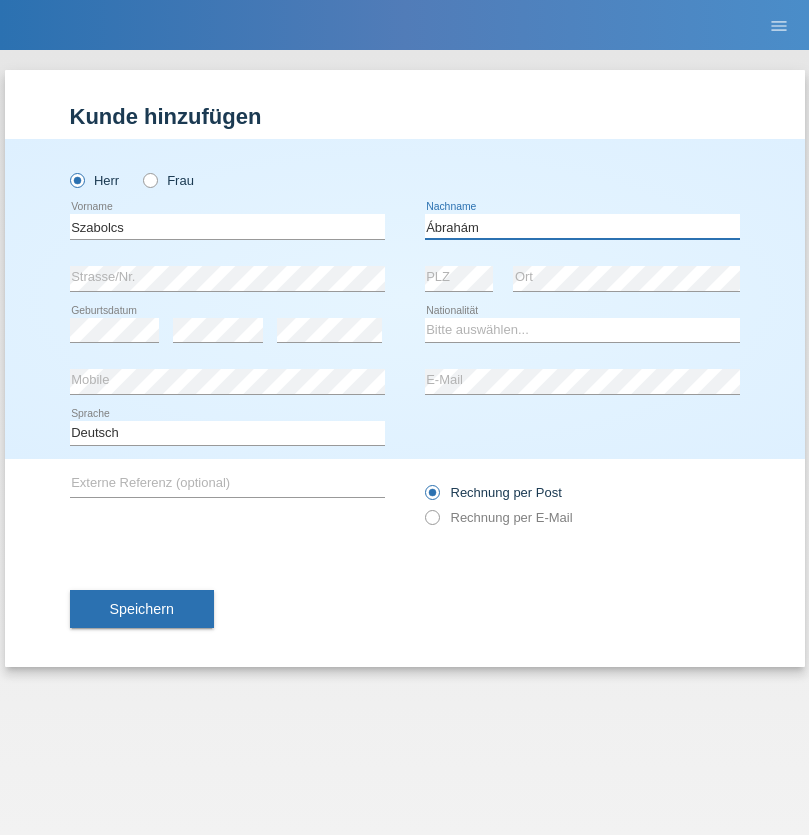 type on "Ábrahám" 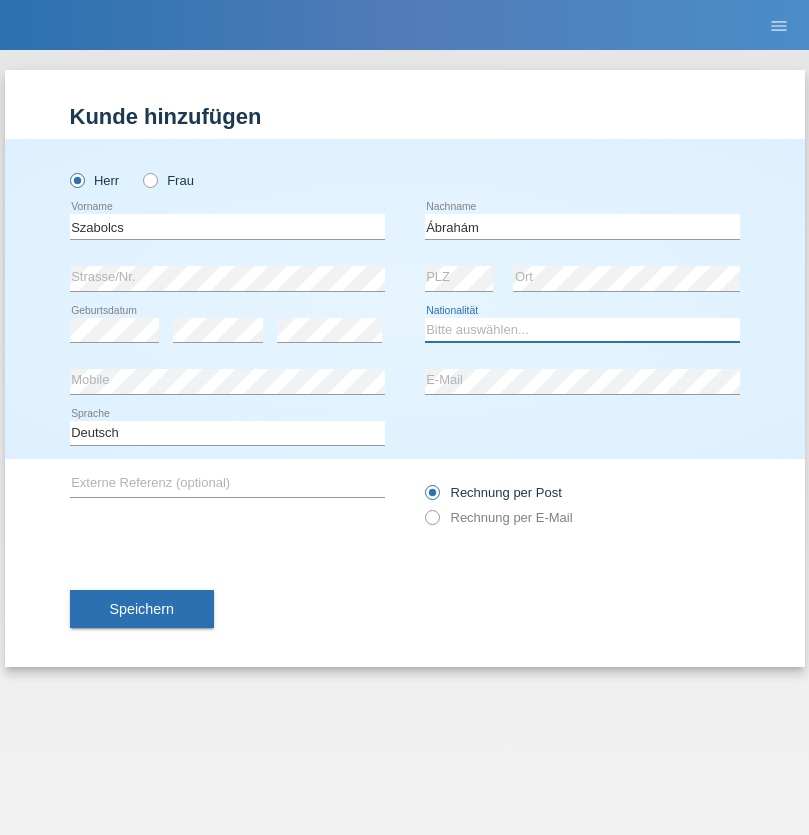select on "HU" 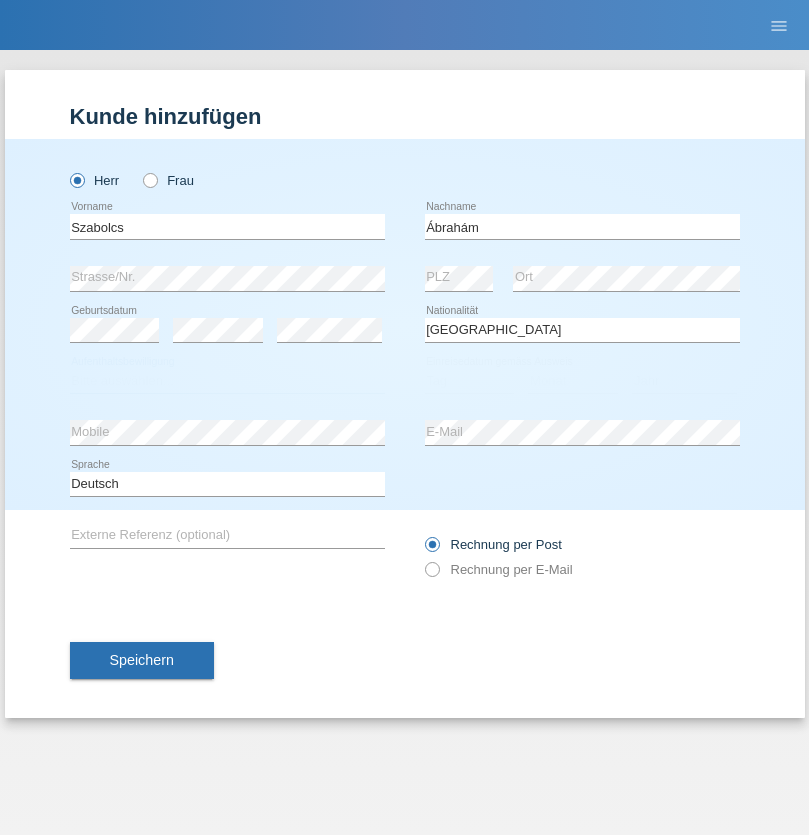 select on "C" 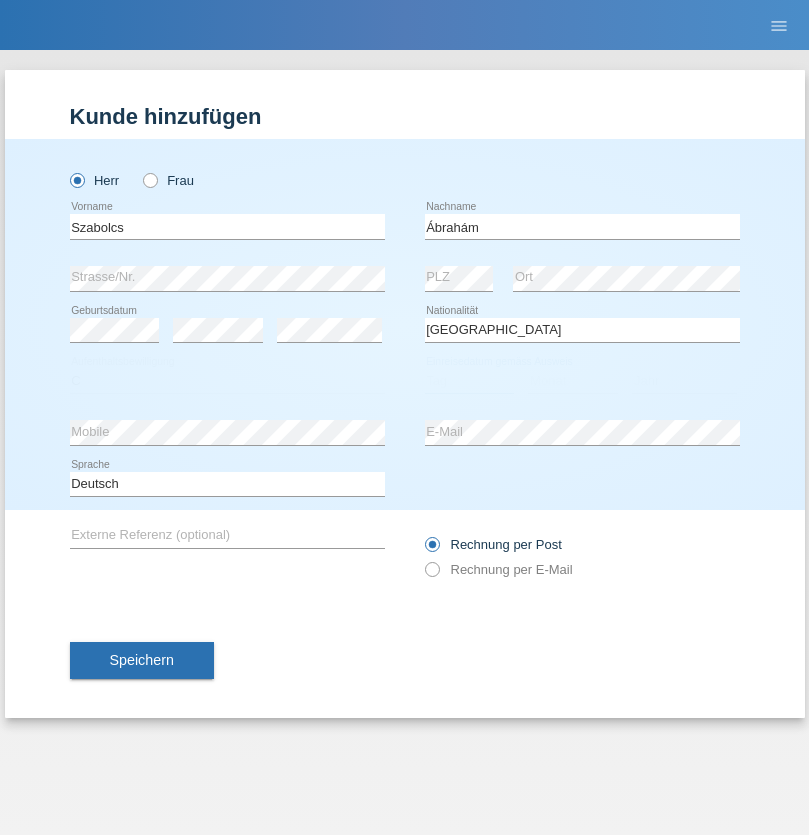 select on "09" 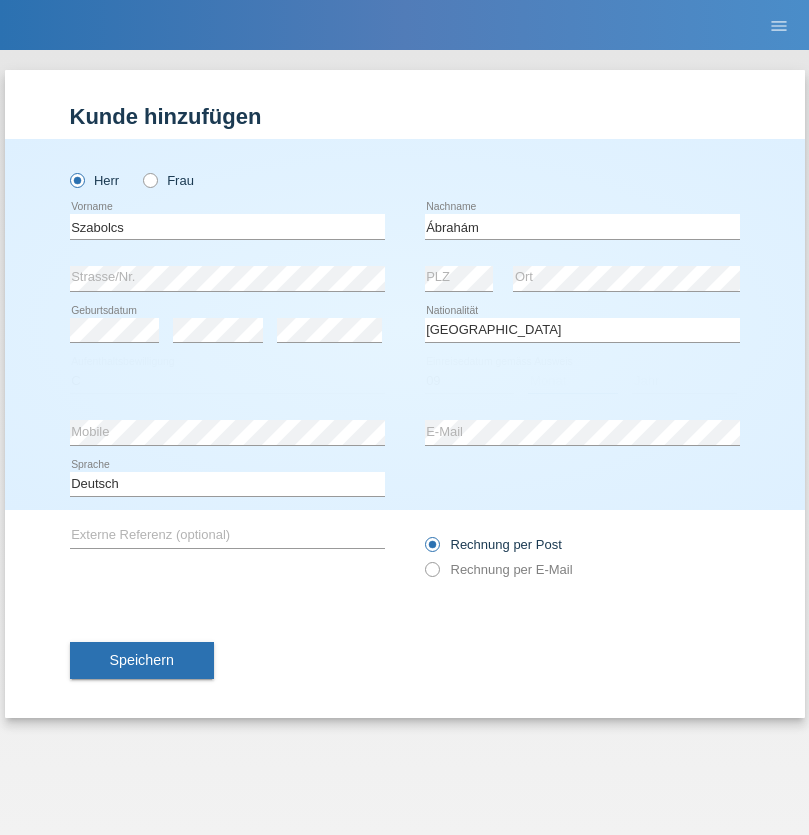 select on "12" 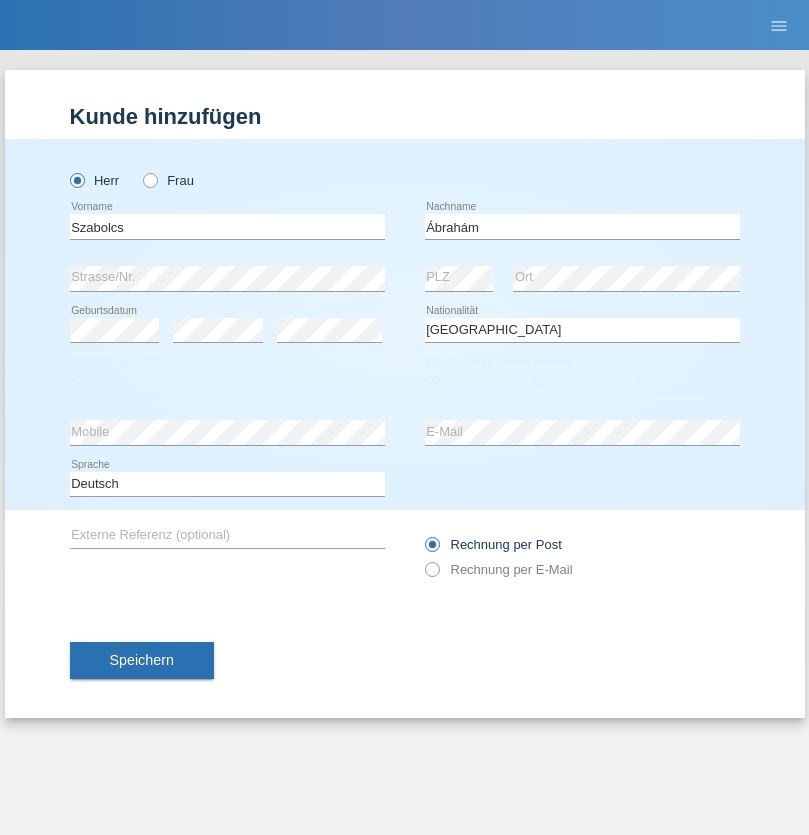 select on "2021" 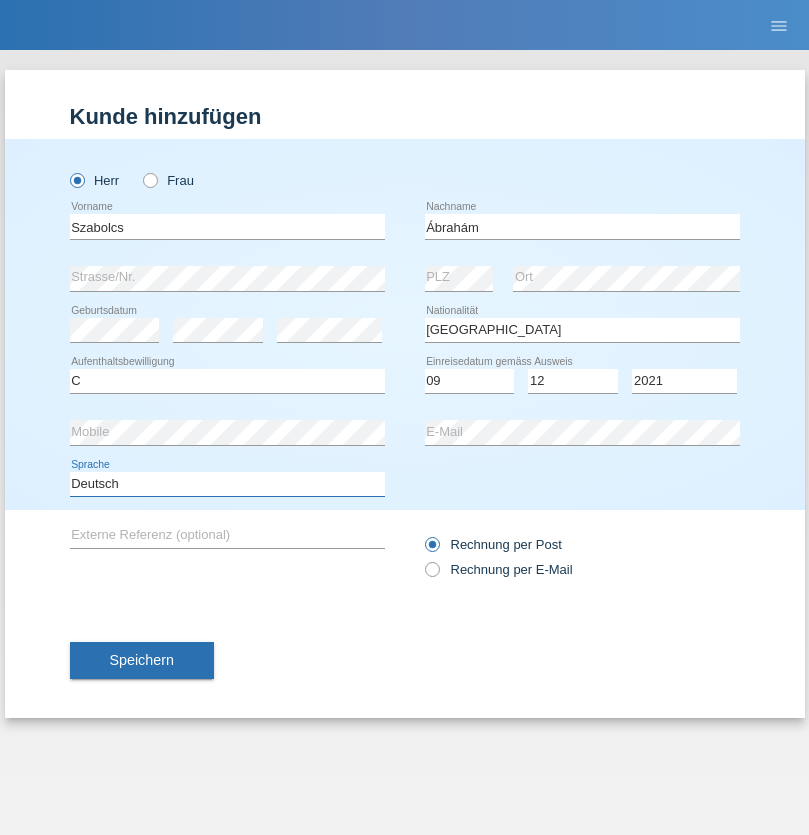 select on "en" 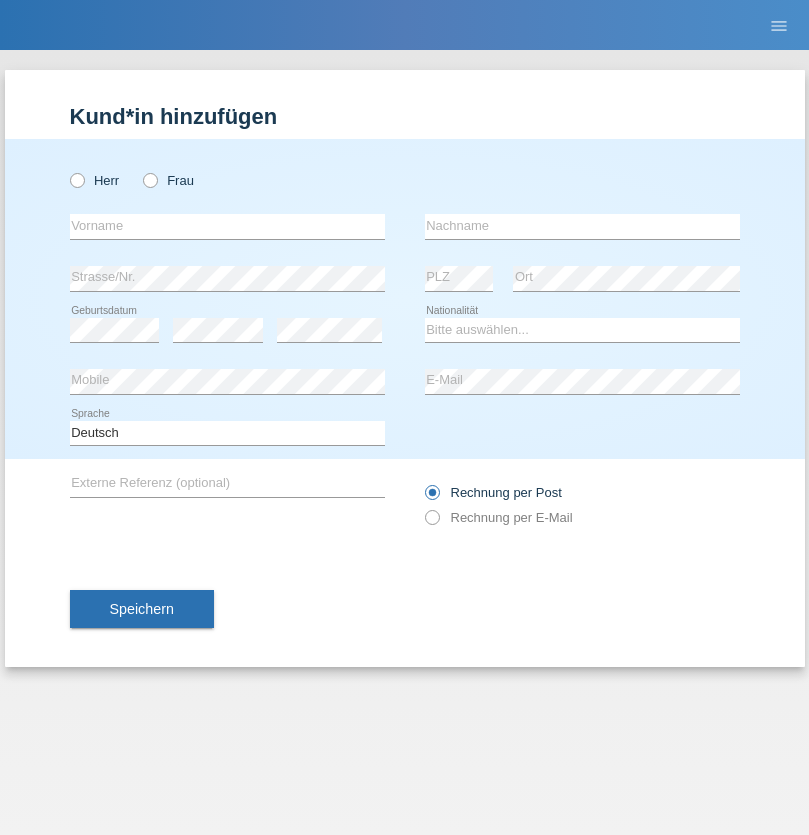 scroll, scrollTop: 0, scrollLeft: 0, axis: both 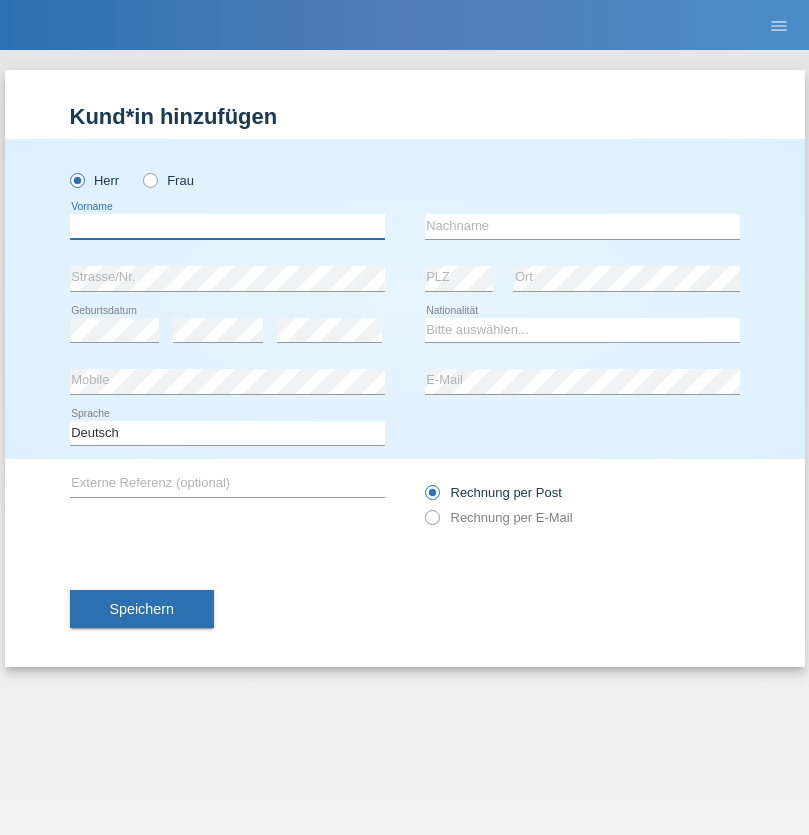 click at bounding box center [227, 226] 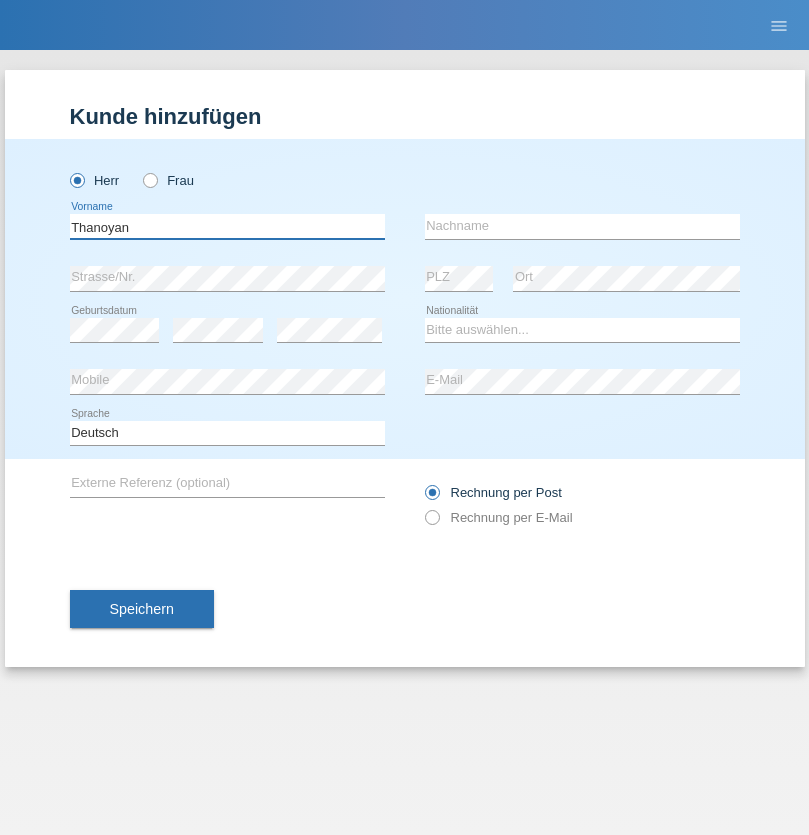 type on "Thanoyan" 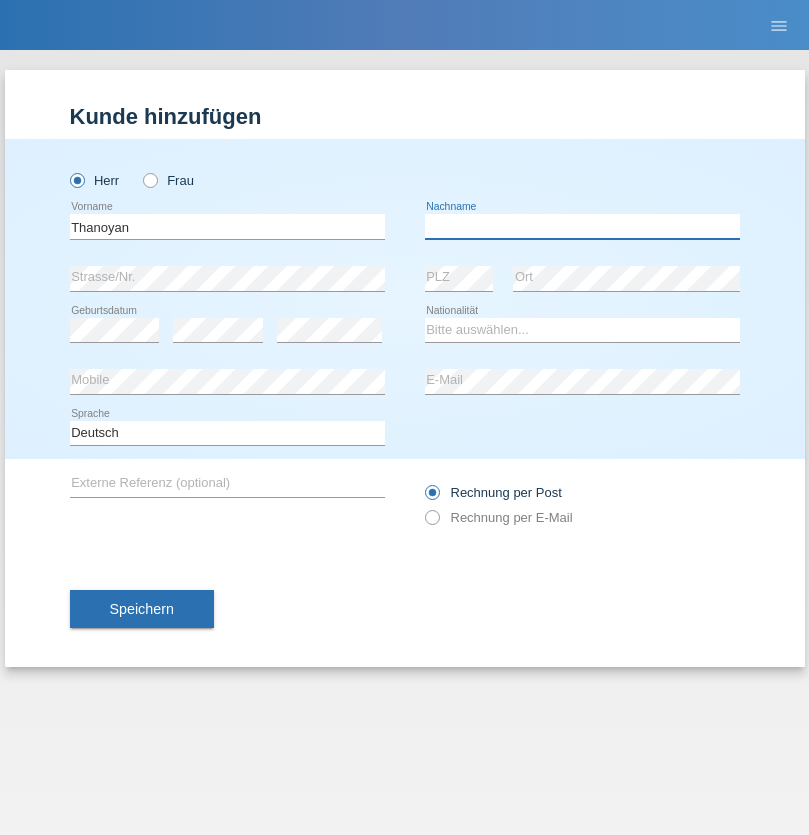 click at bounding box center (582, 226) 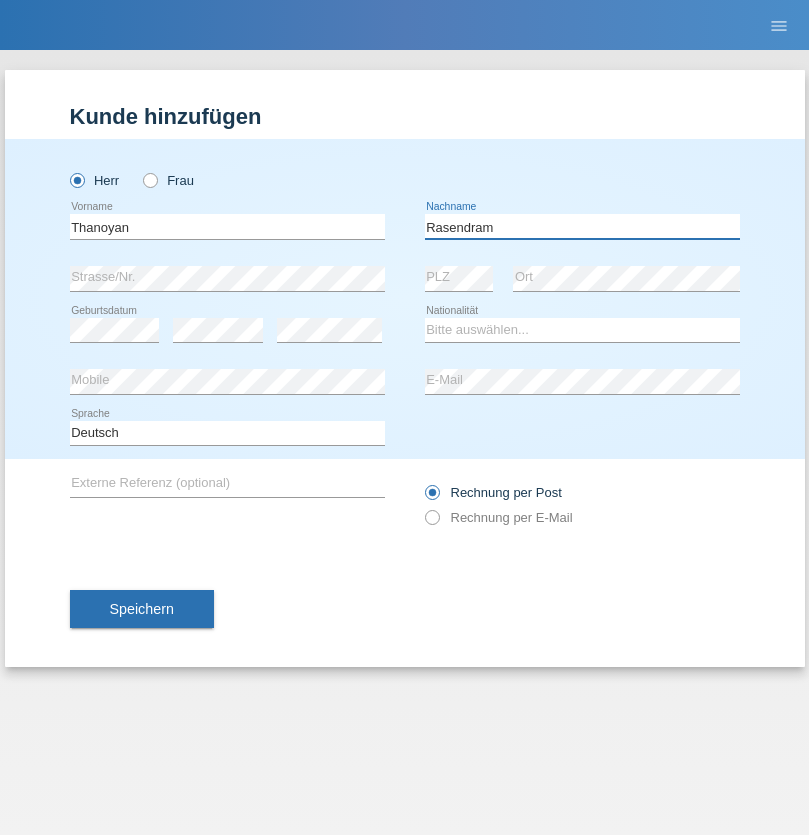 type on "Rasendram" 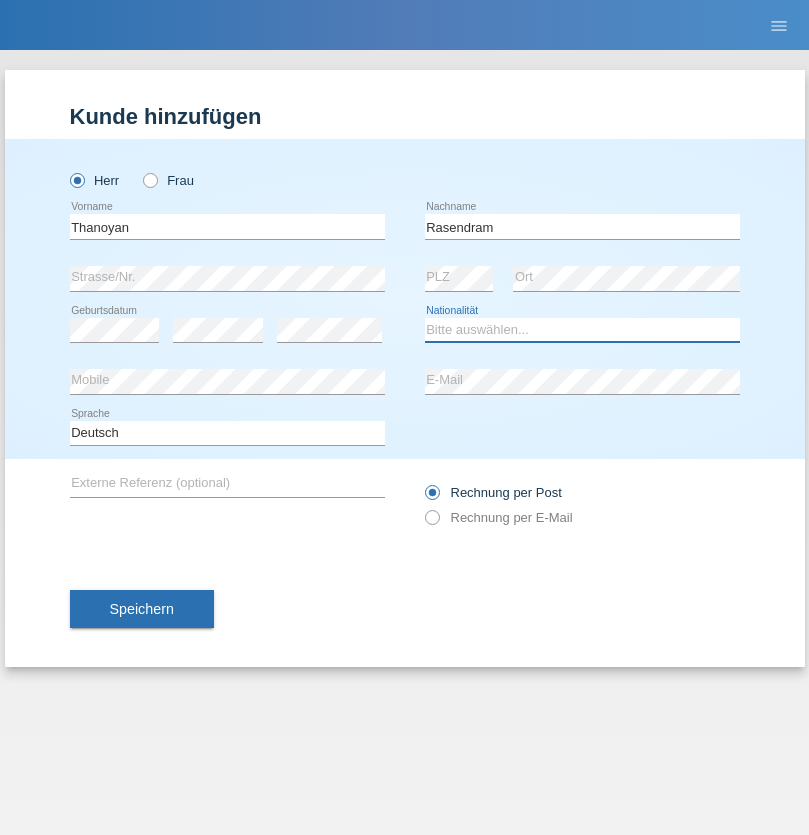 select on "LK" 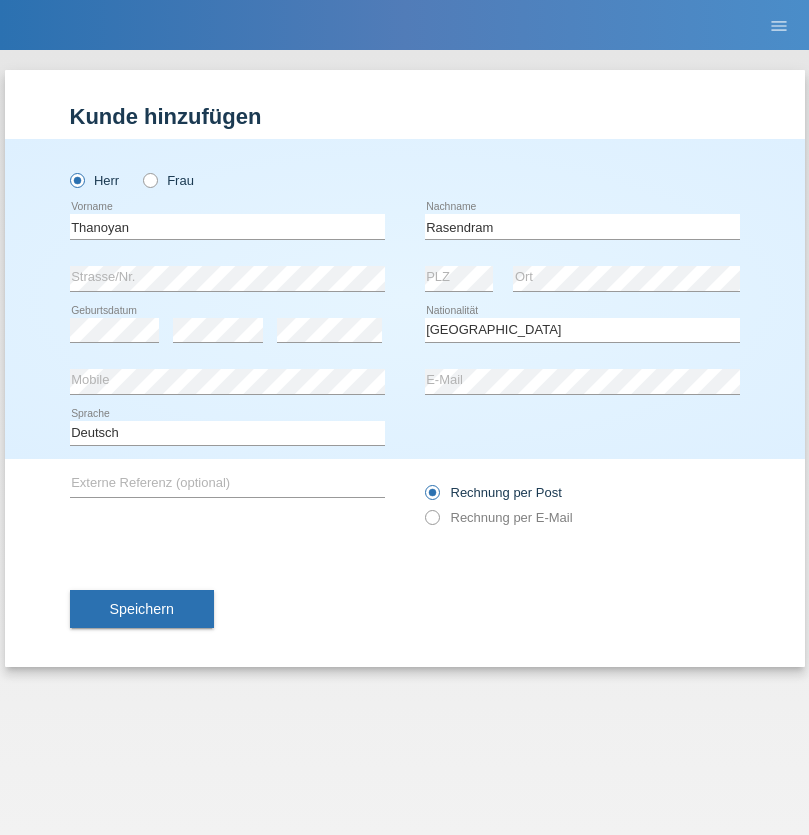select on "C" 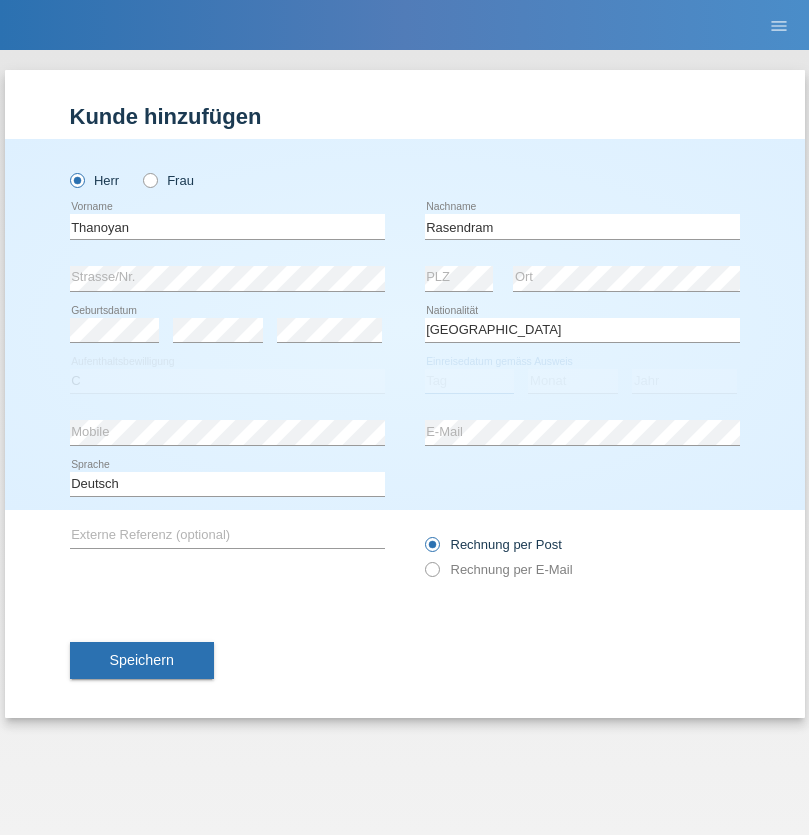 select on "23" 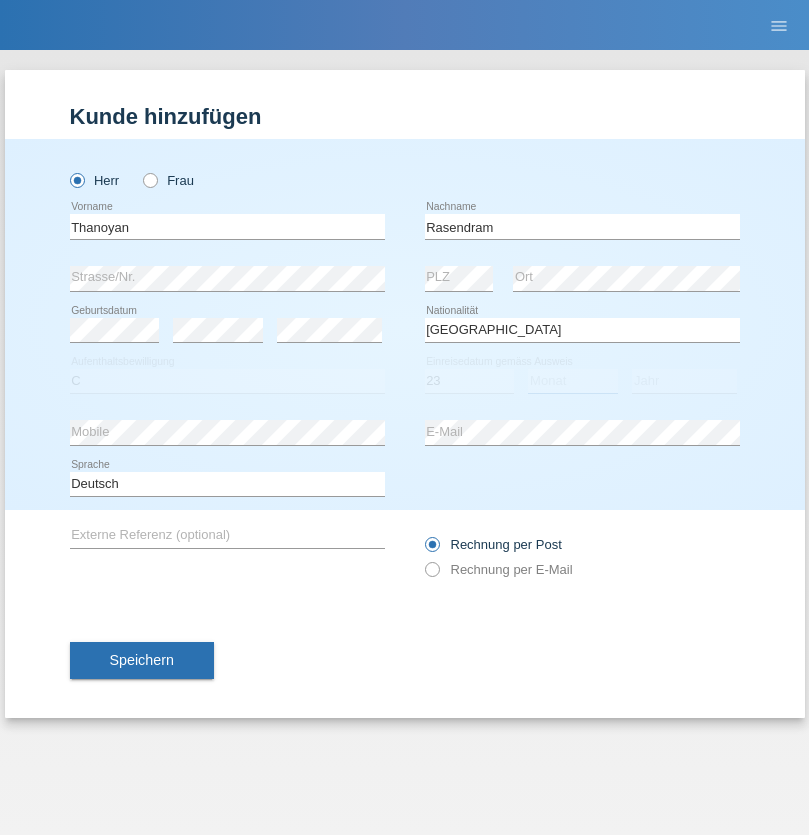 select on "02" 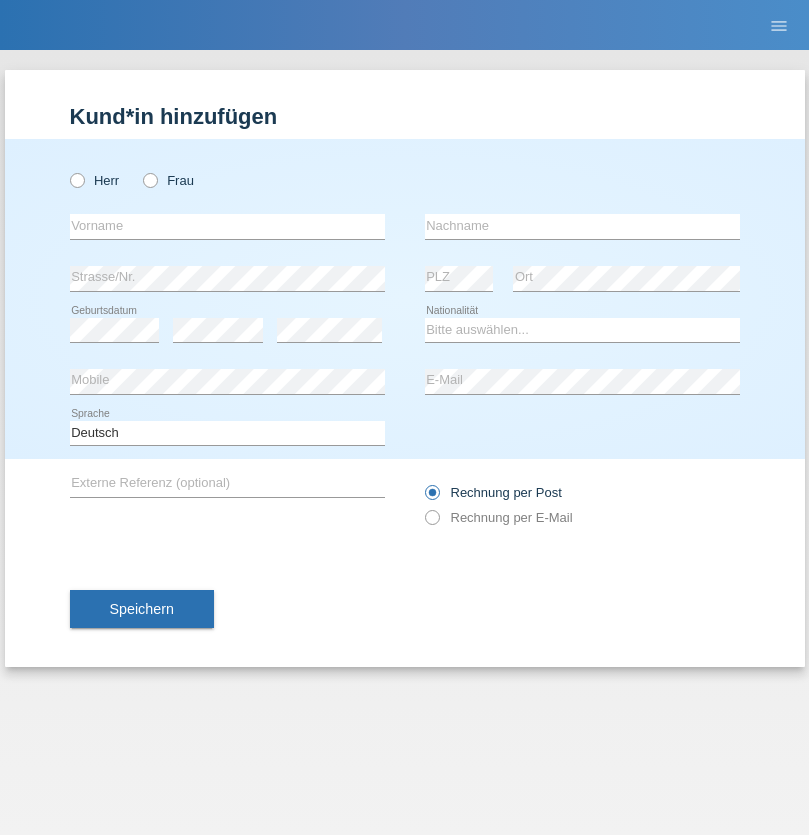 scroll, scrollTop: 0, scrollLeft: 0, axis: both 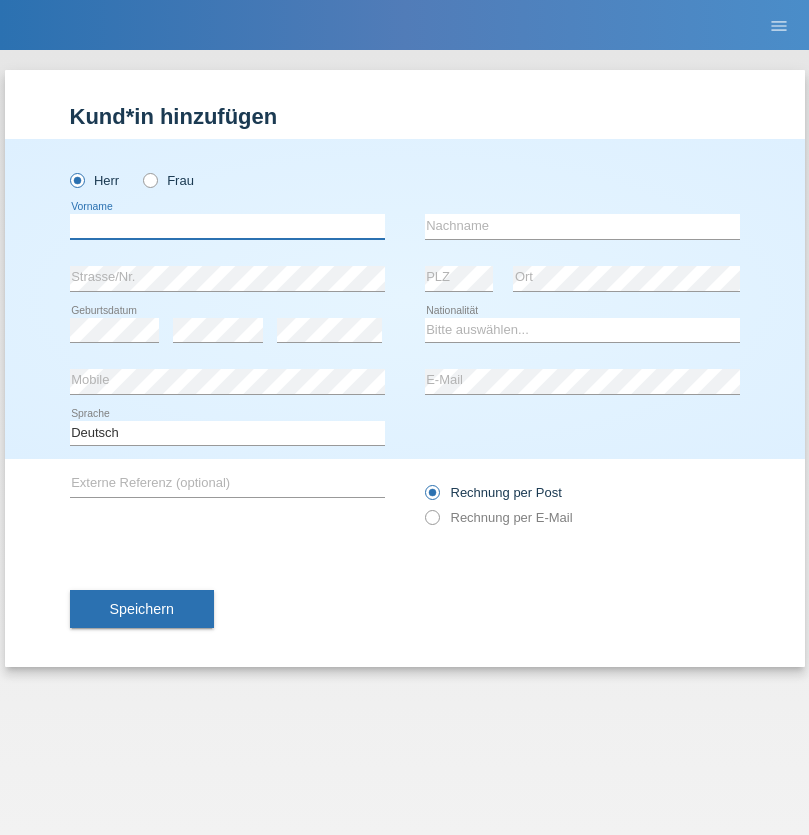 click at bounding box center (227, 226) 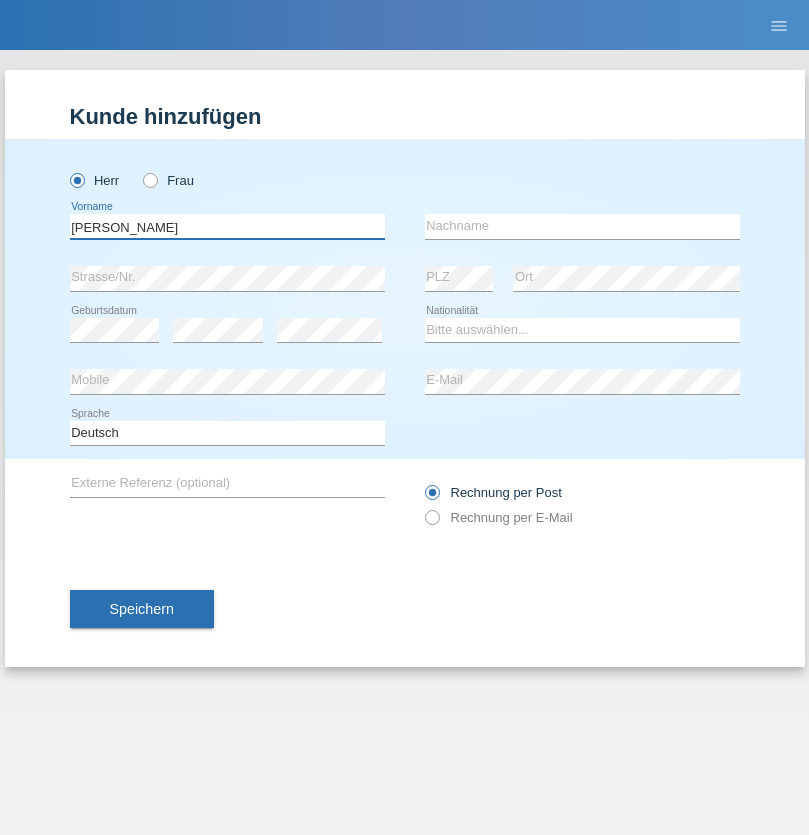 type on "[PERSON_NAME]" 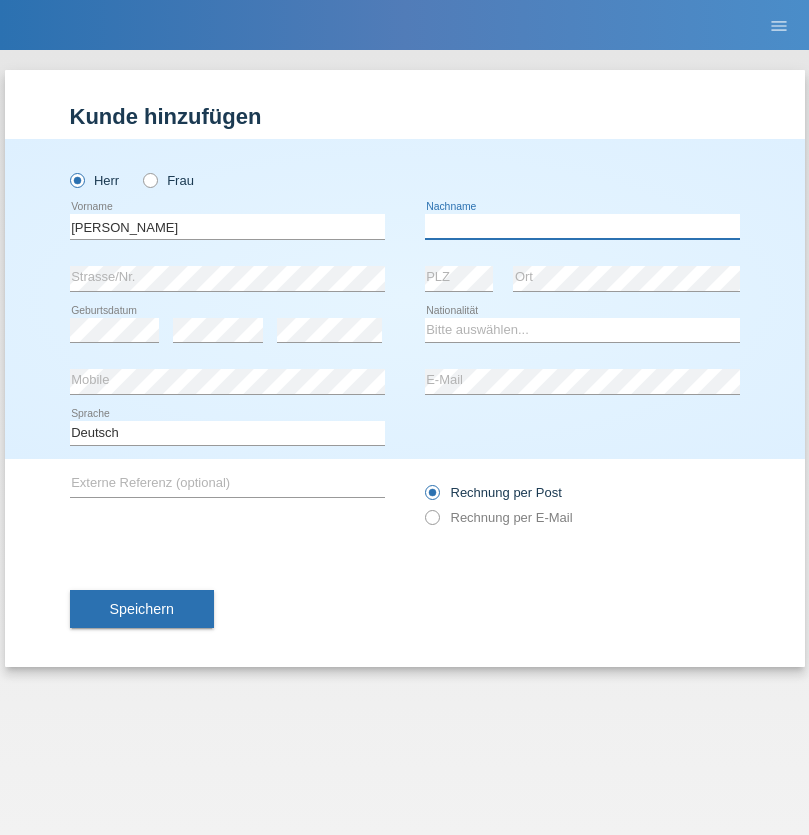 click at bounding box center [582, 226] 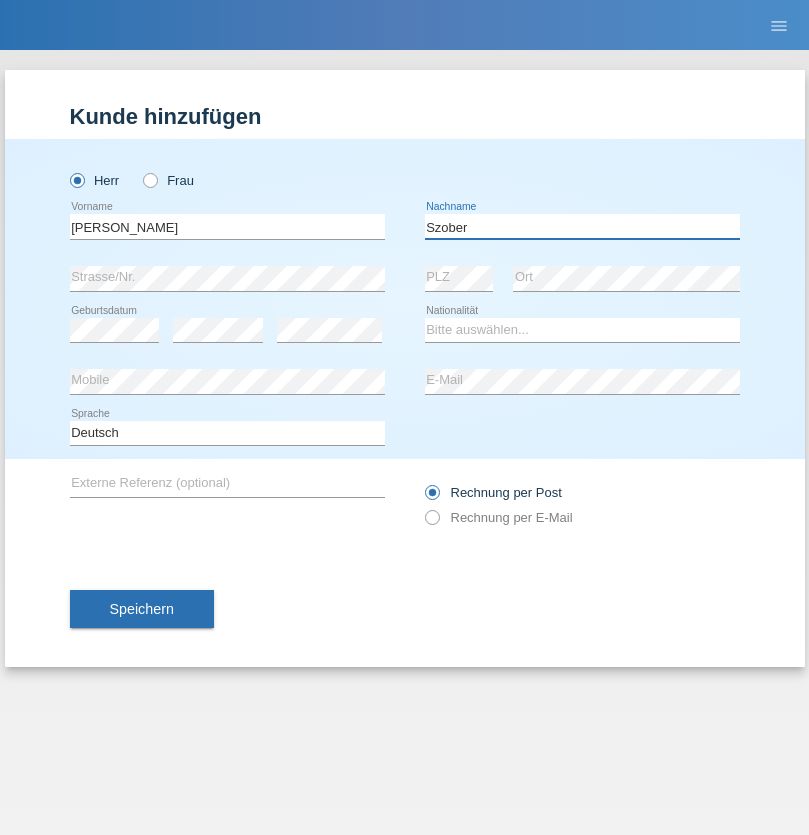 type on "Szober" 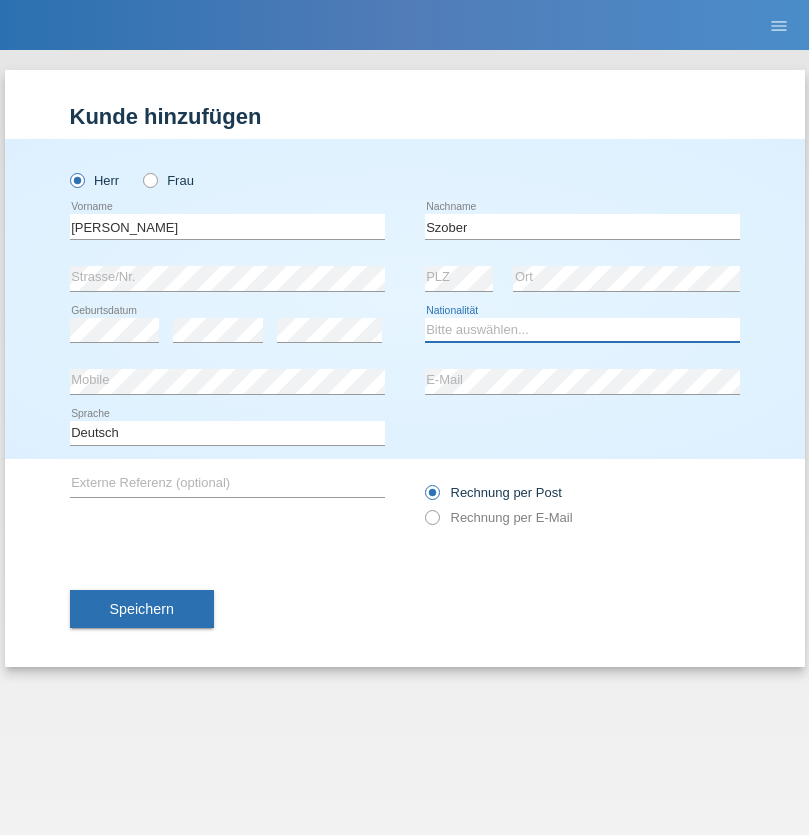 select on "PL" 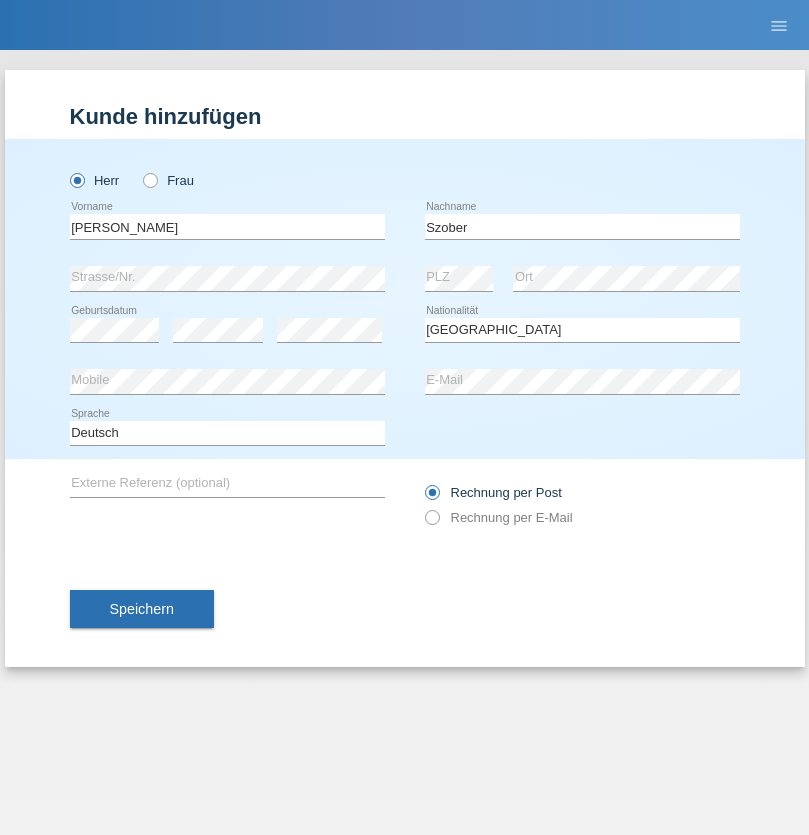select on "C" 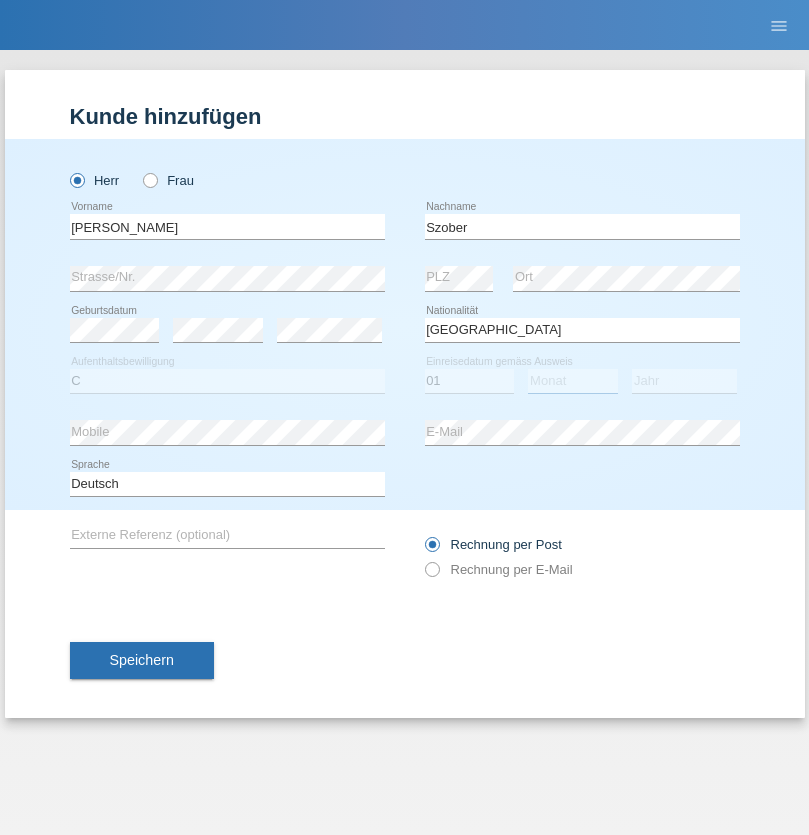 select on "05" 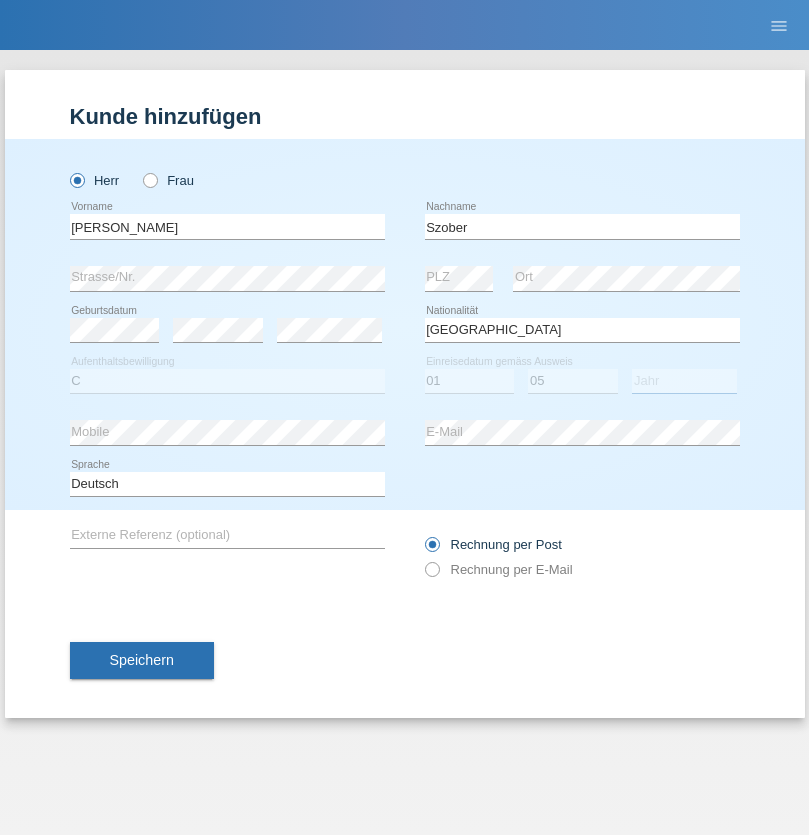 select on "2021" 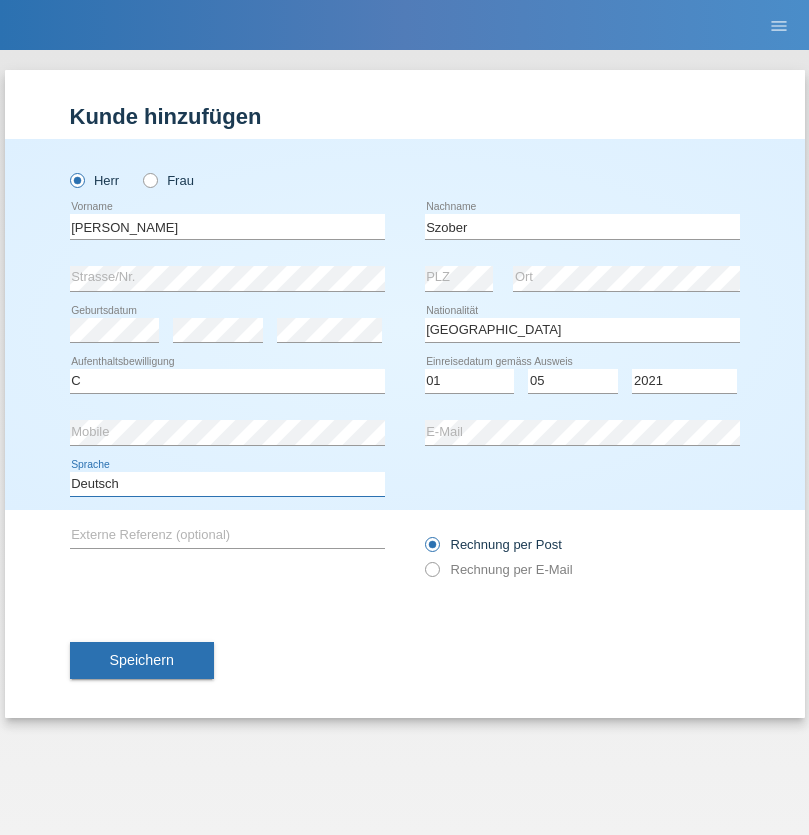 select on "en" 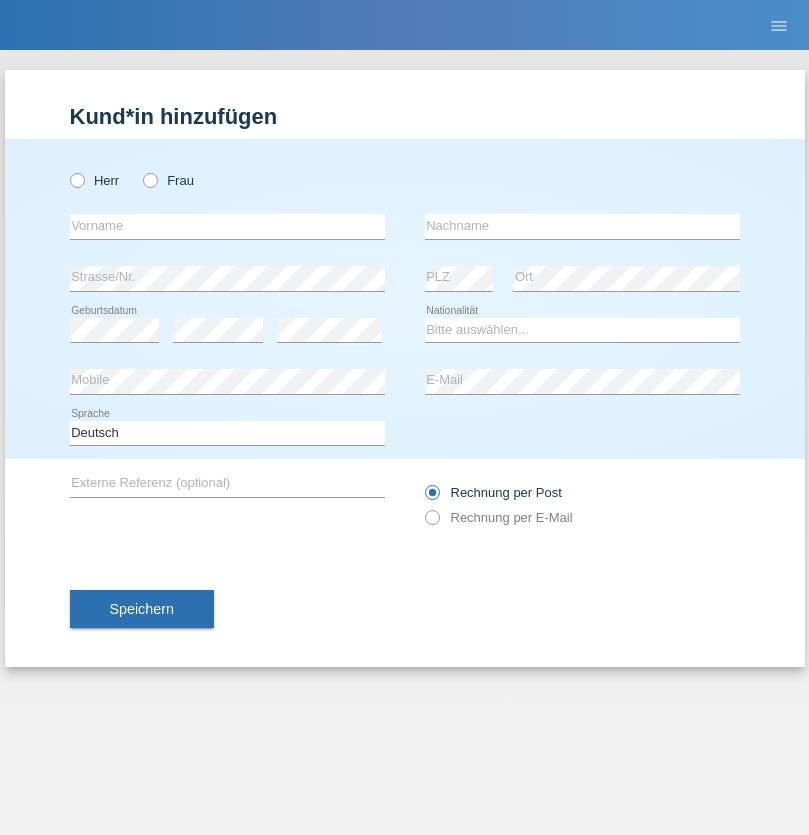 scroll, scrollTop: 0, scrollLeft: 0, axis: both 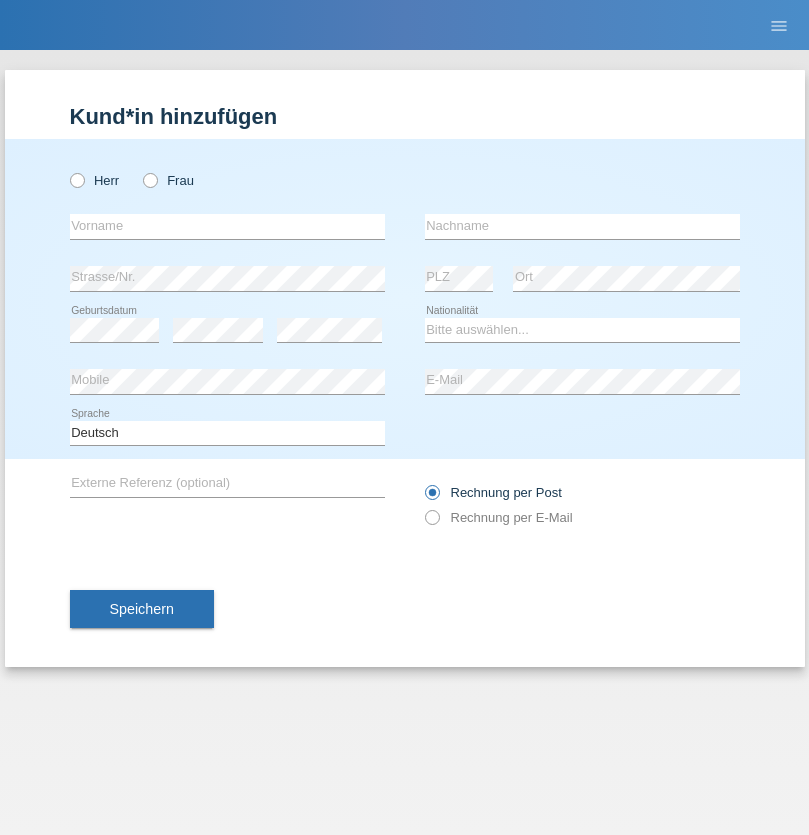 radio on "true" 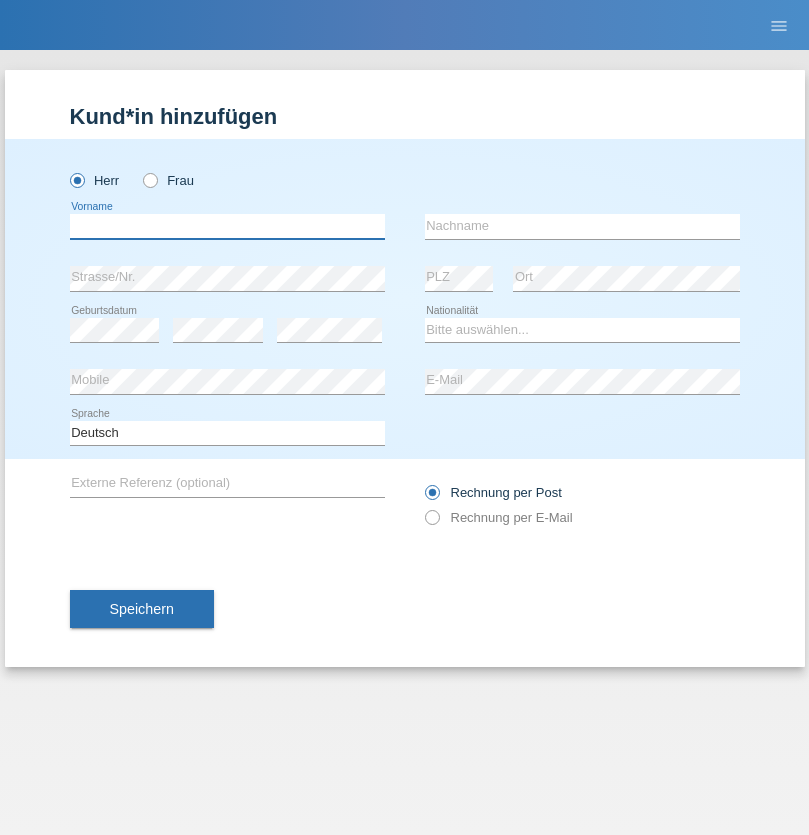 click at bounding box center (227, 226) 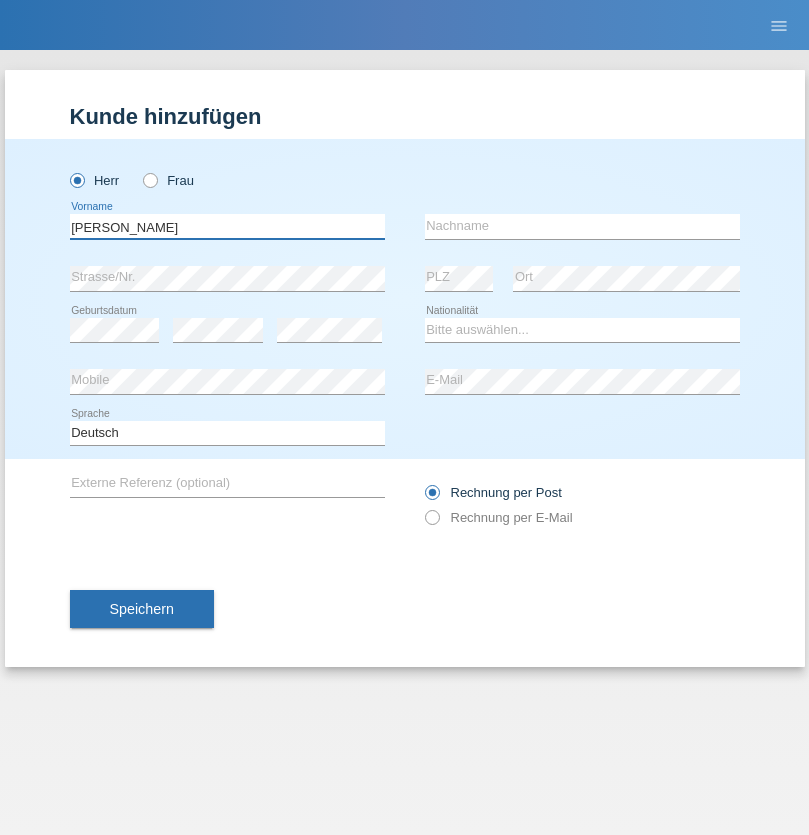 type on "[PERSON_NAME]" 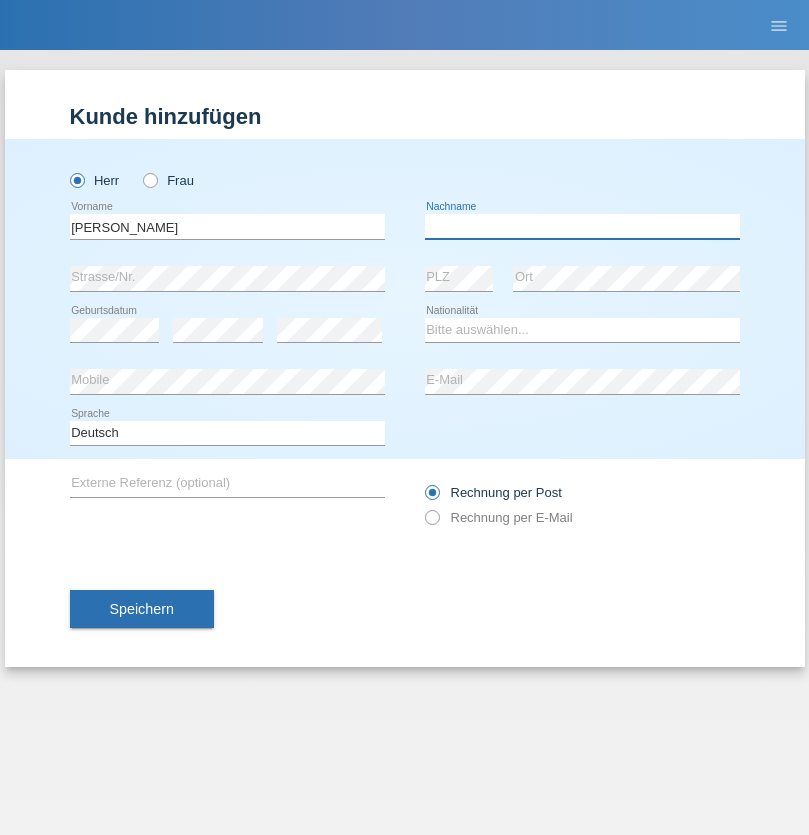 click at bounding box center (582, 226) 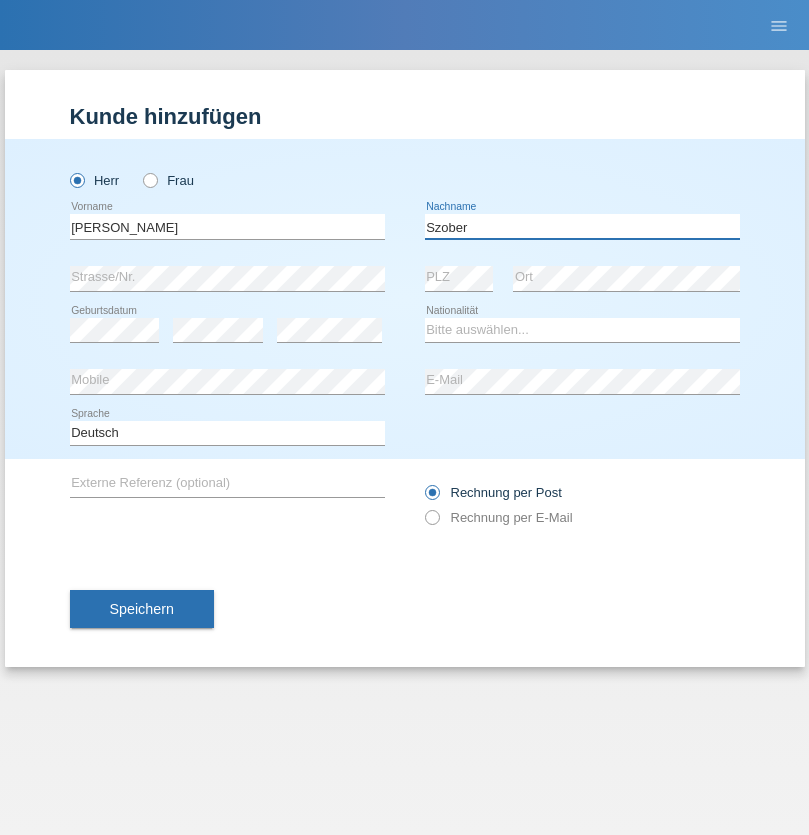 type on "Szober" 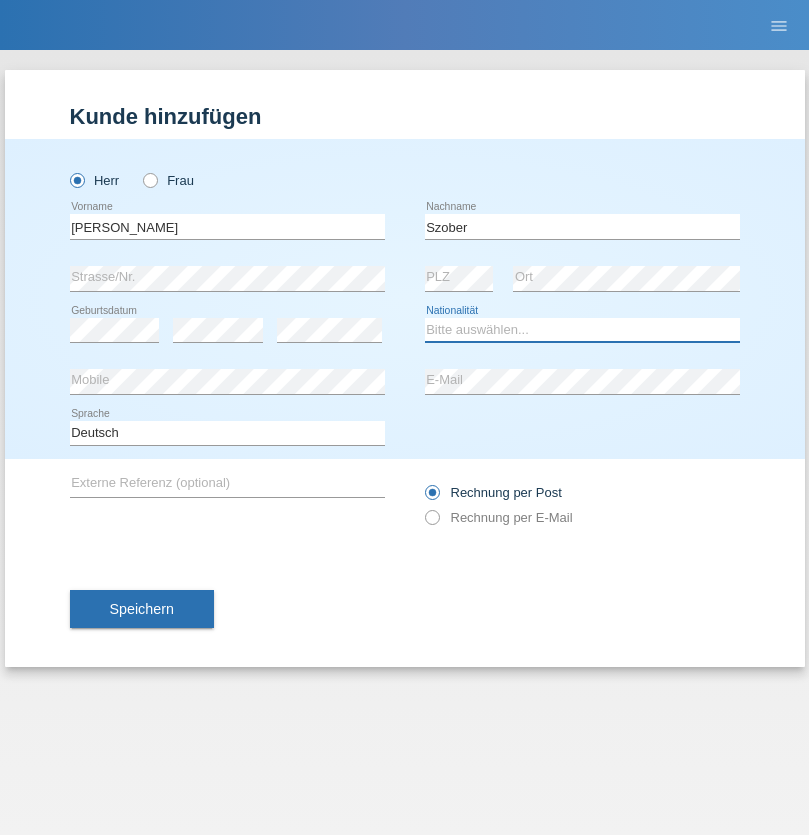select on "PL" 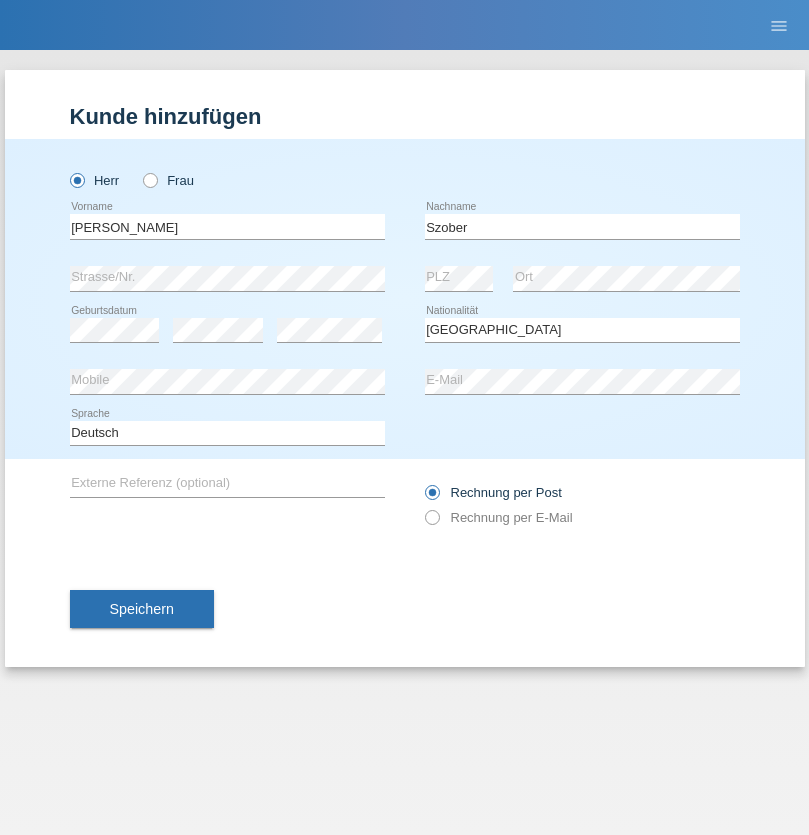 select on "C" 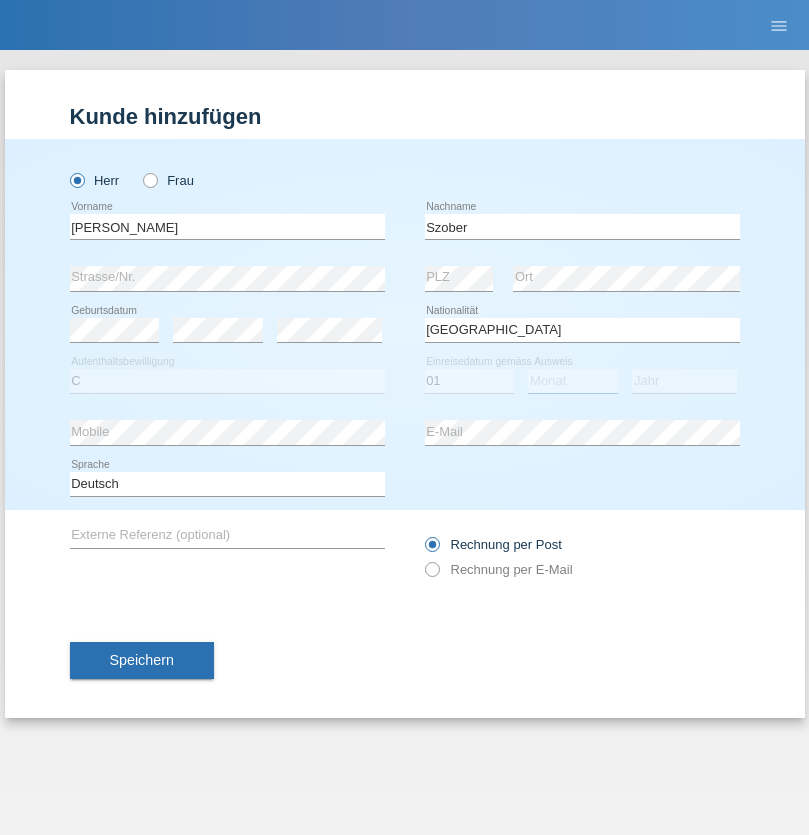 select on "05" 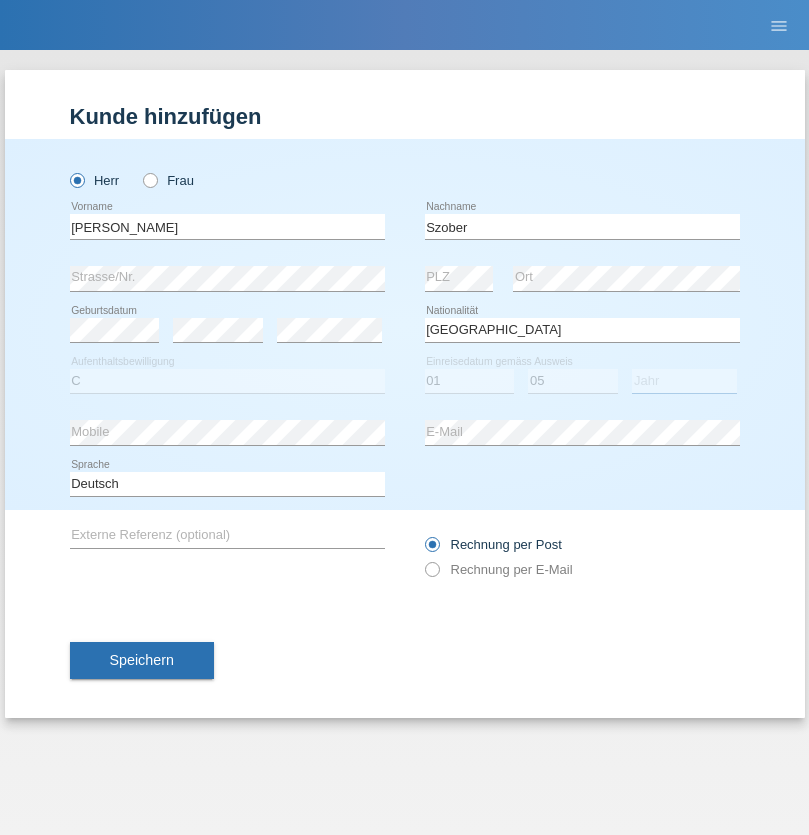select on "2021" 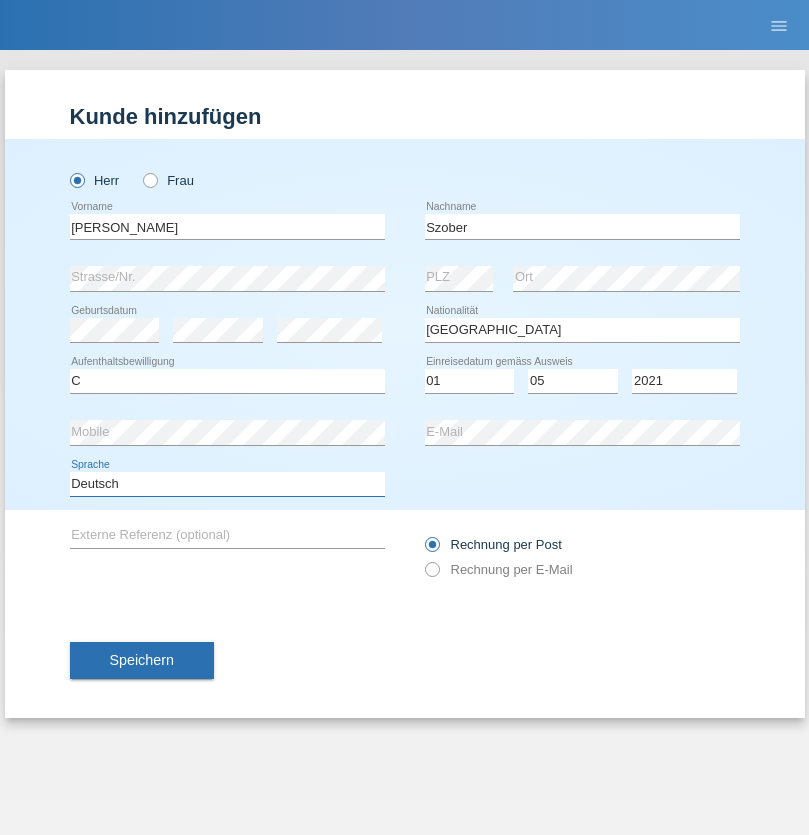 select on "en" 